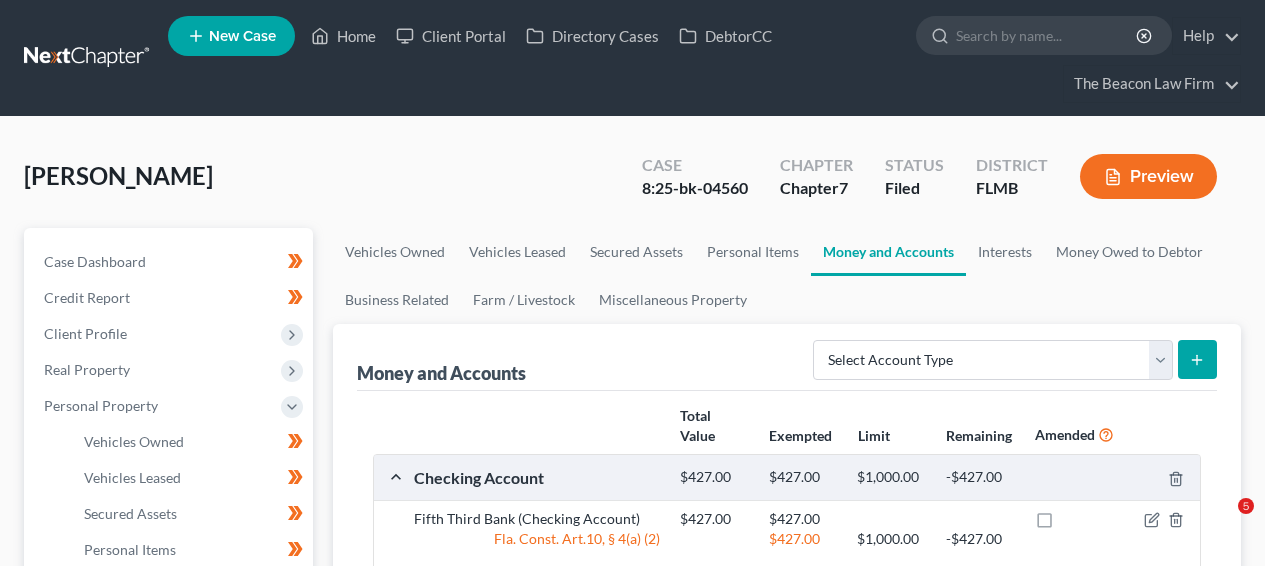 scroll, scrollTop: 0, scrollLeft: 0, axis: both 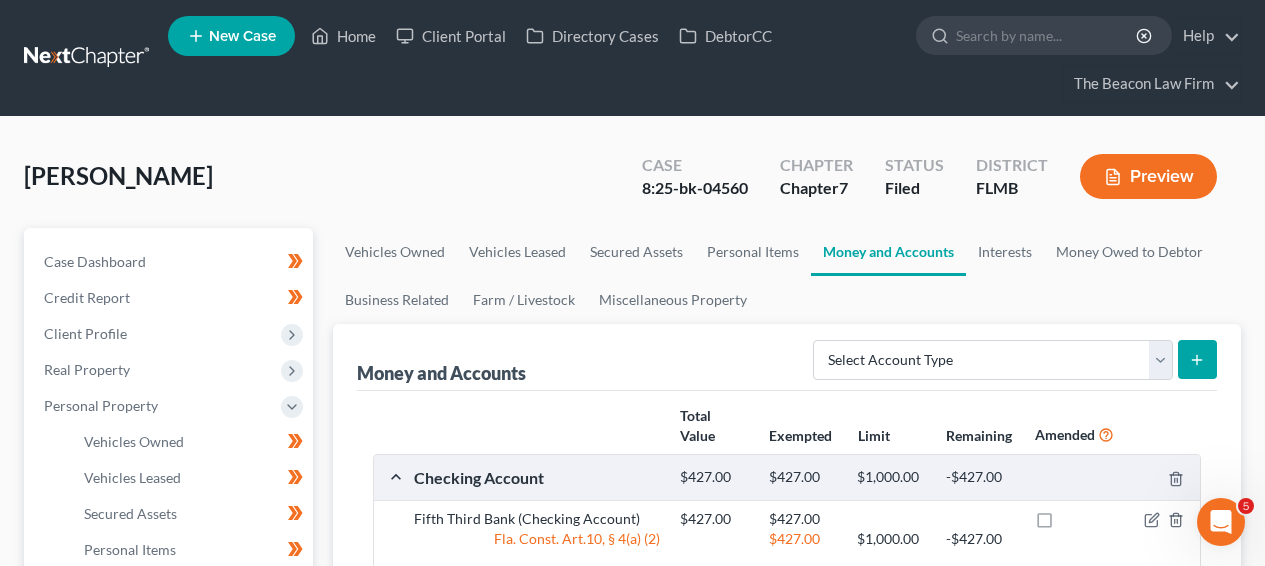 click at bounding box center (88, 58) 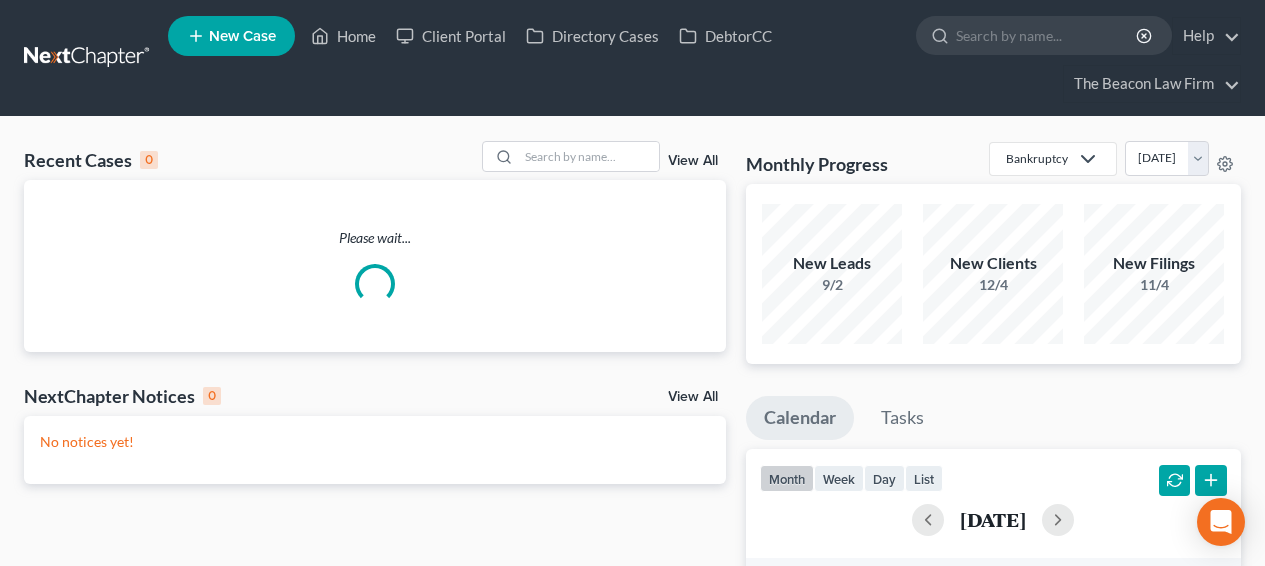 scroll, scrollTop: 0, scrollLeft: 0, axis: both 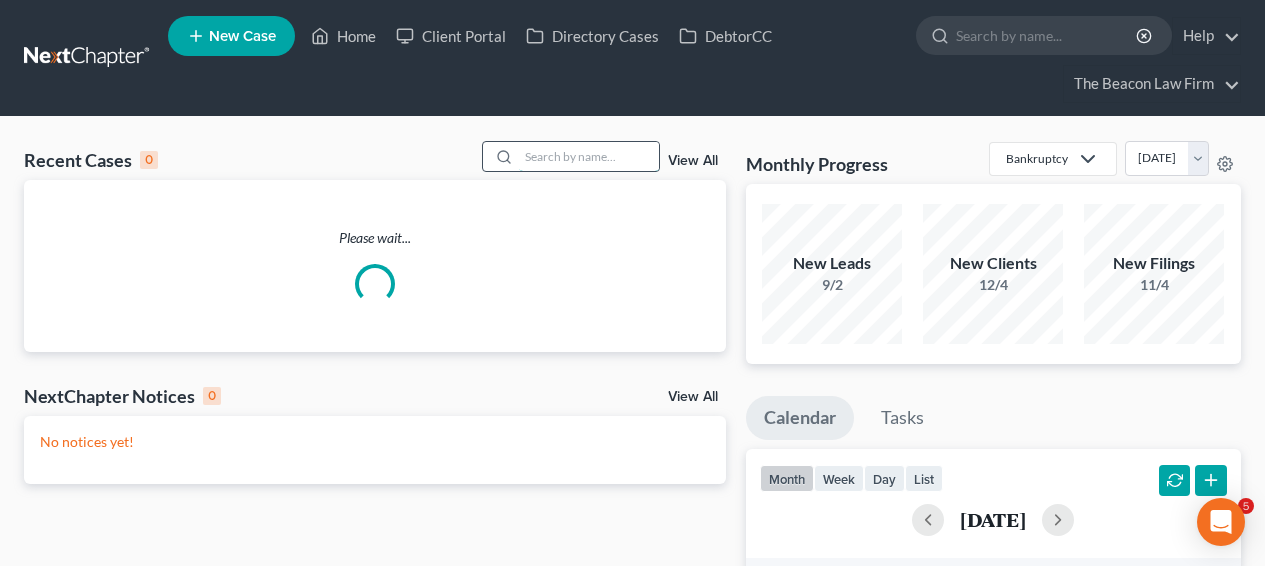 click at bounding box center [589, 156] 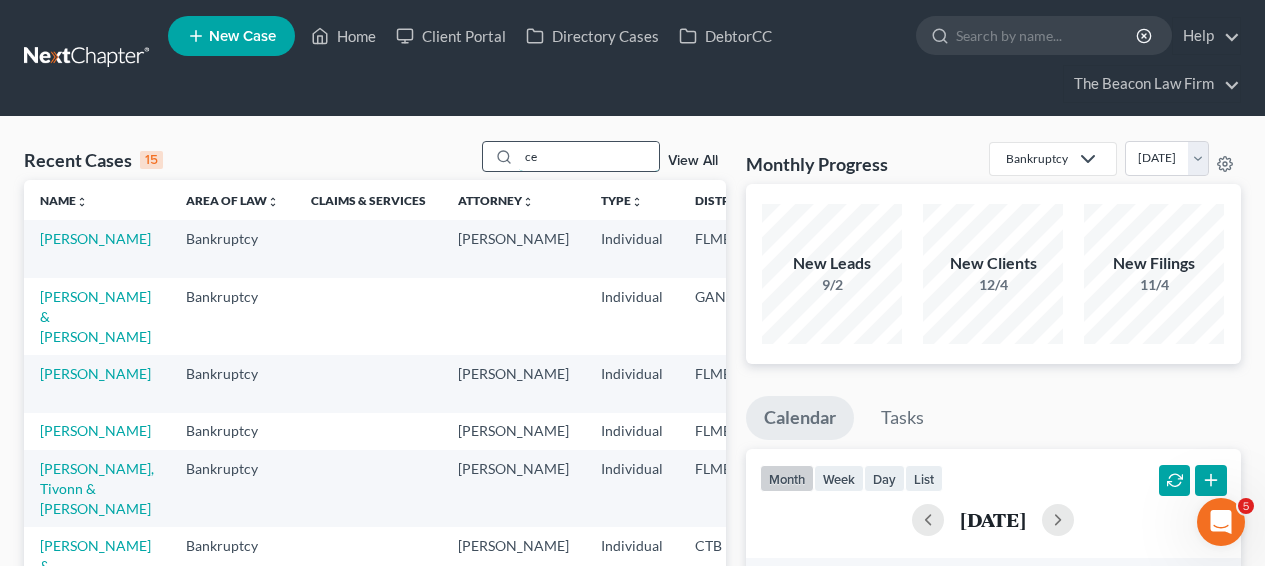 scroll, scrollTop: 0, scrollLeft: 0, axis: both 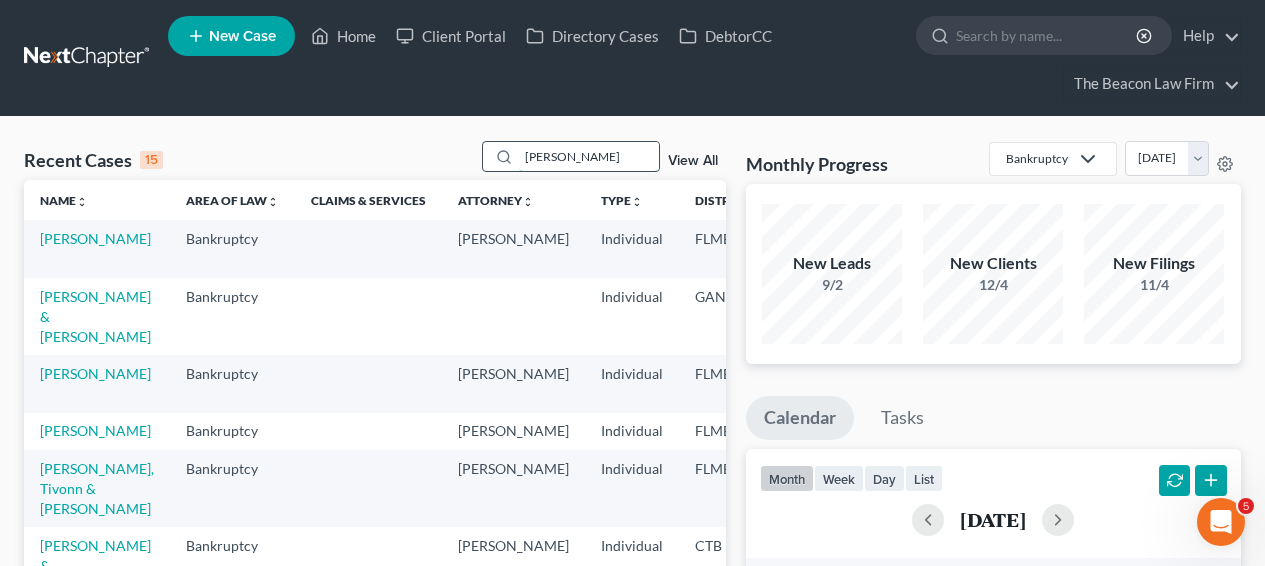 type on "[PERSON_NAME]" 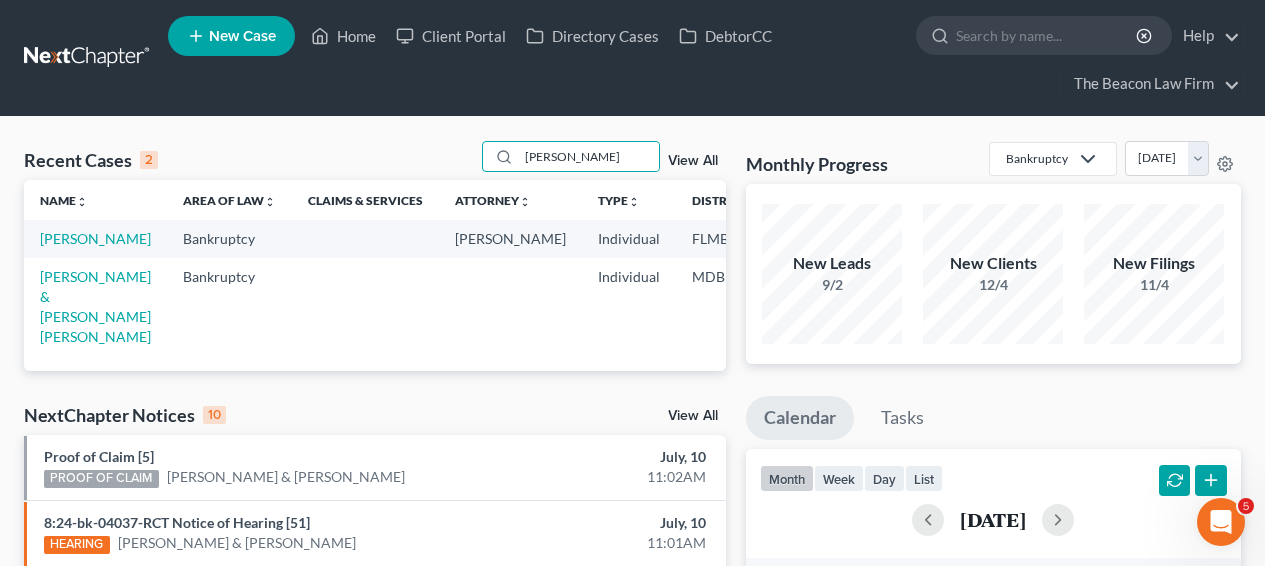 click on "[PERSON_NAME]" at bounding box center (95, 238) 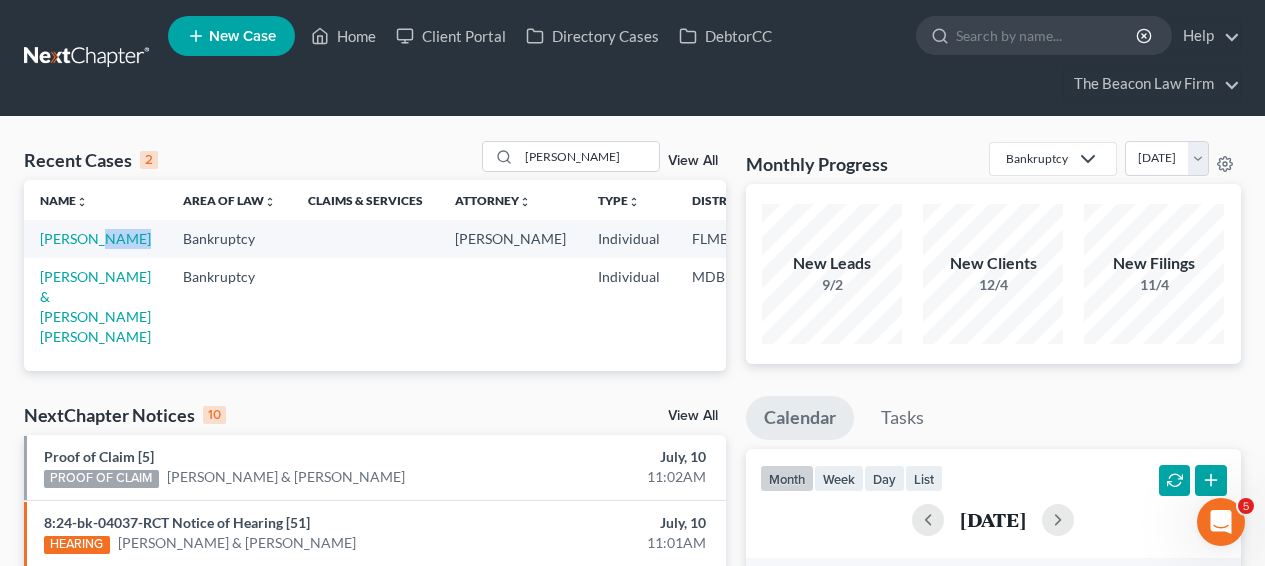 click on "[PERSON_NAME]" at bounding box center (95, 238) 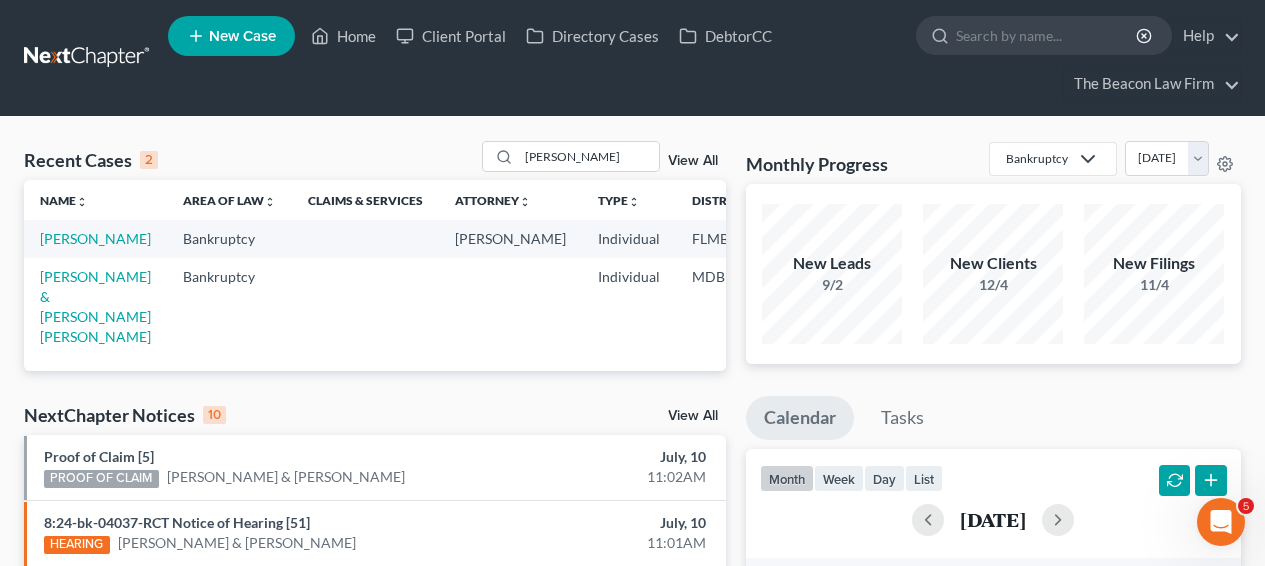 click on "[PERSON_NAME]" at bounding box center (95, 238) 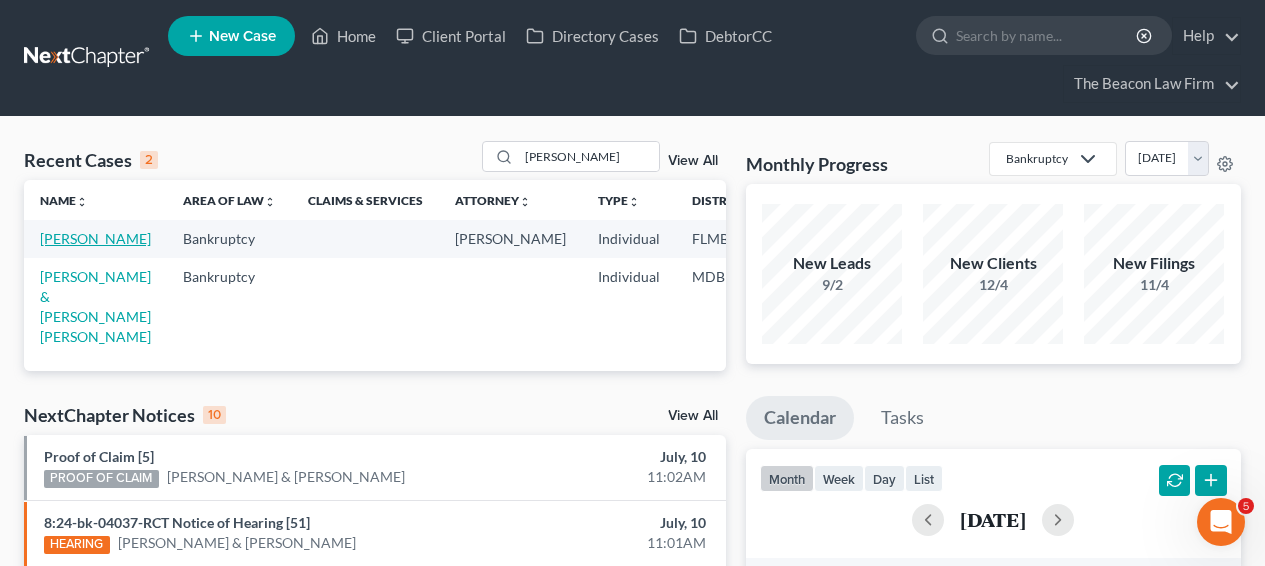 click on "[PERSON_NAME]" at bounding box center [95, 238] 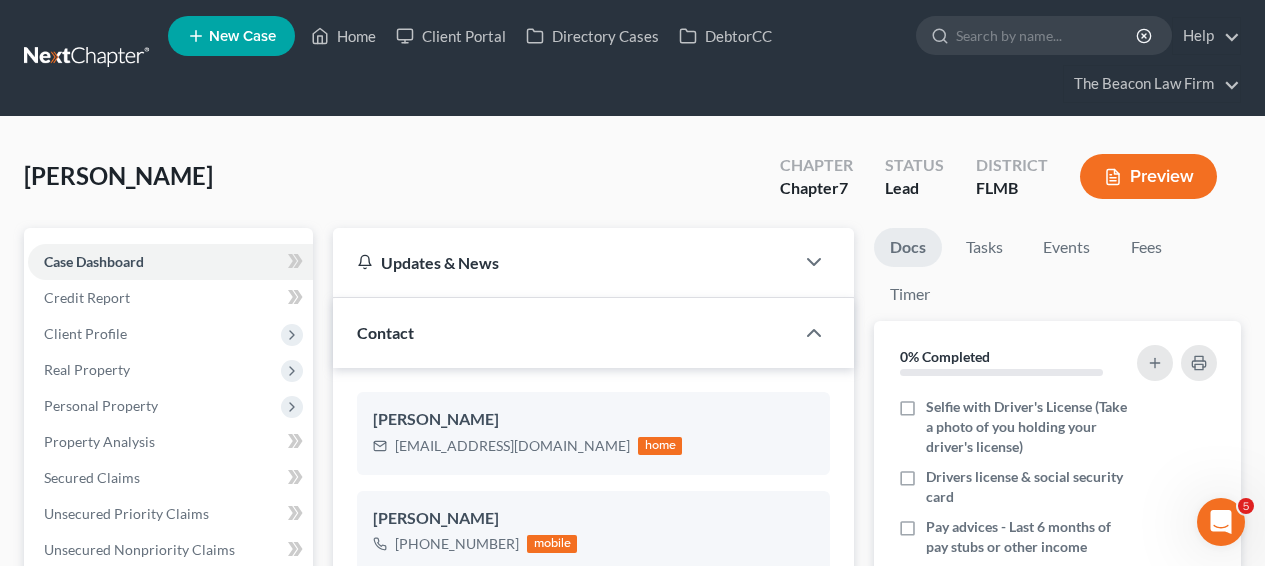 scroll, scrollTop: 440, scrollLeft: 0, axis: vertical 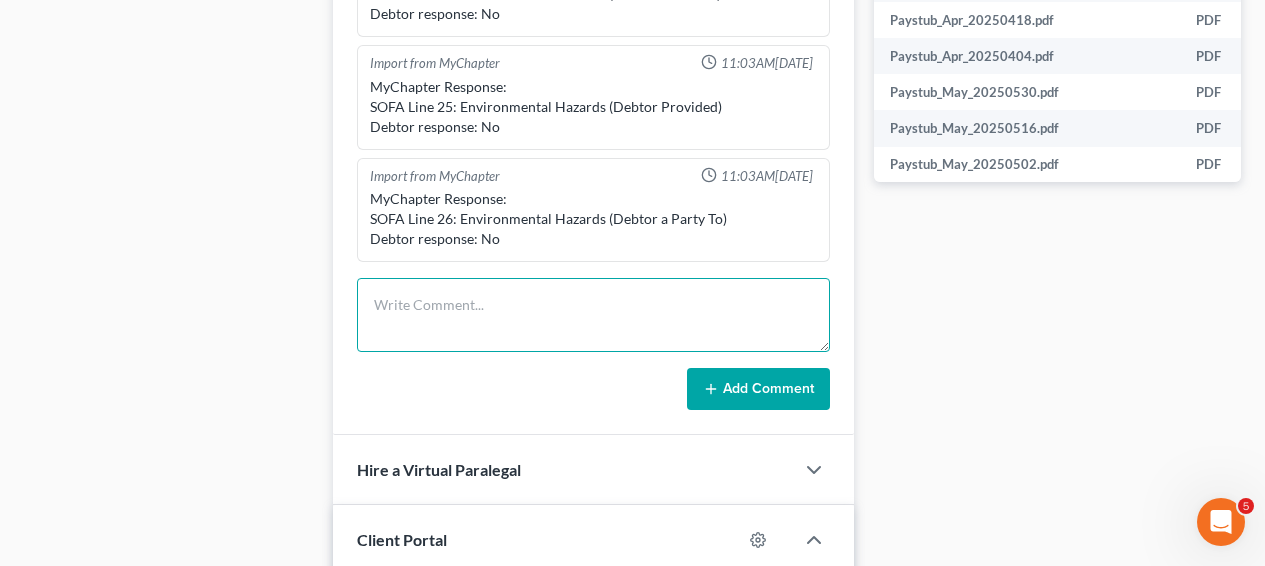 click at bounding box center (593, 315) 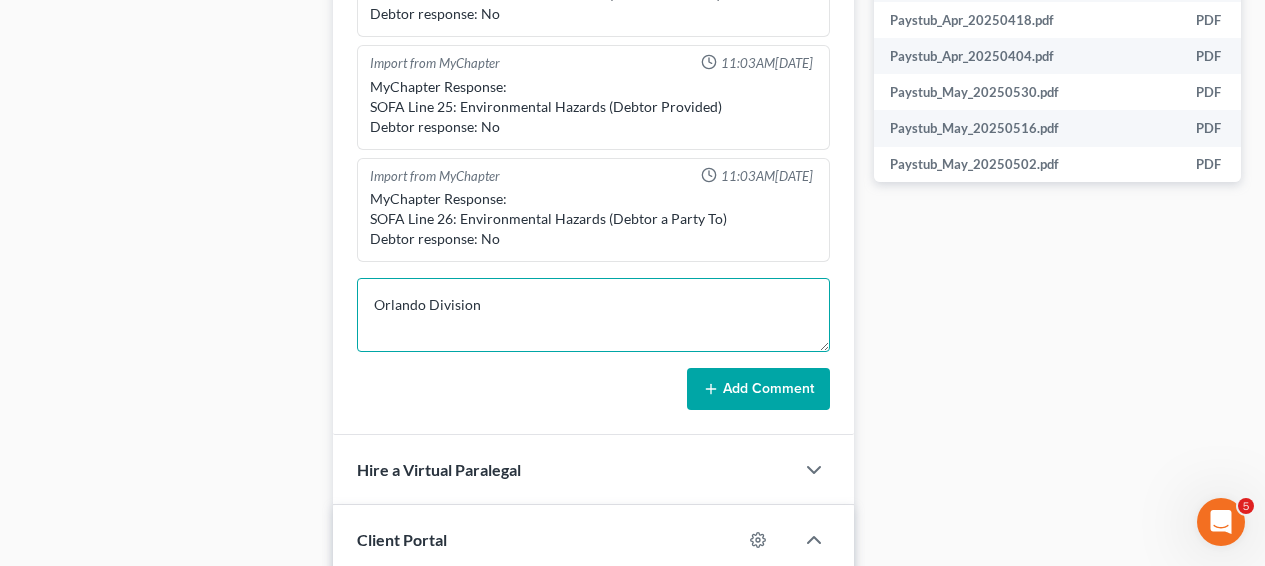 type on "Orlando Division" 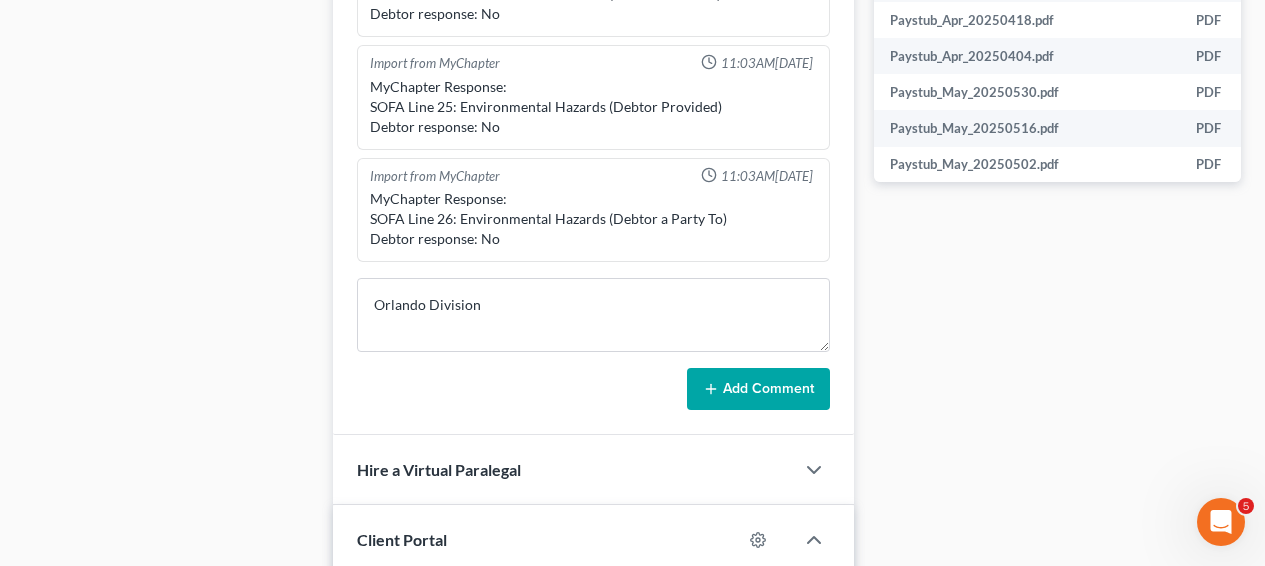 click 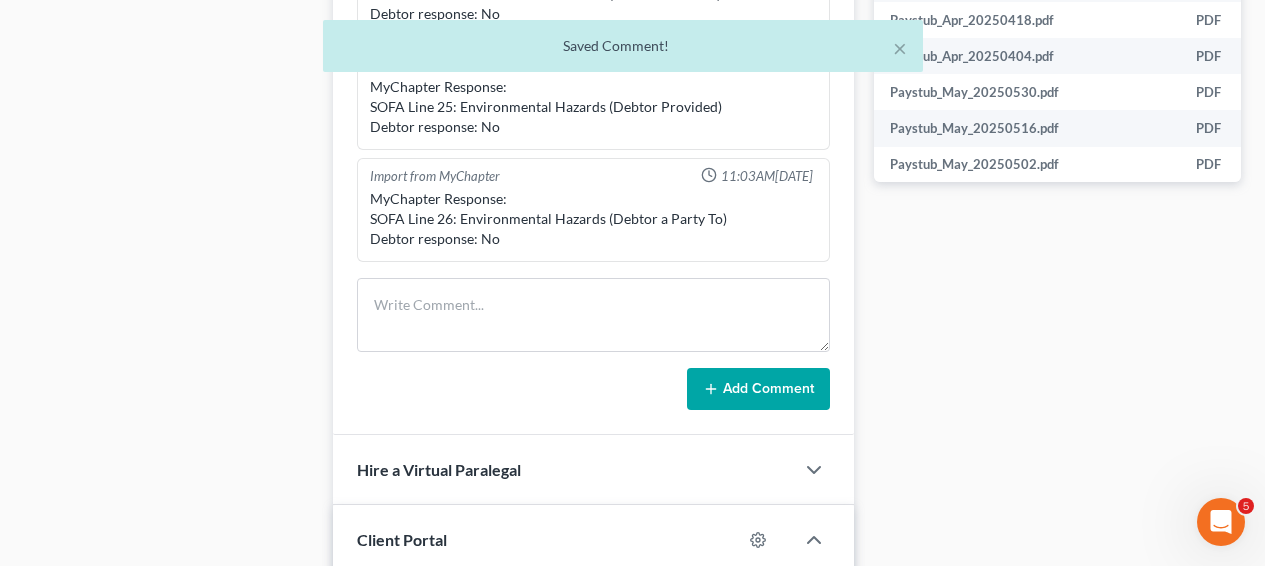 scroll, scrollTop: 535, scrollLeft: 0, axis: vertical 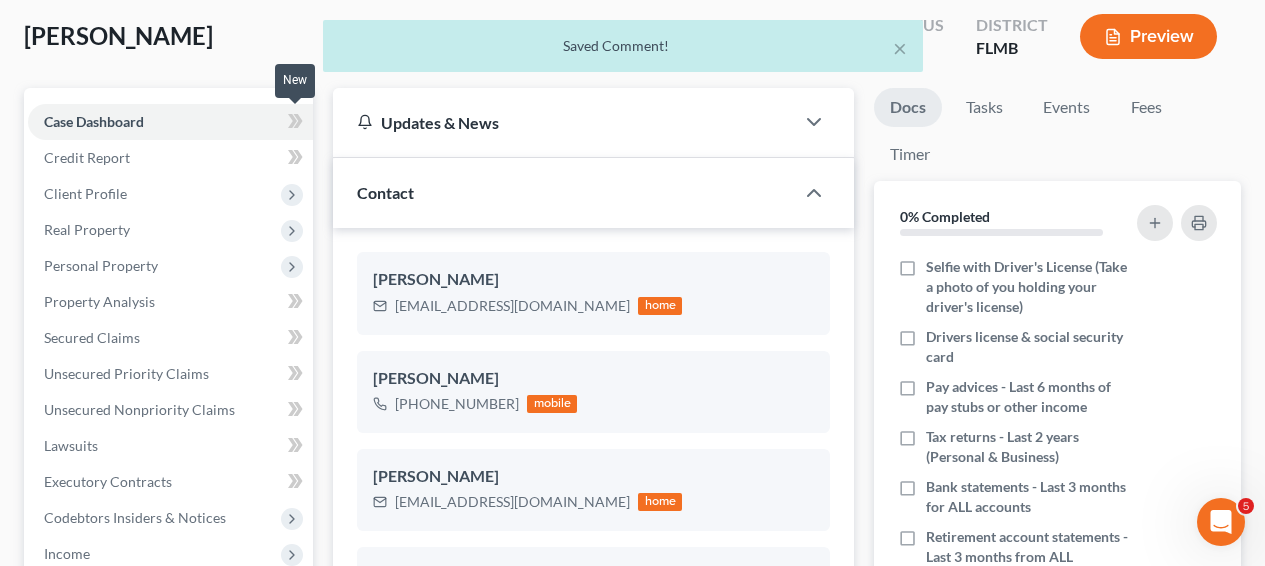 click 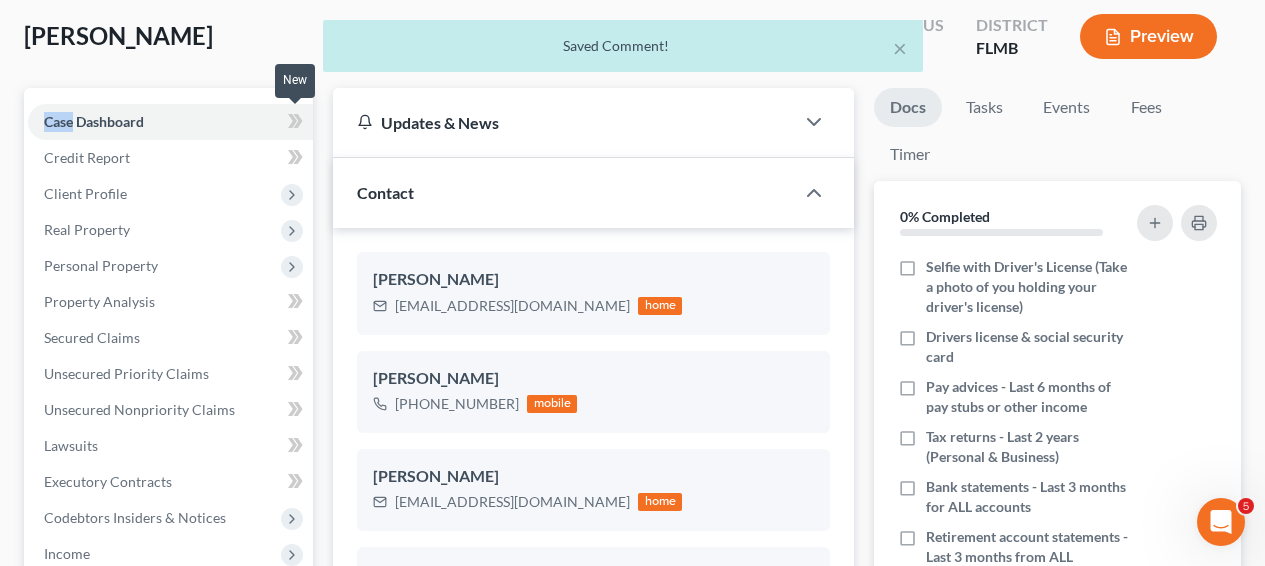 drag, startPoint x: 302, startPoint y: 125, endPoint x: 353, endPoint y: 128, distance: 51.088158 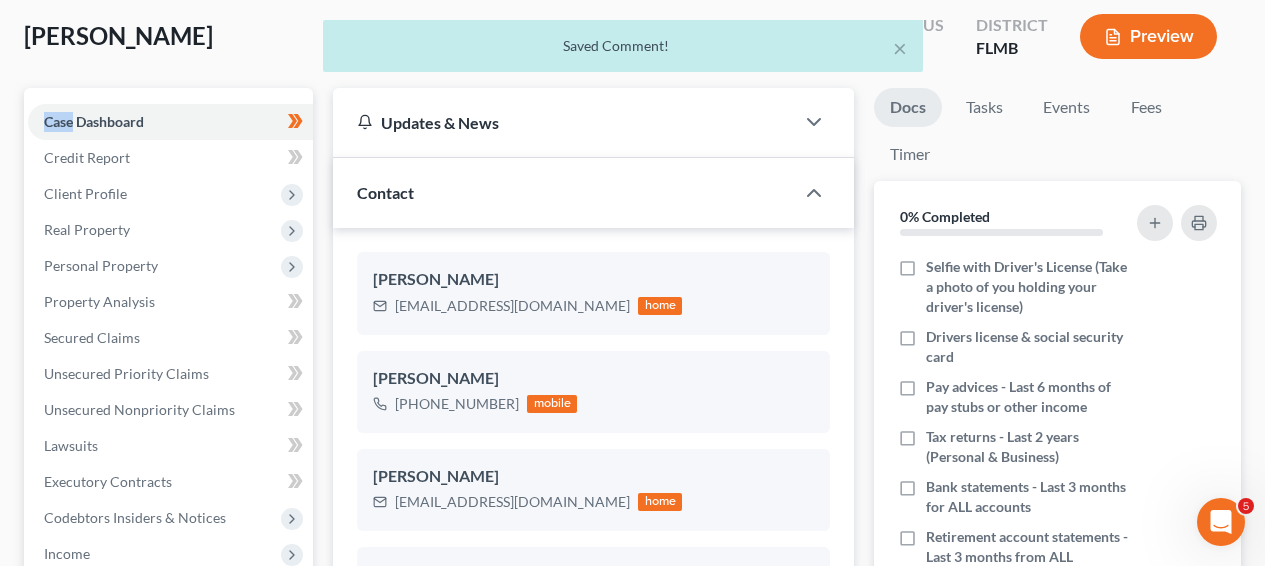 scroll, scrollTop: 686, scrollLeft: 0, axis: vertical 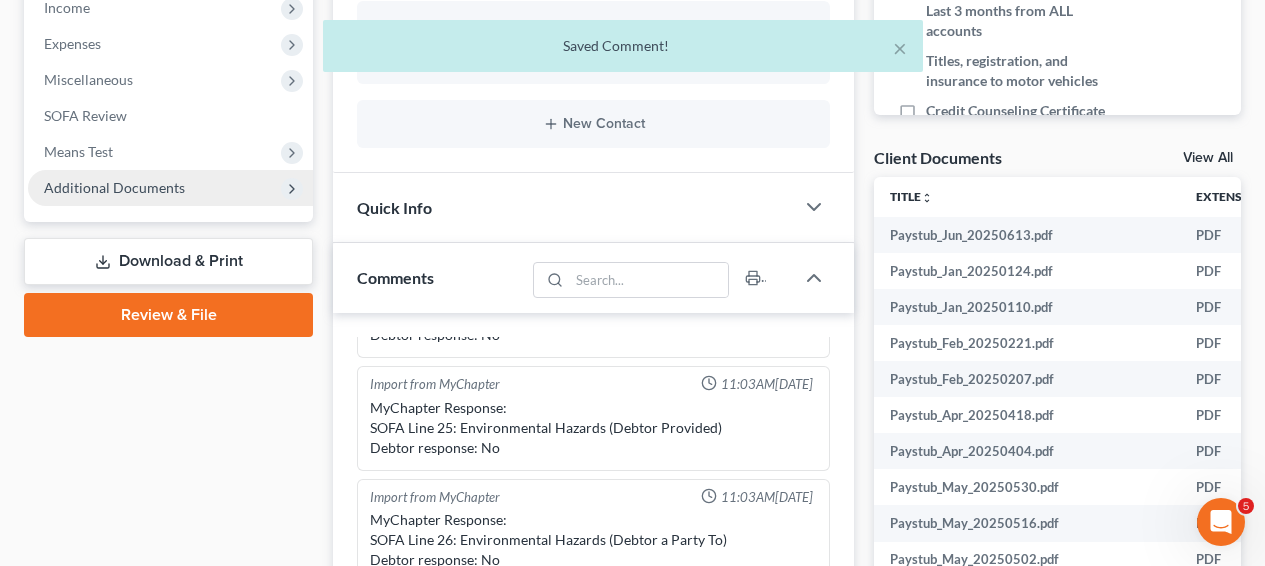 click on "Additional Documents" at bounding box center (170, 188) 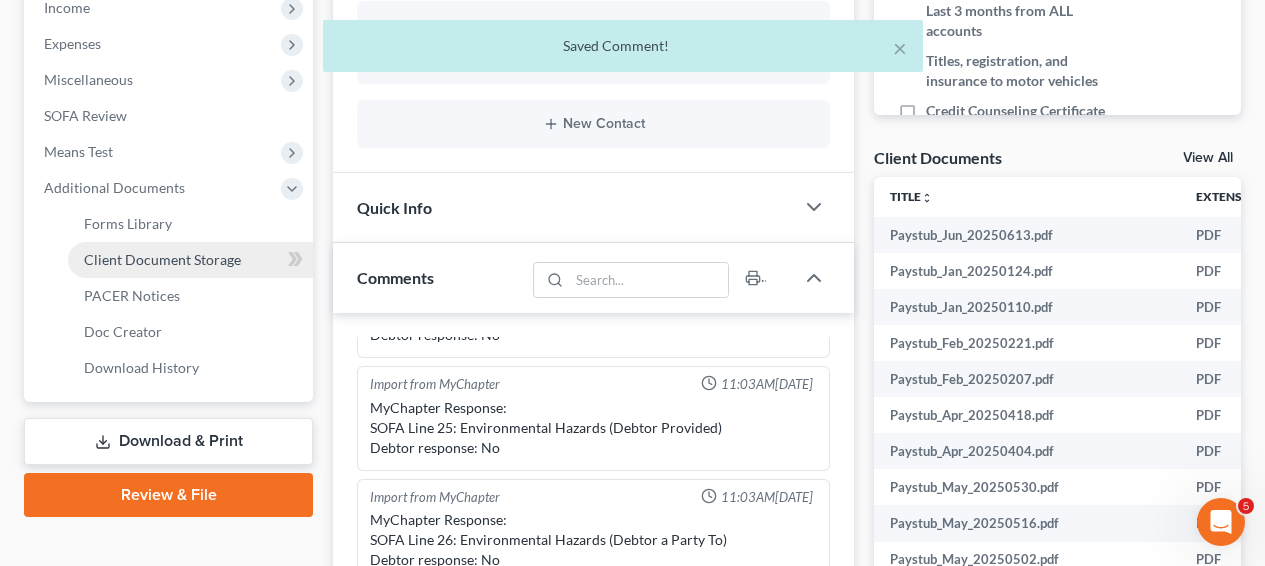 click on "Client Document Storage" at bounding box center (190, 260) 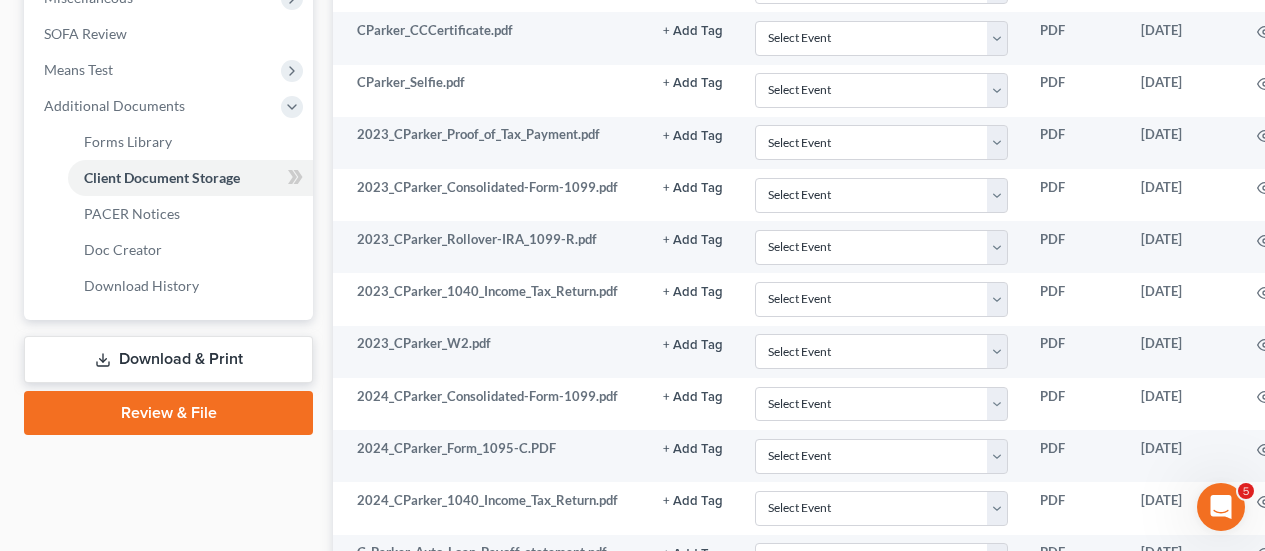 scroll, scrollTop: 524, scrollLeft: 0, axis: vertical 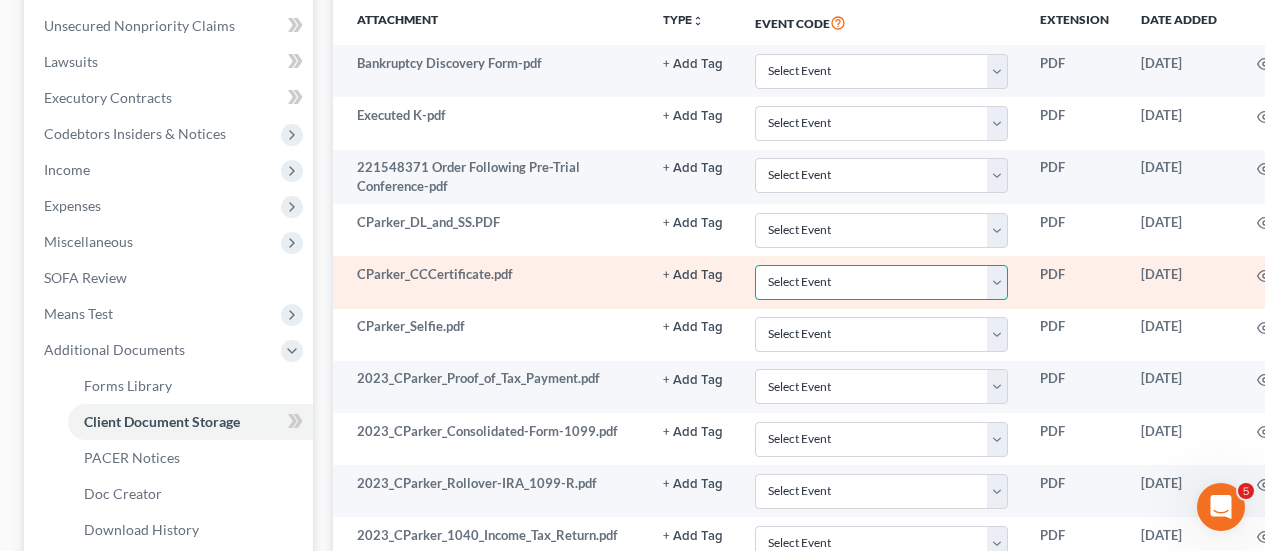 click on "Select Event 20 Largest Unsecured Creditors Amended Chapter 13 Plan Amended Creditor Matrix (Fee)- Only use when no separate amendment is being filed Amended Voluntary Petition Application to Pay Filing Fee in Installments Balance Sheet Cash Flow Statement Certificate Of Completion of Financial Management Course (or) Certificate of Debtor Education Certificate Of Mailing (BK) Certificate of Credit Counseling Chapter 11 Ballots Chapter 11 Case Management Summary Chapter 13 Plan (Original plan only) Debtor Repayment Plan (prepared by credit counselor) Declaration Declaration under Penalty of Perjury for Non-Individual Debtors Election to be Considered a Small Business Equity Security Holders Financial Reports - Chapter 11 Payment Advices Pro [PERSON_NAME] Representation of Debtor Reaffirmation Agreement Reaffirmation Disclosure Statement SCHEDULES (original schedules, individual schedules or amended schedules) Schedule of Unpaid Debts Statement About Payment of Eviction Judgment Statement of Financial Affairs" at bounding box center [881, 282] 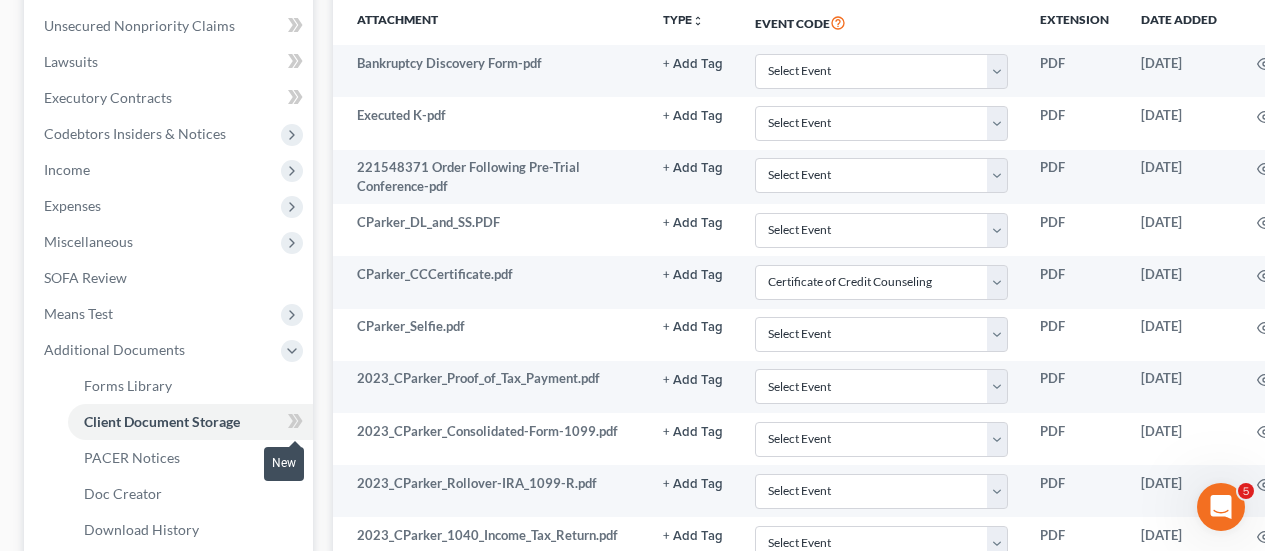 click 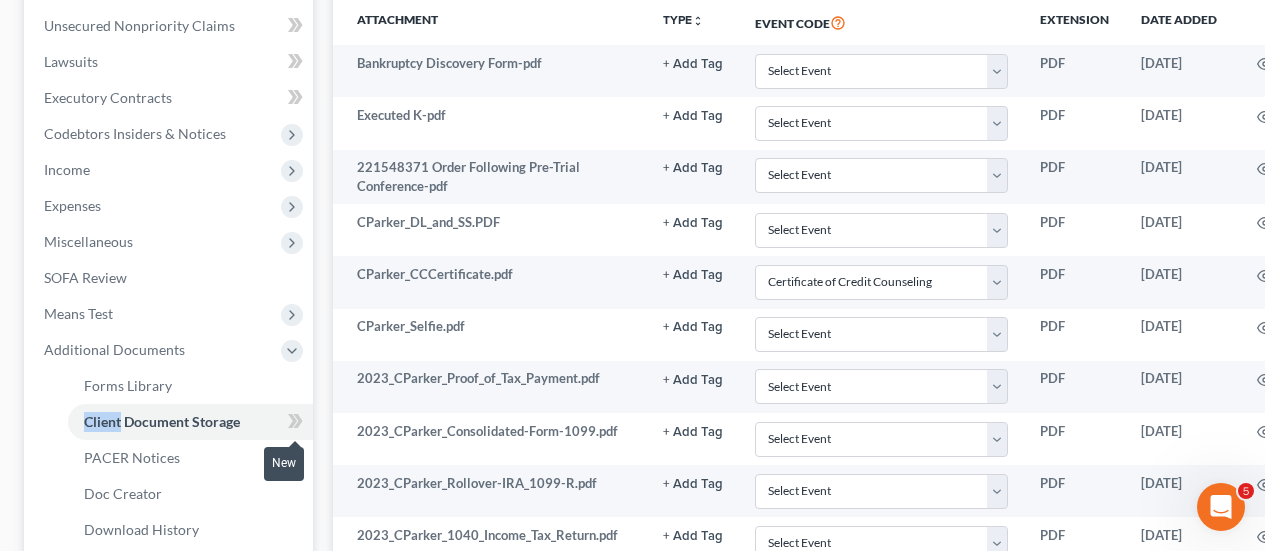 click 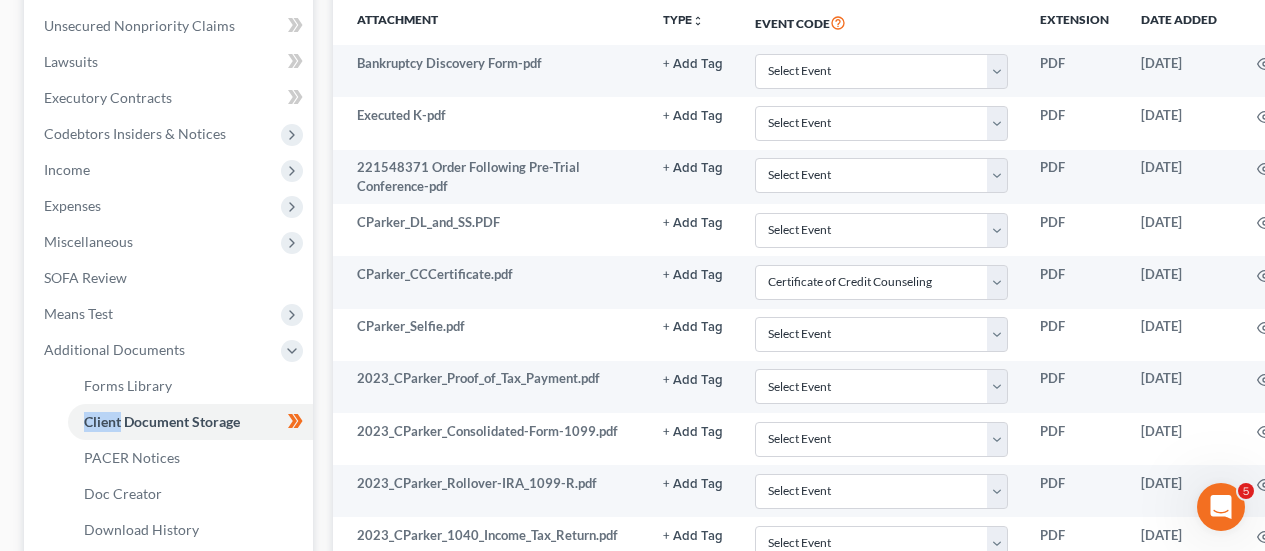 scroll, scrollTop: 206, scrollLeft: 0, axis: vertical 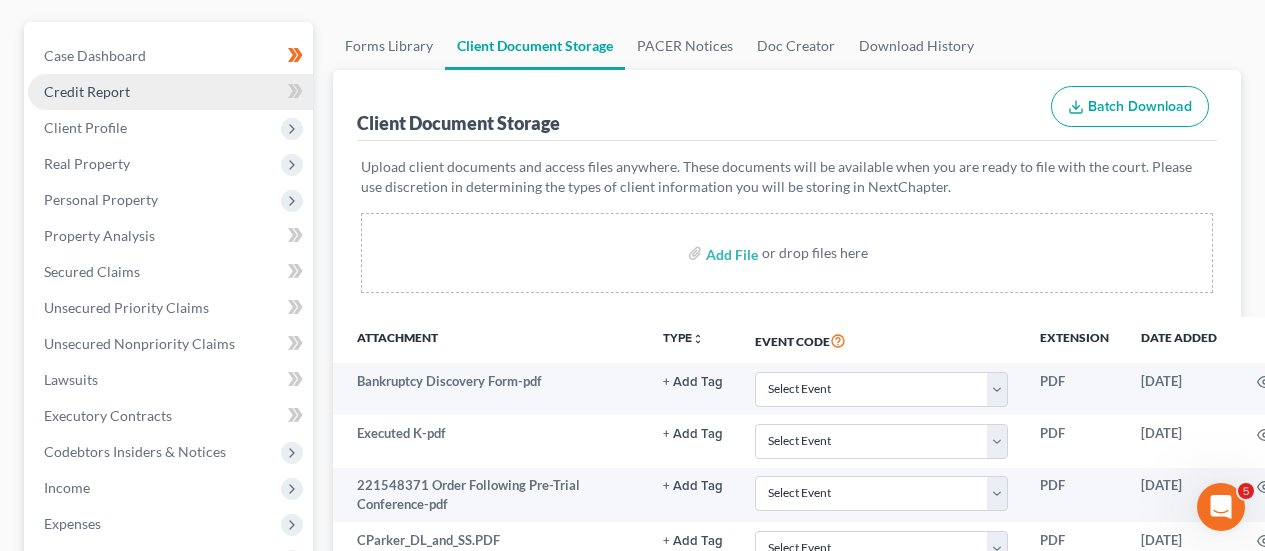 click on "Credit Report" at bounding box center (170, 92) 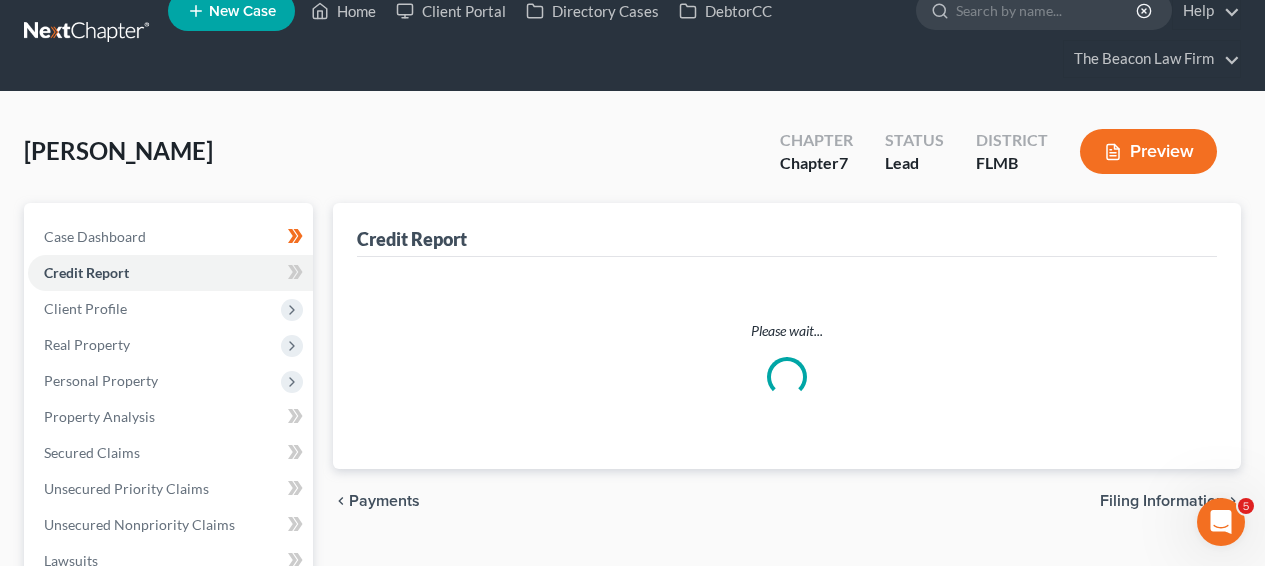 scroll, scrollTop: 0, scrollLeft: 0, axis: both 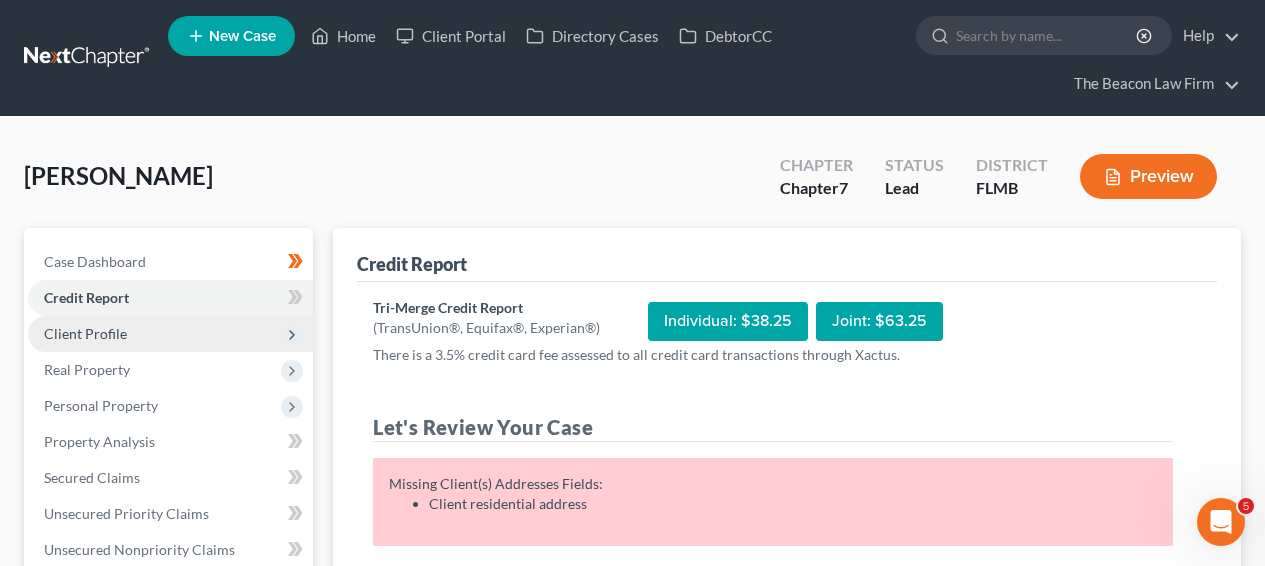 click on "Client Profile" at bounding box center [170, 334] 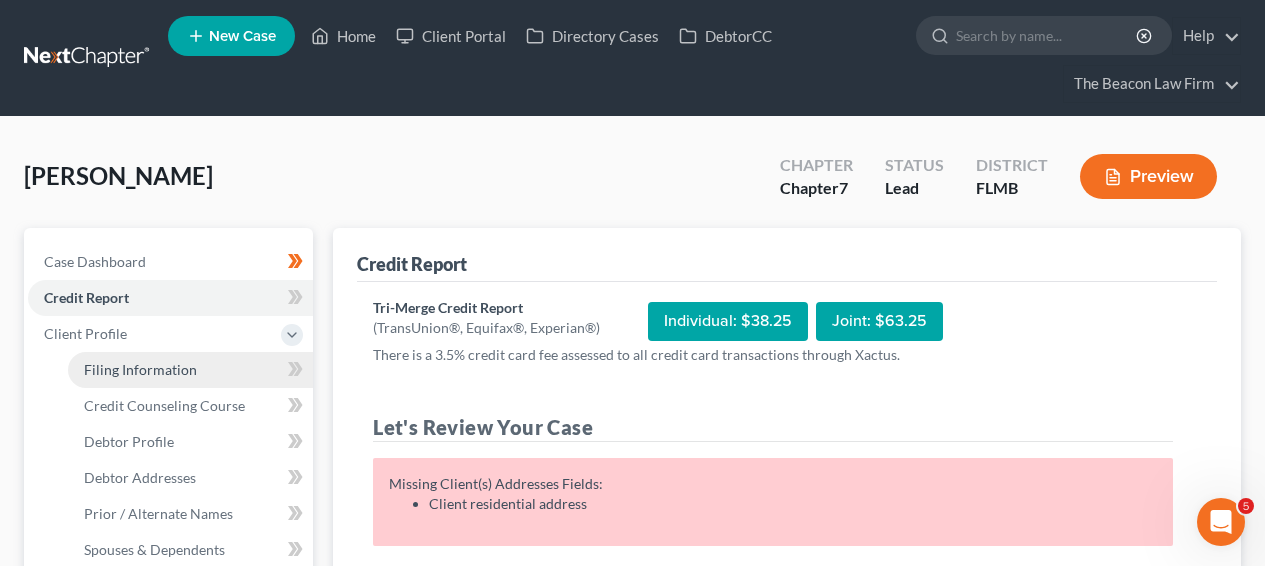 click on "Filing Information" at bounding box center [140, 369] 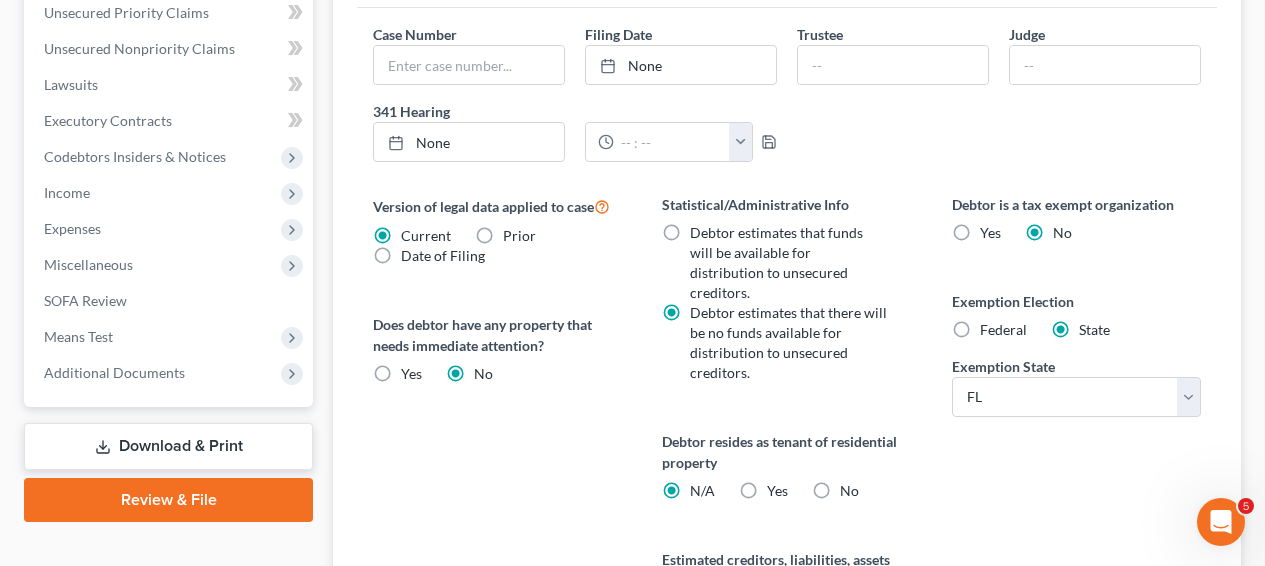 scroll, scrollTop: 721, scrollLeft: 0, axis: vertical 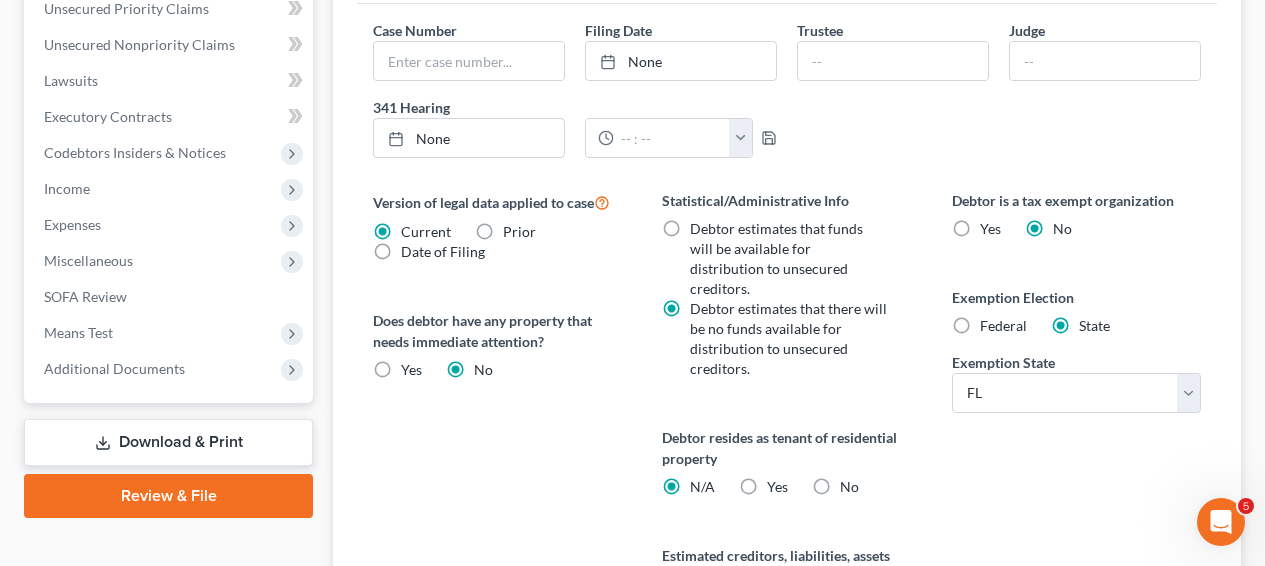 click on "Yes Yes" at bounding box center (777, 487) 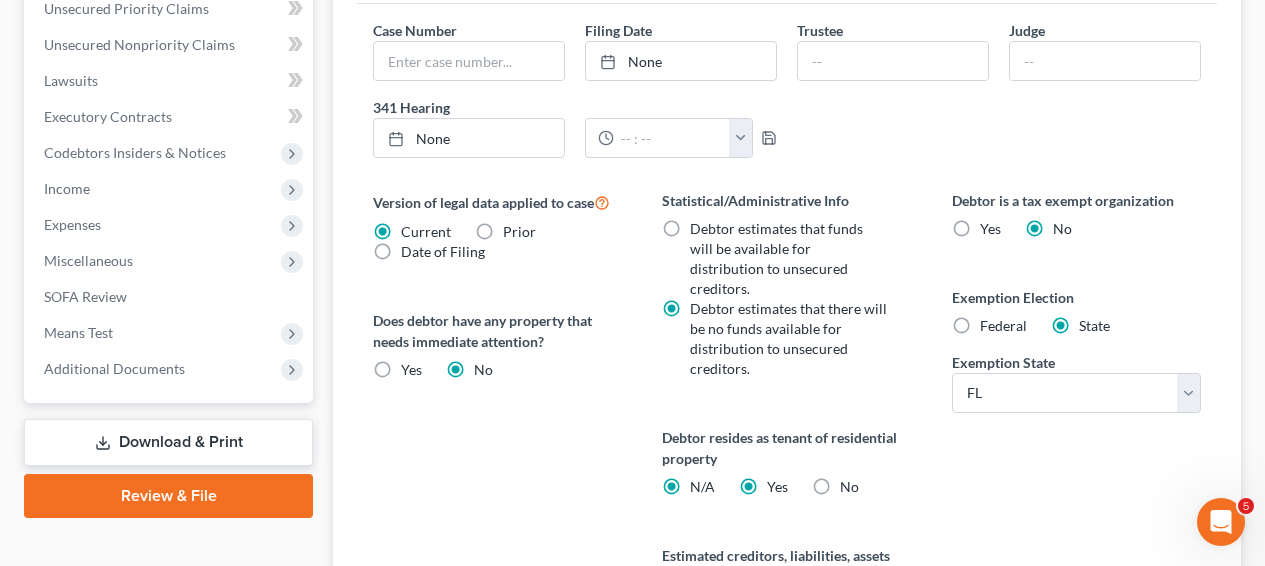 radio on "false" 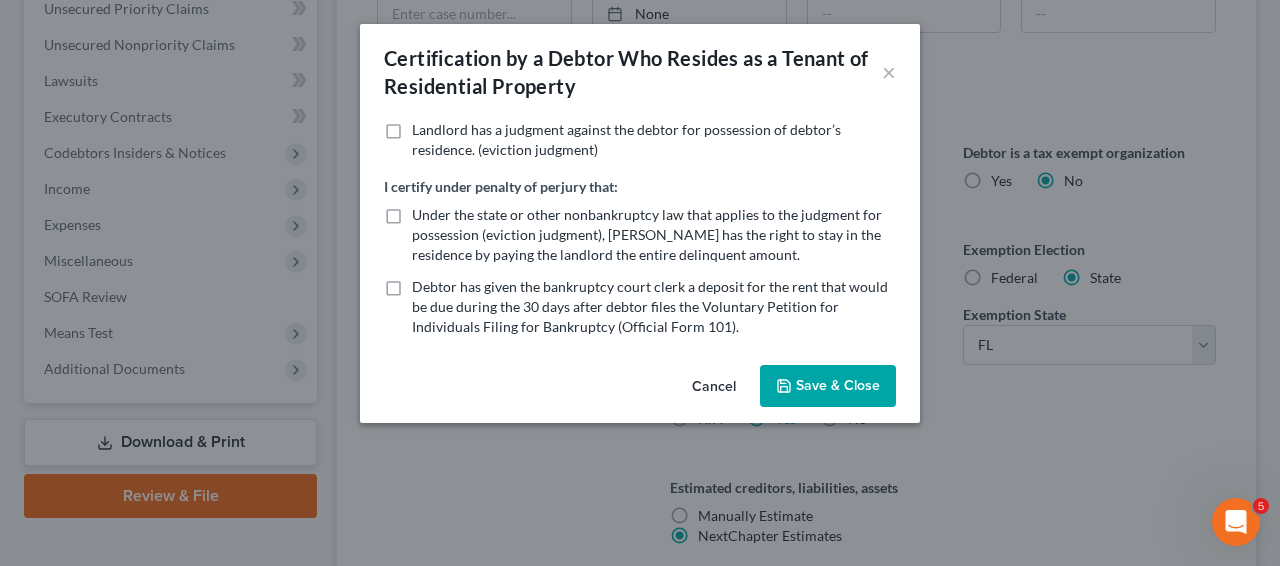 click on "Cancel" at bounding box center [714, 387] 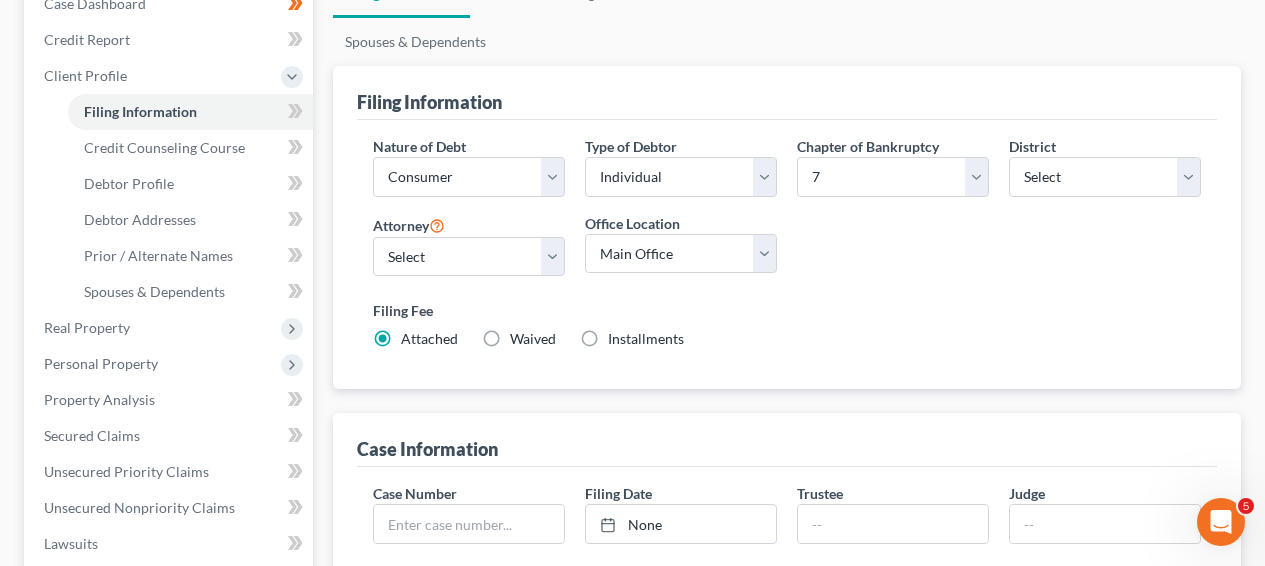 scroll, scrollTop: 244, scrollLeft: 0, axis: vertical 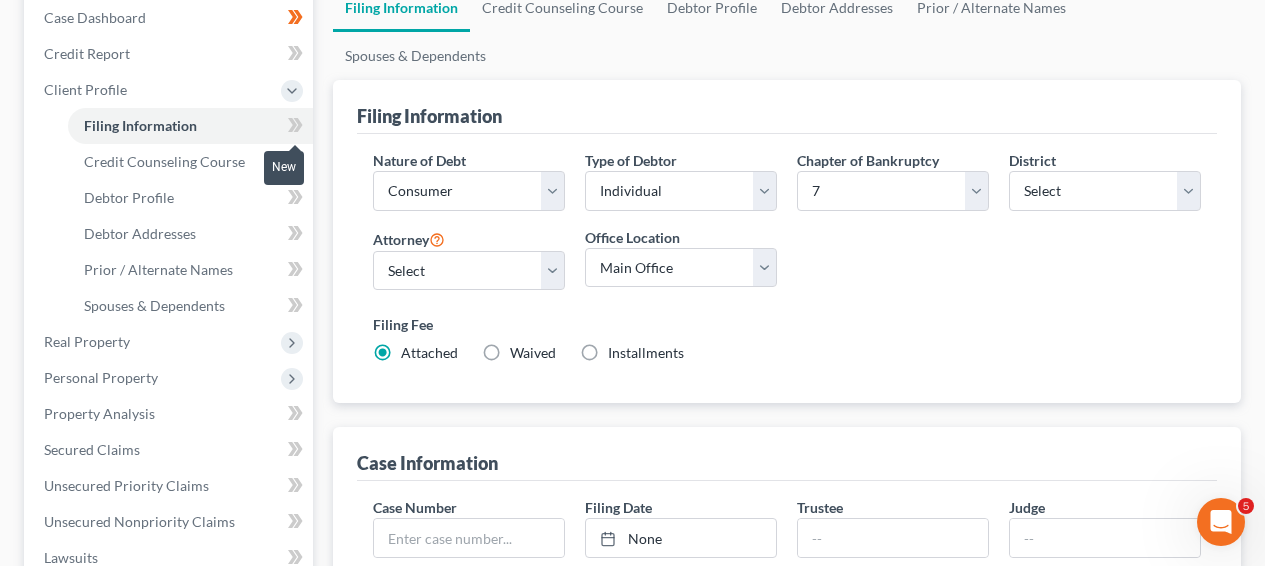 click 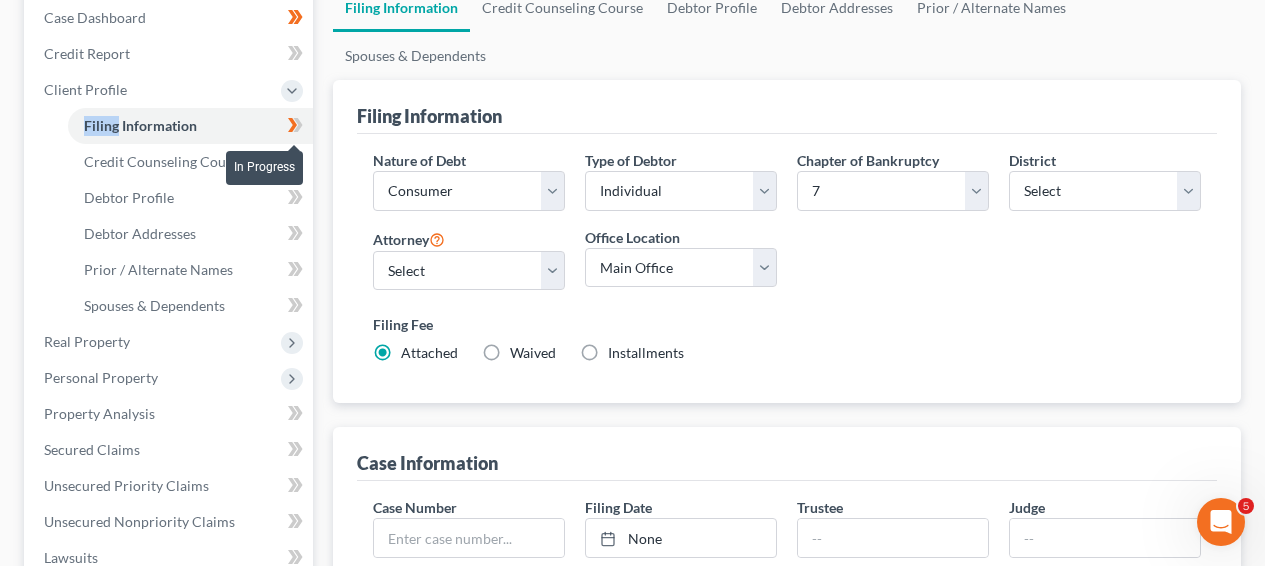 click 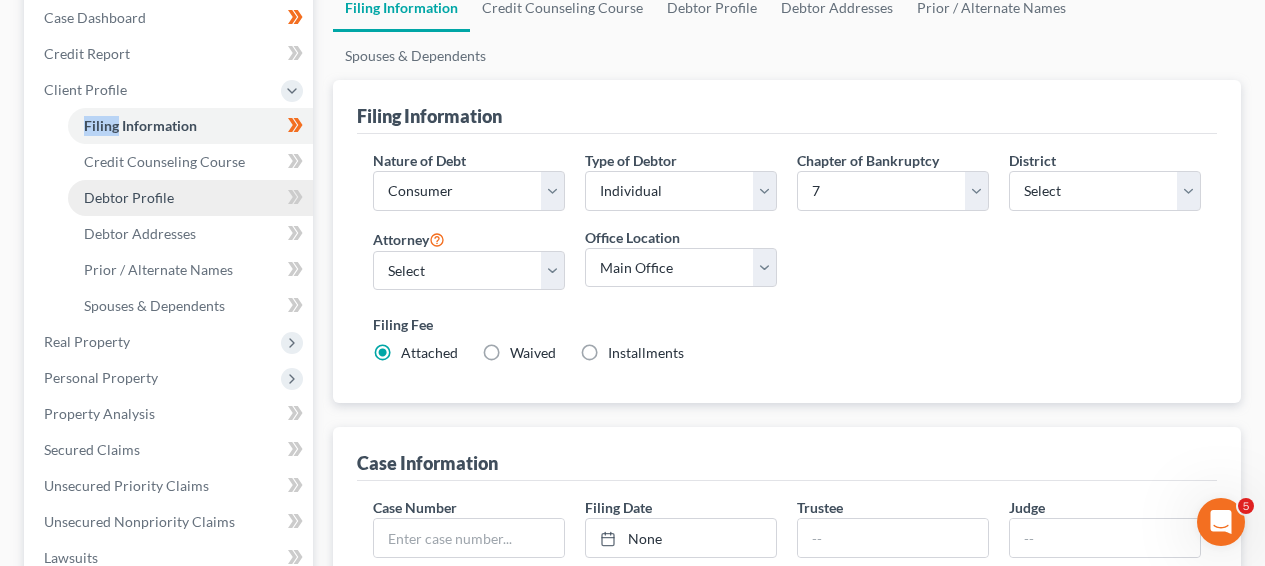 click on "Debtor Profile" at bounding box center (190, 198) 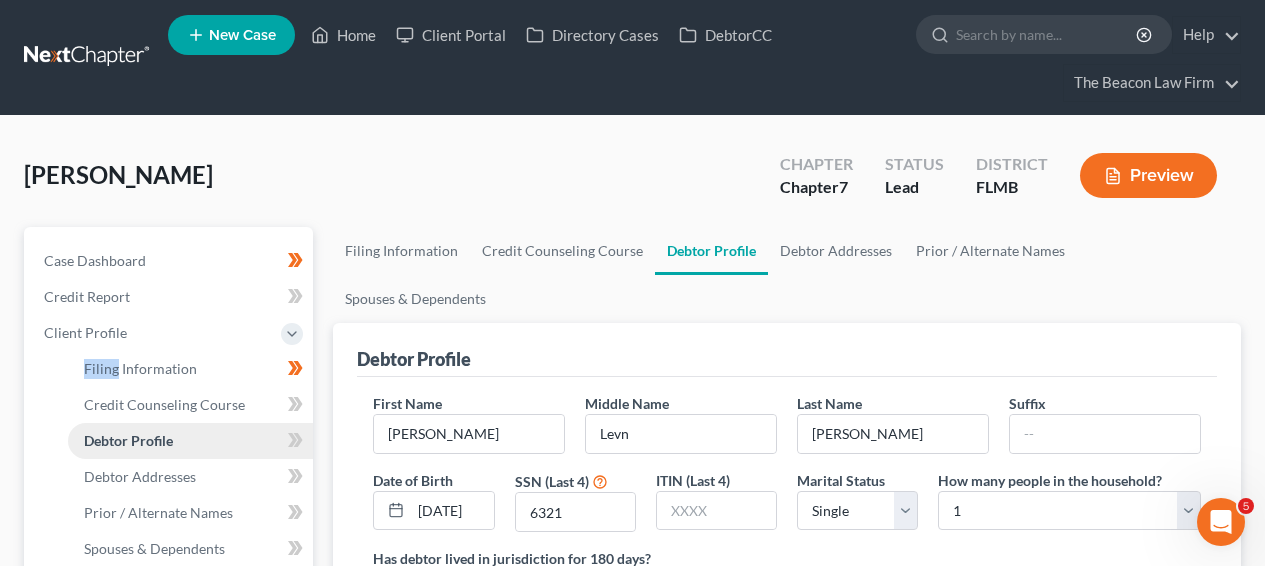scroll, scrollTop: 0, scrollLeft: 0, axis: both 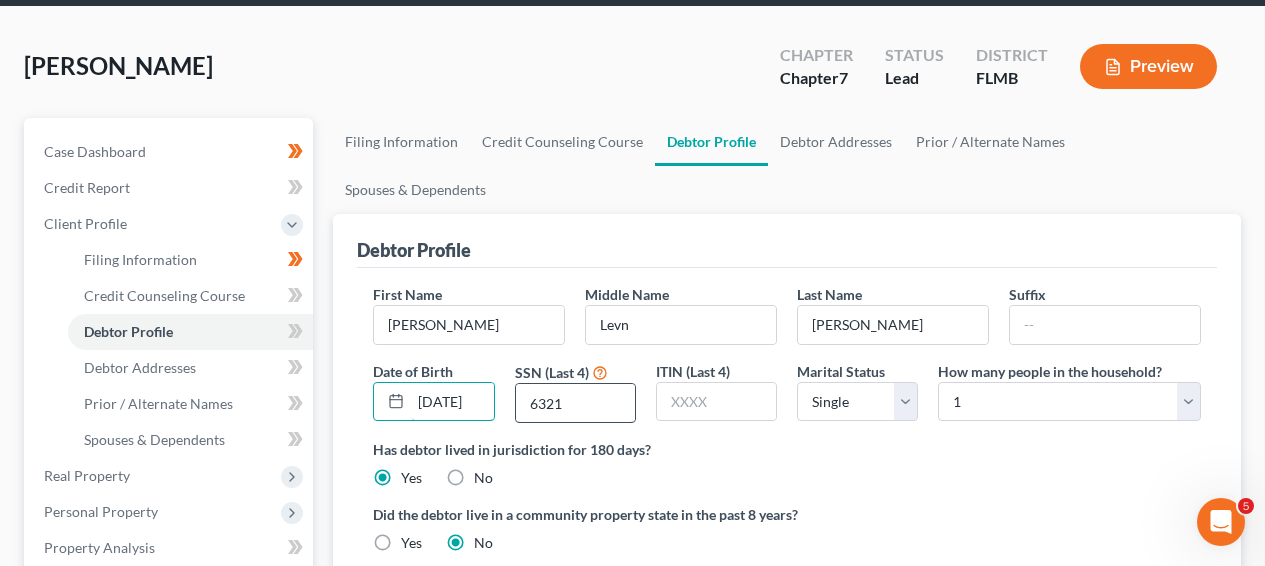 drag, startPoint x: 427, startPoint y: 346, endPoint x: 534, endPoint y: 348, distance: 107.01869 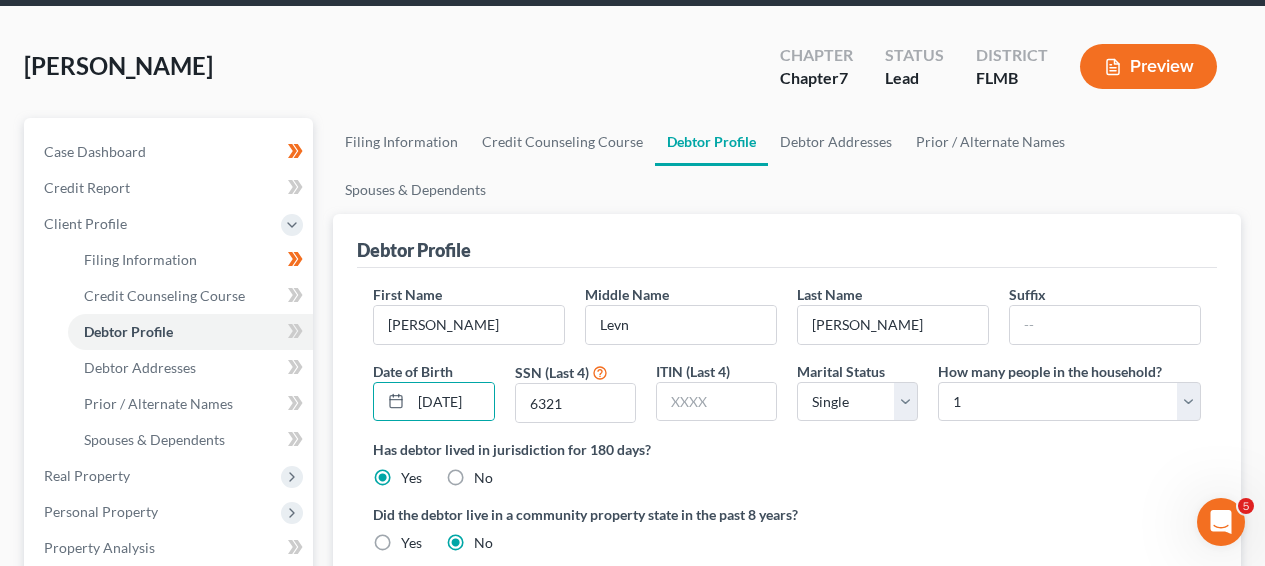 scroll, scrollTop: 0, scrollLeft: 0, axis: both 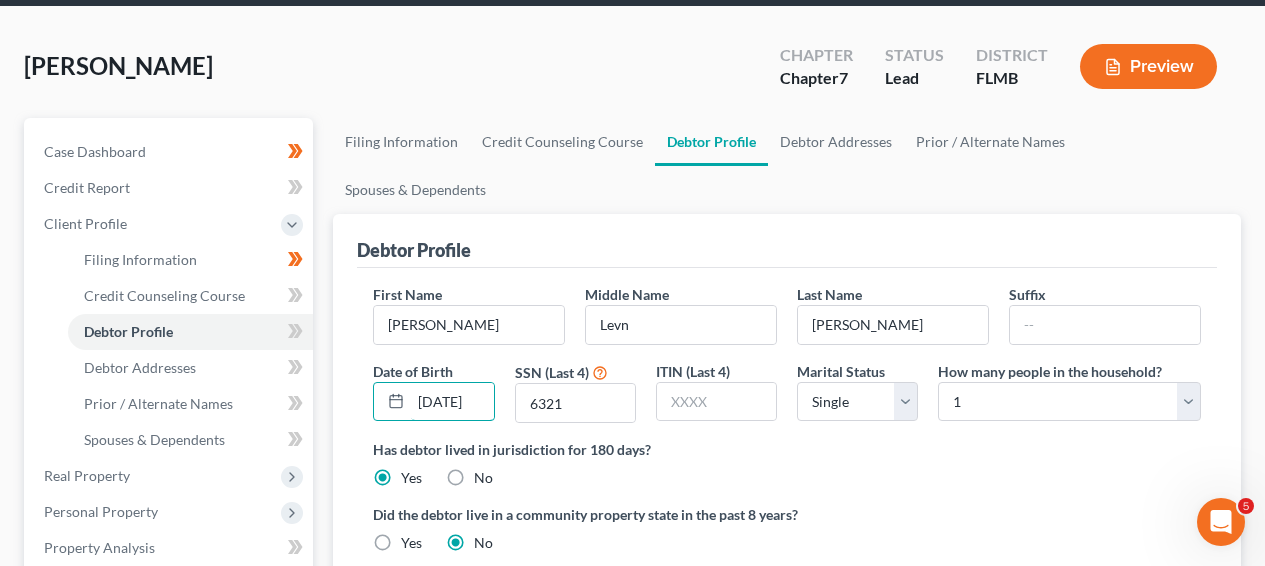 drag, startPoint x: 465, startPoint y: 349, endPoint x: 498, endPoint y: 351, distance: 33.06055 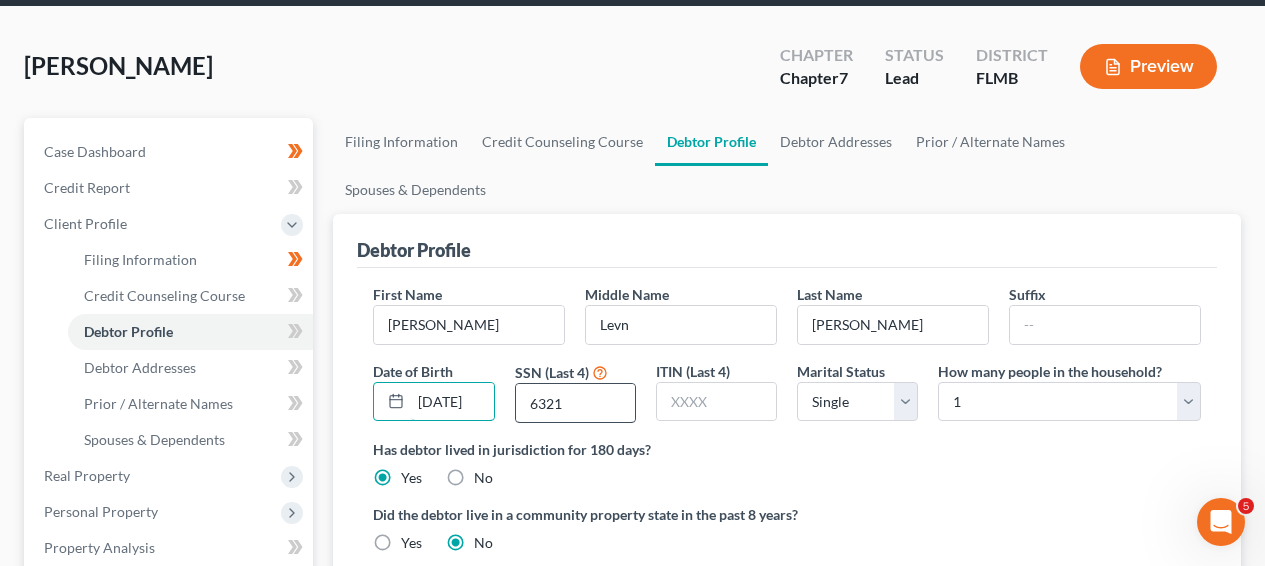 scroll, scrollTop: 0, scrollLeft: 14, axis: horizontal 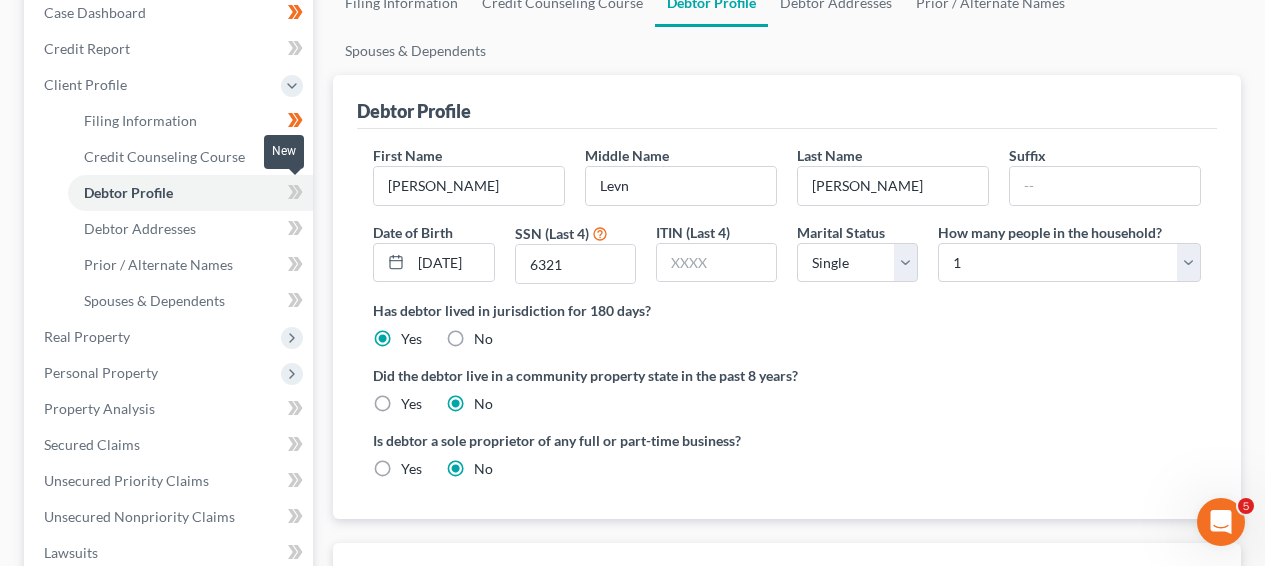 click 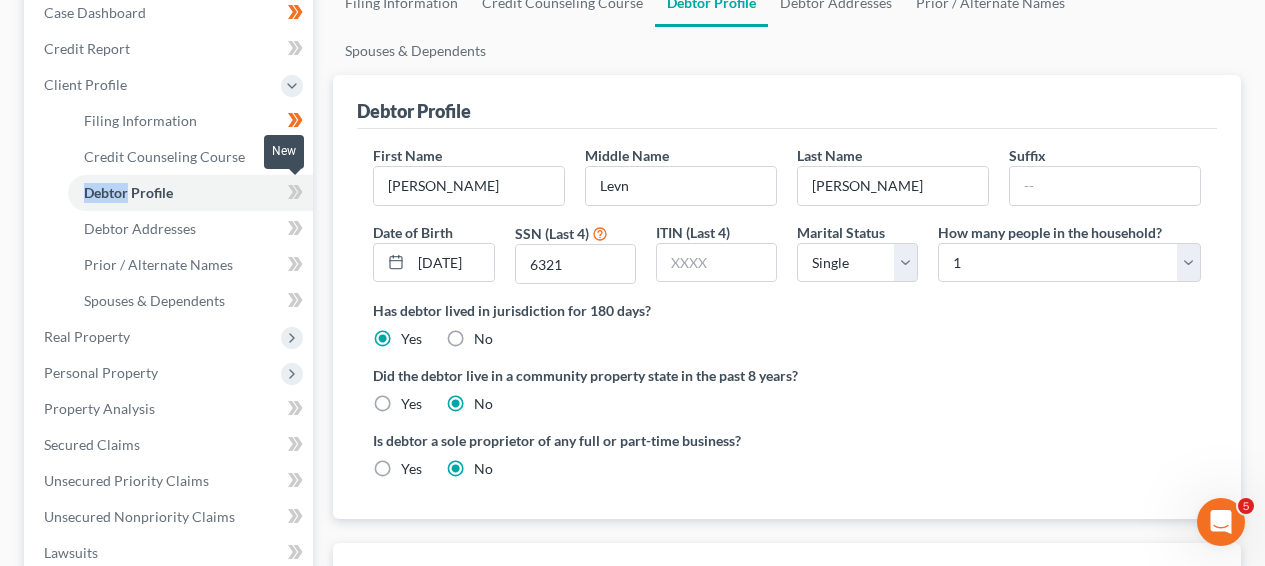 click 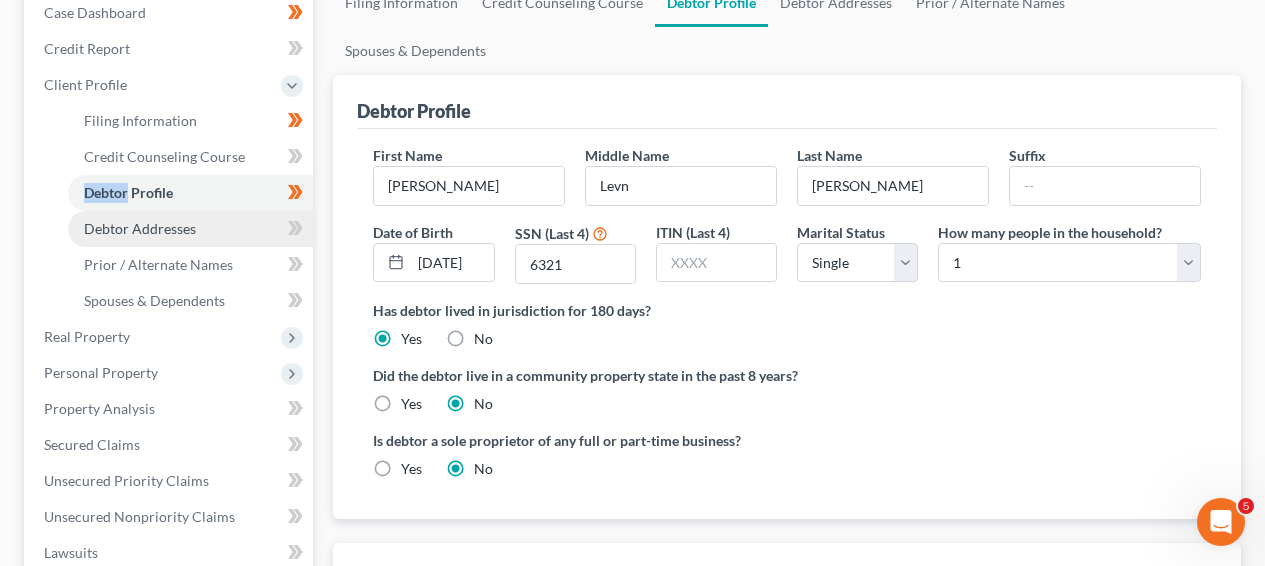 click on "Debtor Addresses" at bounding box center (190, 229) 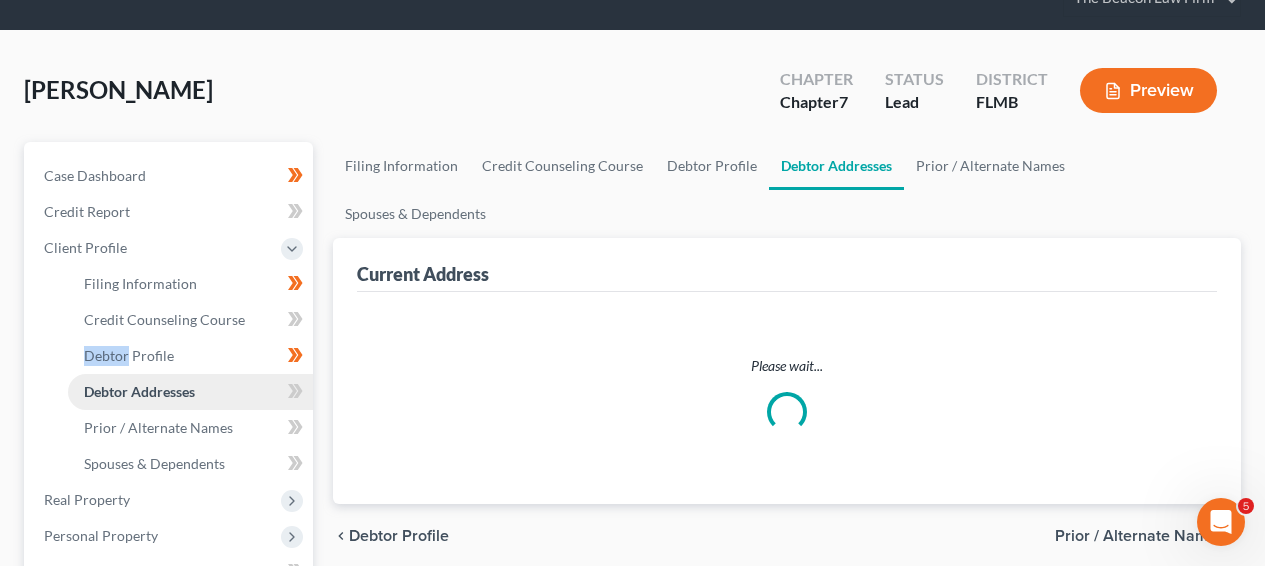 scroll, scrollTop: 0, scrollLeft: 0, axis: both 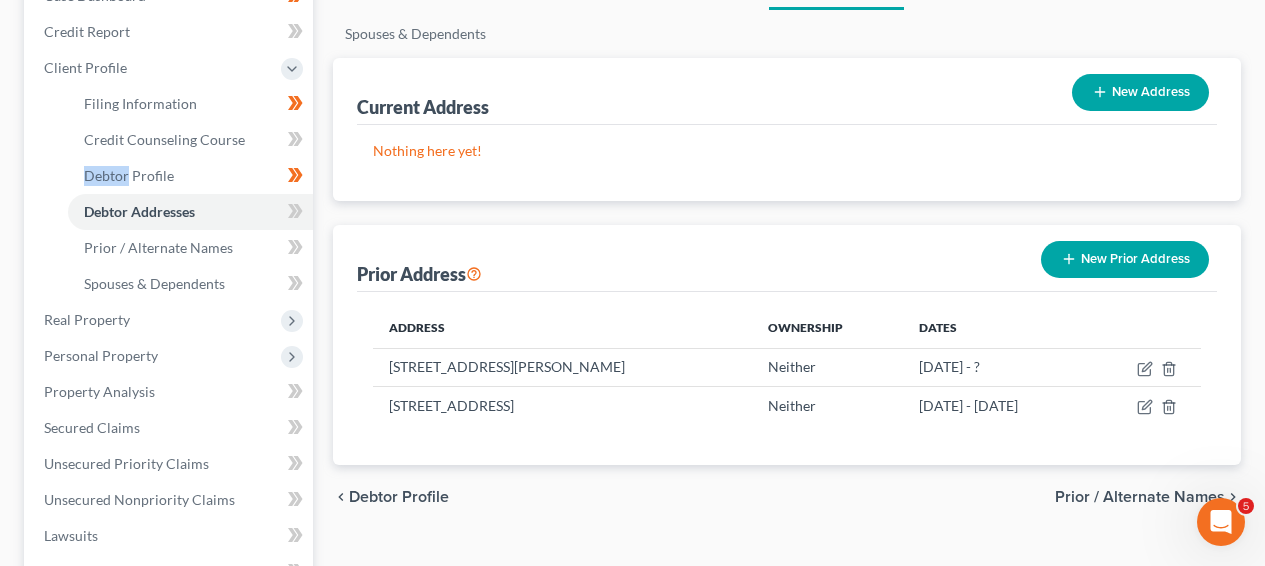 click on "New Address" at bounding box center (1140, 92) 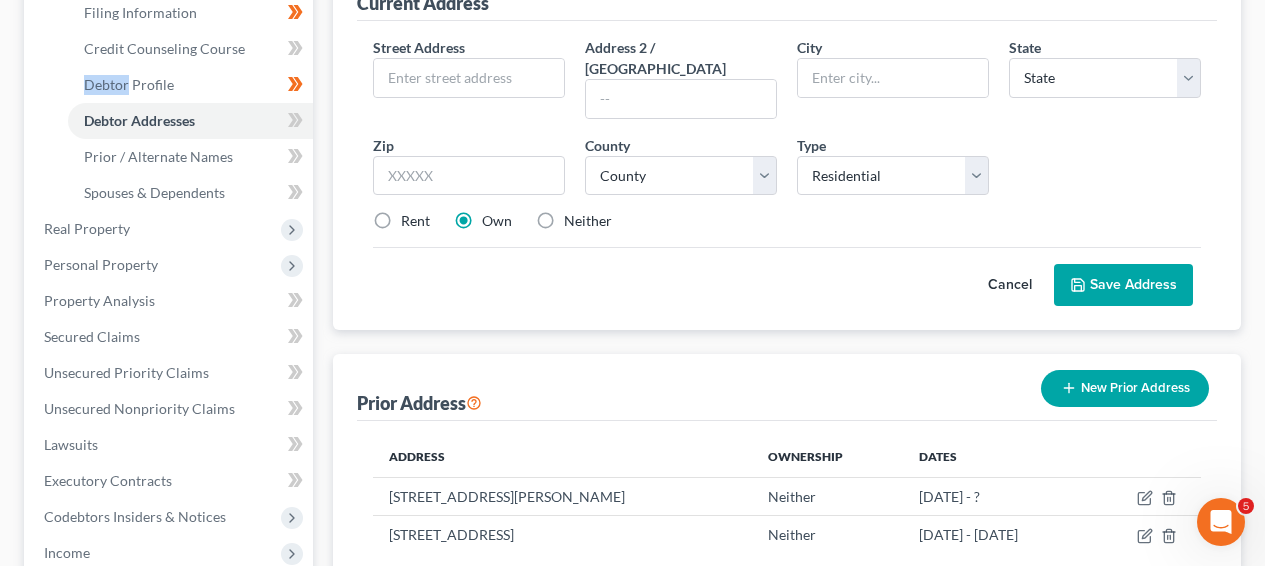 scroll, scrollTop: 359, scrollLeft: 0, axis: vertical 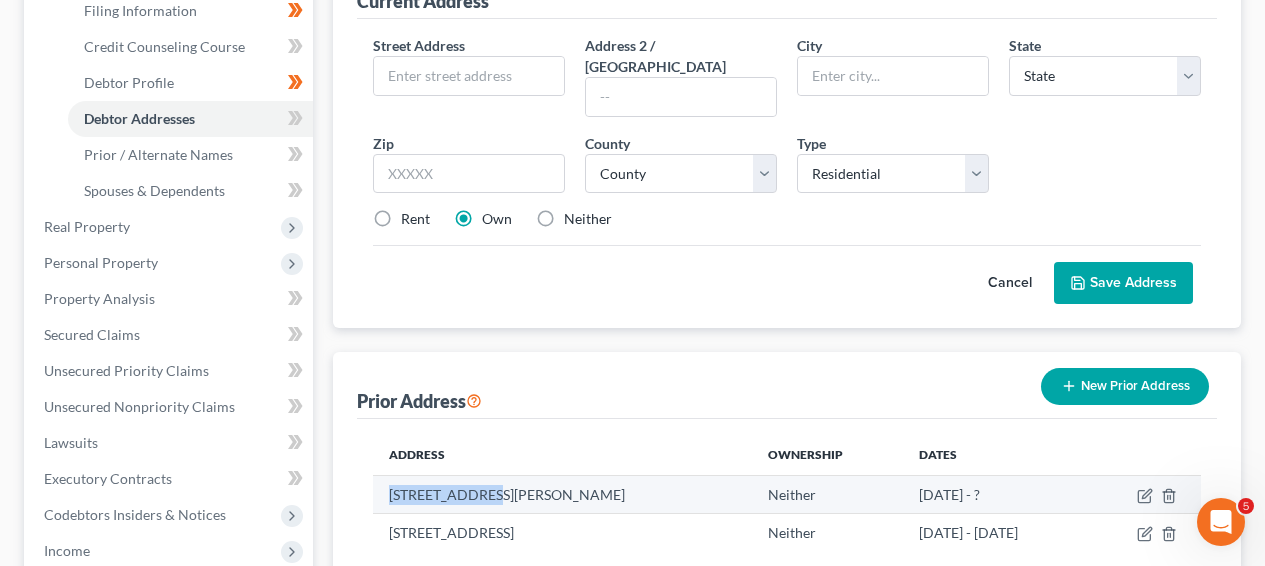 drag, startPoint x: 389, startPoint y: 427, endPoint x: 490, endPoint y: 426, distance: 101.00495 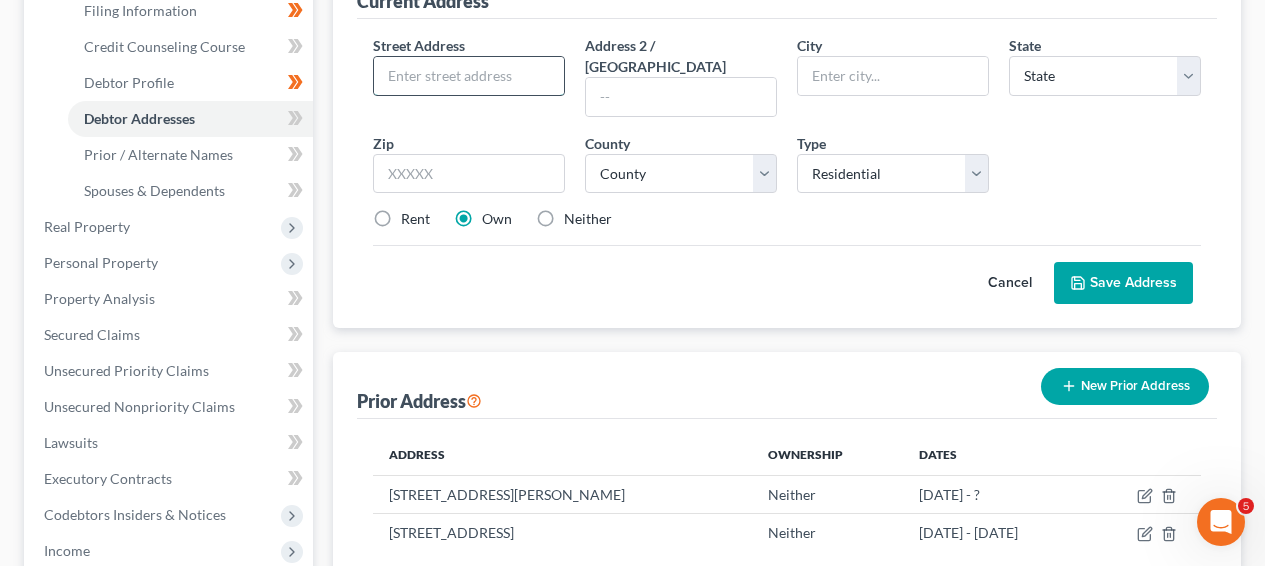 click at bounding box center [469, 76] 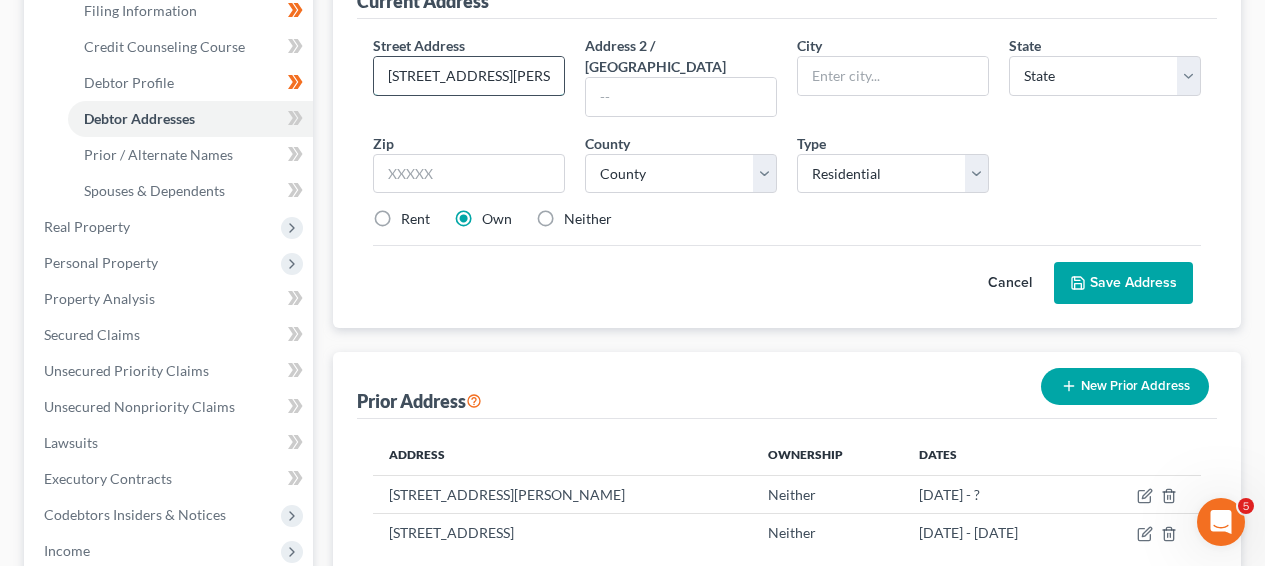 type on "[STREET_ADDRESS][PERSON_NAME]" 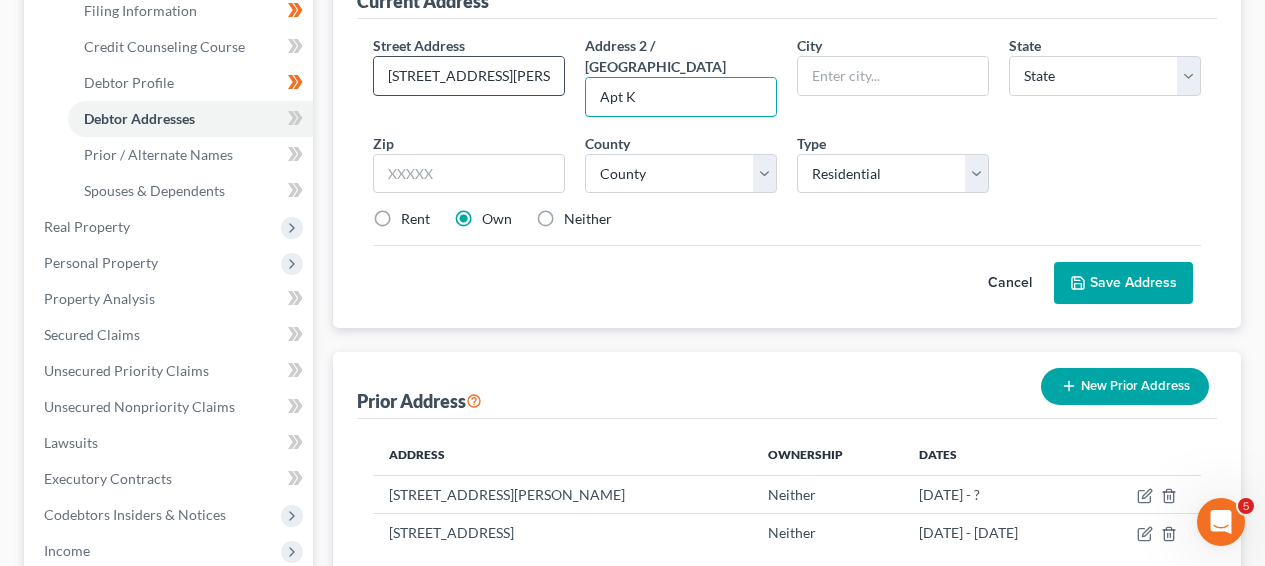 type on "Apt K" 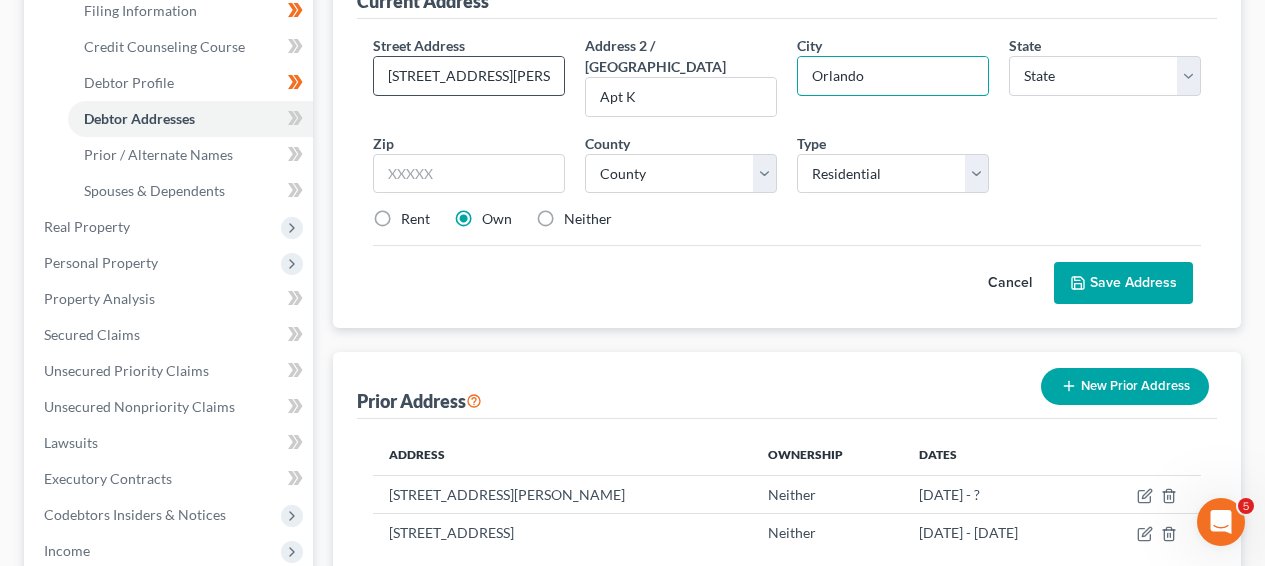 type on "Orlando" 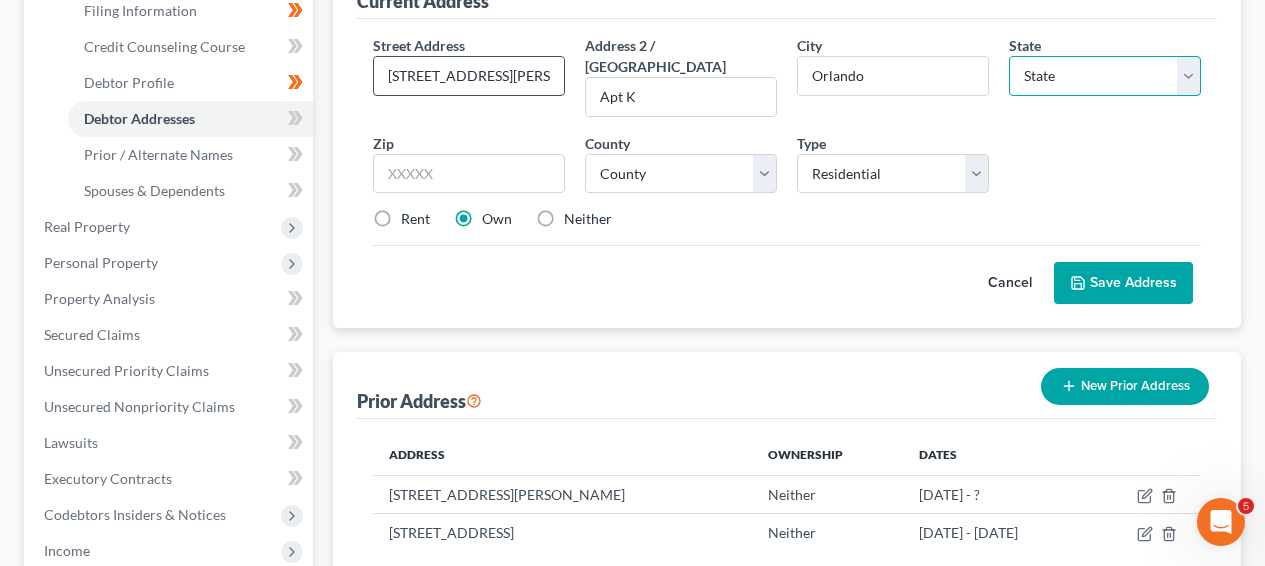 select on "9" 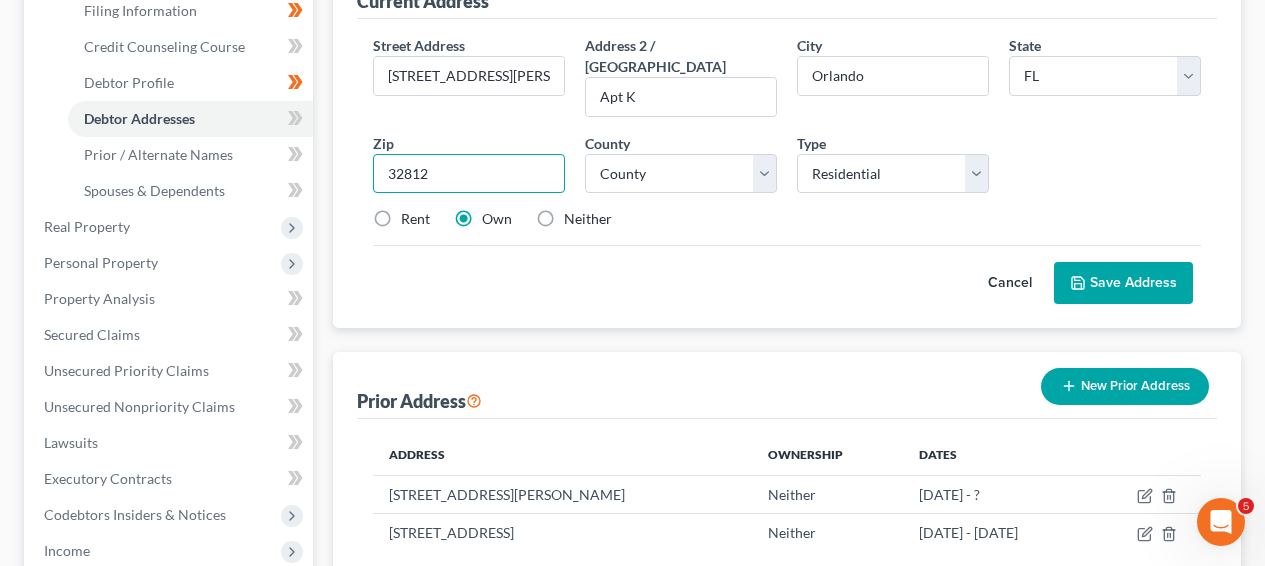 type on "32812" 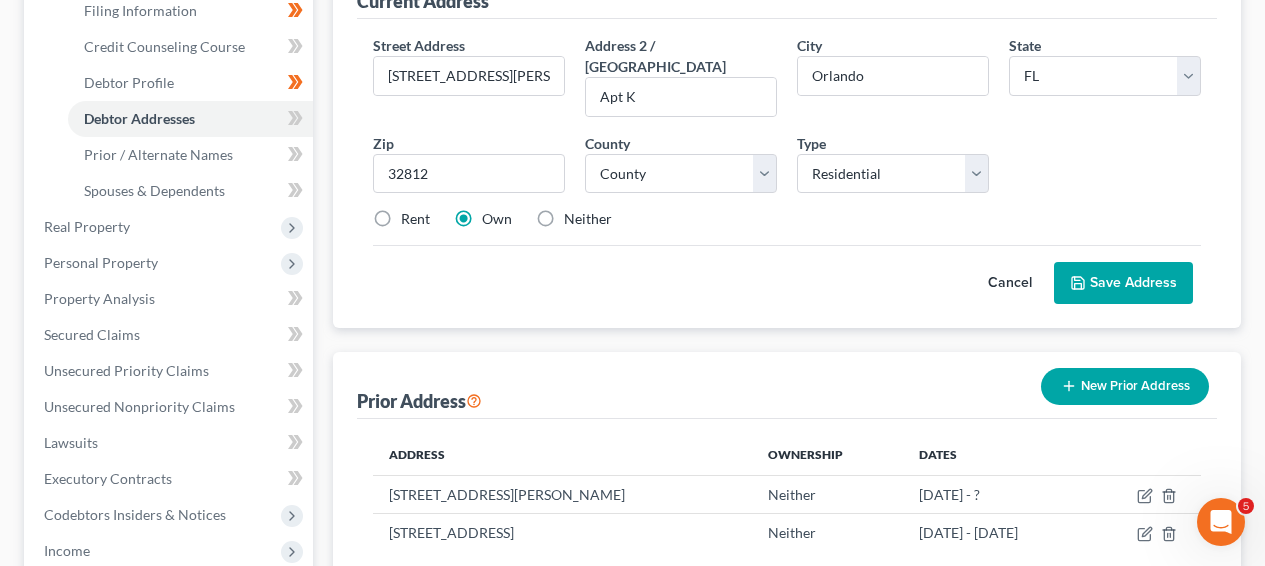 click on "Rent" at bounding box center [415, 219] 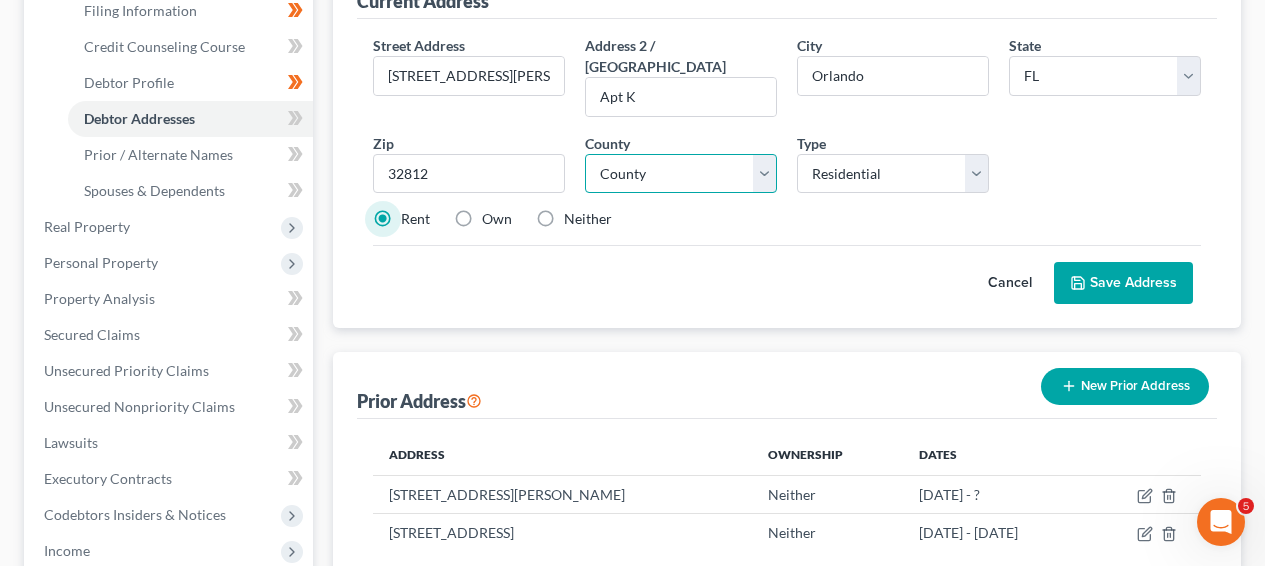 click on "County [GEOGRAPHIC_DATA] [GEOGRAPHIC_DATA] [GEOGRAPHIC_DATA] [GEOGRAPHIC_DATA] [GEOGRAPHIC_DATA] [GEOGRAPHIC_DATA] [GEOGRAPHIC_DATA] [GEOGRAPHIC_DATA] [GEOGRAPHIC_DATA] [GEOGRAPHIC_DATA] [GEOGRAPHIC_DATA] [GEOGRAPHIC_DATA] [GEOGRAPHIC_DATA] [GEOGRAPHIC_DATA] [GEOGRAPHIC_DATA] [GEOGRAPHIC_DATA] [GEOGRAPHIC_DATA] [GEOGRAPHIC_DATA] [GEOGRAPHIC_DATA] [GEOGRAPHIC_DATA] [GEOGRAPHIC_DATA] [GEOGRAPHIC_DATA] [GEOGRAPHIC_DATA] [GEOGRAPHIC_DATA] [GEOGRAPHIC_DATA] [GEOGRAPHIC_DATA] [GEOGRAPHIC_DATA] [GEOGRAPHIC_DATA] [GEOGRAPHIC_DATA] [GEOGRAPHIC_DATA] County [GEOGRAPHIC_DATA] [GEOGRAPHIC_DATA] [GEOGRAPHIC_DATA] [GEOGRAPHIC_DATA] [GEOGRAPHIC_DATA] [GEOGRAPHIC_DATA] [GEOGRAPHIC_DATA] [GEOGRAPHIC_DATA] [GEOGRAPHIC_DATA] [GEOGRAPHIC_DATA] [GEOGRAPHIC_DATA] [GEOGRAPHIC_DATA] [GEOGRAPHIC_DATA]-[GEOGRAPHIC_DATA] [GEOGRAPHIC_DATA] [GEOGRAPHIC_DATA] [GEOGRAPHIC_DATA] [GEOGRAPHIC_DATA] [GEOGRAPHIC_DATA] [GEOGRAPHIC_DATA] [GEOGRAPHIC_DATA] [GEOGRAPHIC_DATA] [GEOGRAPHIC_DATA] [GEOGRAPHIC_DATA] [GEOGRAPHIC_DATA] [GEOGRAPHIC_DATA] [GEOGRAPHIC_DATA] [GEOGRAPHIC_DATA] [GEOGRAPHIC_DATA] [GEOGRAPHIC_DATA] [GEOGRAPHIC_DATA] [GEOGRAPHIC_DATA] [GEOGRAPHIC_DATA] [GEOGRAPHIC_DATA] [GEOGRAPHIC_DATA] [GEOGRAPHIC_DATA] [GEOGRAPHIC_DATA] [US_STATE][GEOGRAPHIC_DATA]" at bounding box center (681, 174) 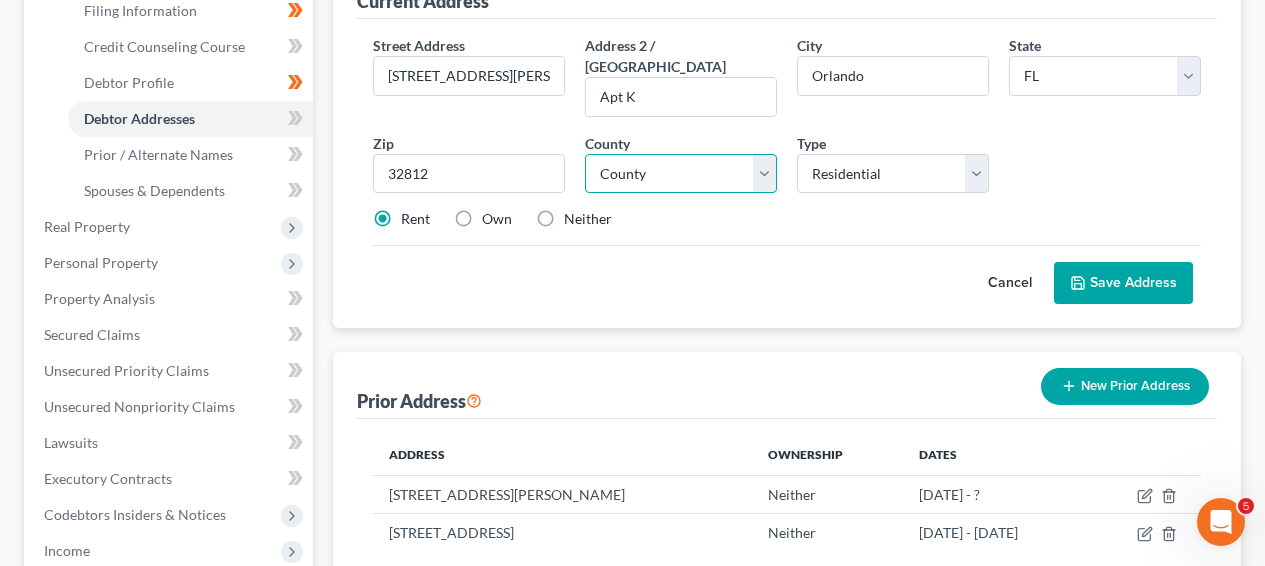 select on "47" 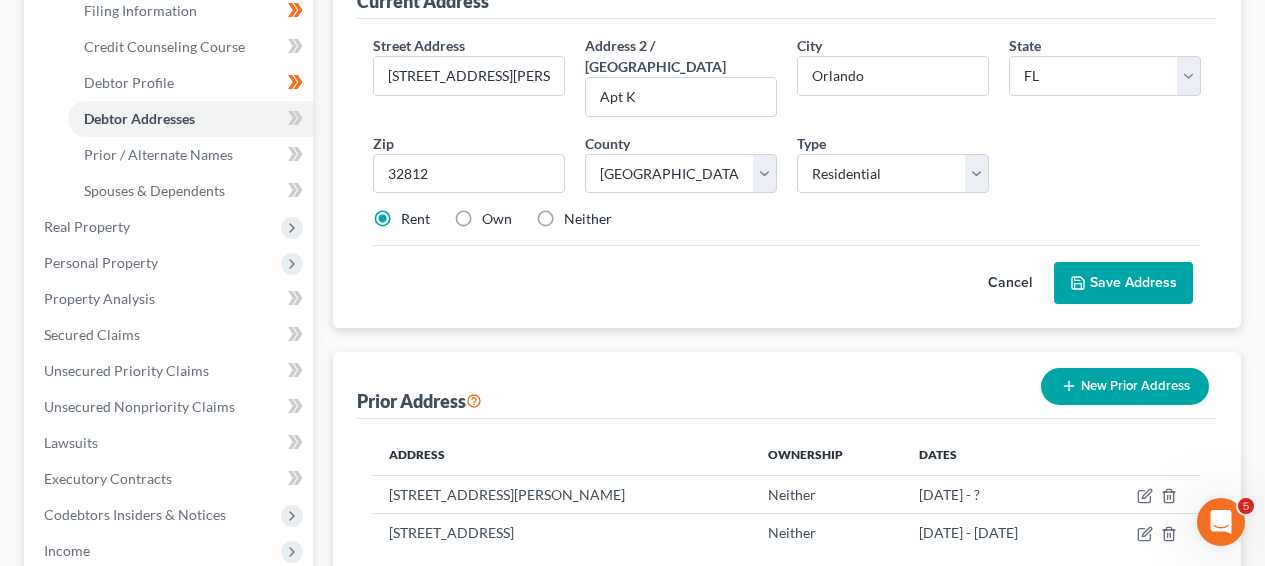 click on "Save Address" at bounding box center (1123, 283) 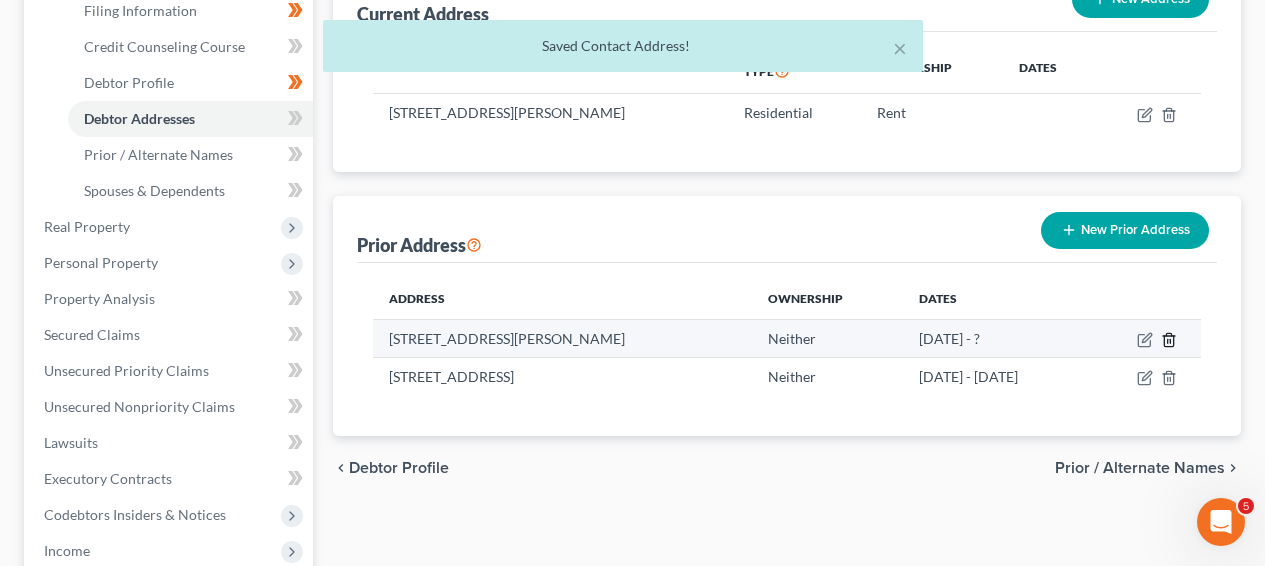 click 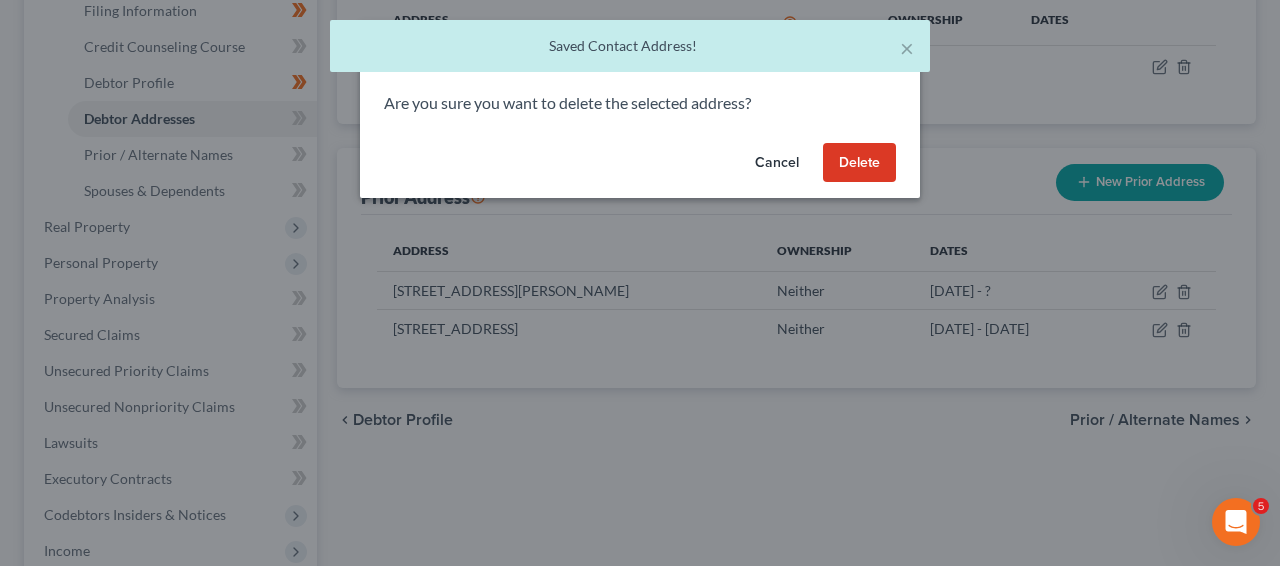 click on "Delete" at bounding box center [859, 163] 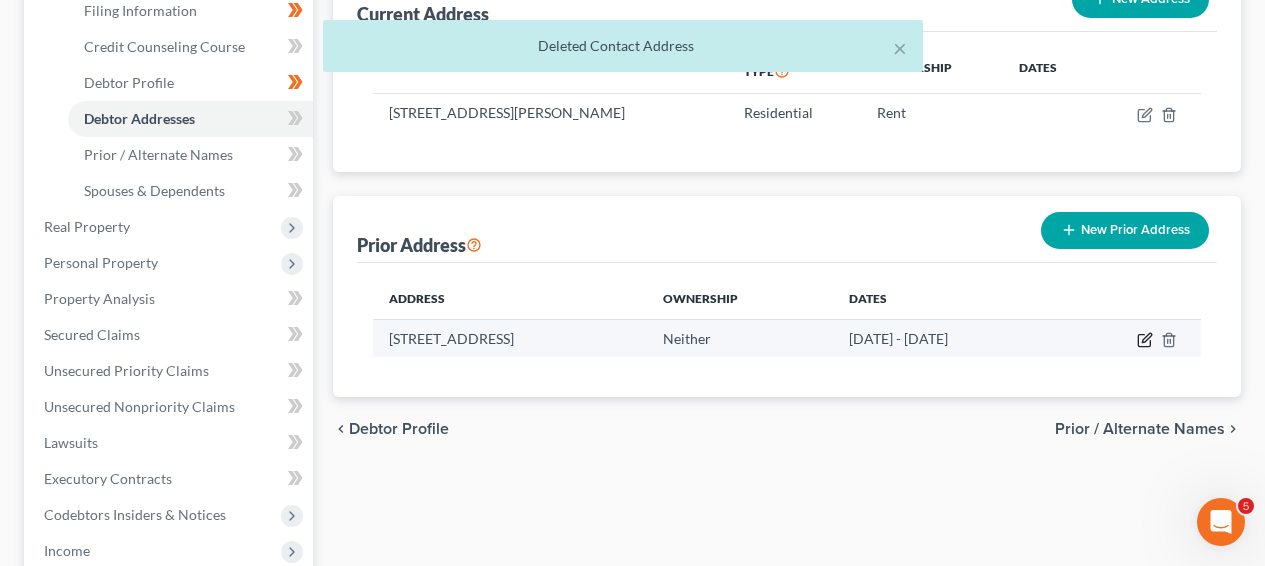 click 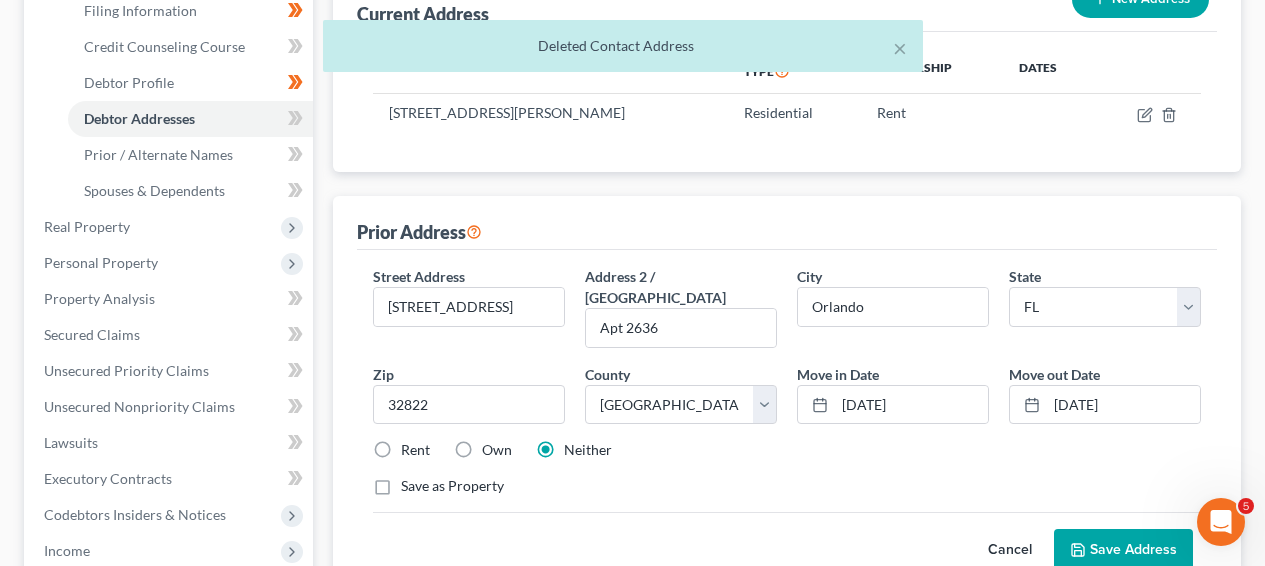 click on "Rent" at bounding box center [415, 450] 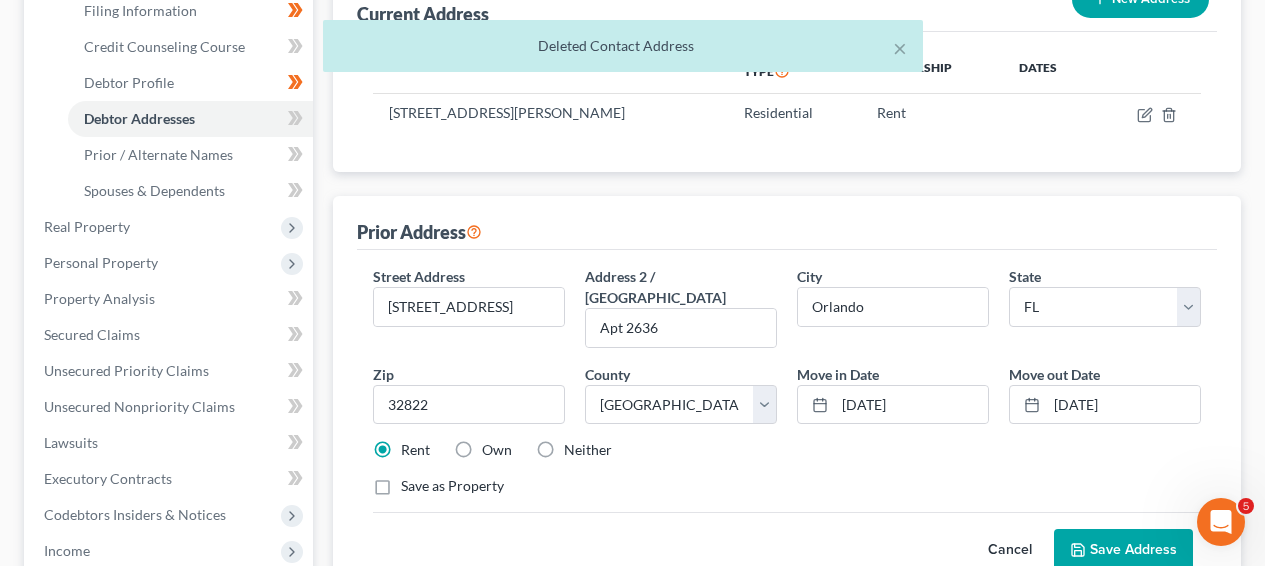 click on "Save Address" at bounding box center (1123, 550) 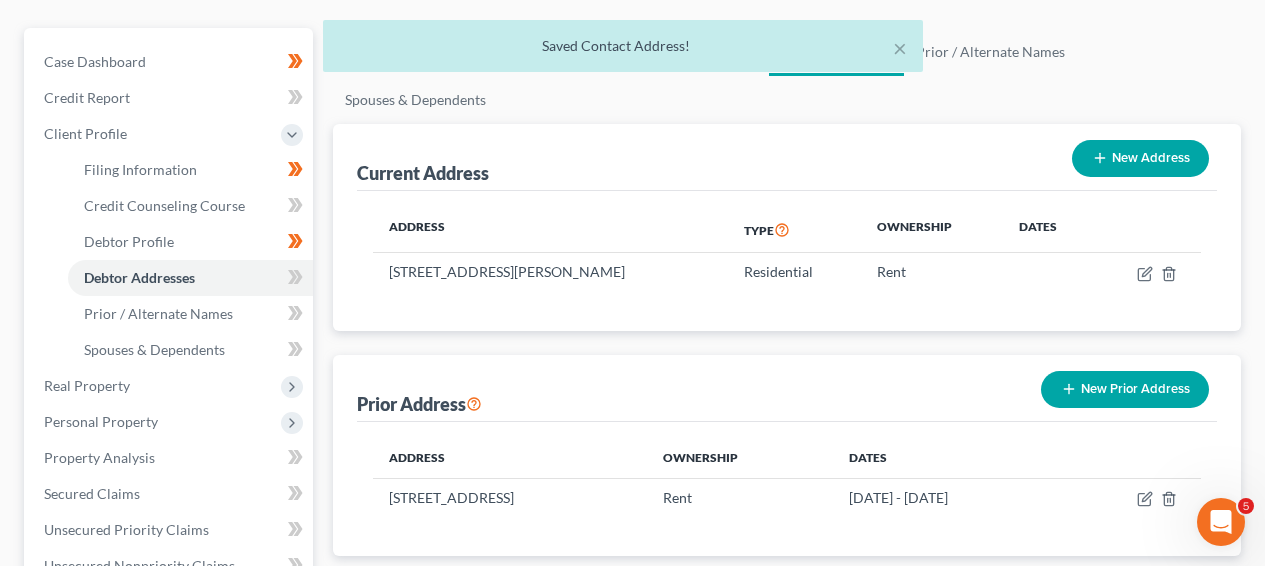 scroll, scrollTop: 186, scrollLeft: 0, axis: vertical 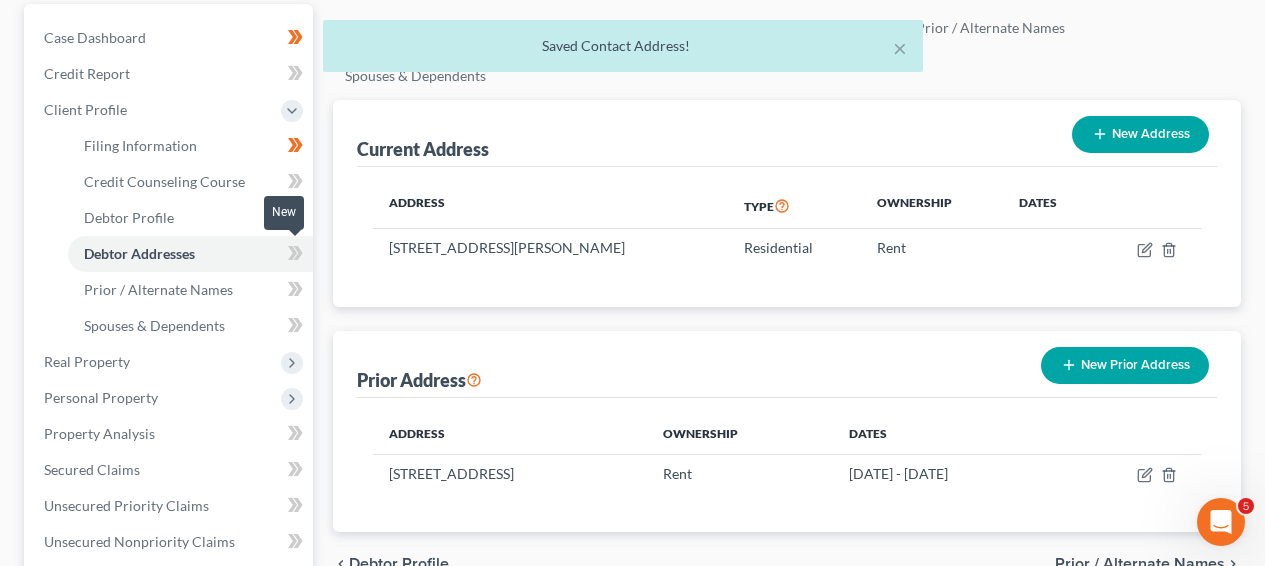 click 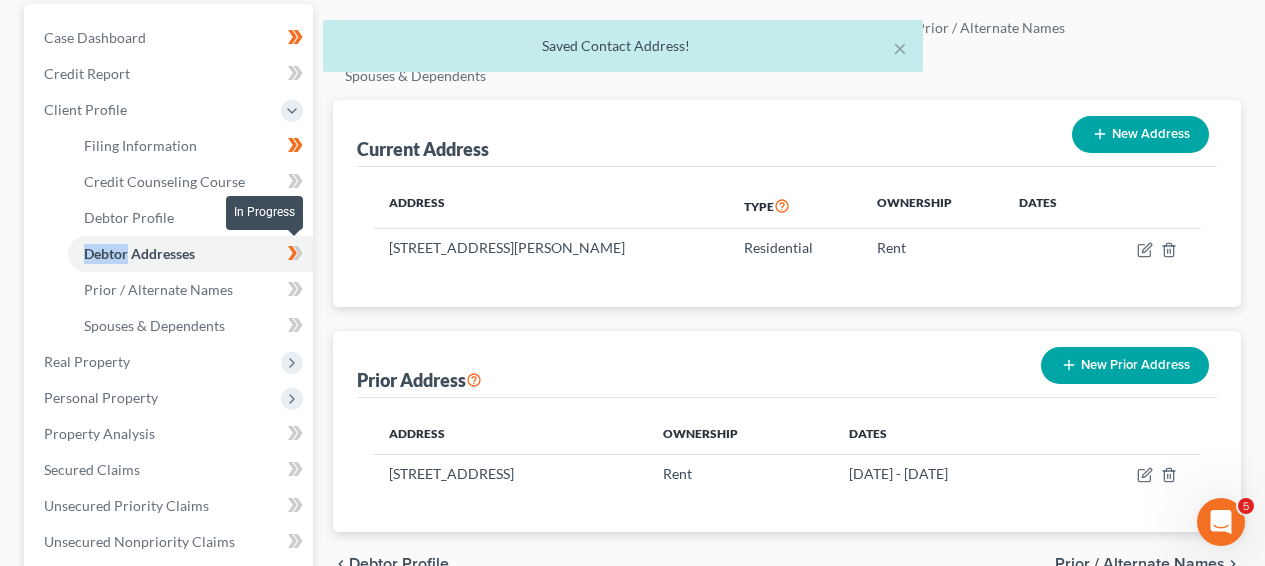 click 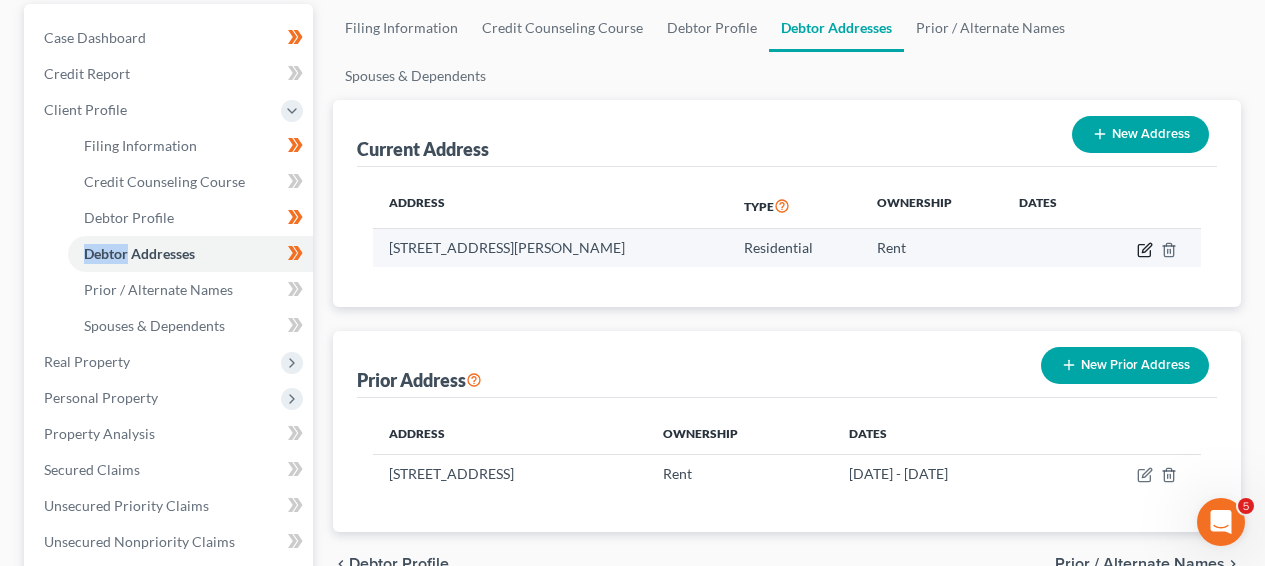 click 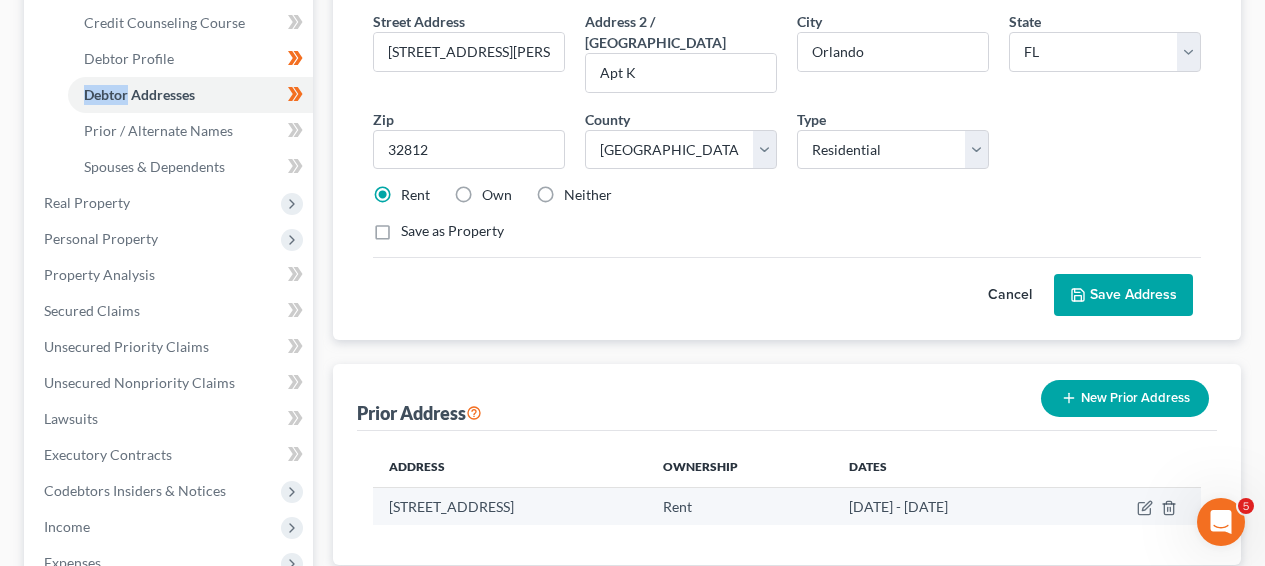 scroll, scrollTop: 465, scrollLeft: 0, axis: vertical 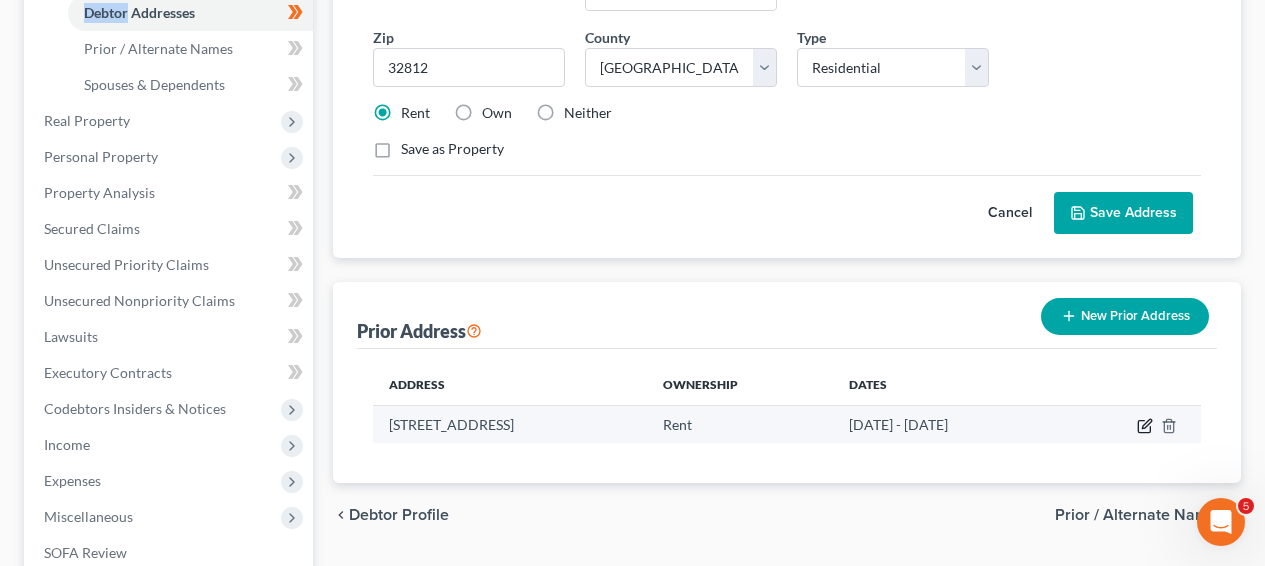 click 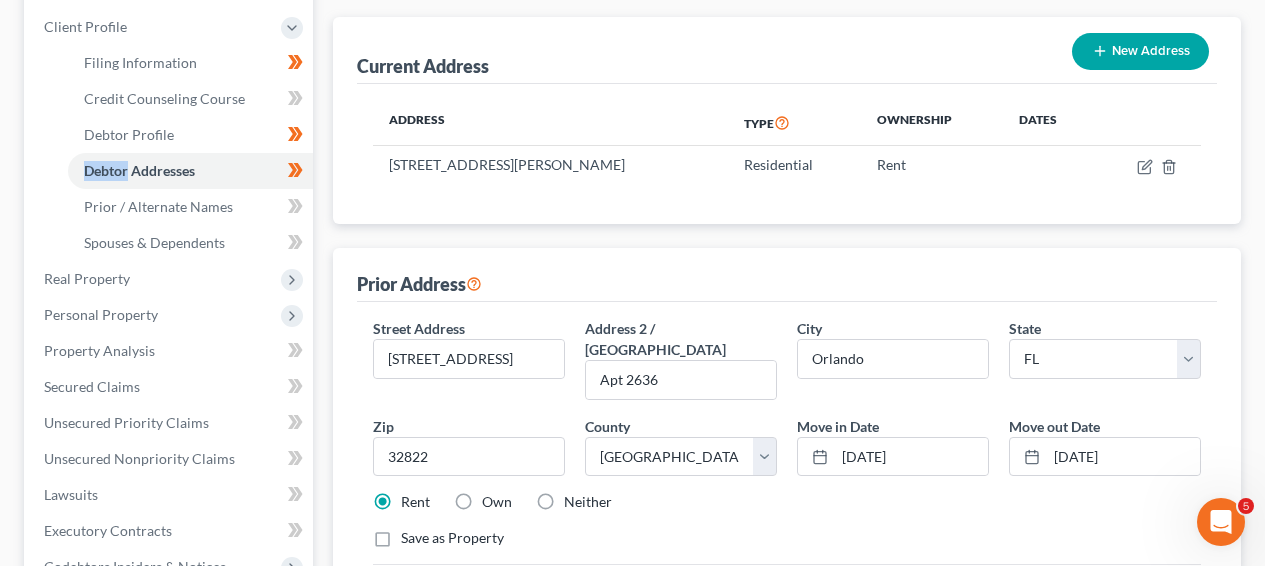 scroll, scrollTop: 253, scrollLeft: 0, axis: vertical 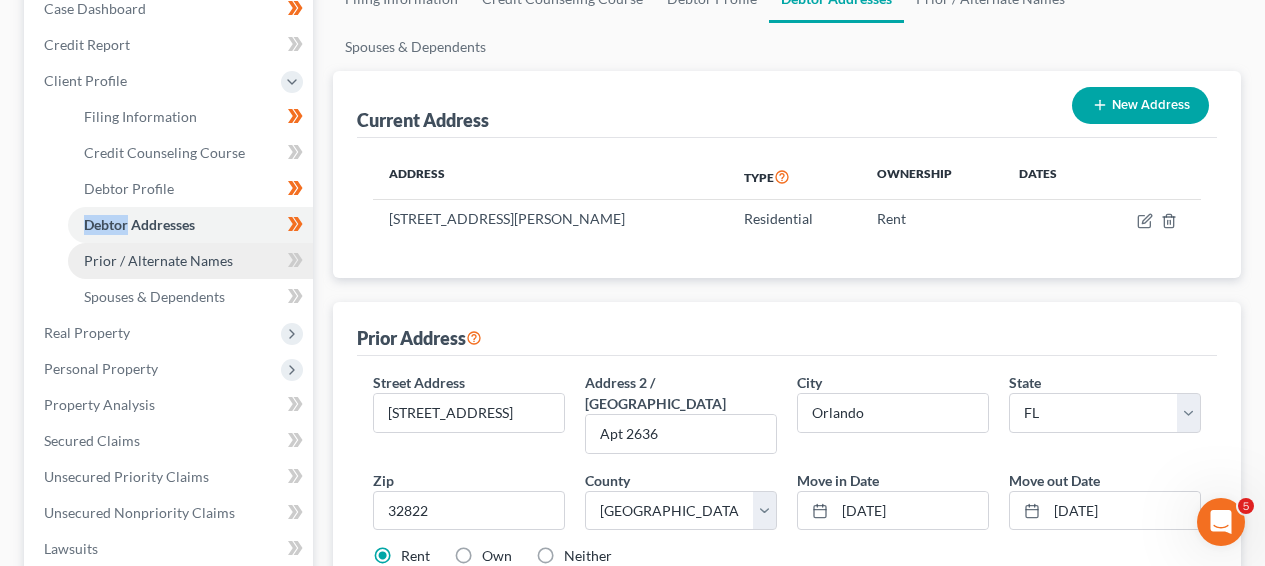 click on "Prior / Alternate Names" at bounding box center [190, 261] 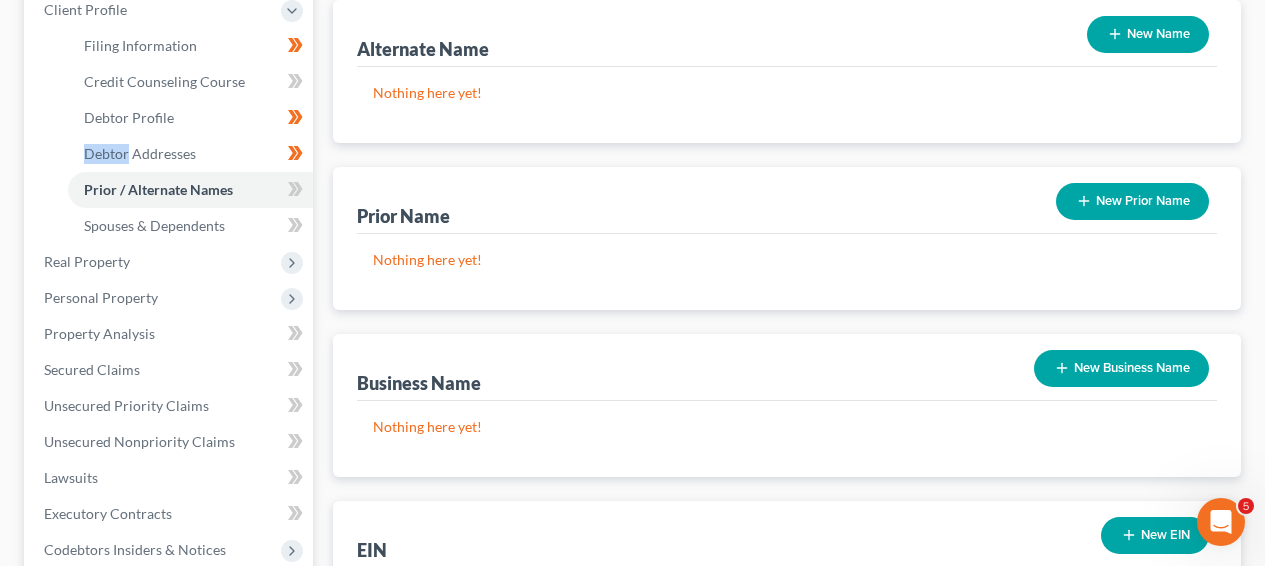 scroll, scrollTop: 225, scrollLeft: 0, axis: vertical 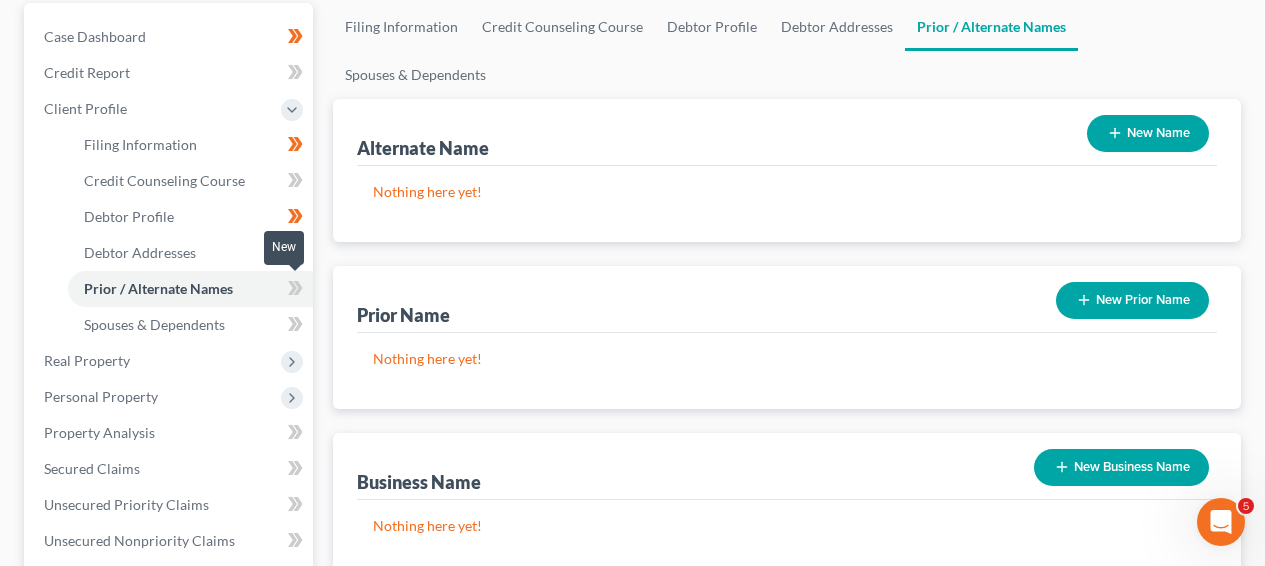 click 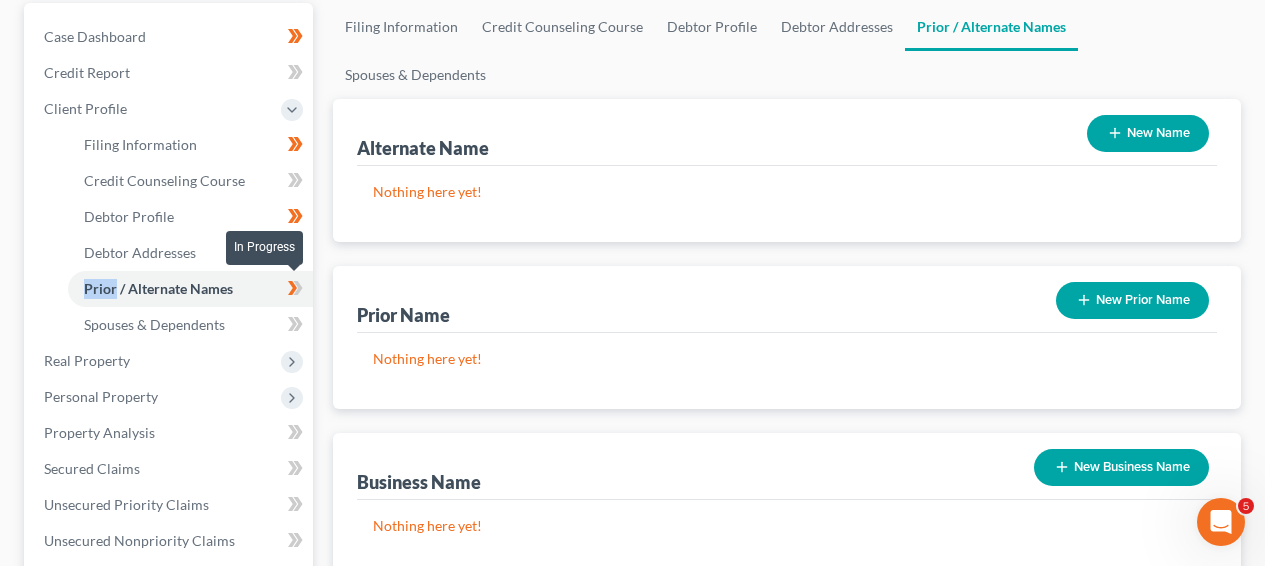 click 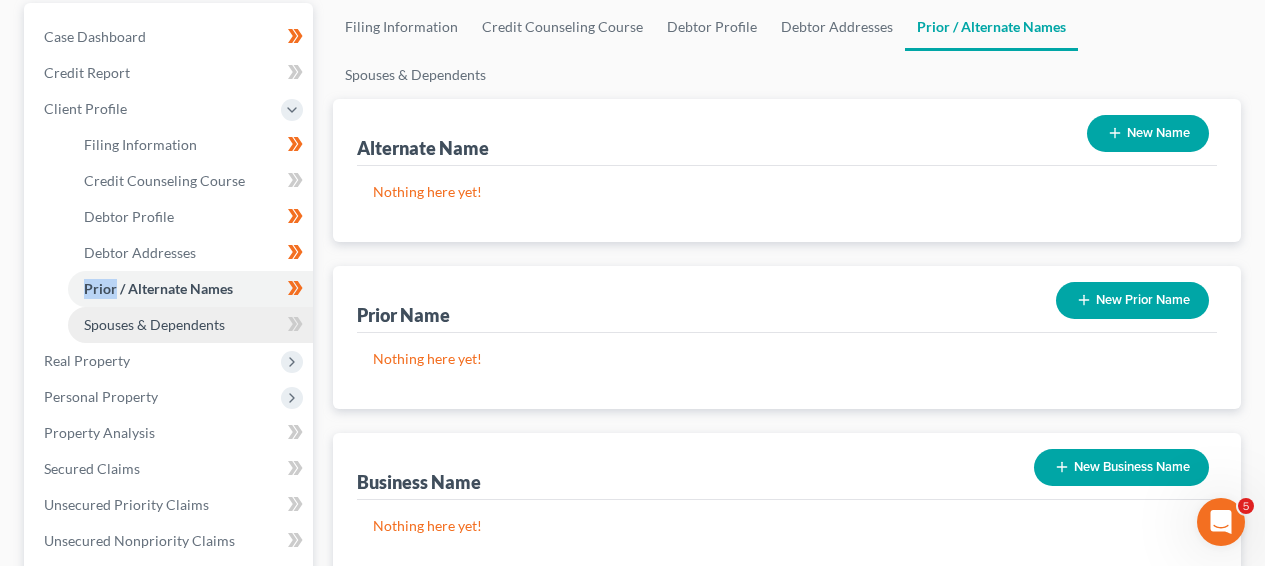 click on "Spouses & Dependents" at bounding box center [190, 325] 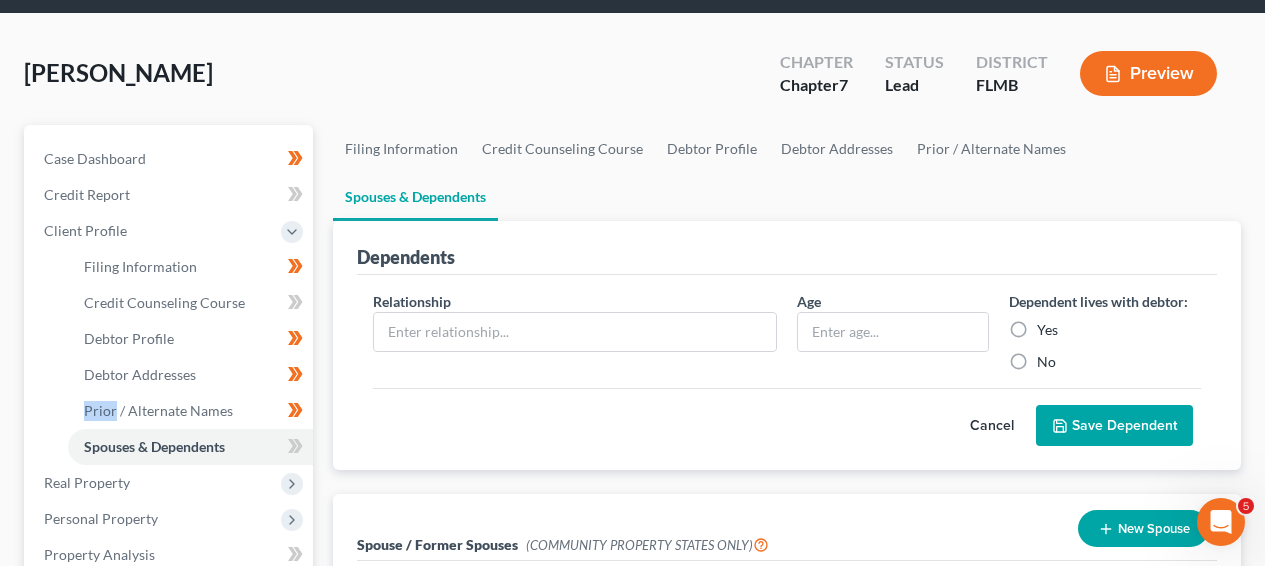 scroll, scrollTop: 84, scrollLeft: 0, axis: vertical 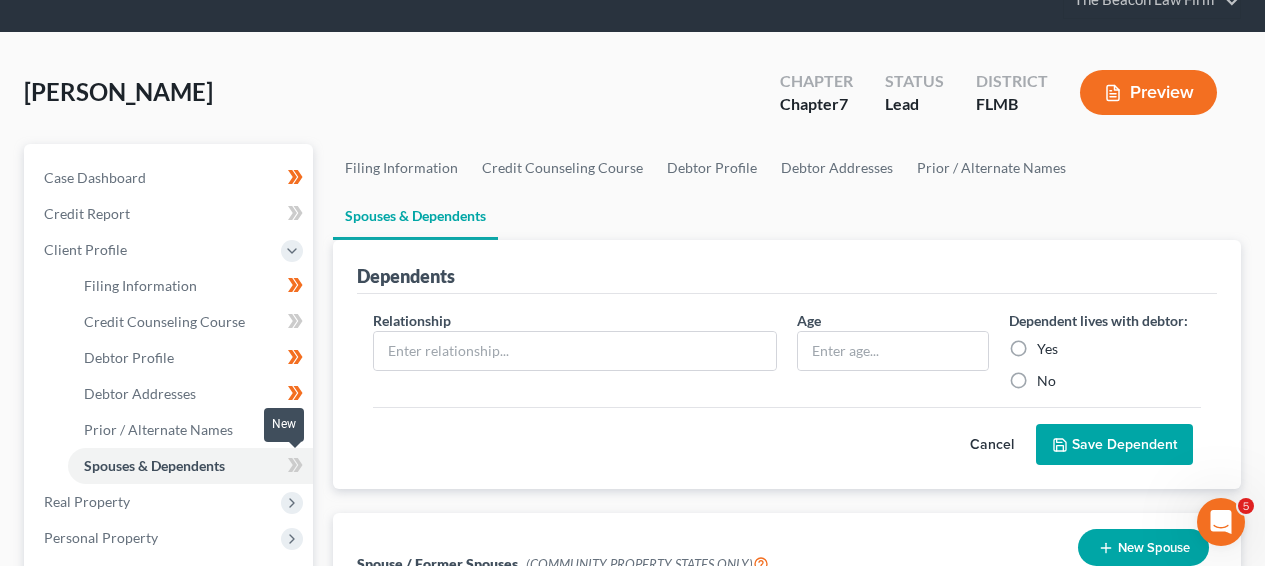 click at bounding box center [295, 468] 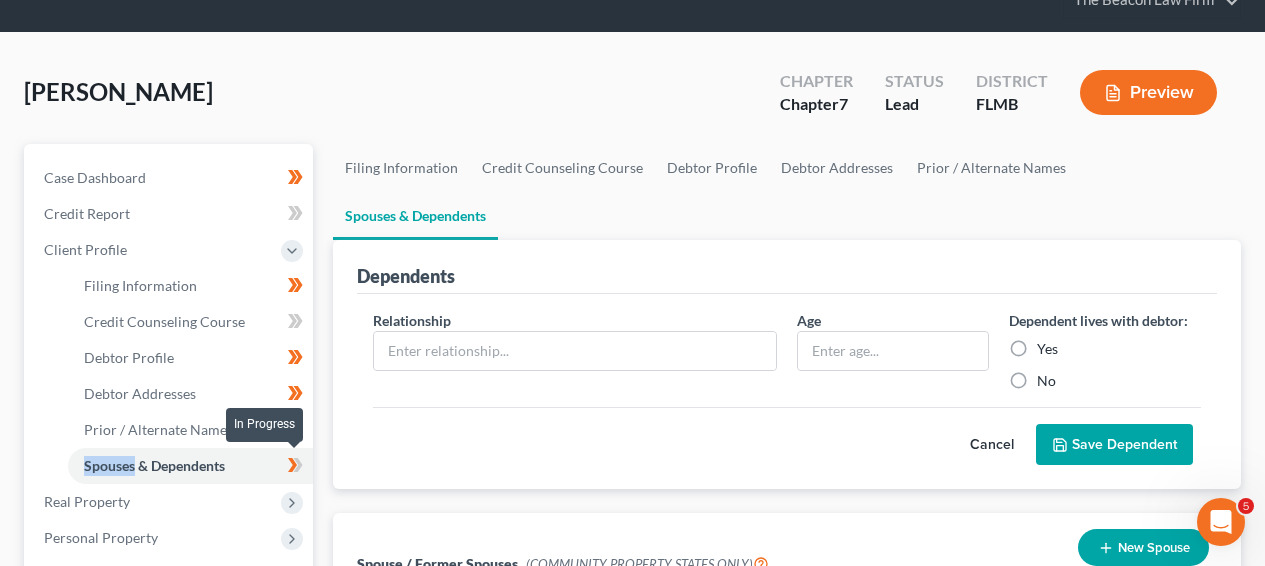 click at bounding box center (295, 468) 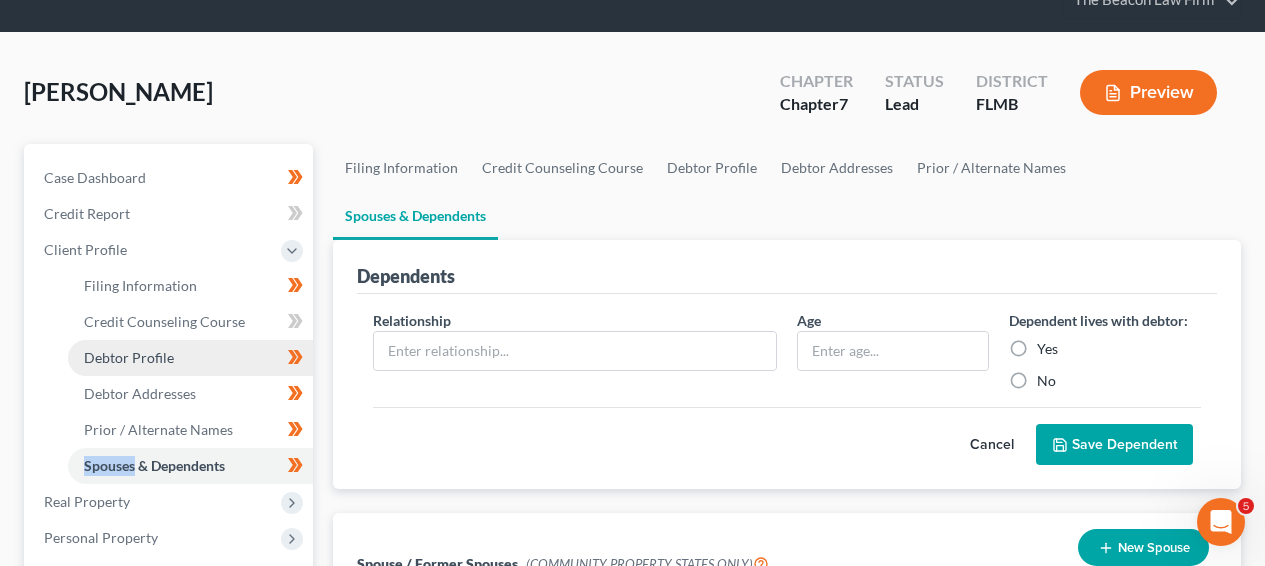 click on "Debtor Profile" at bounding box center (190, 358) 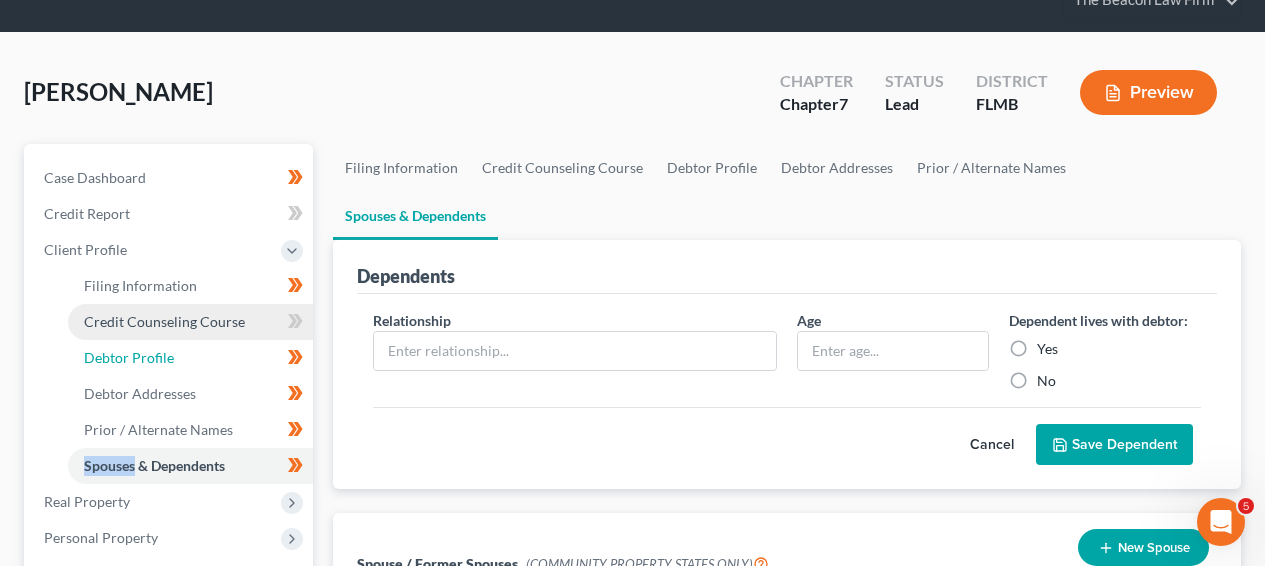 select on "0" 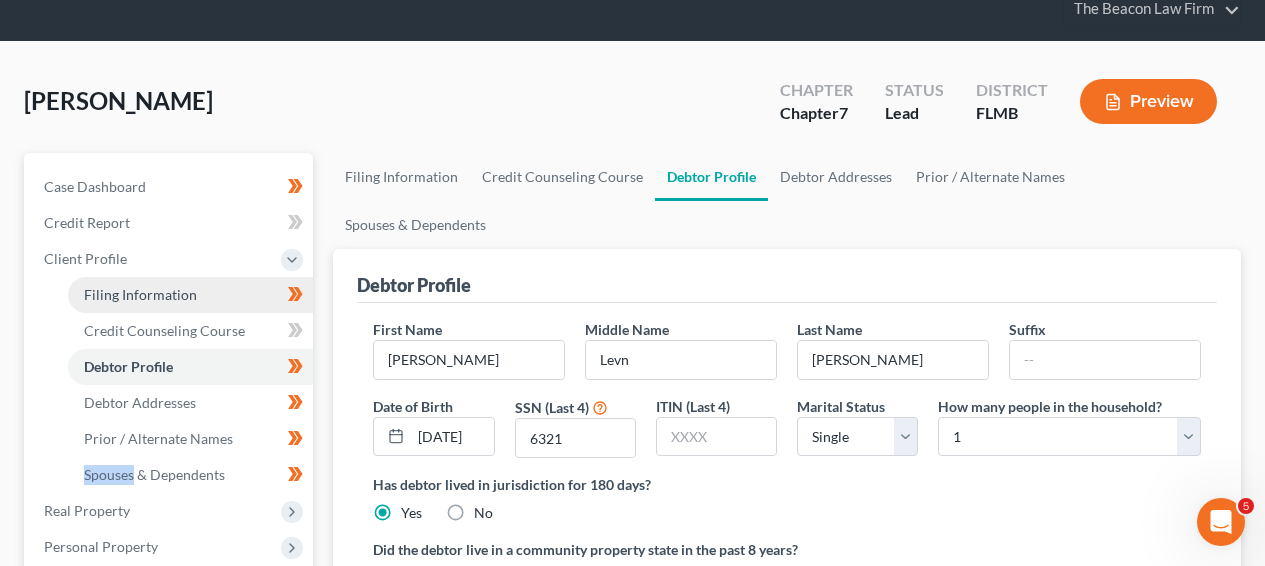 scroll, scrollTop: 9, scrollLeft: 0, axis: vertical 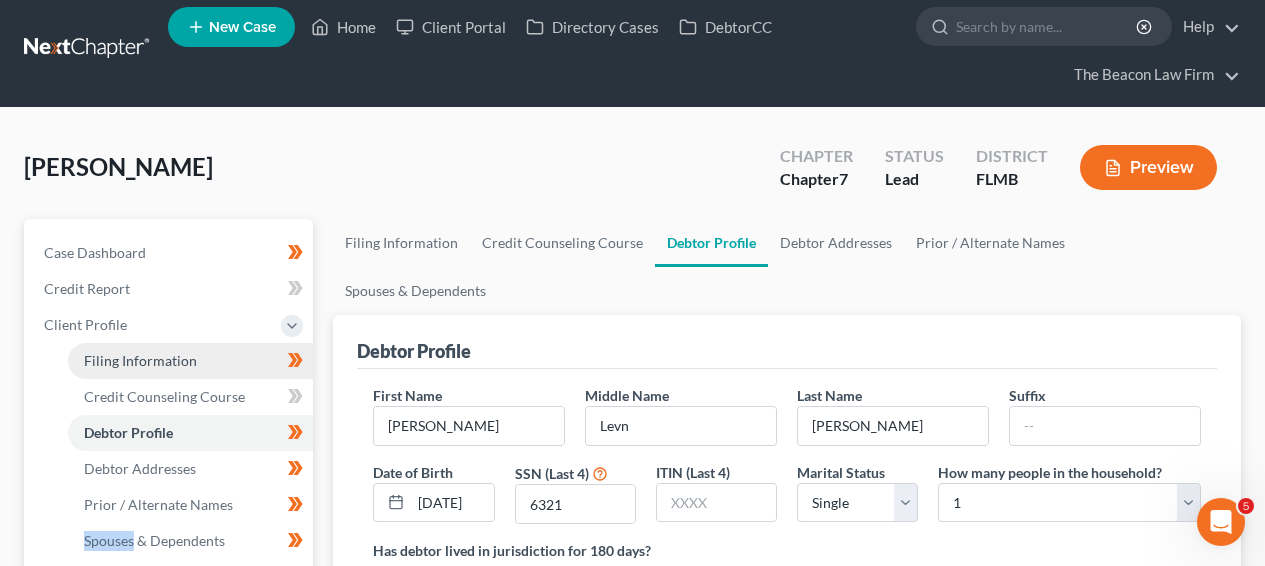 click on "Client Profile
Filing Information
Credit Counseling Course
Debtor Profile
Debtor Addresses" at bounding box center (170, 433) 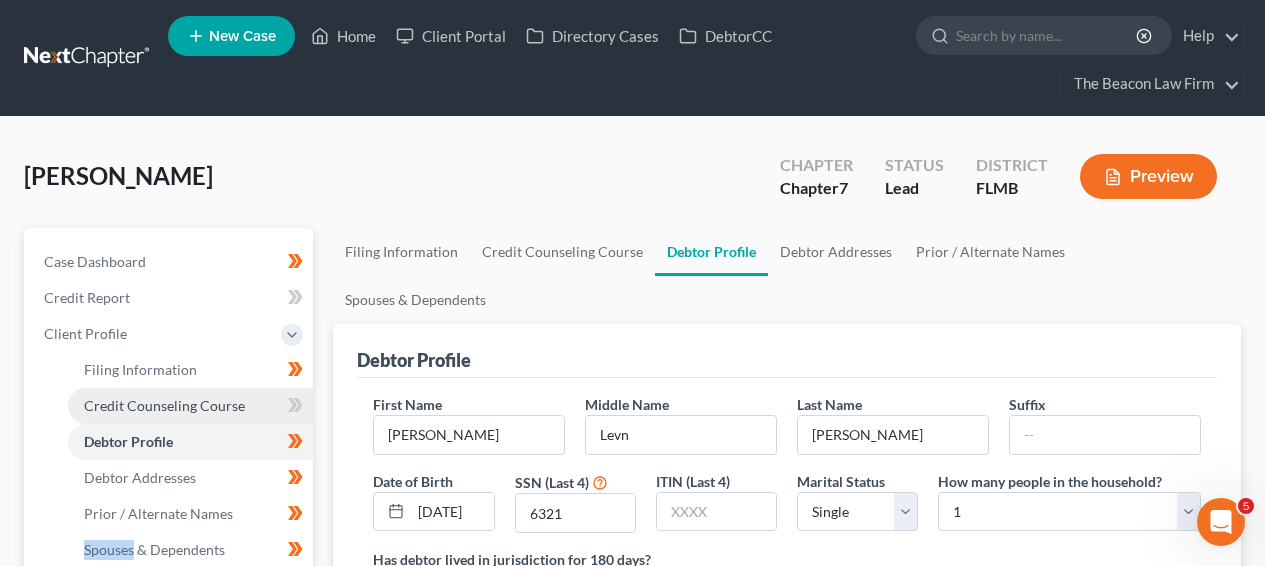 click on "Credit Counseling Course" at bounding box center [190, 406] 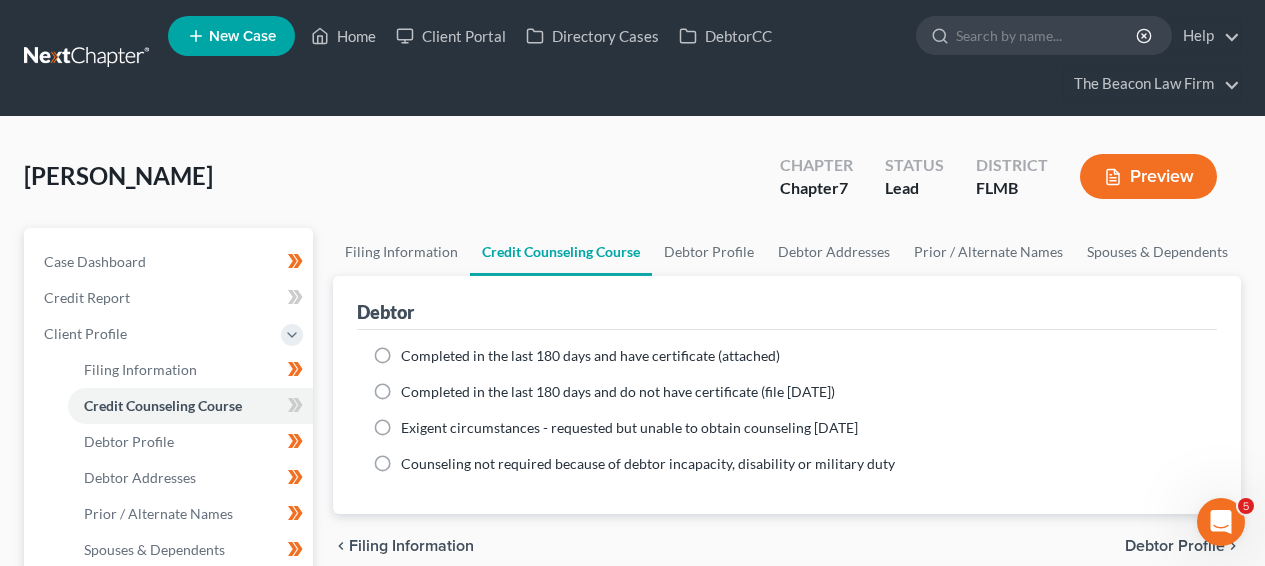 click on "Completed in the last 180 days and have certificate (attached) Date Completed
None
close
Date
Time
chevron_left
[DATE]
chevron_right
Su M Tu W Th F Sa
29 30 1 2 3 4 5
6 7 8 9 10 11 12
13 14 15 16 17 18 19
20 21 22 23 24 25 26
27 28 29 30 31 1 2
Clear
Completed in the last 180 days and do not have certificate (file [DATE]) Date Completed
None
close
Date
Time
chevron_left
[DATE]
chevron_right
Su M Tu W Th F Sa
29 30 1 2 3 4 5 6 7 8 9" at bounding box center [787, 410] 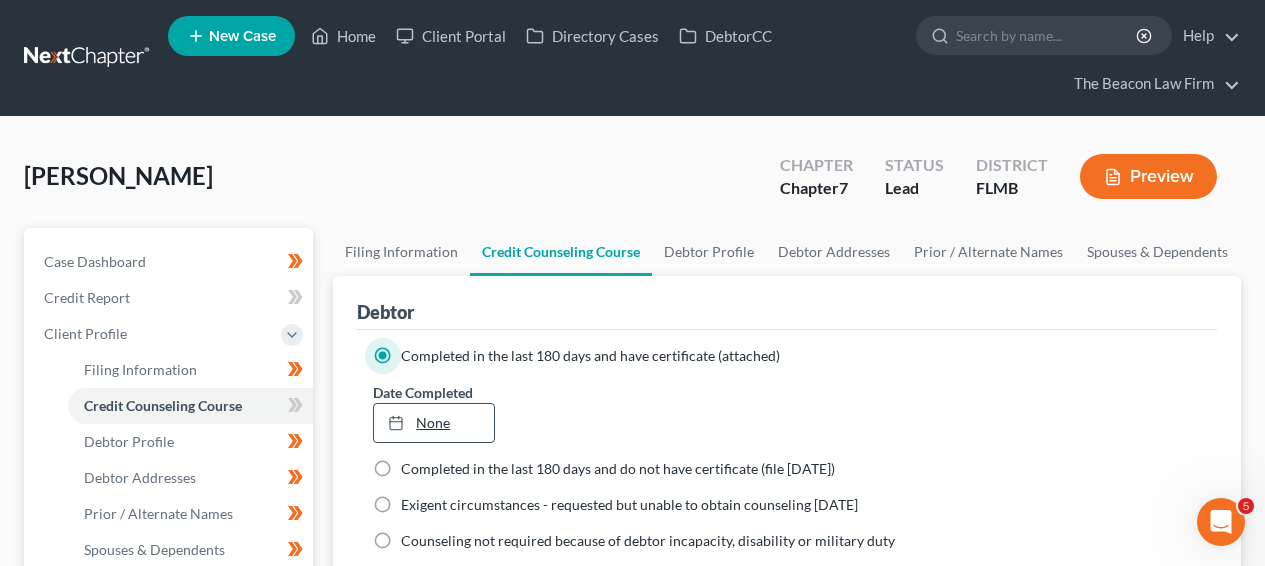 click on "None" at bounding box center (433, 423) 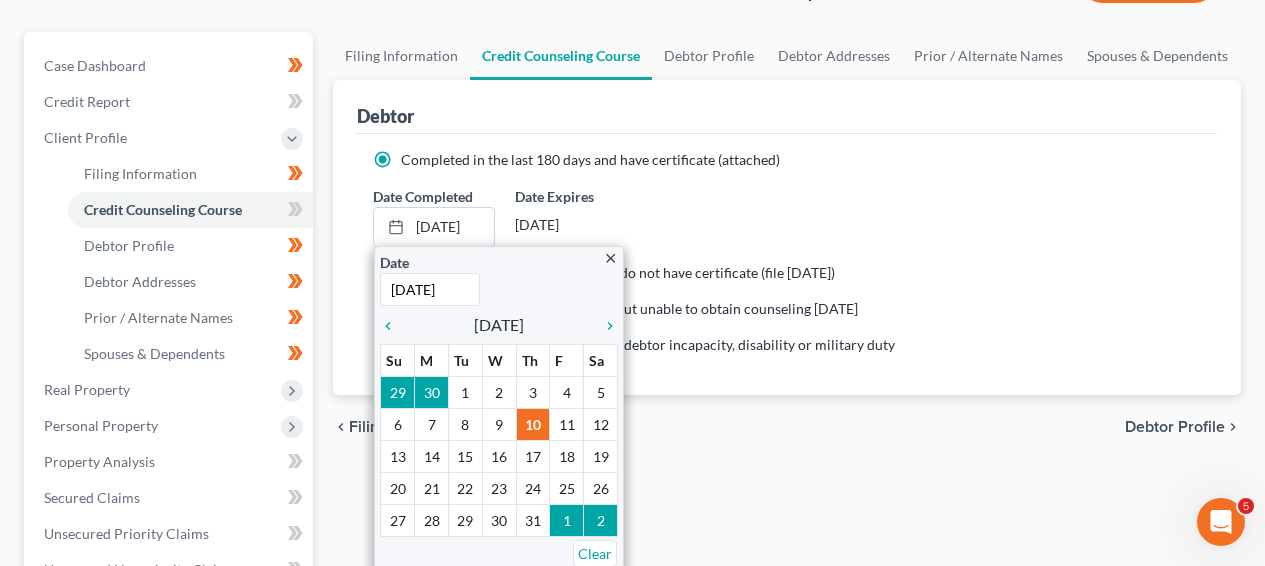 scroll, scrollTop: 198, scrollLeft: 0, axis: vertical 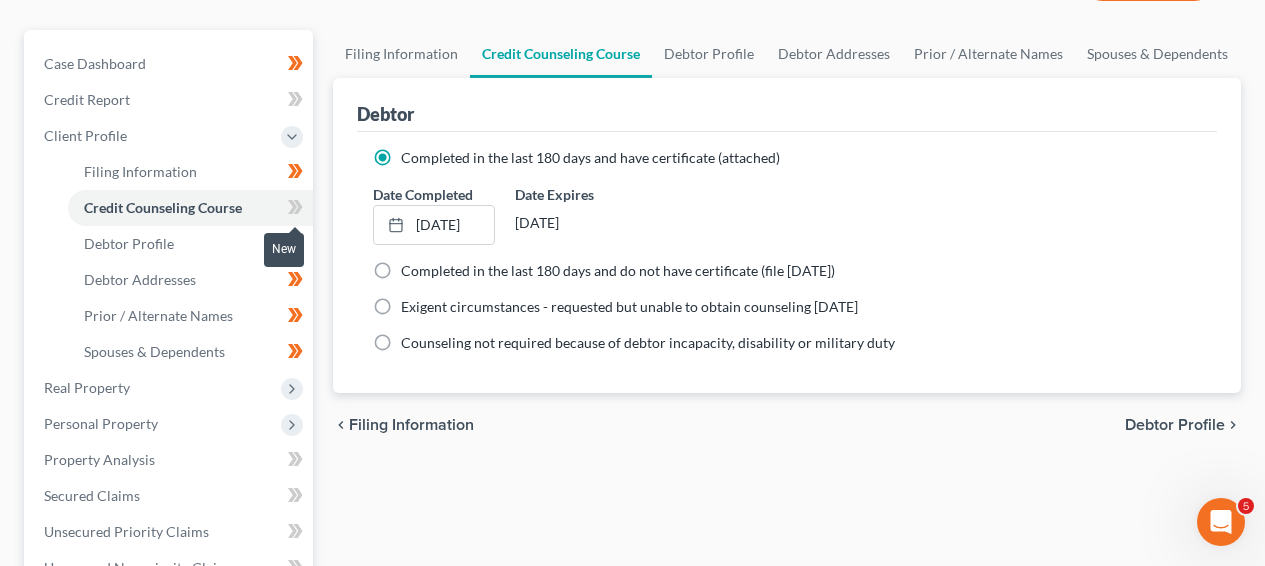click 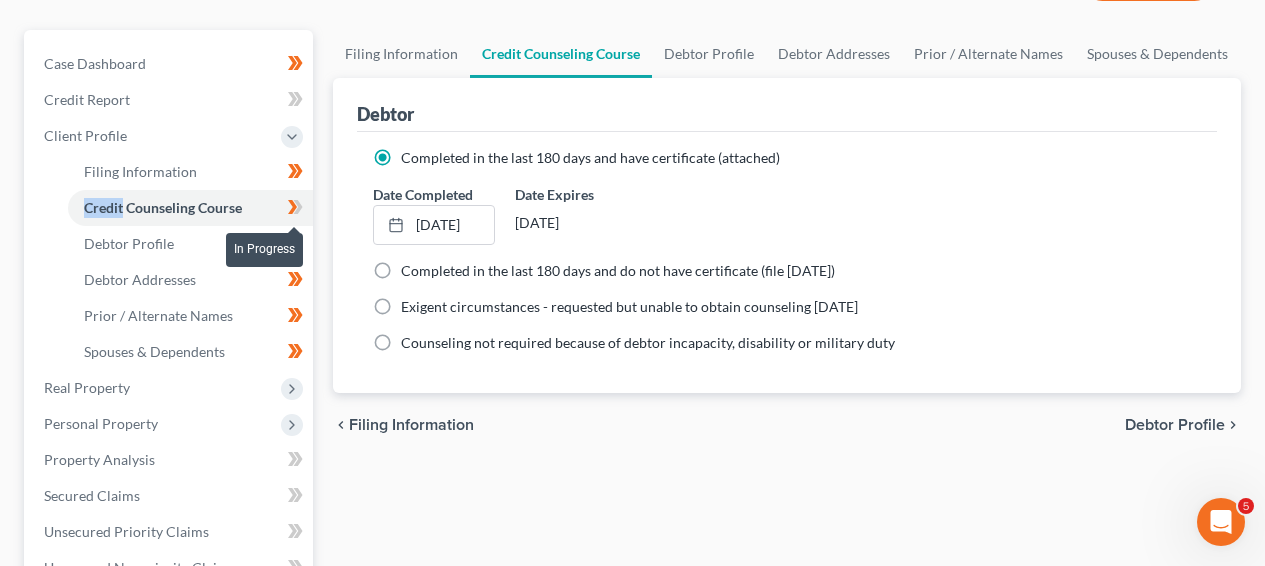 click 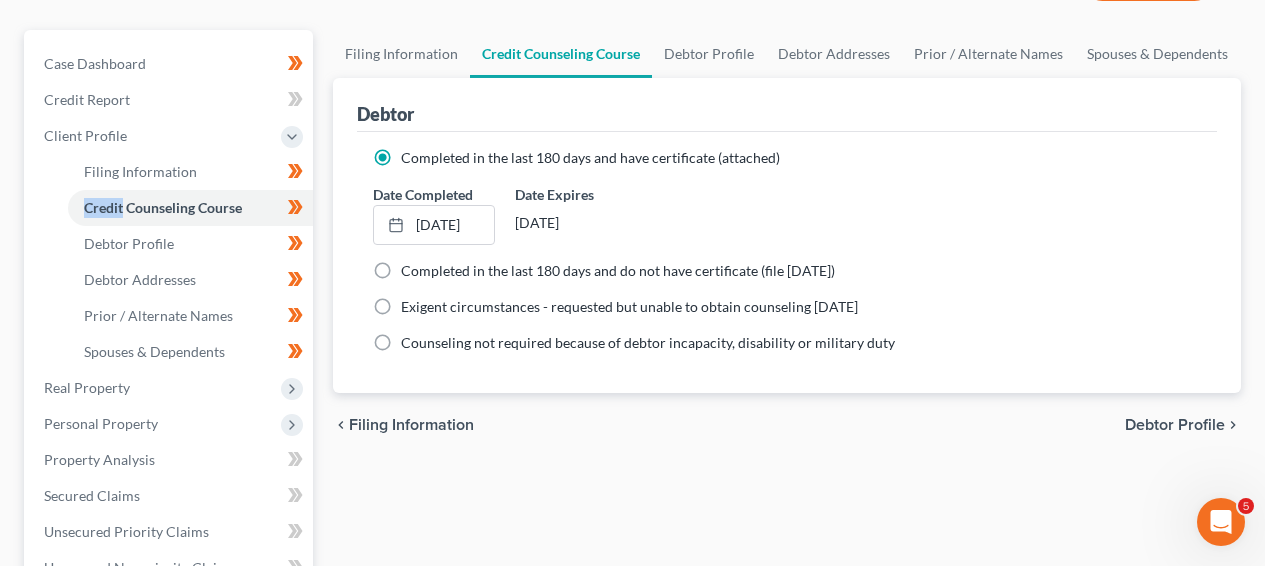 click on "Debtor Profile" at bounding box center (1175, 425) 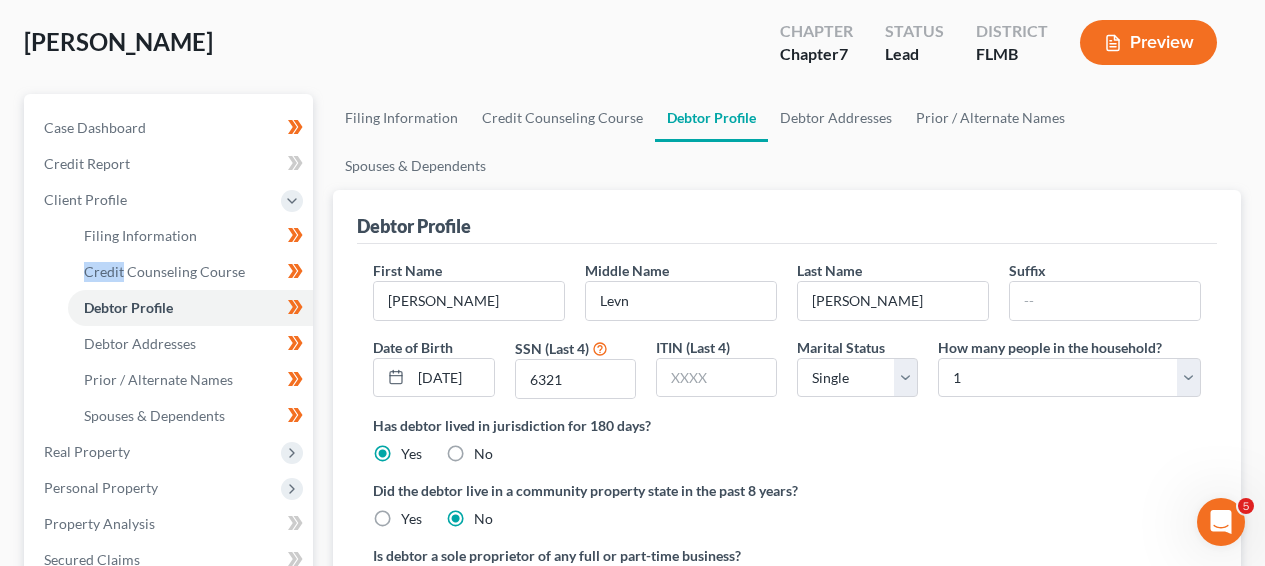 scroll, scrollTop: 0, scrollLeft: 0, axis: both 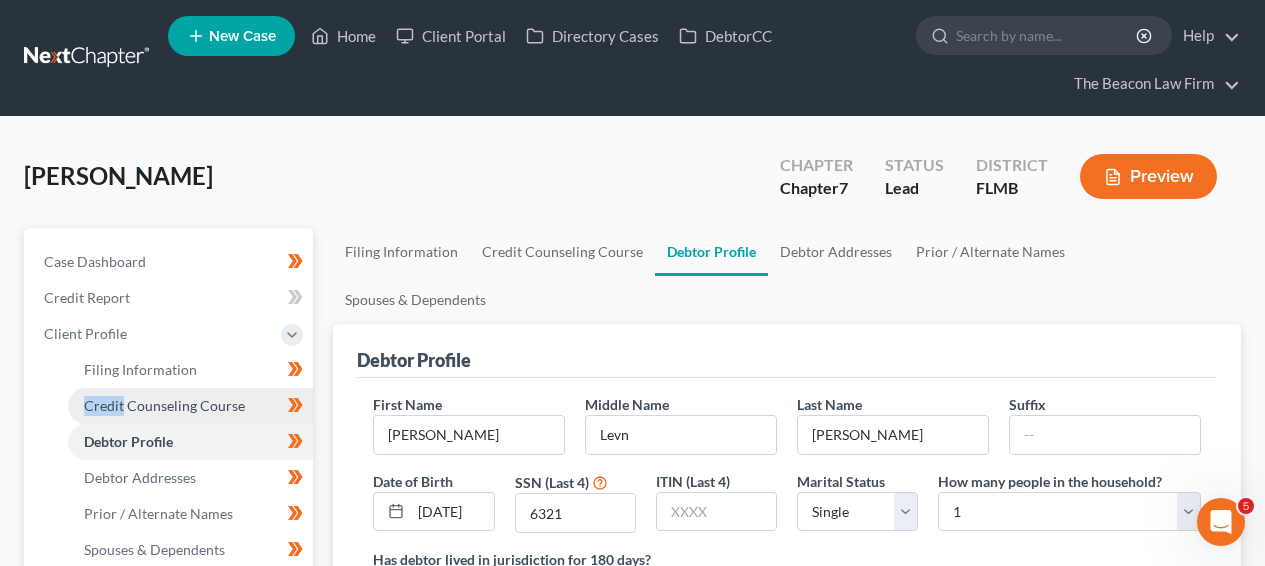 click on "Credit Counseling Course" at bounding box center (164, 405) 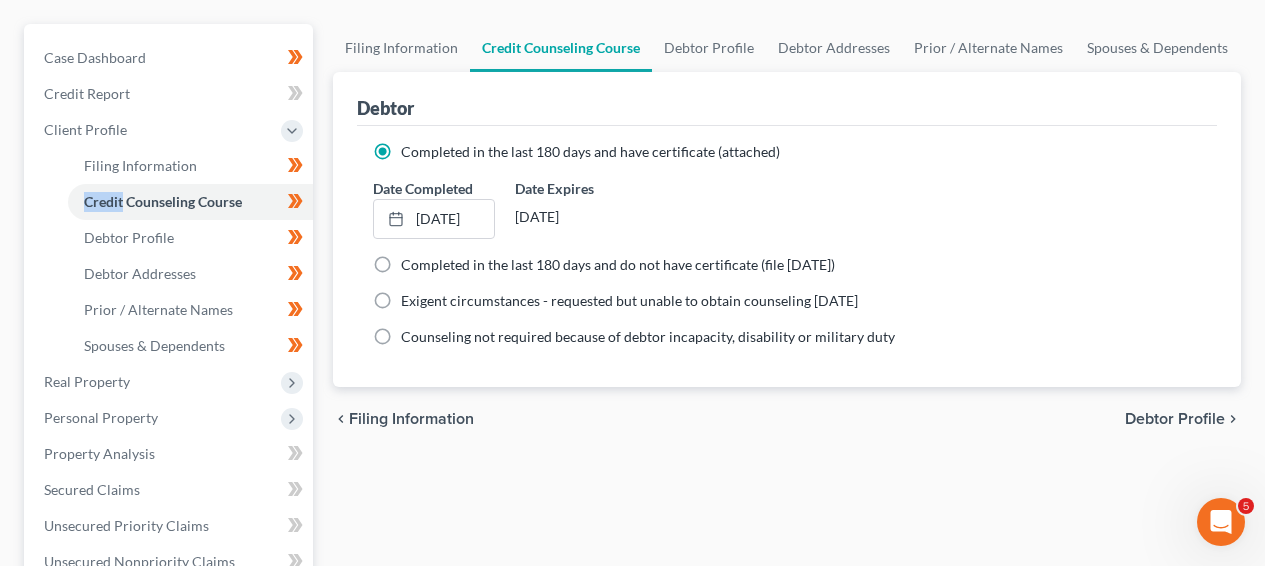 scroll, scrollTop: 264, scrollLeft: 0, axis: vertical 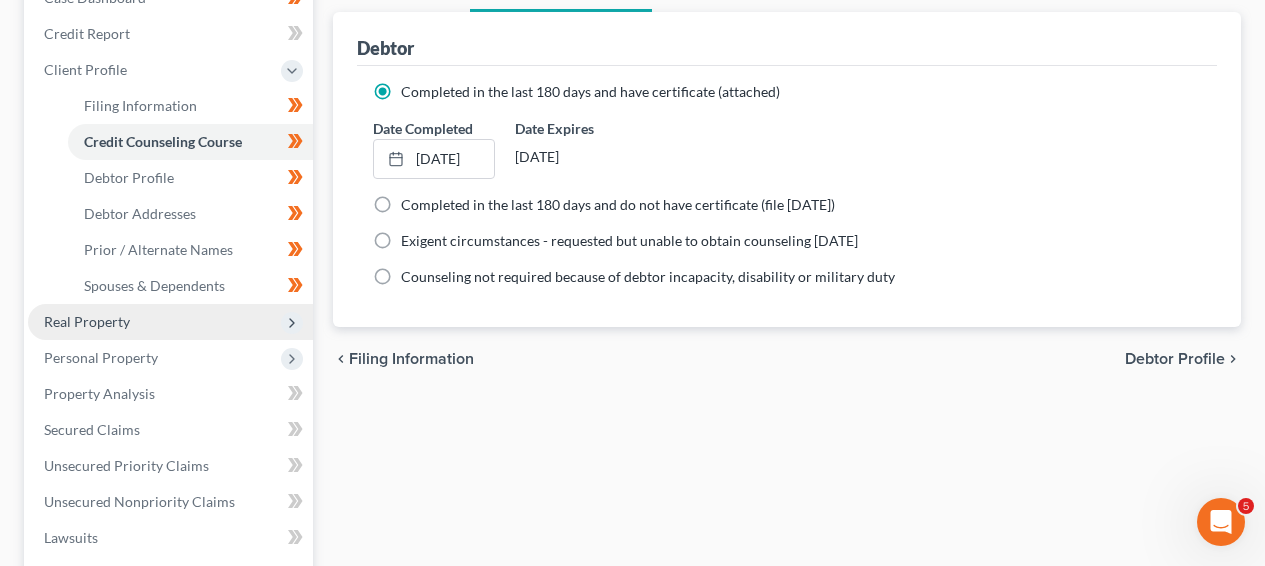 click on "Real Property" at bounding box center [87, 321] 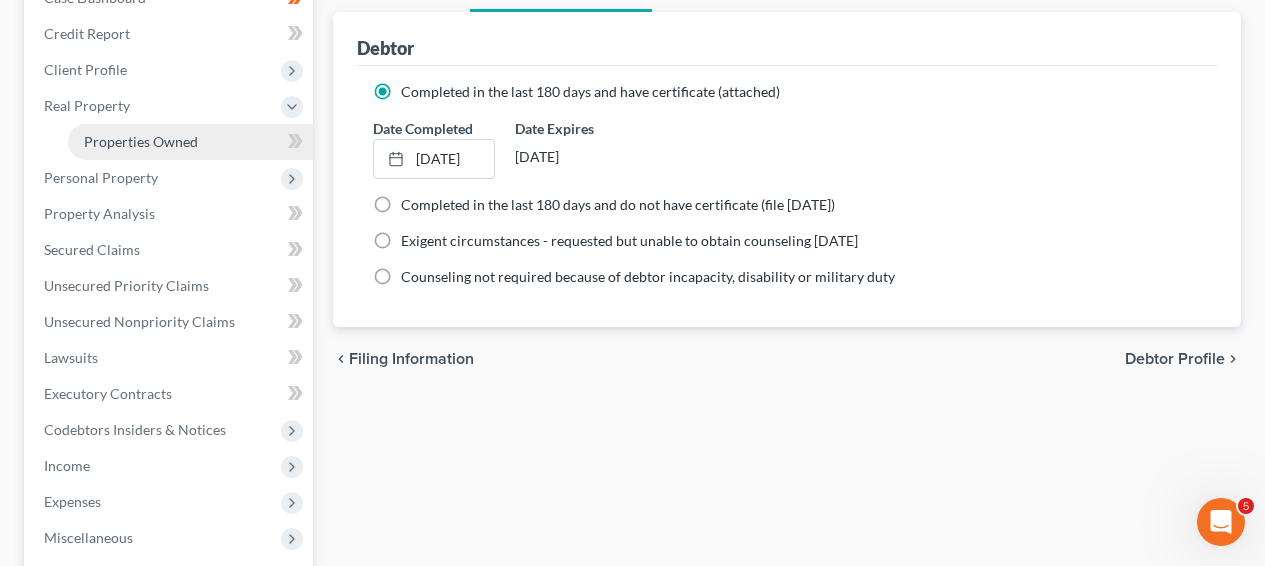 click on "Properties Owned" at bounding box center [190, 142] 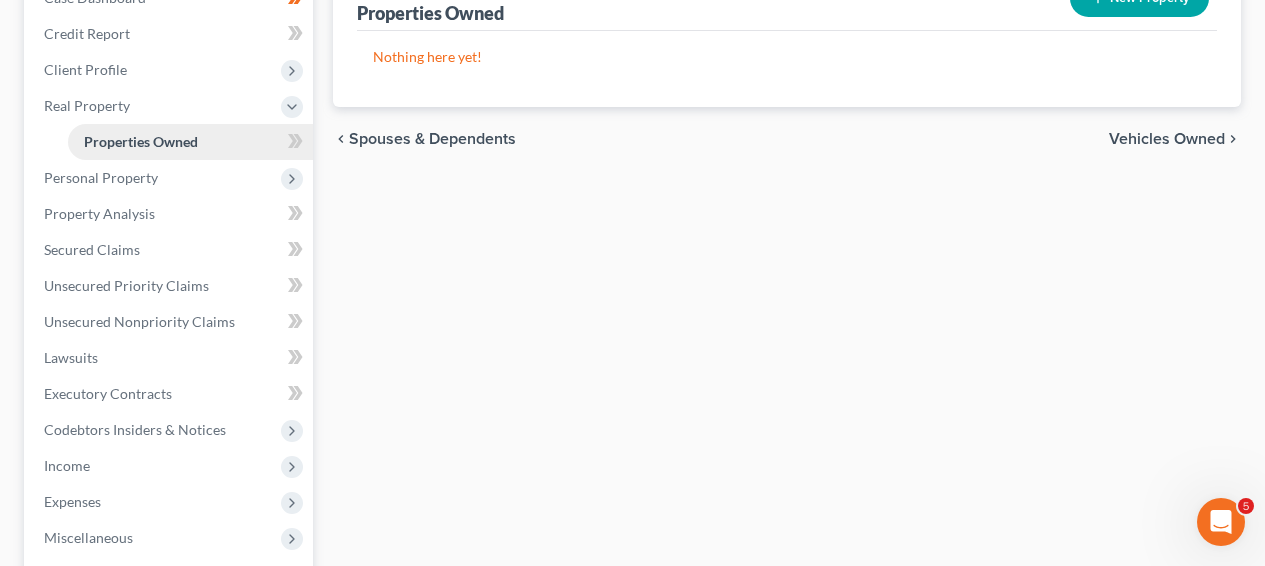 scroll, scrollTop: 0, scrollLeft: 0, axis: both 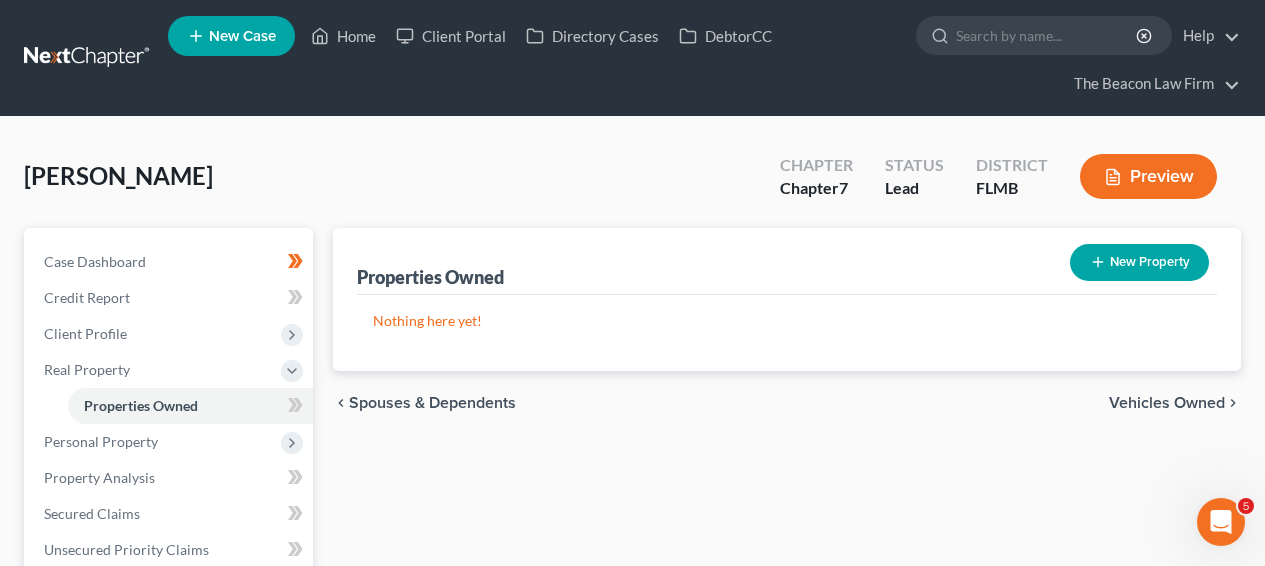 click on "New" at bounding box center (284, 390) 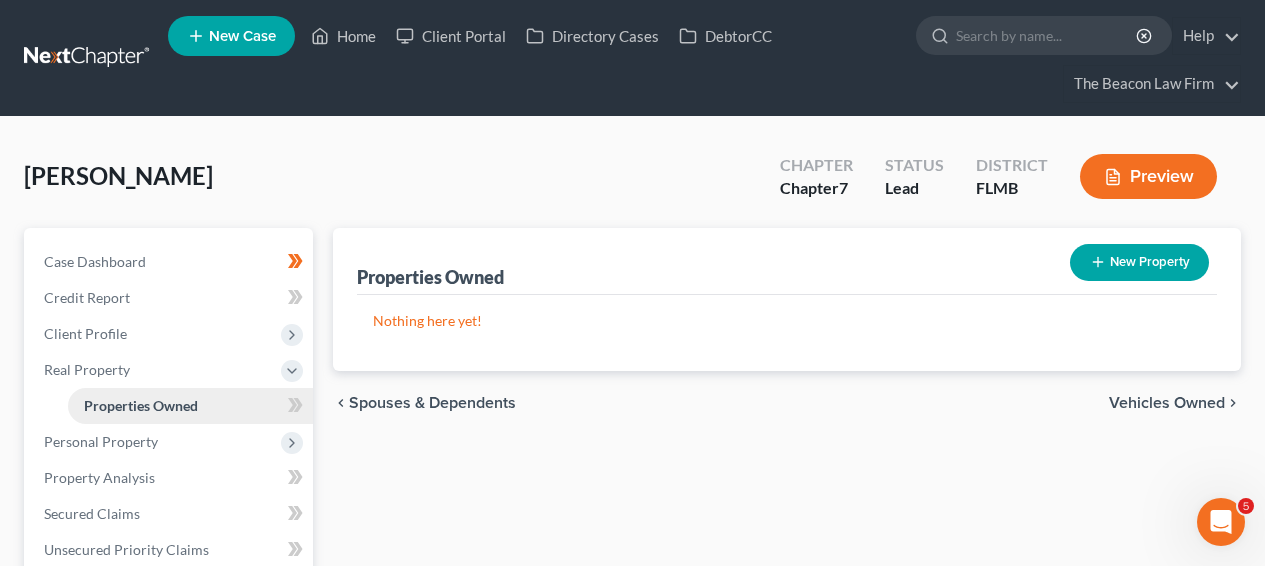 click on "Properties Owned" at bounding box center (190, 406) 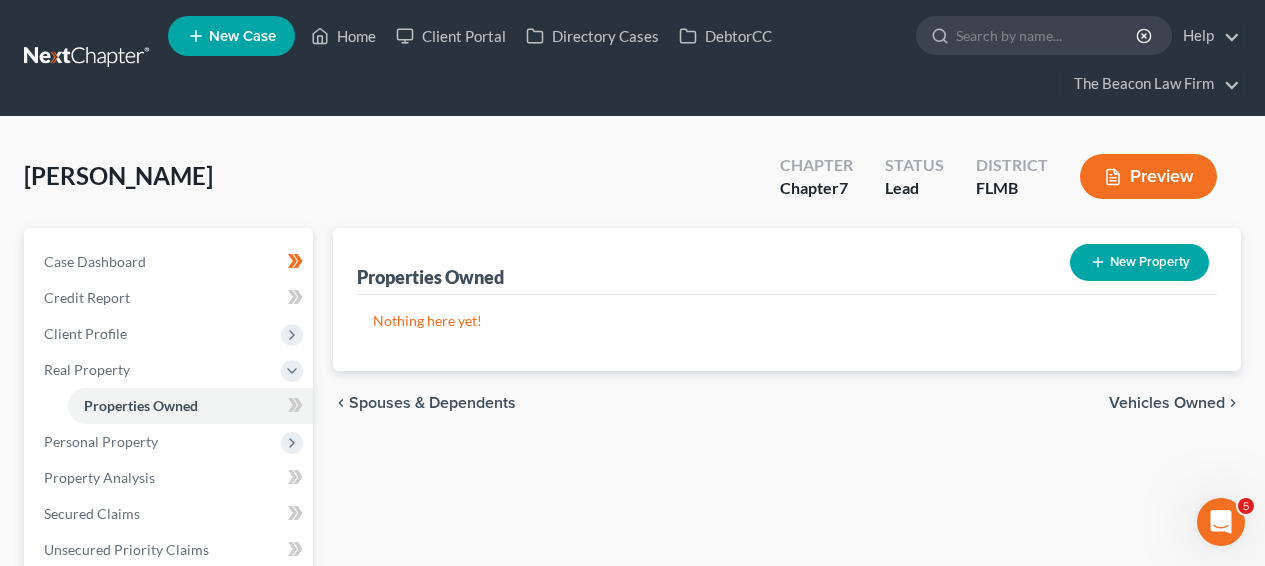 click on "New" at bounding box center [284, 390] 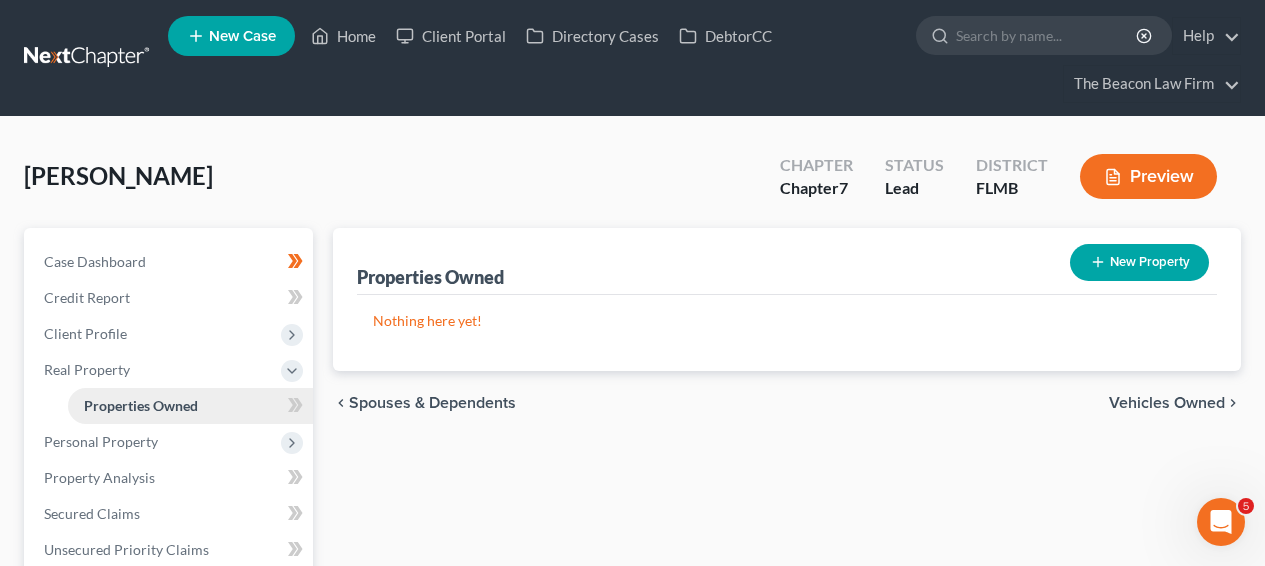 drag, startPoint x: 292, startPoint y: 402, endPoint x: 244, endPoint y: 400, distance: 48.04165 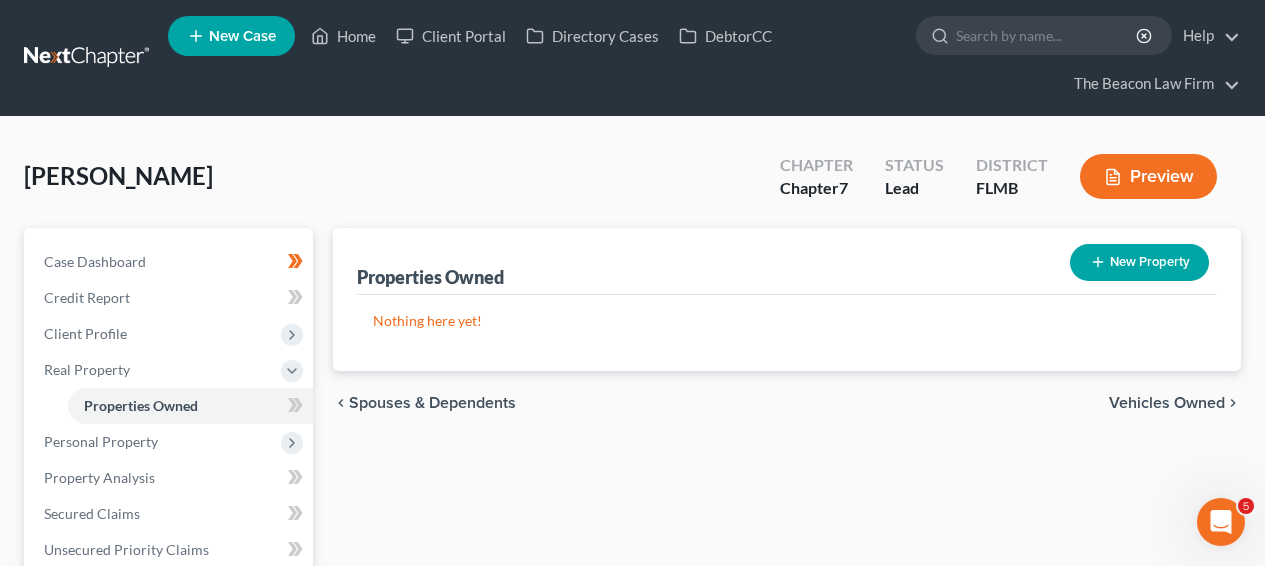 click on "New" at bounding box center (284, 390) 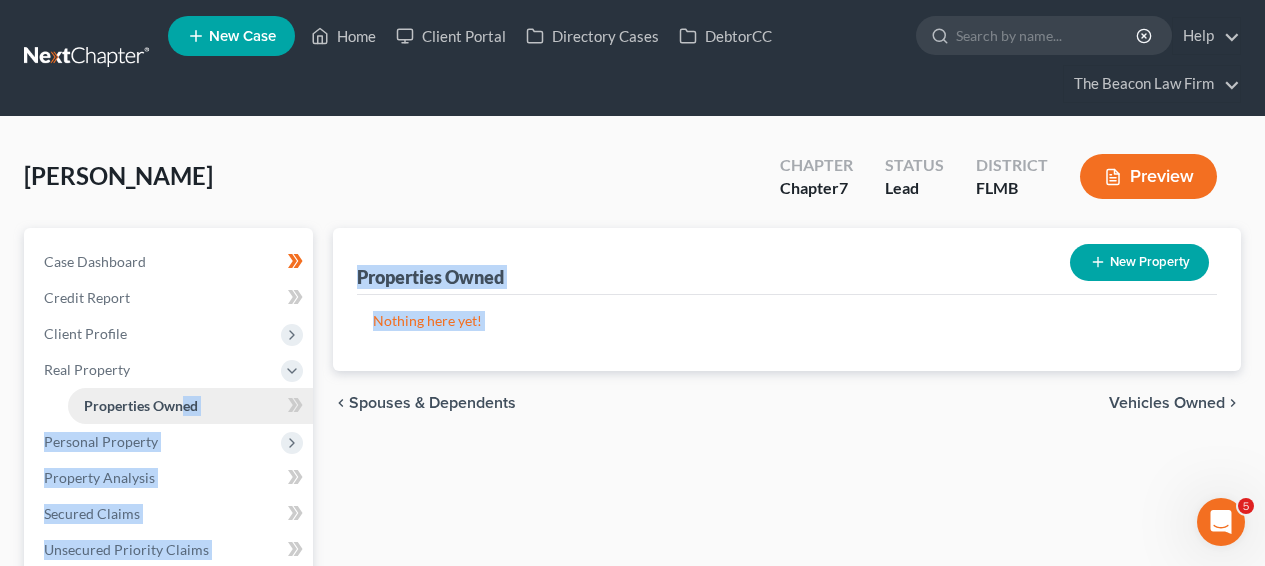 drag, startPoint x: 238, startPoint y: 403, endPoint x: 186, endPoint y: 402, distance: 52.009613 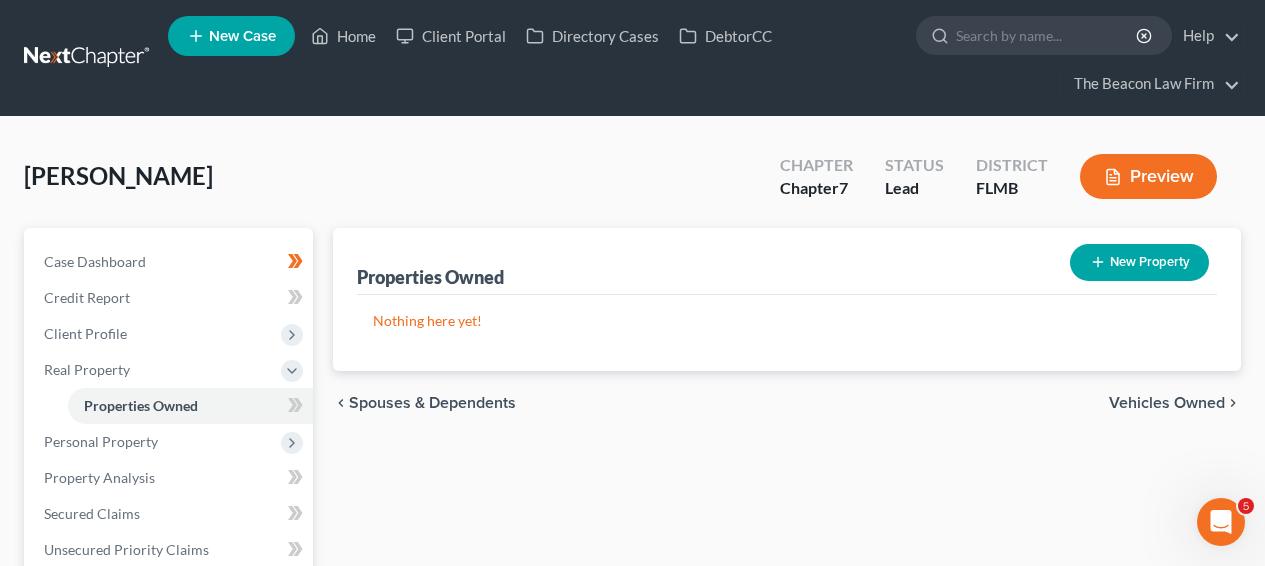 click 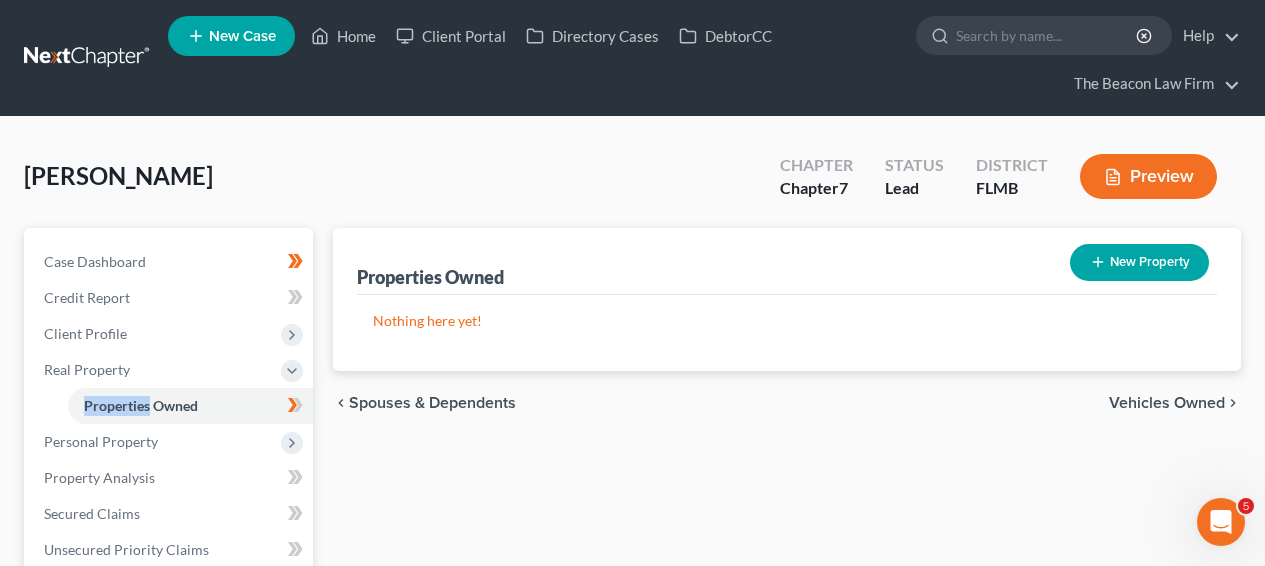 click 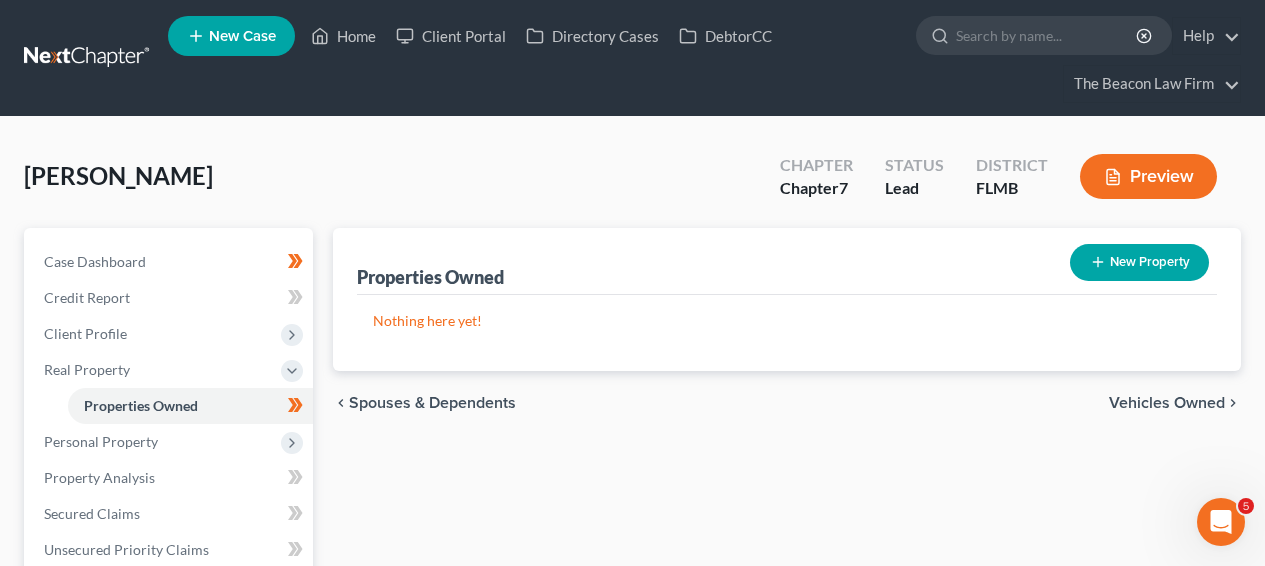 click on "chevron_left
Spouses & Dependents
Vehicles Owned
chevron_right" at bounding box center [787, 403] 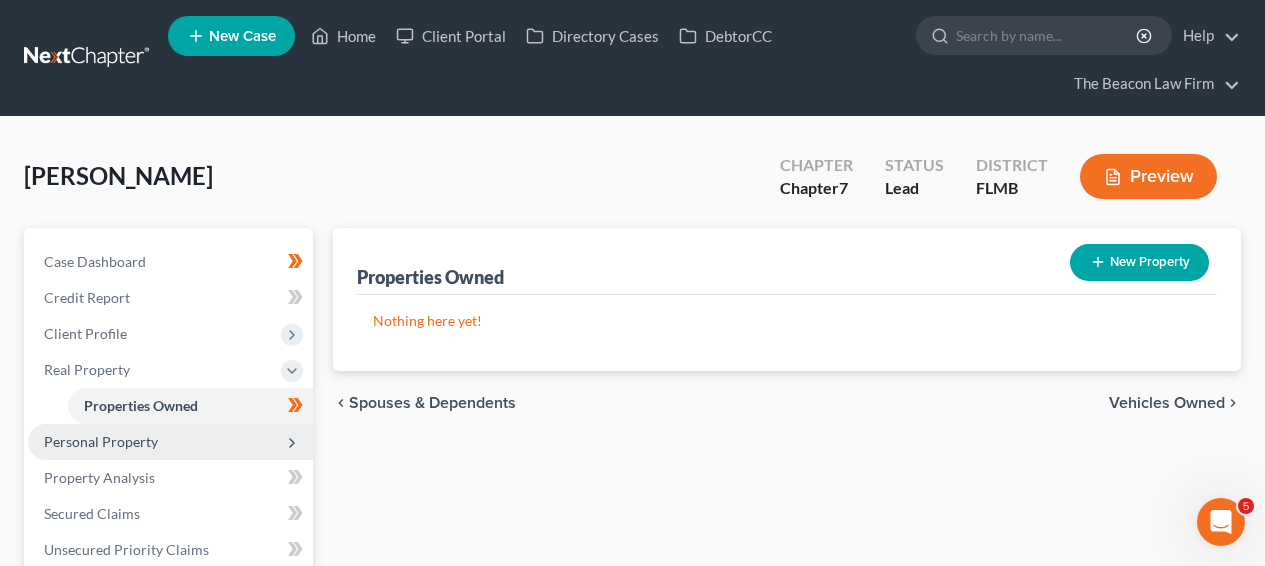 click on "Personal Property" at bounding box center (170, 442) 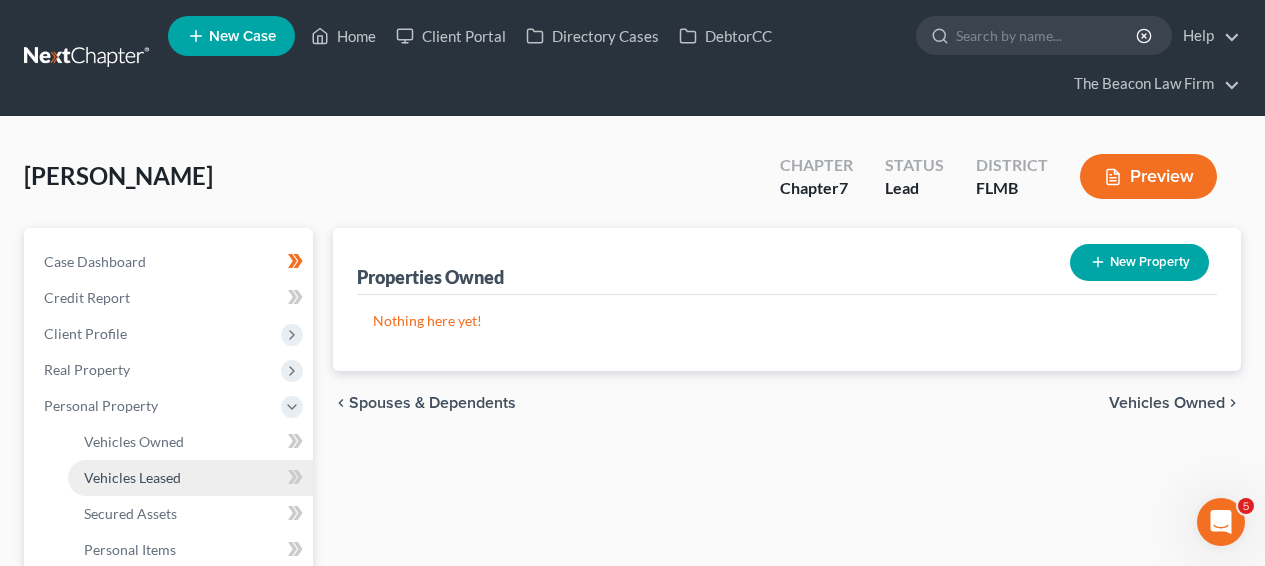 click on "Vehicles Leased" at bounding box center [190, 478] 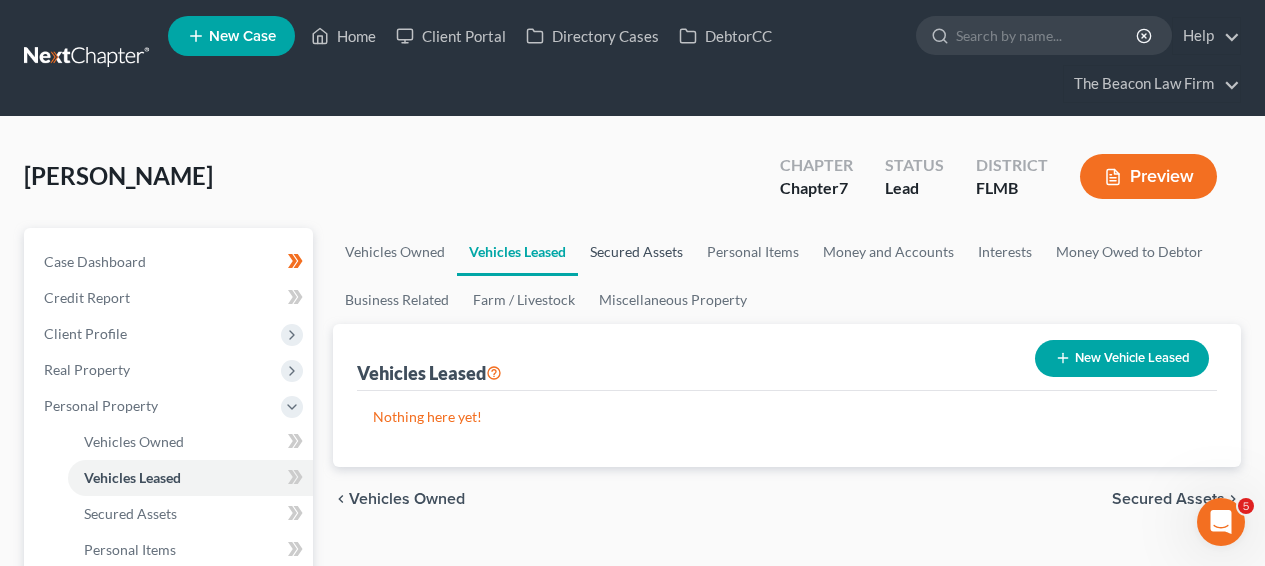 click on "Secured Assets" at bounding box center [636, 252] 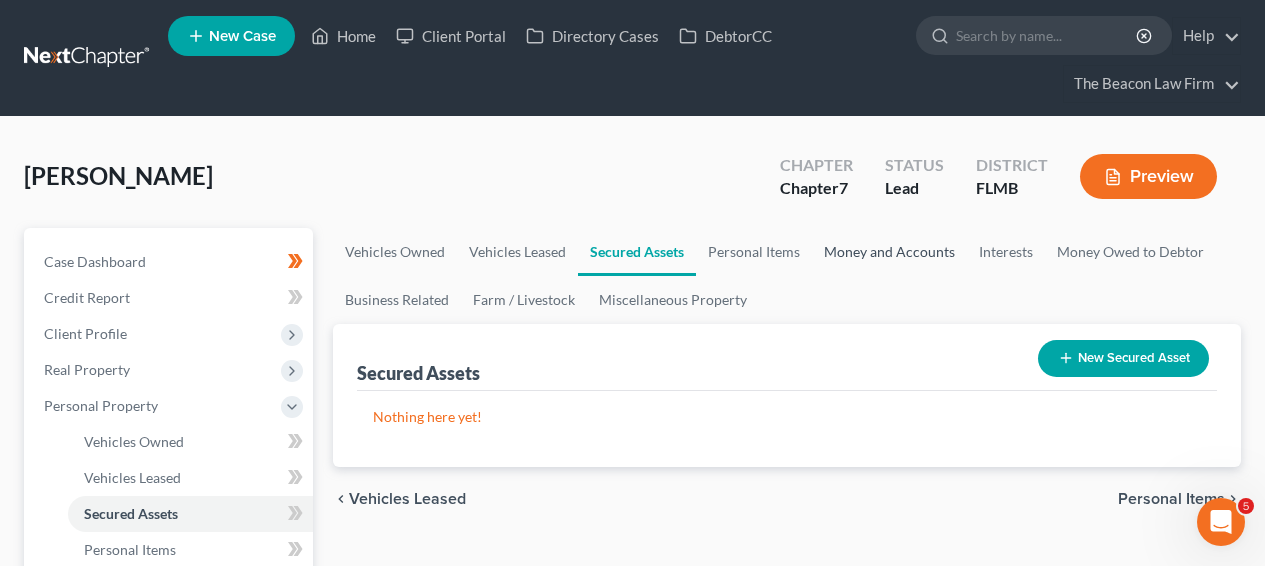click on "Money and Accounts" at bounding box center [889, 252] 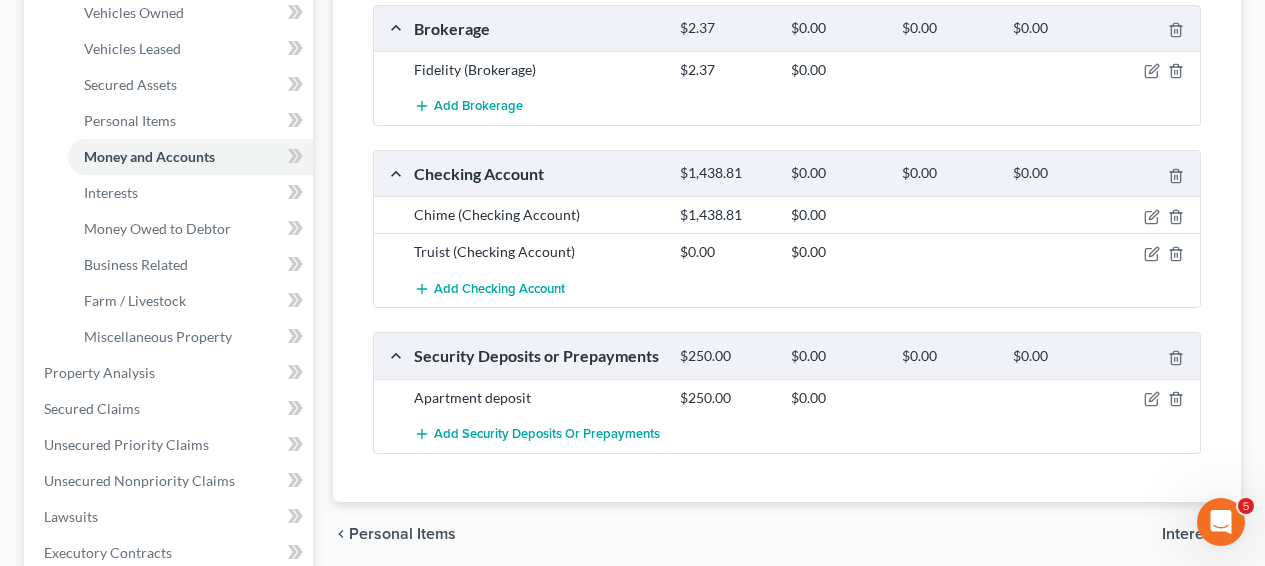 scroll, scrollTop: 428, scrollLeft: 0, axis: vertical 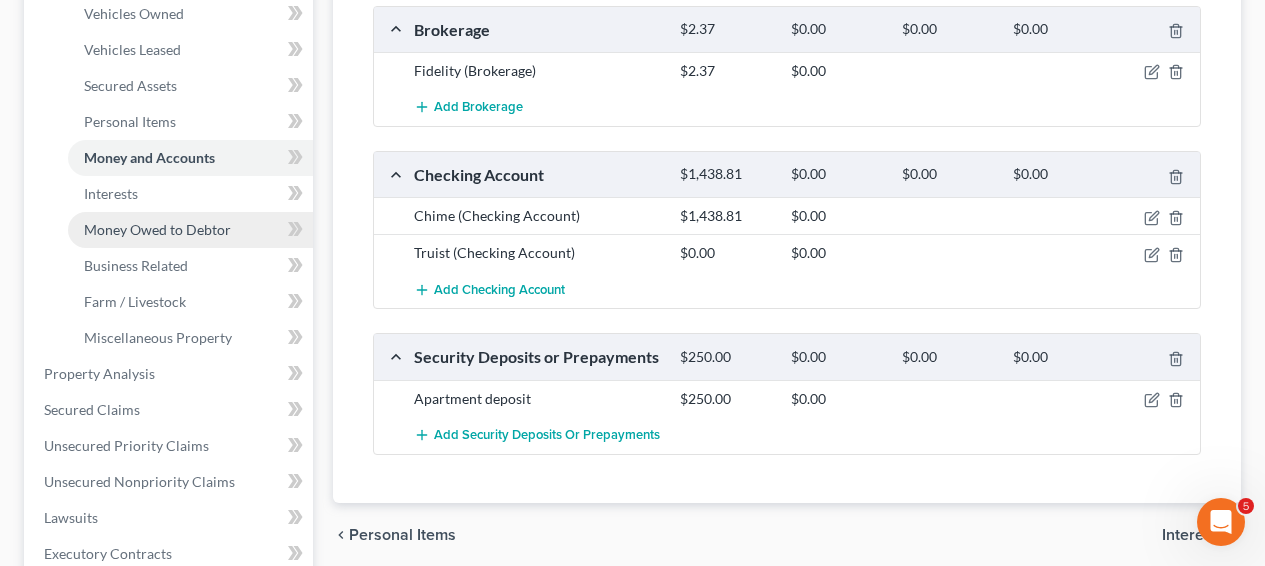click on "Money Owed to Debtor" at bounding box center (190, 230) 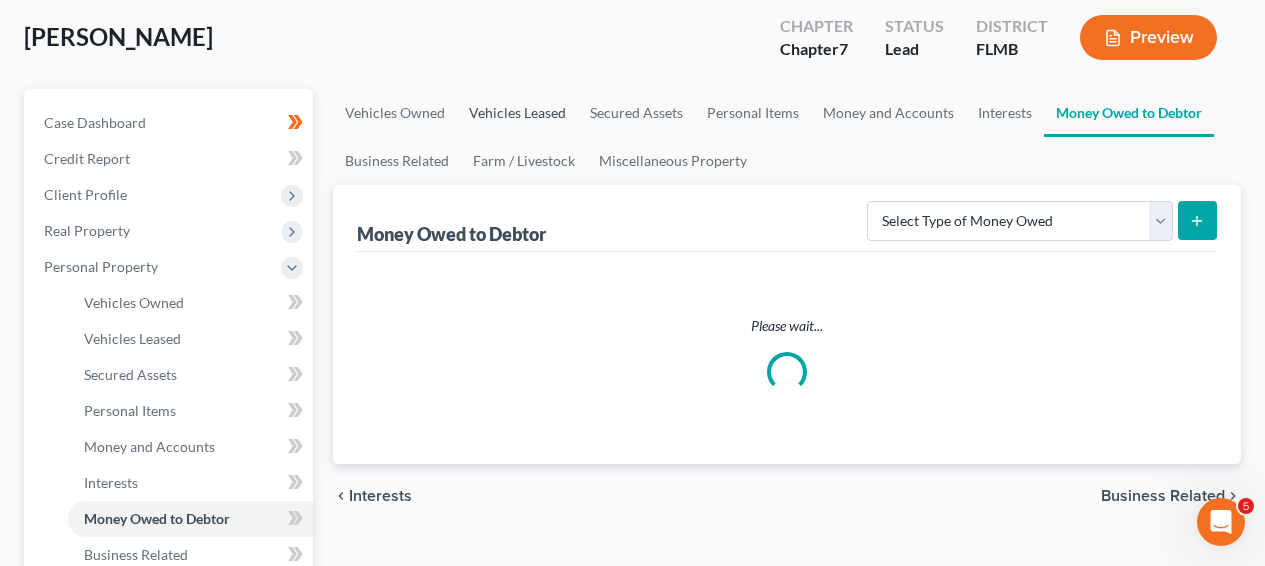 scroll, scrollTop: 0, scrollLeft: 0, axis: both 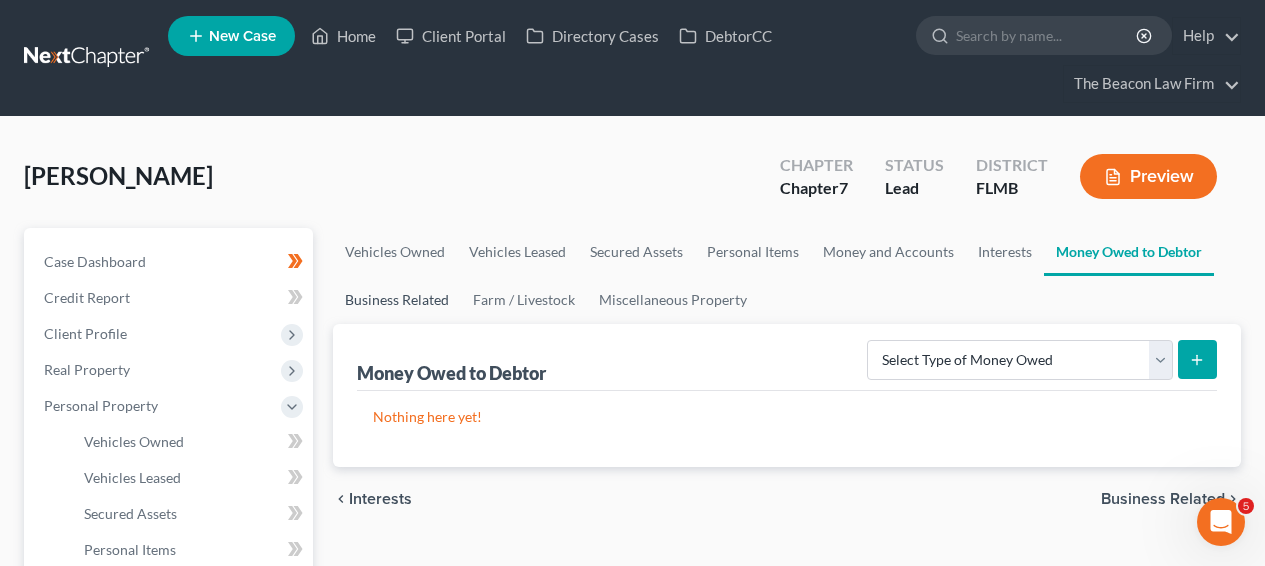 click on "Business Related" at bounding box center (397, 300) 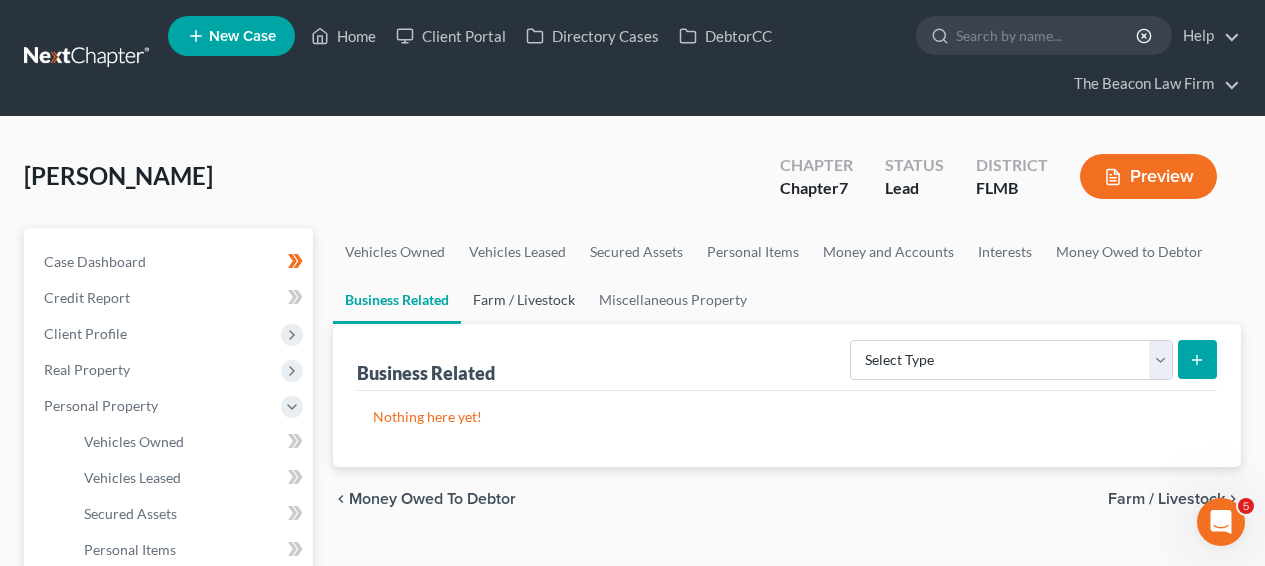 click on "Farm / Livestock" at bounding box center [524, 300] 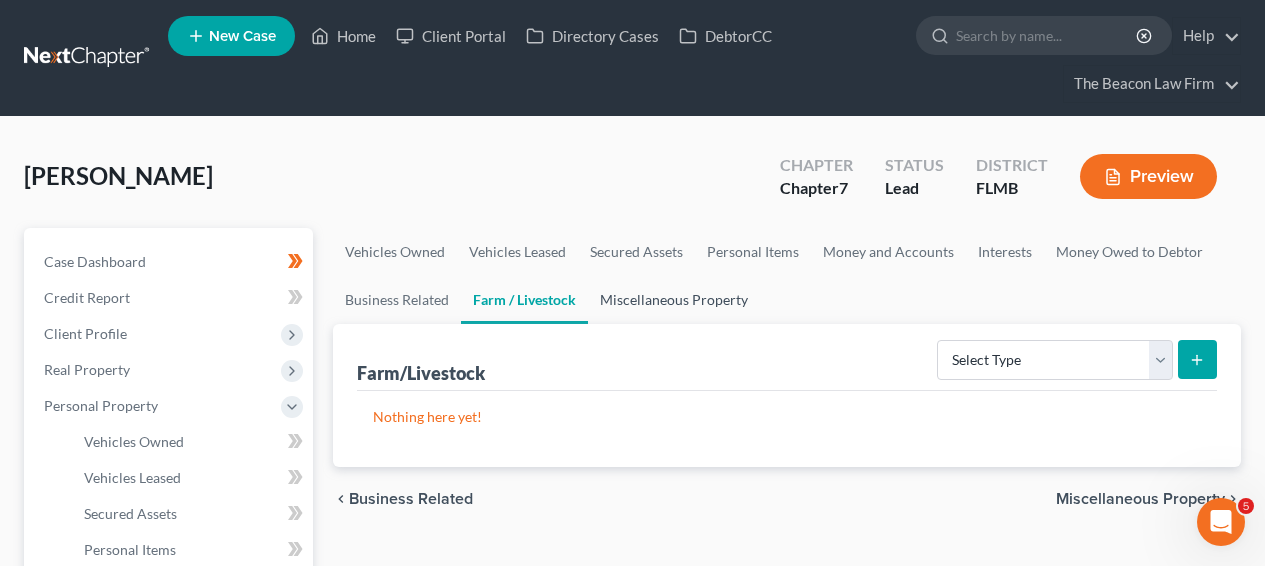 click on "Miscellaneous Property" at bounding box center [674, 300] 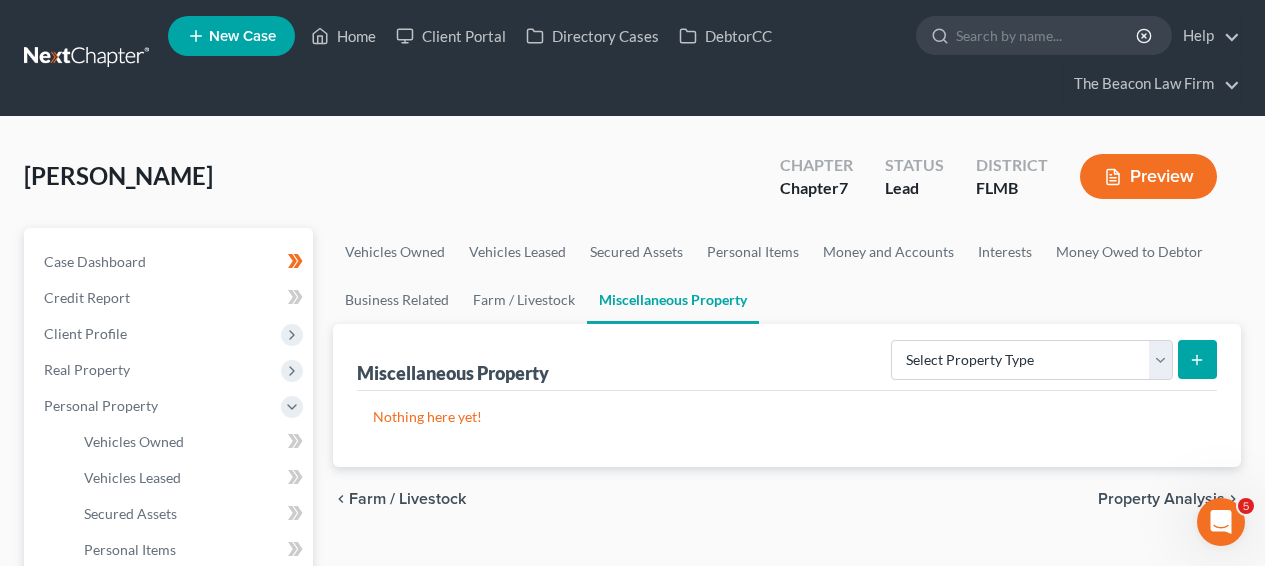 scroll, scrollTop: 546, scrollLeft: 0, axis: vertical 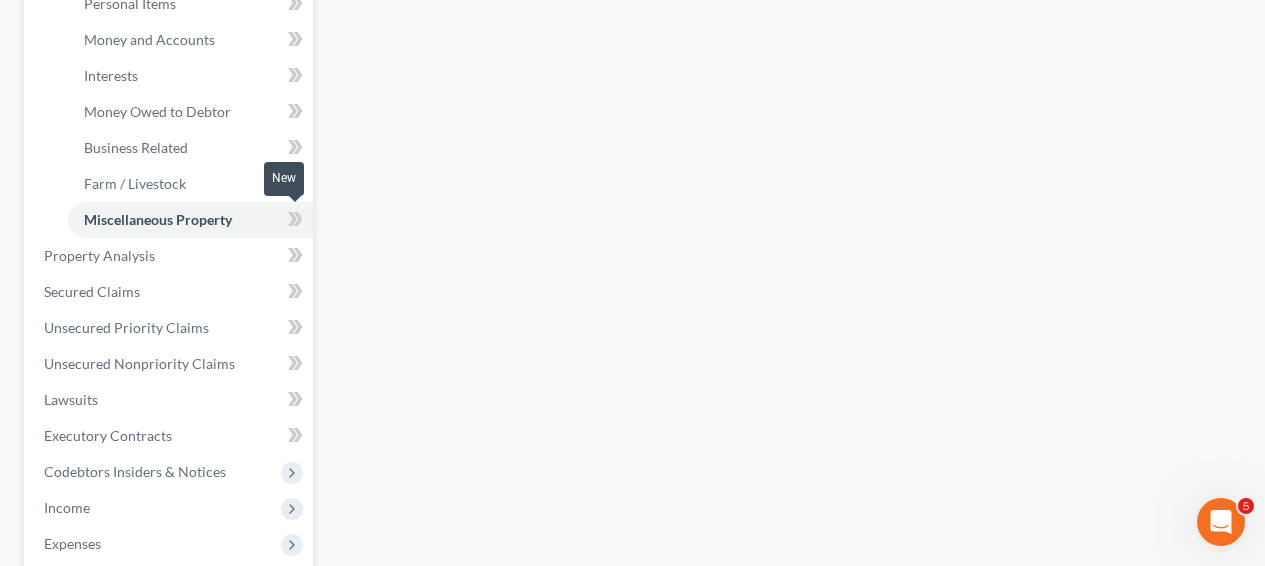 click 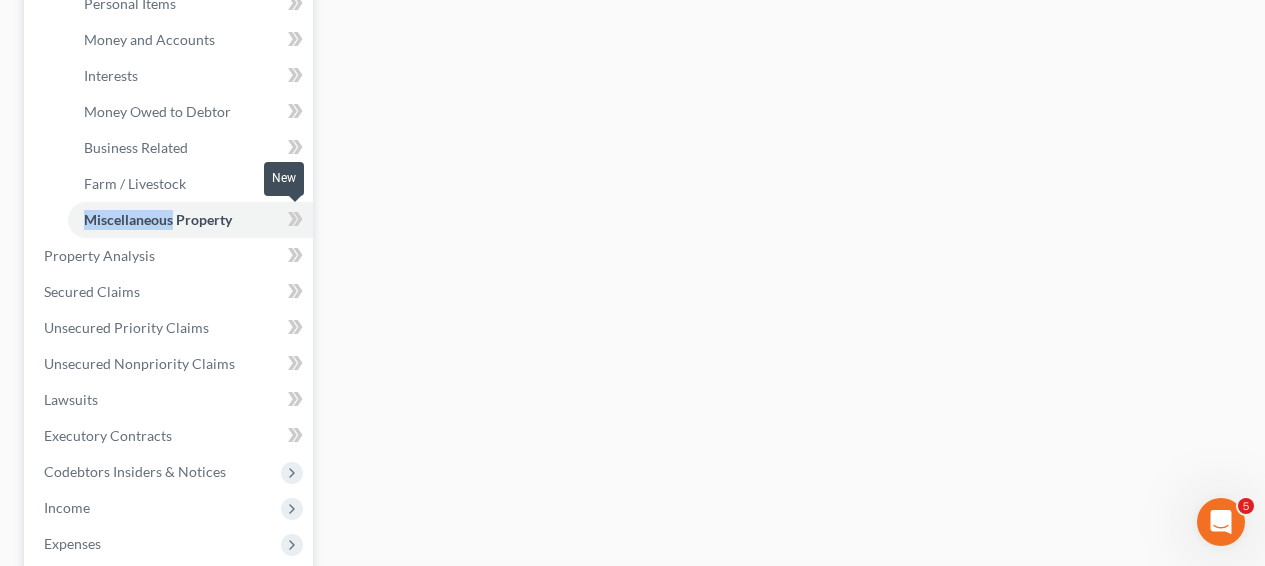 click 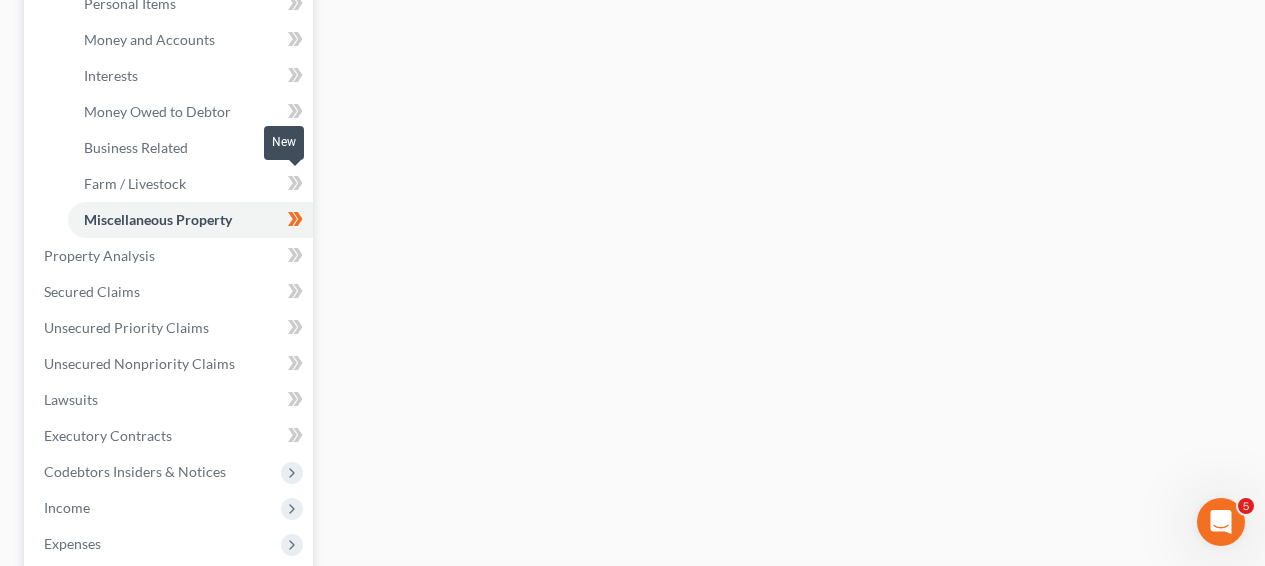 click 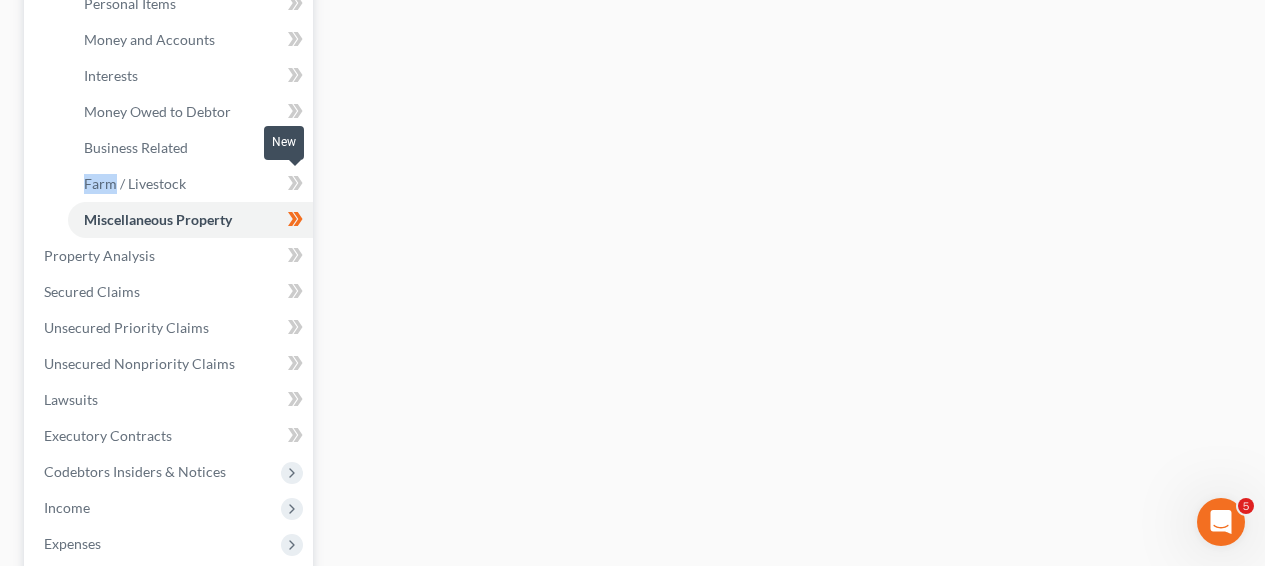 click 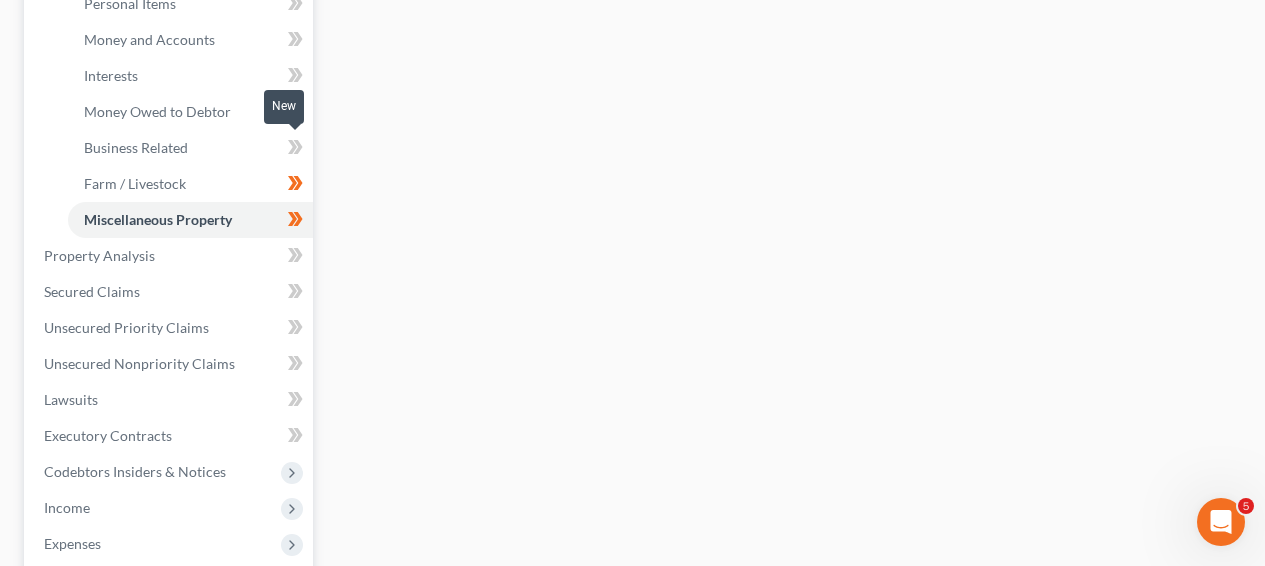 click 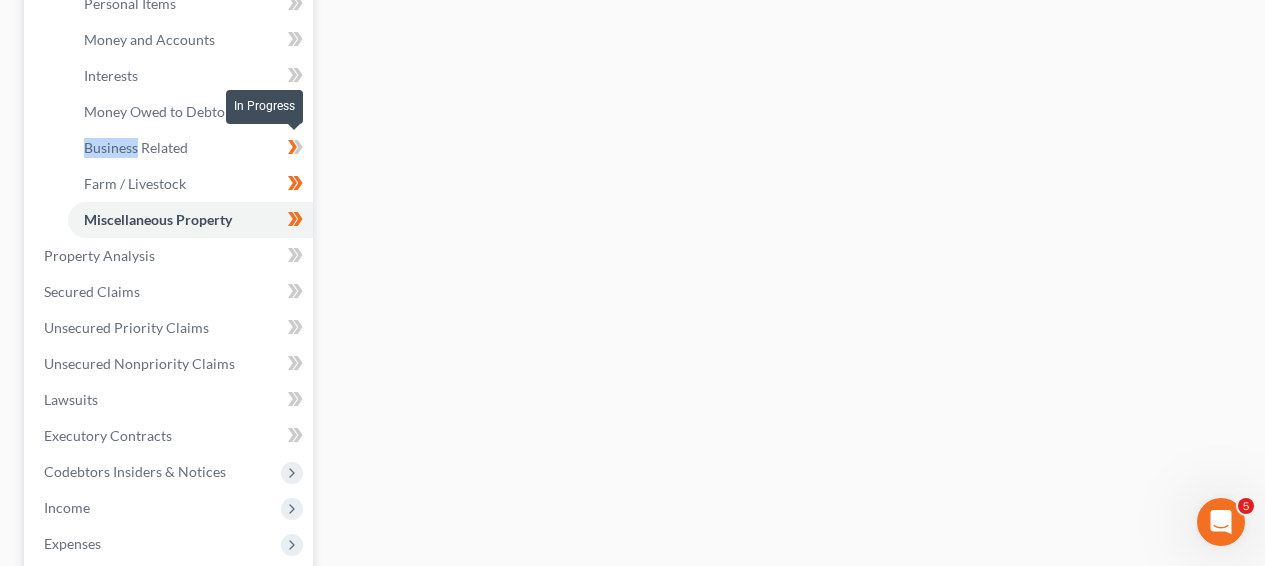 click 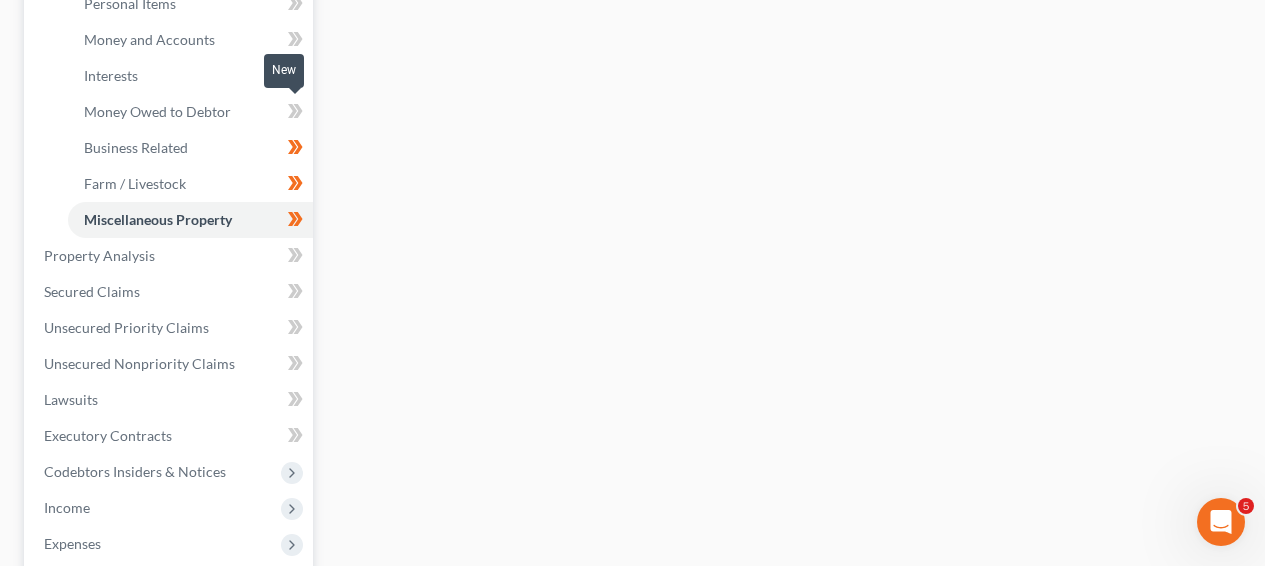click 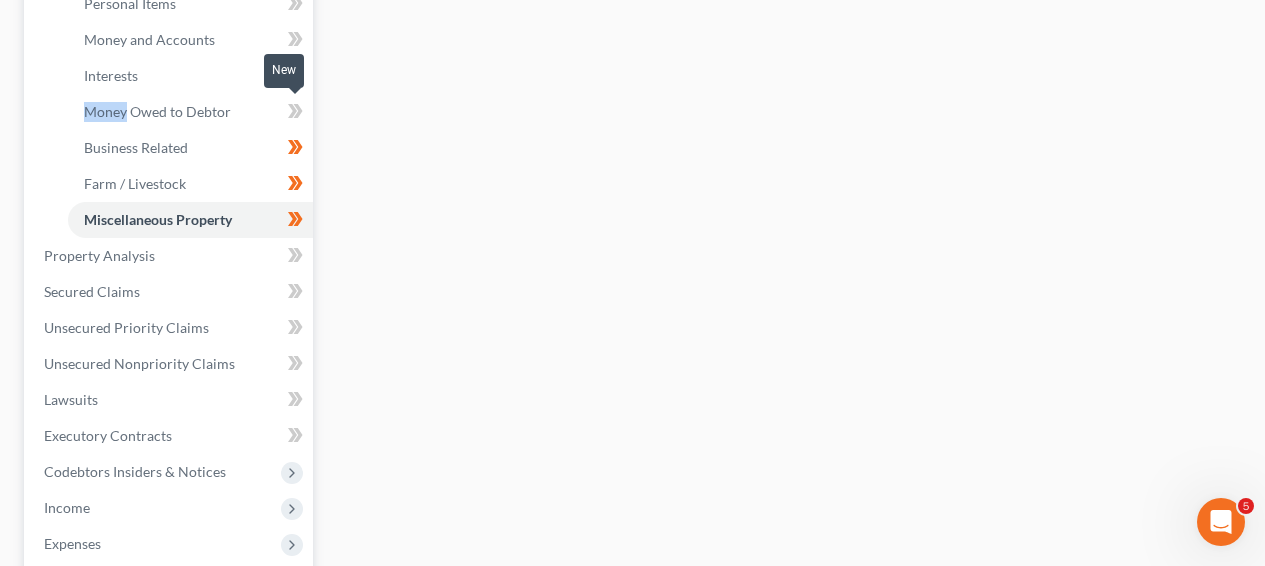 click 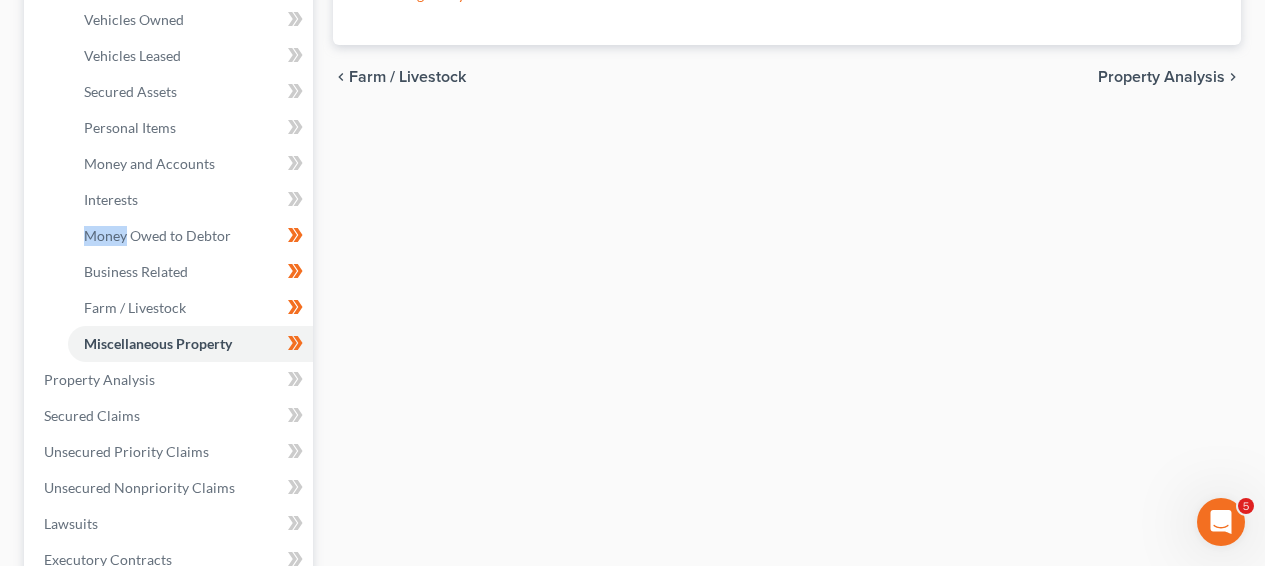 scroll, scrollTop: 420, scrollLeft: 0, axis: vertical 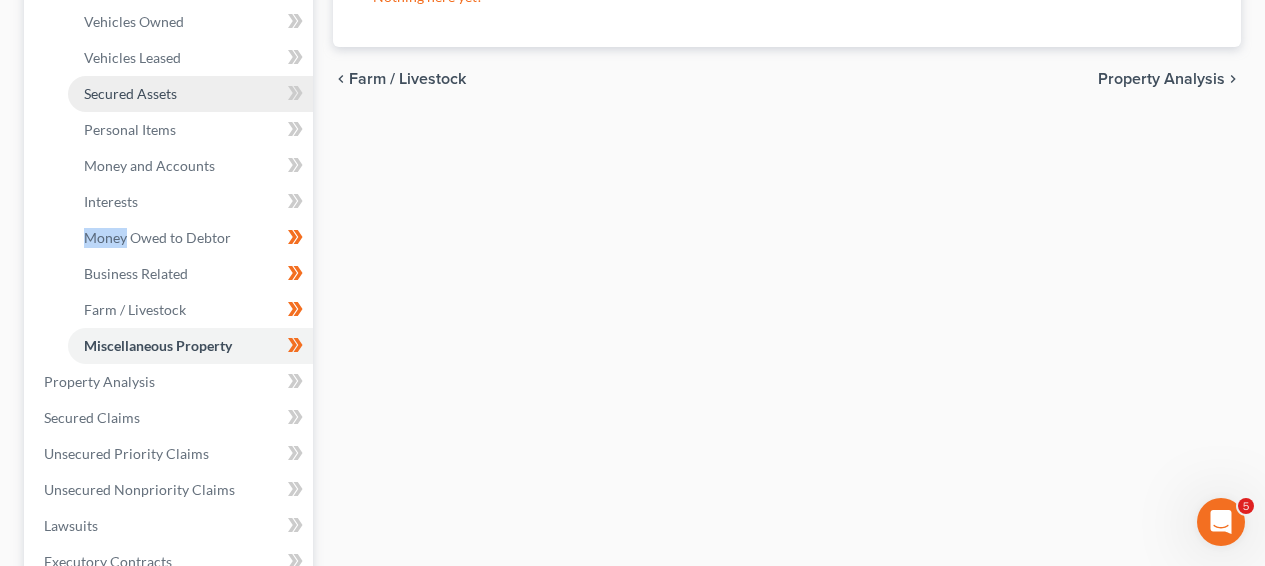 click on "Secured Assets" at bounding box center [190, 94] 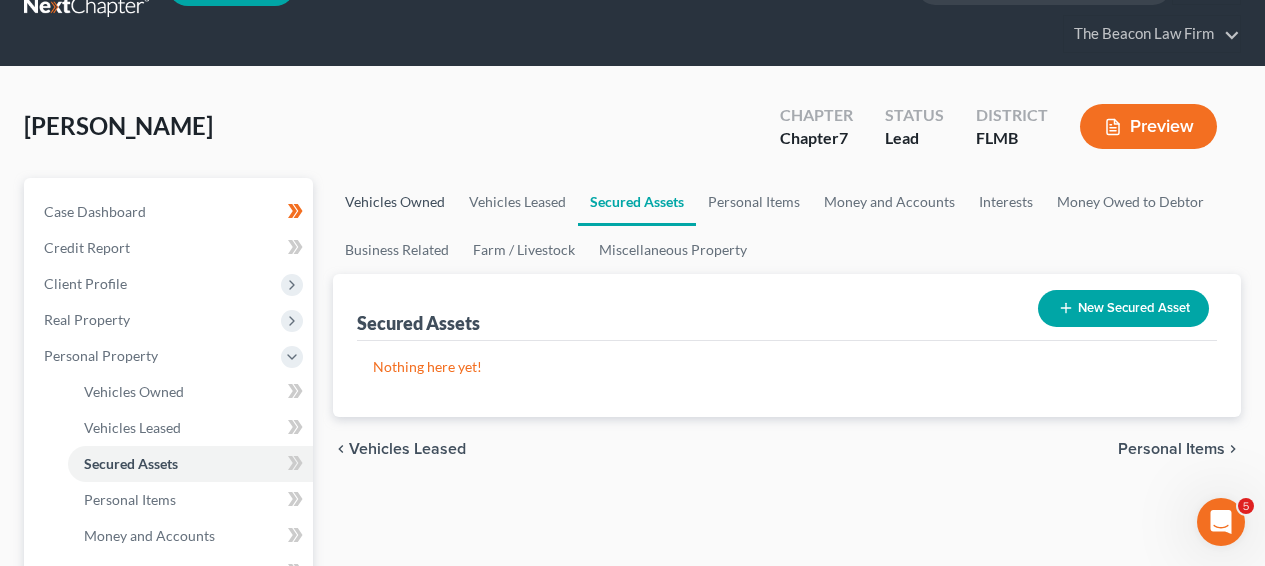 scroll, scrollTop: 0, scrollLeft: 0, axis: both 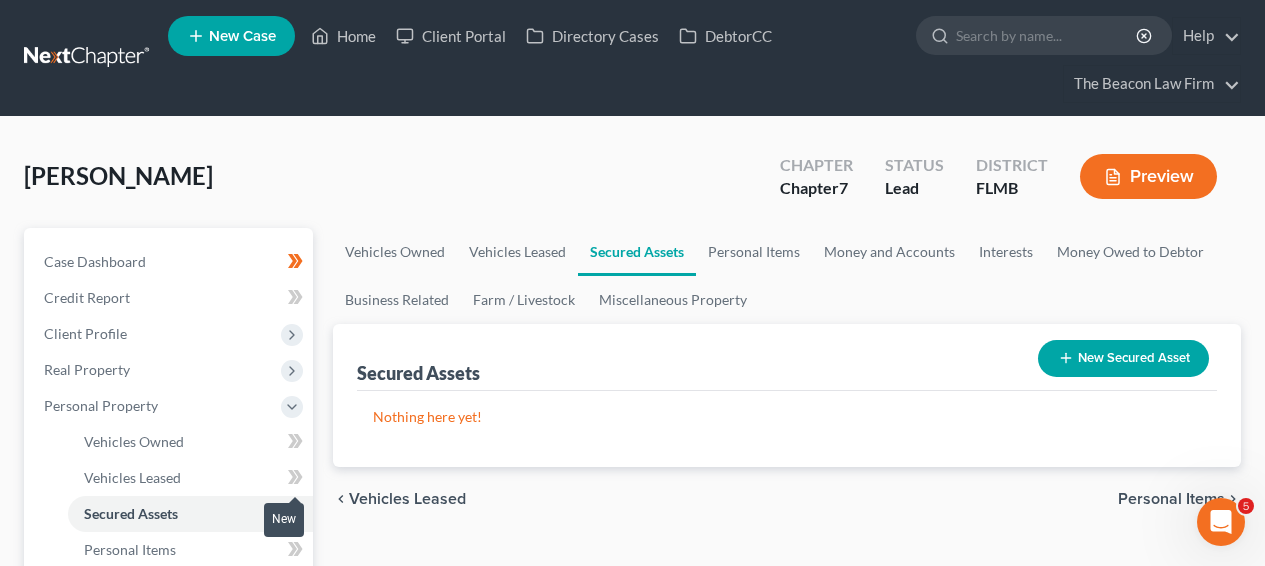click 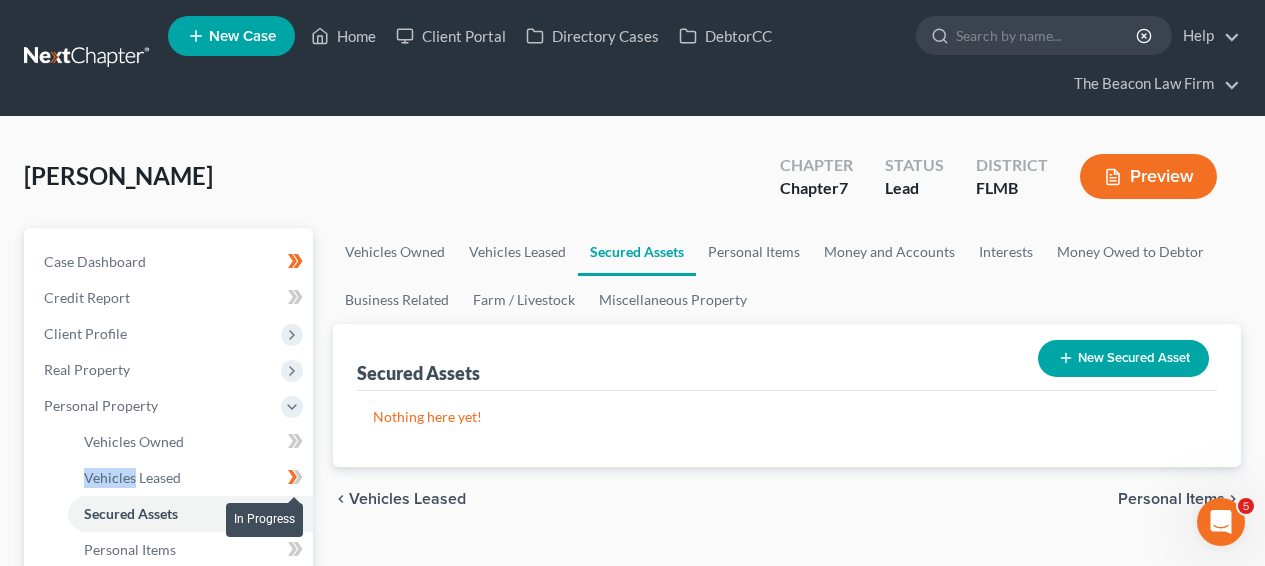click 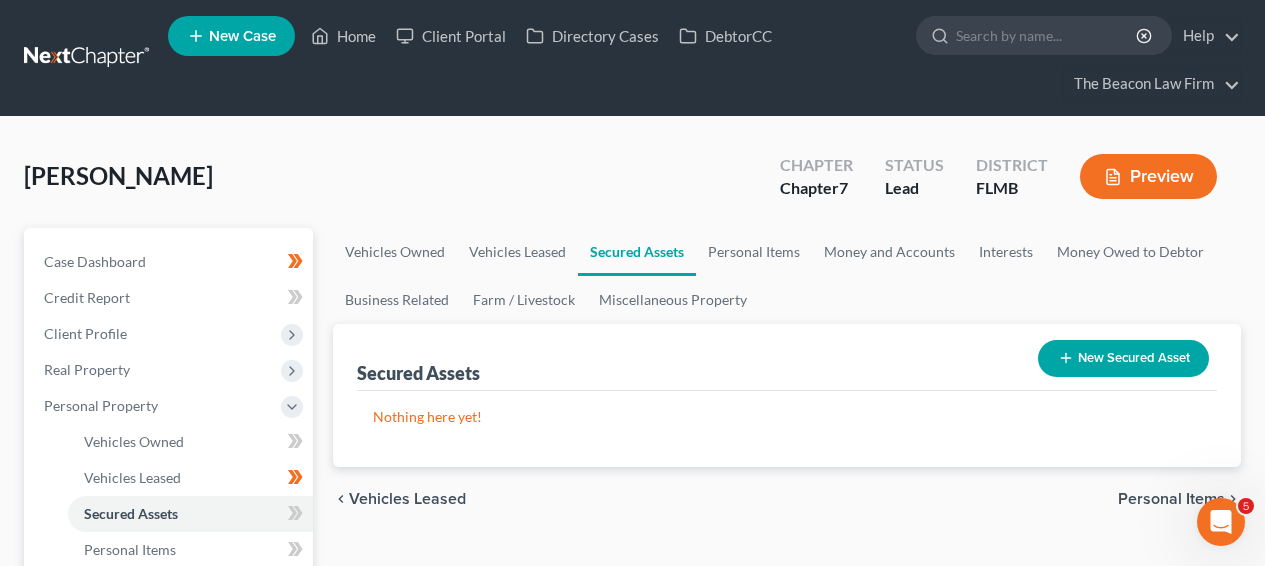 click 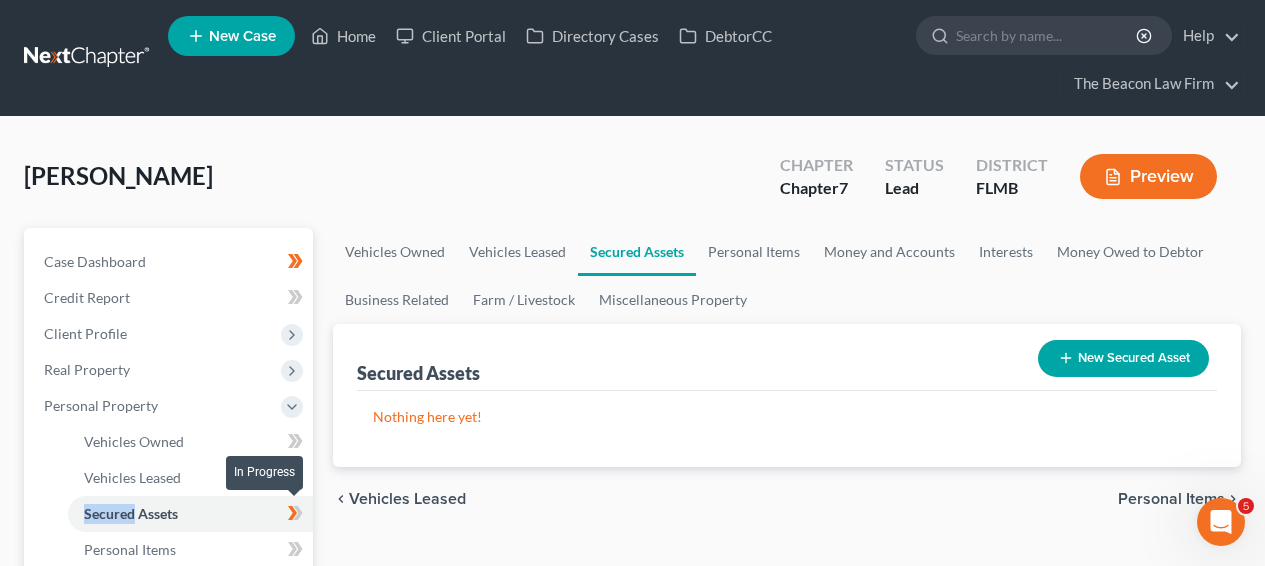 click 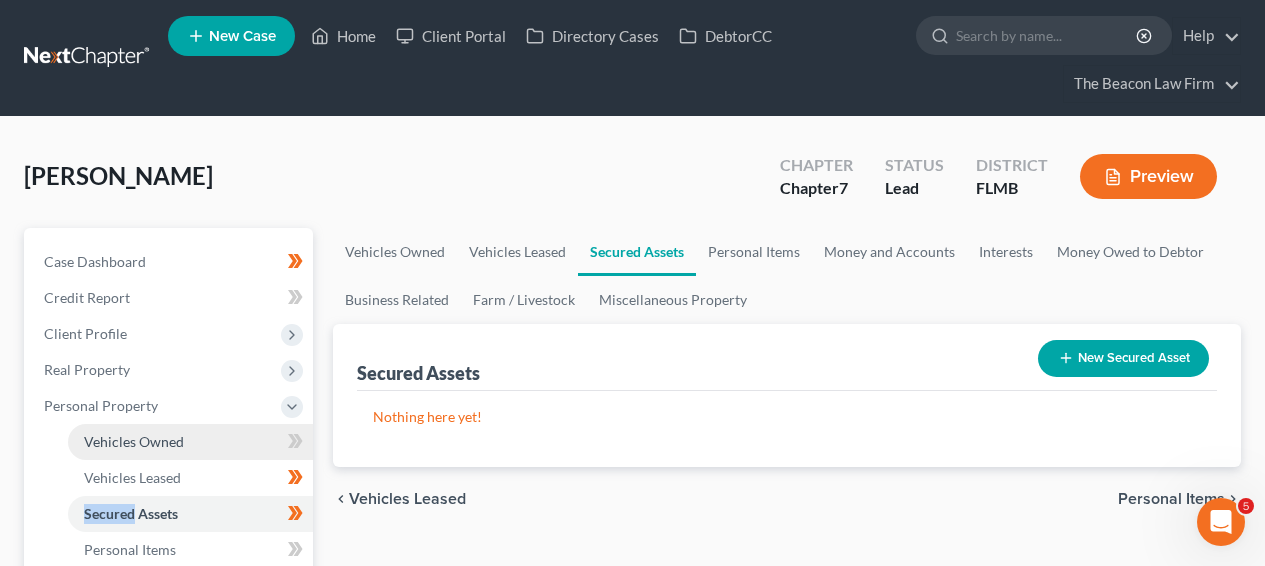 click on "Vehicles Owned" at bounding box center [190, 442] 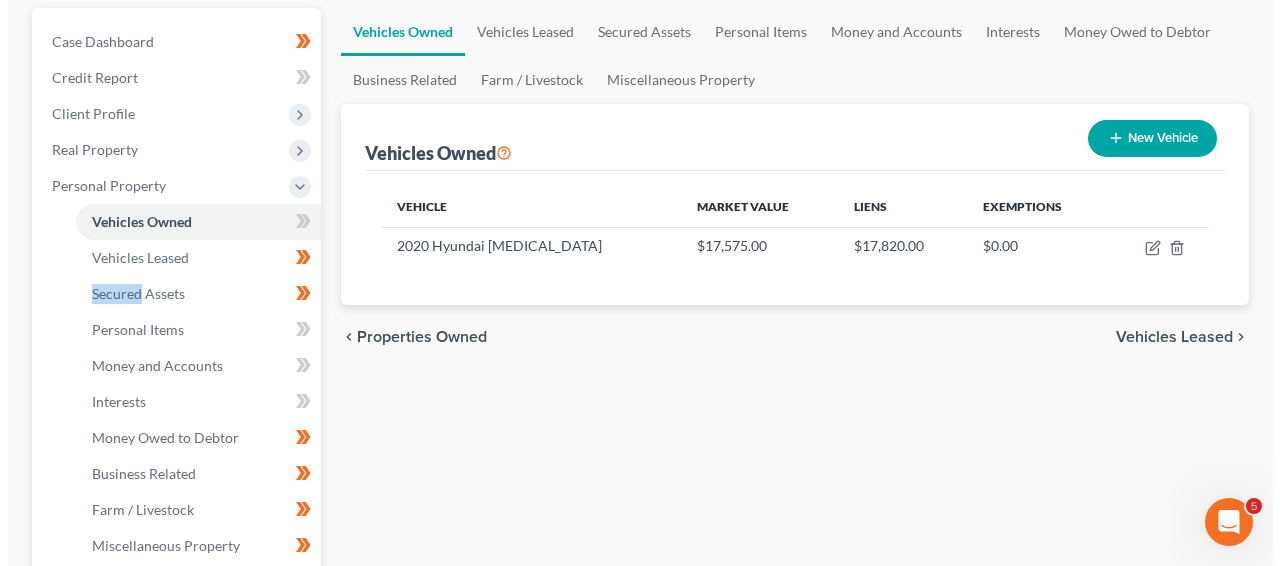 scroll, scrollTop: 217, scrollLeft: 0, axis: vertical 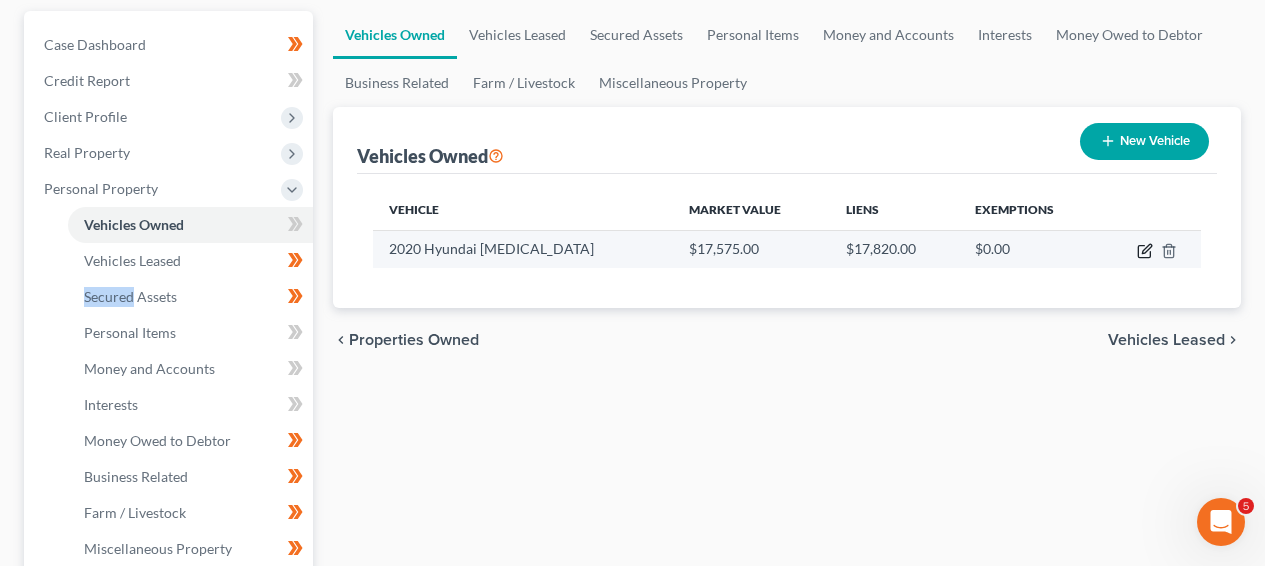 click 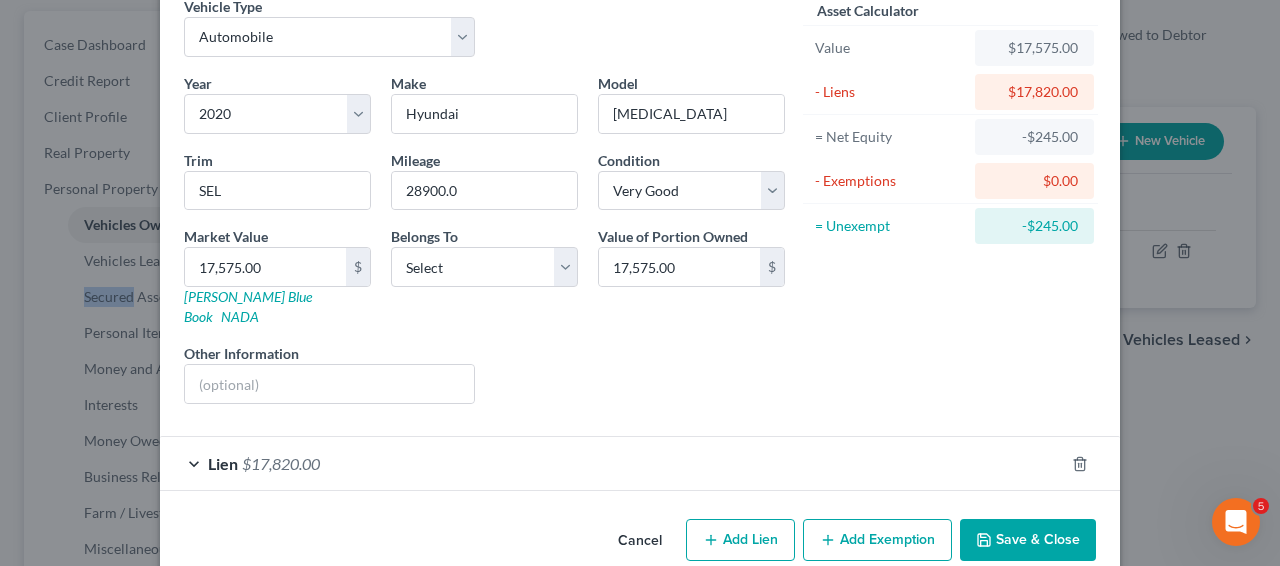 scroll, scrollTop: 111, scrollLeft: 0, axis: vertical 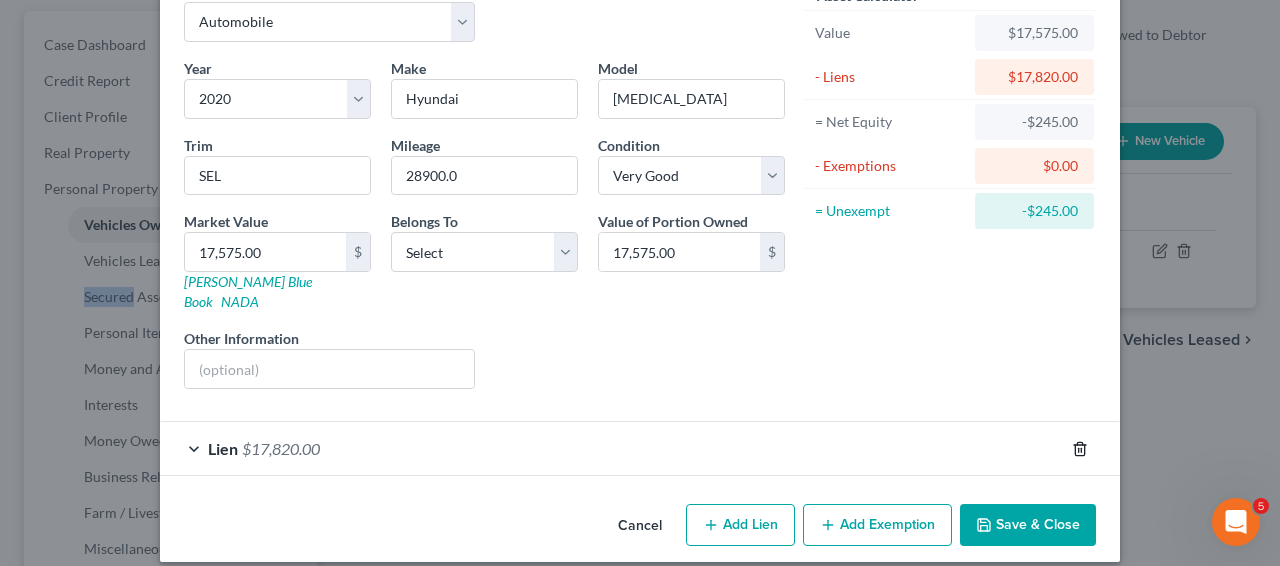click 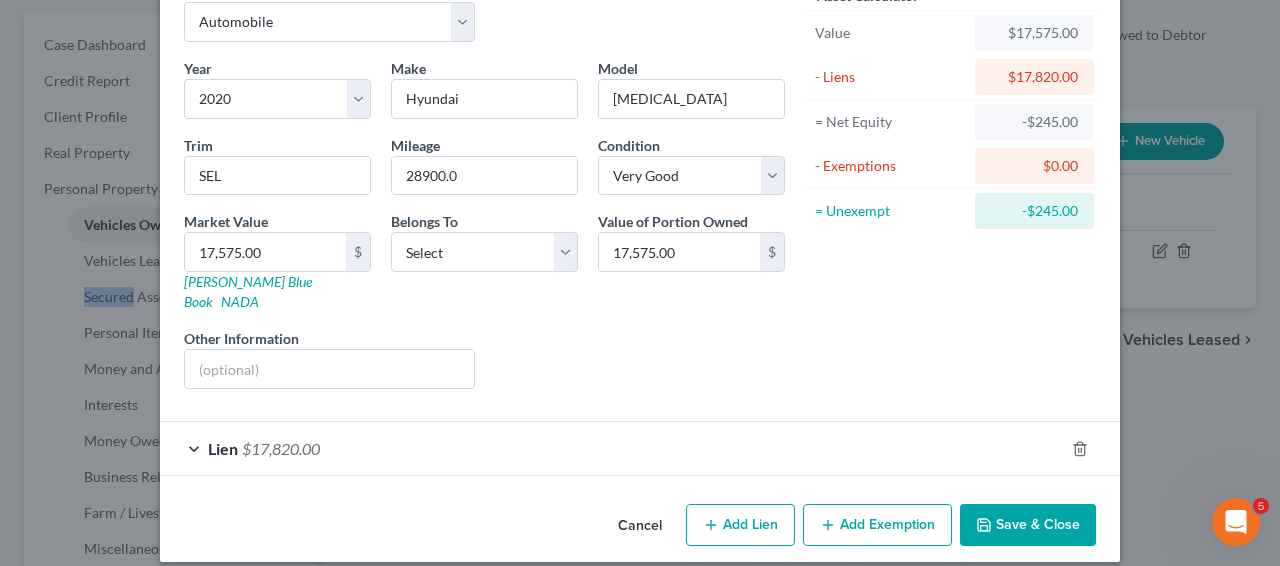 scroll, scrollTop: 55, scrollLeft: 0, axis: vertical 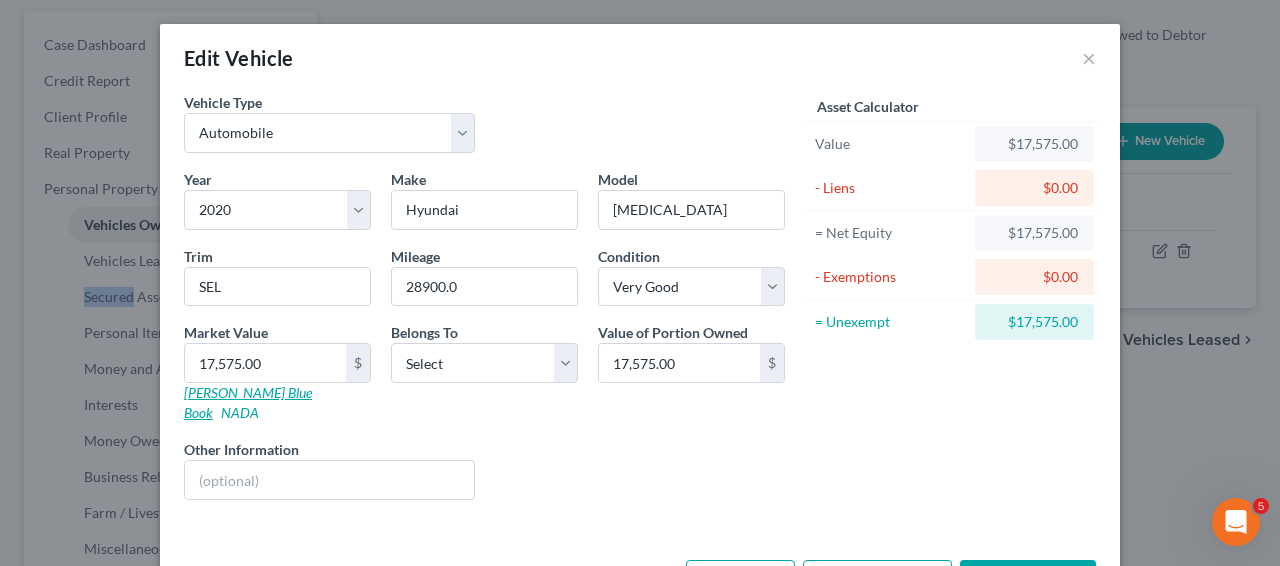 click on "[PERSON_NAME] Blue Book" at bounding box center [248, 402] 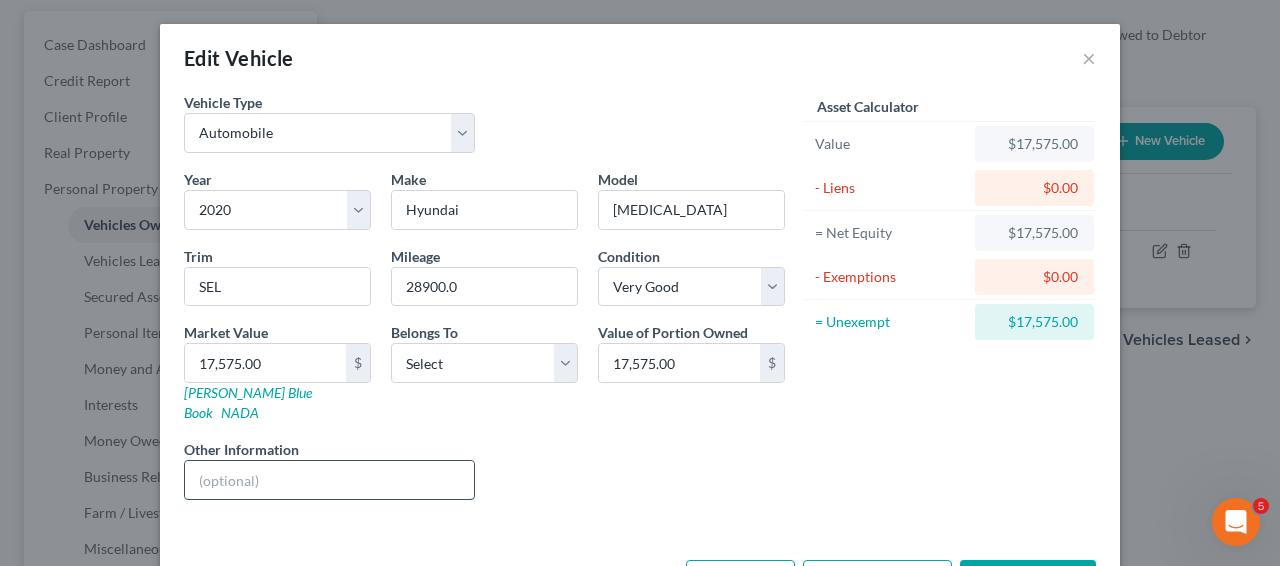 click at bounding box center [329, 480] 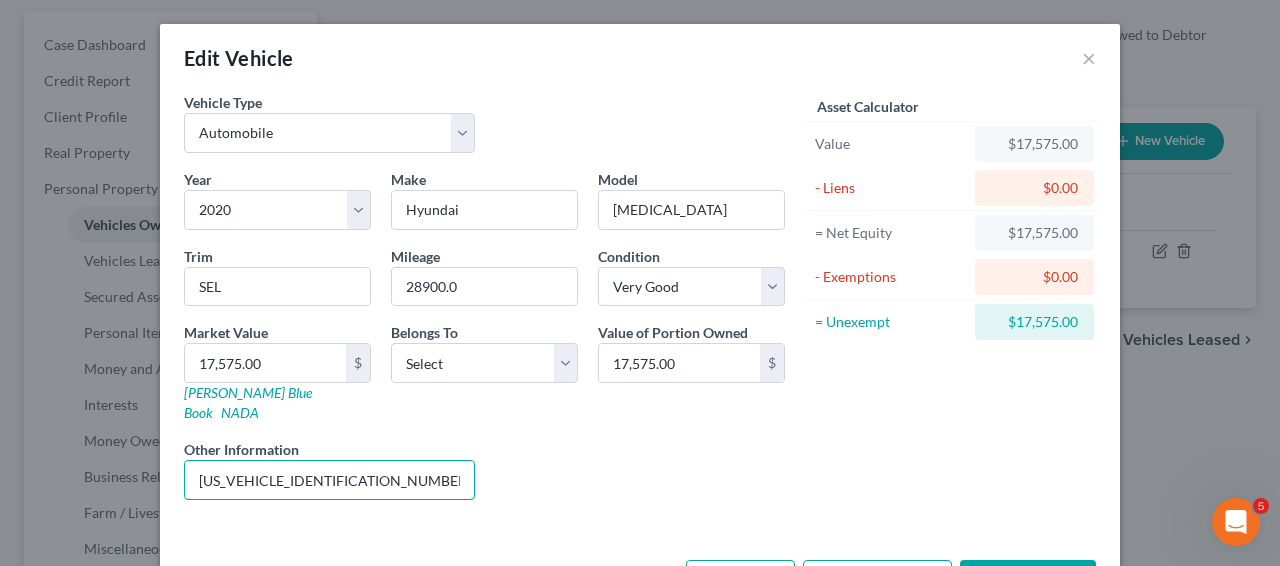type on "[US_VEHICLE_IDENTIFICATION_NUMBER] - VIN" 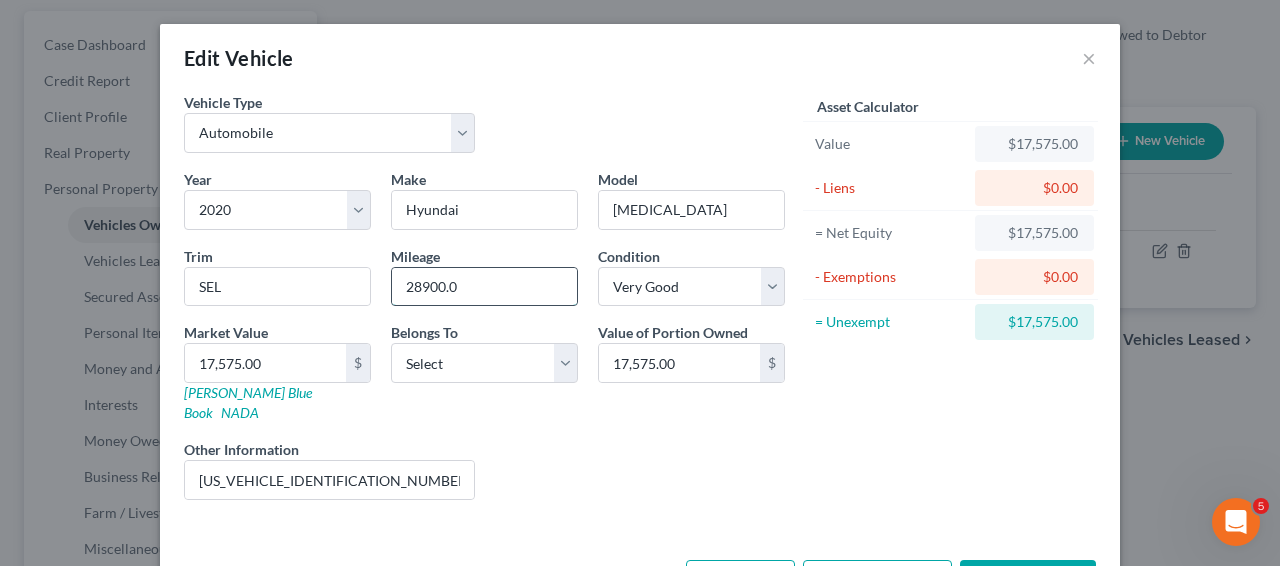 drag, startPoint x: 439, startPoint y: 287, endPoint x: 396, endPoint y: 287, distance: 43 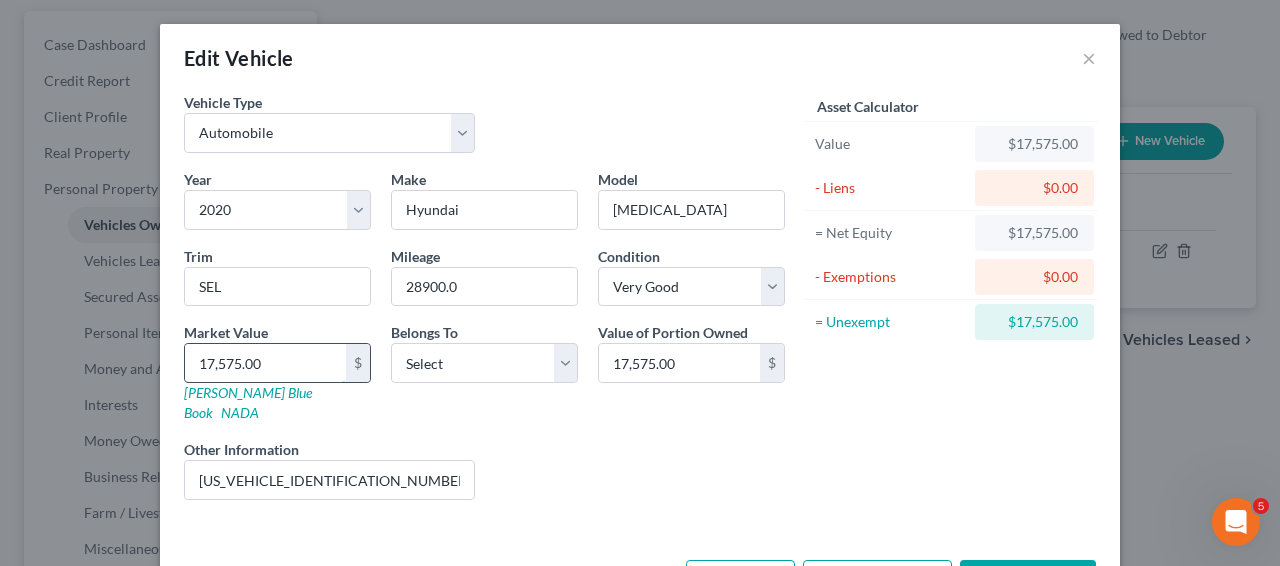 click on "17,575.00" at bounding box center [265, 363] 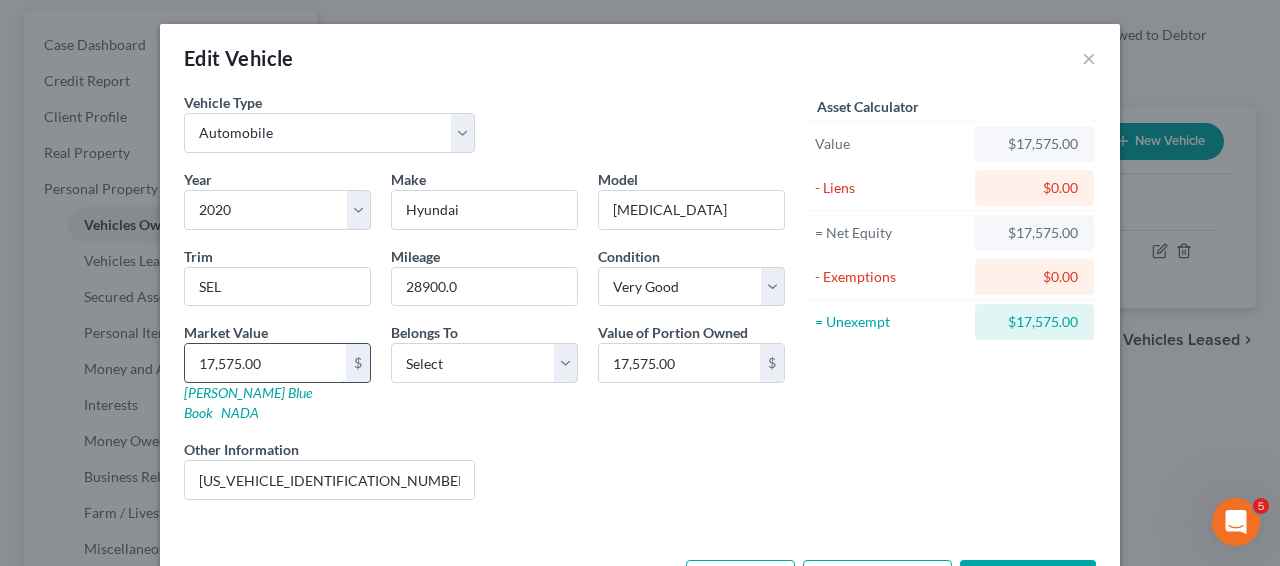 type on "17,55.00" 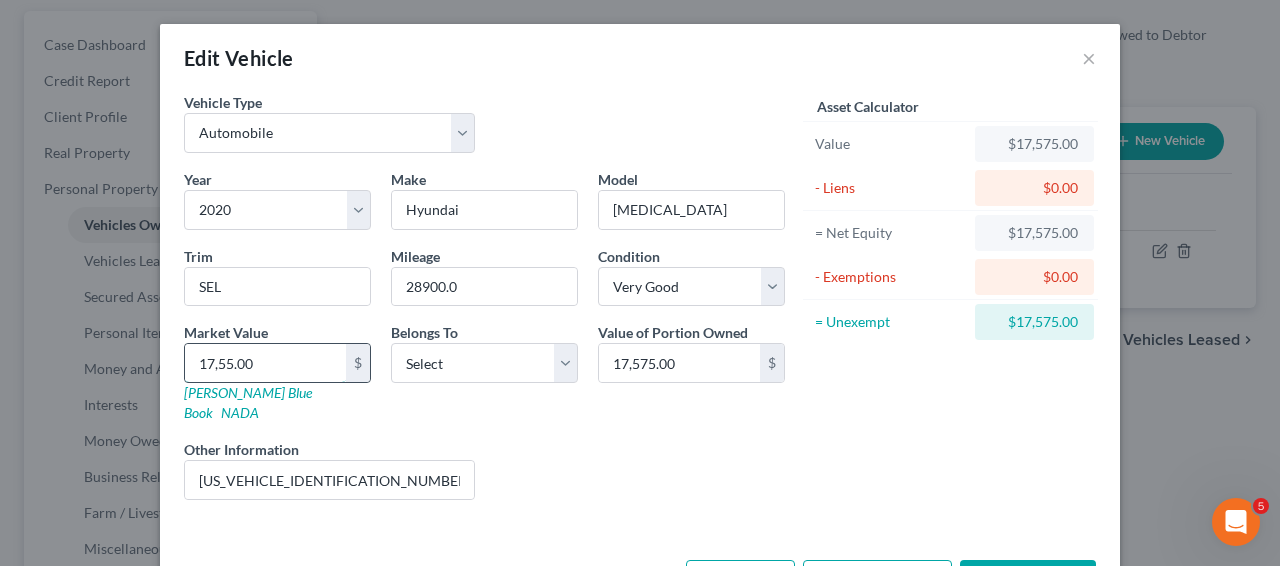 type on "1,755.00" 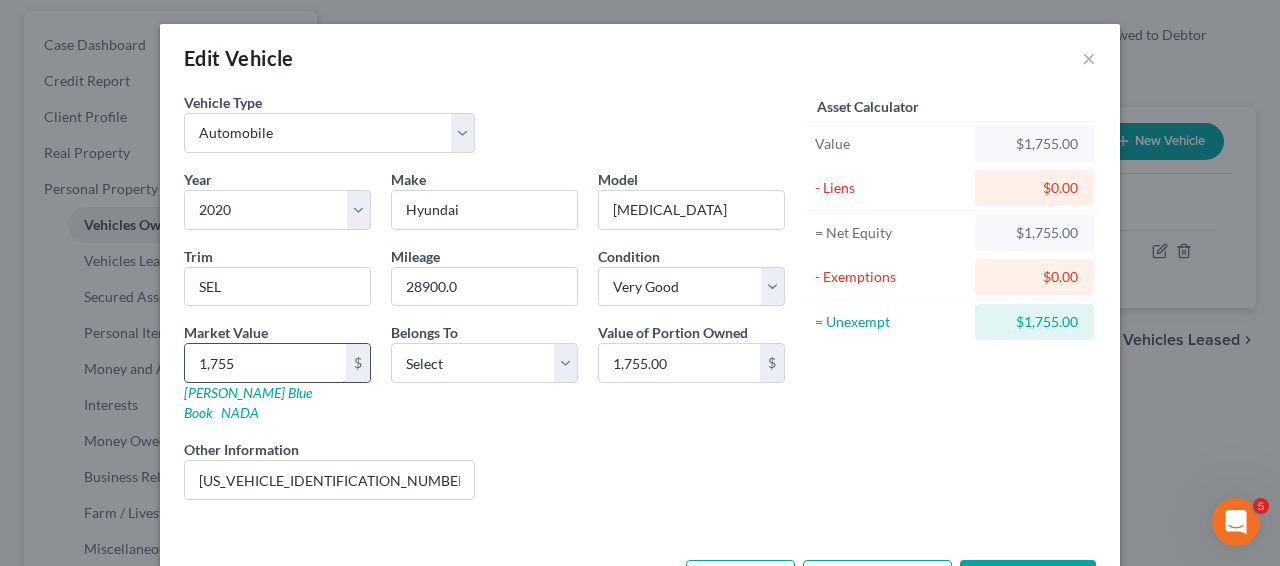 type on "1,75" 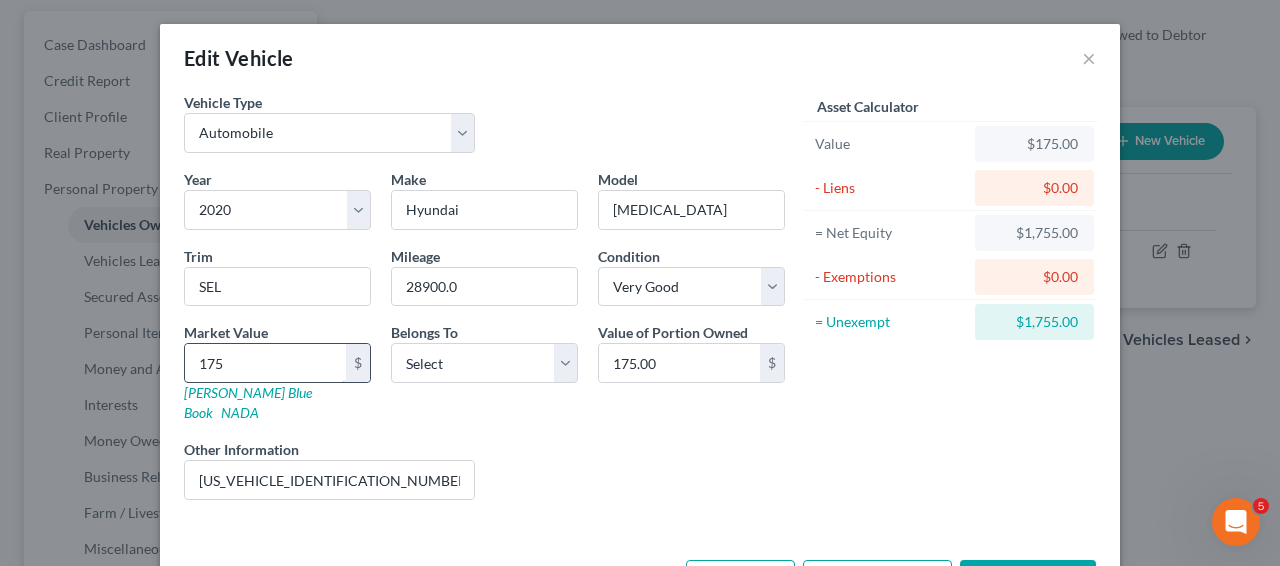 type on "17" 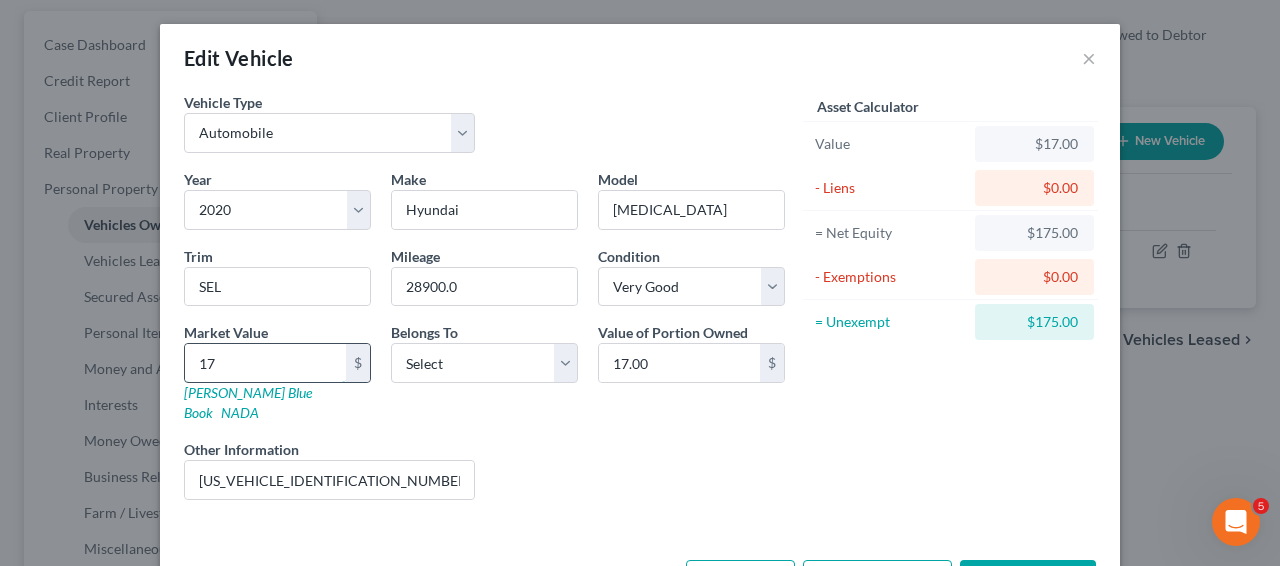 type on "176" 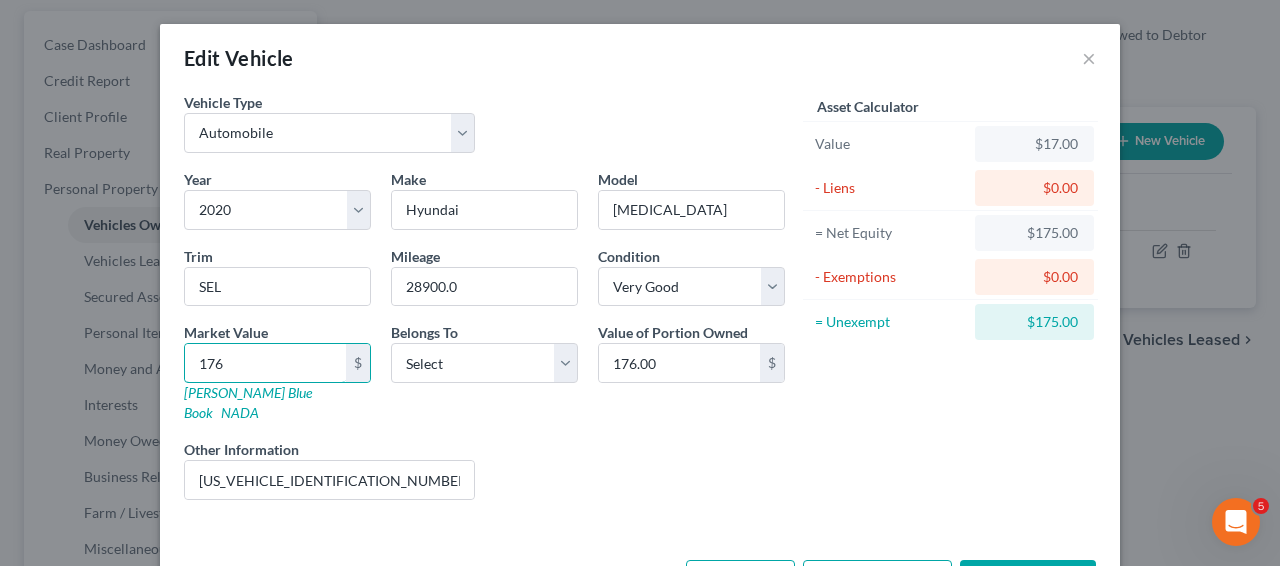 type on "1766" 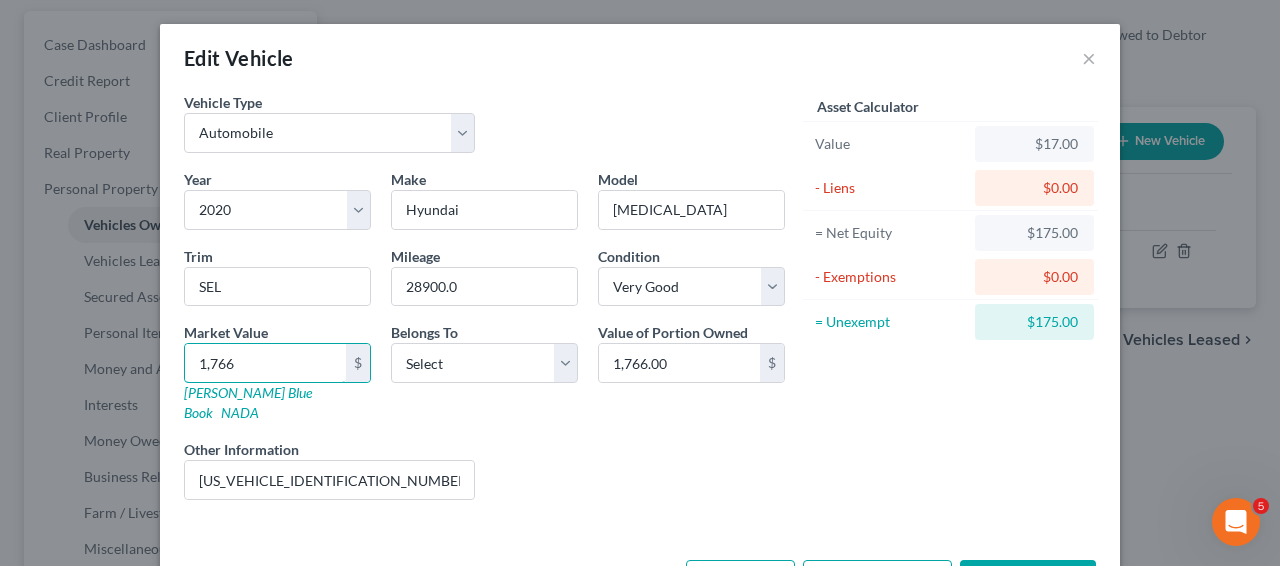 type on "1,7665" 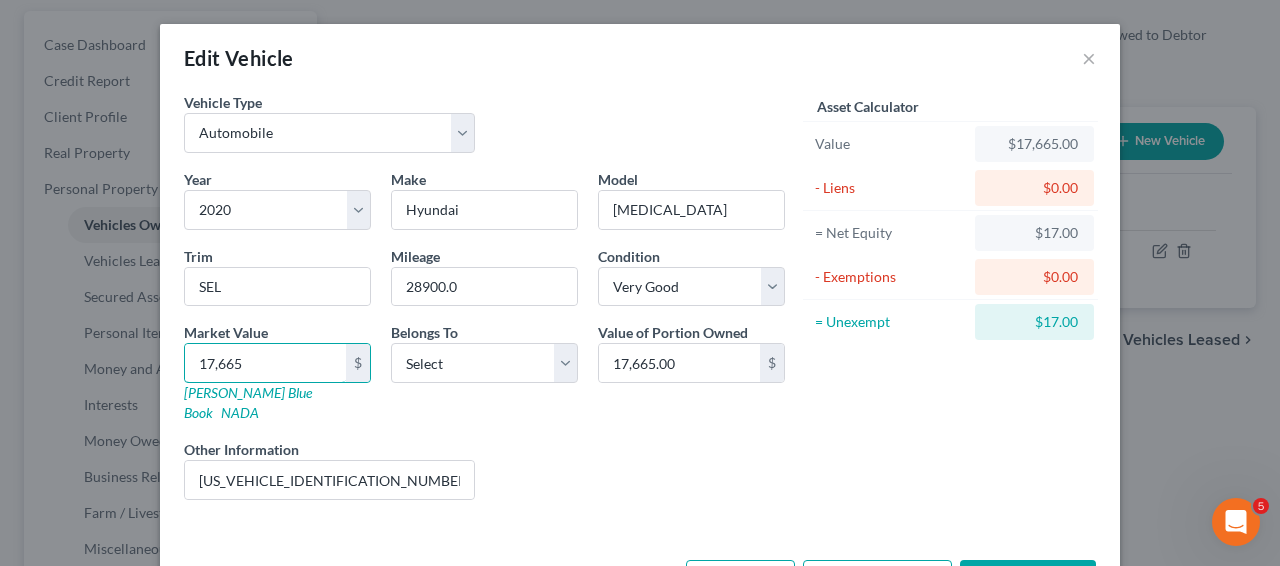 type on "17,665" 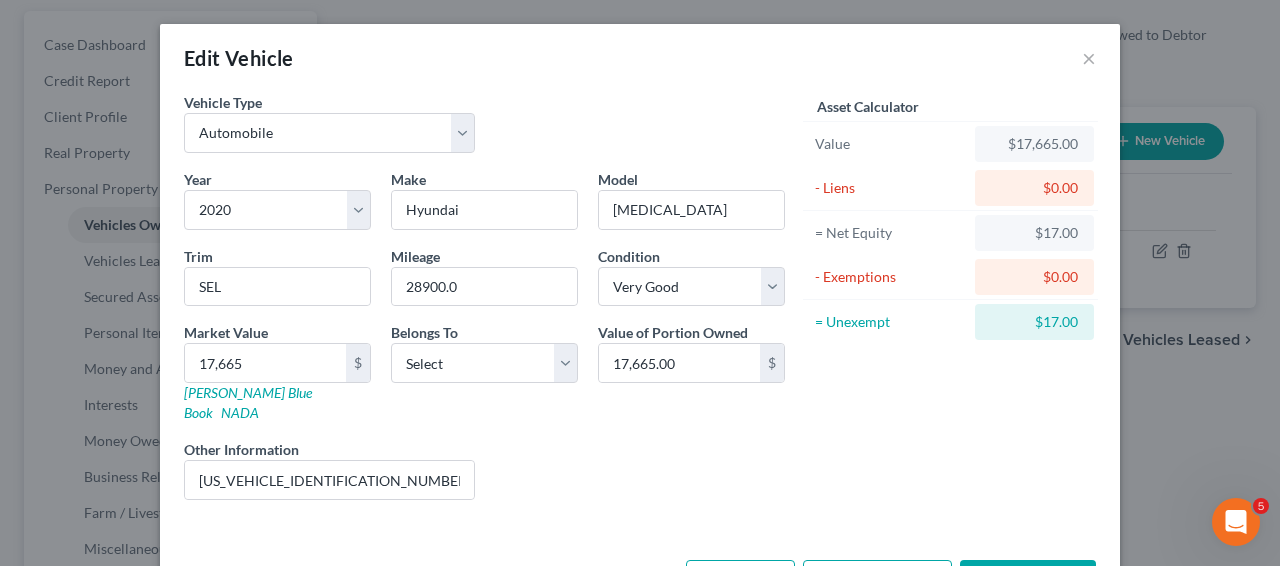 click on "Liens
Select" at bounding box center [640, 469] 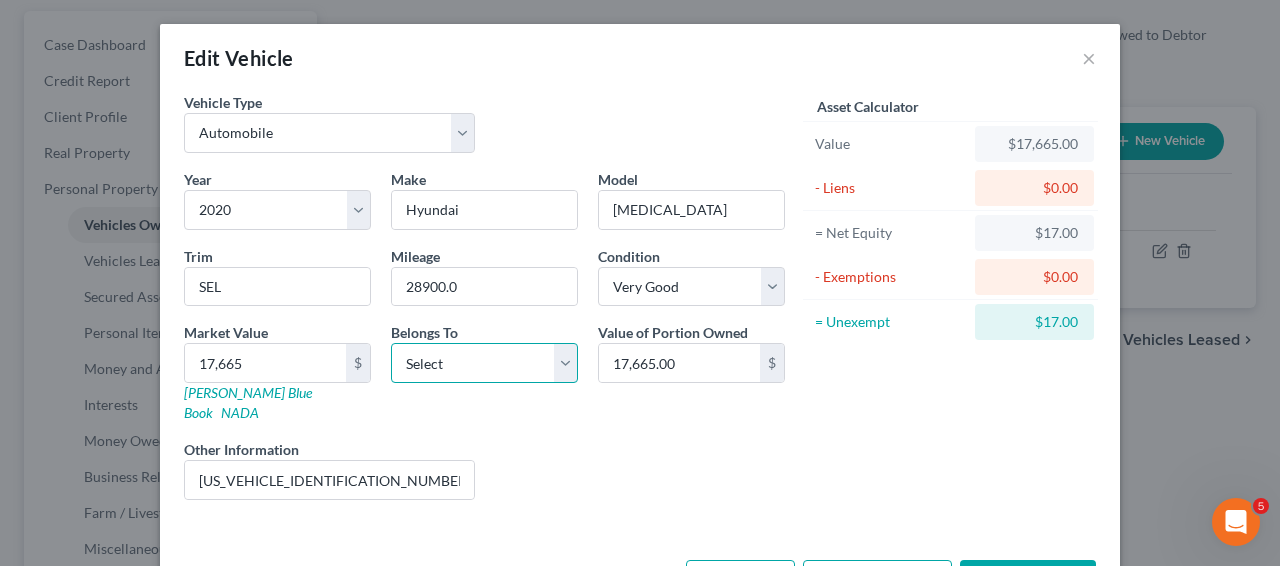 click on "Select Debtor 1 Only Debtor 2 Only Debtor 1 And Debtor 2 Only At Least One Of The Debtors And Another Community Property" at bounding box center [484, 363] 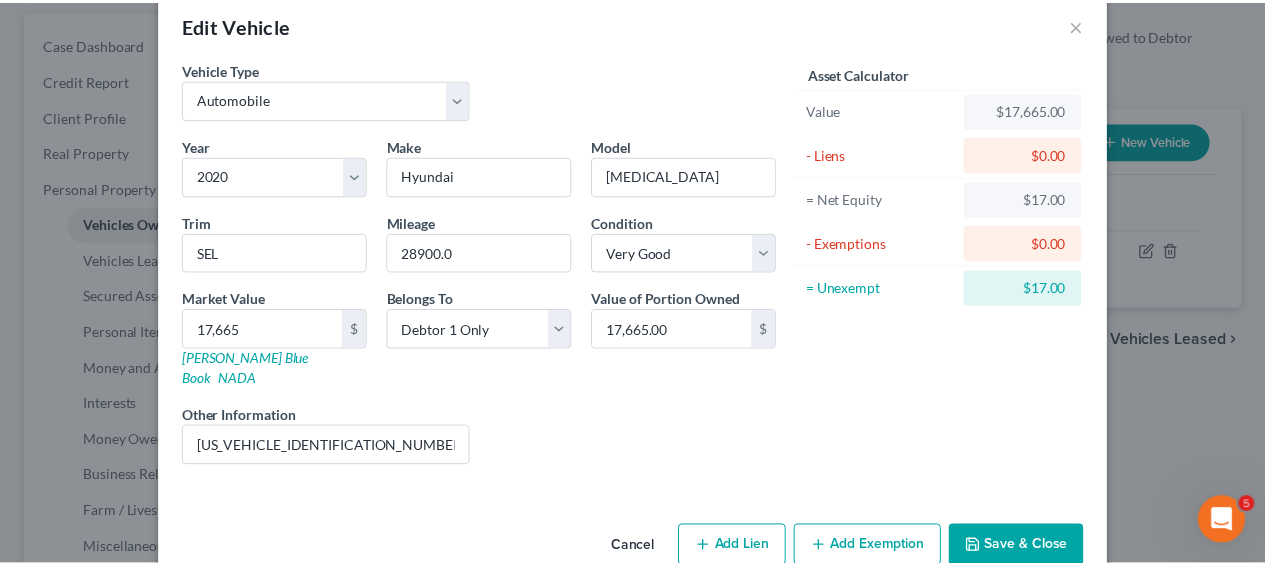 scroll, scrollTop: 55, scrollLeft: 0, axis: vertical 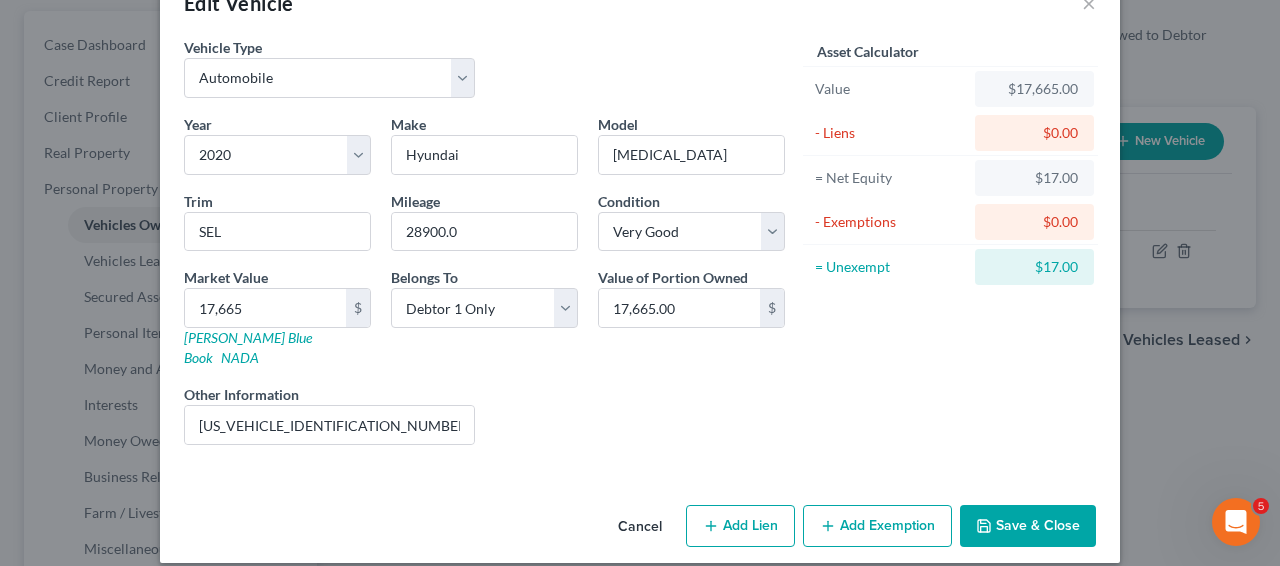 click on "Save & Close" at bounding box center [1028, 526] 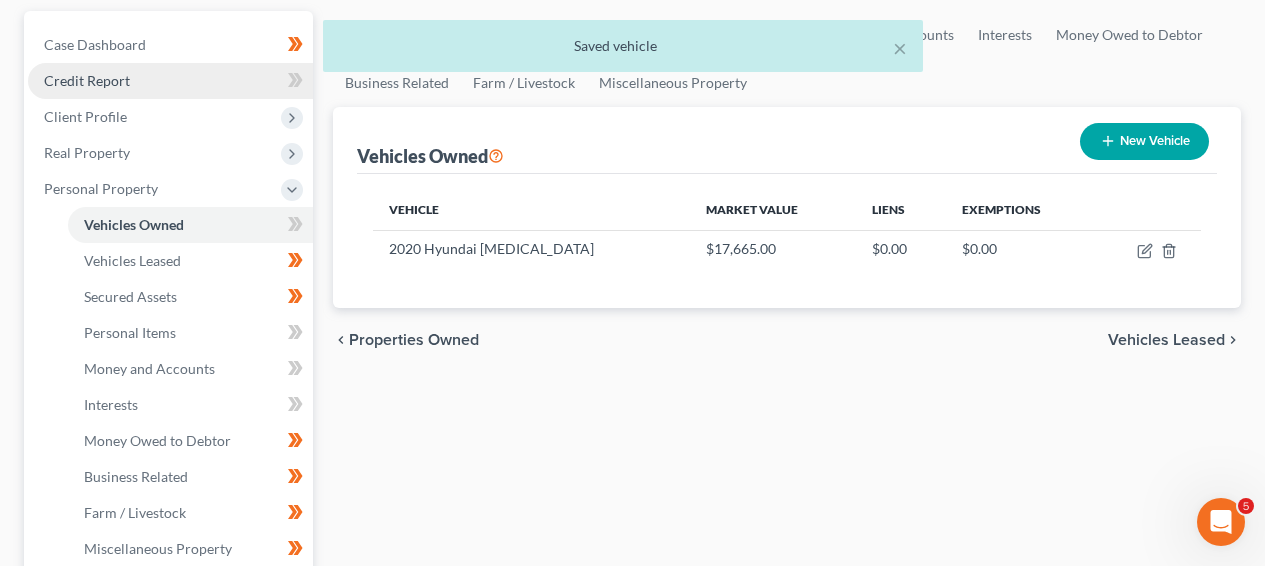 click on "Credit Report" at bounding box center (87, 80) 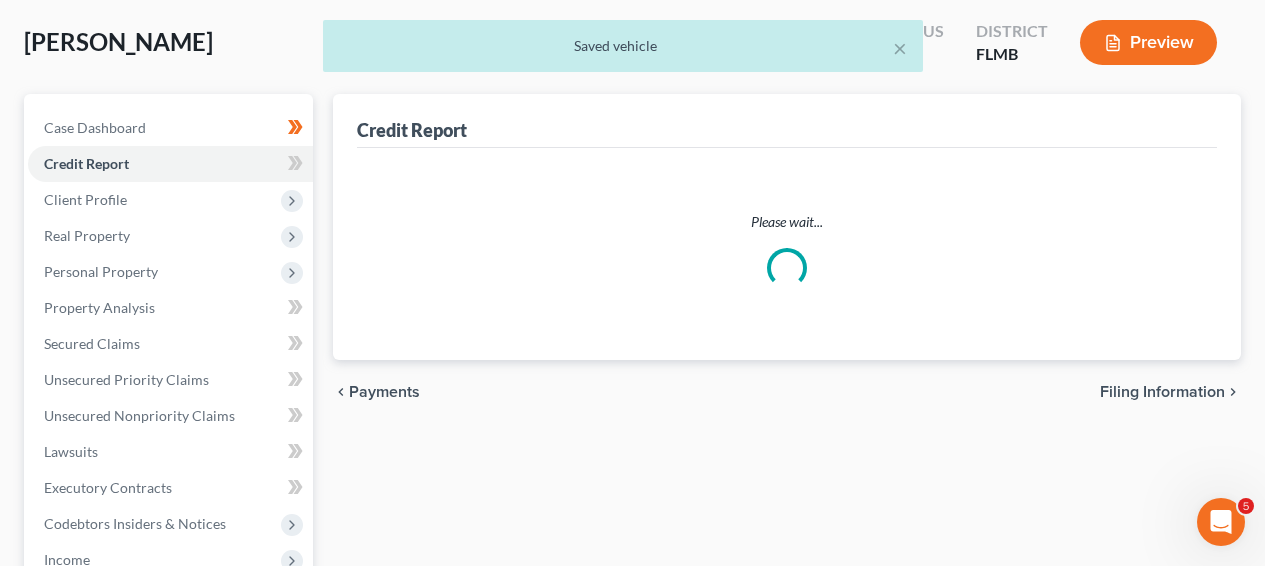 scroll, scrollTop: 0, scrollLeft: 0, axis: both 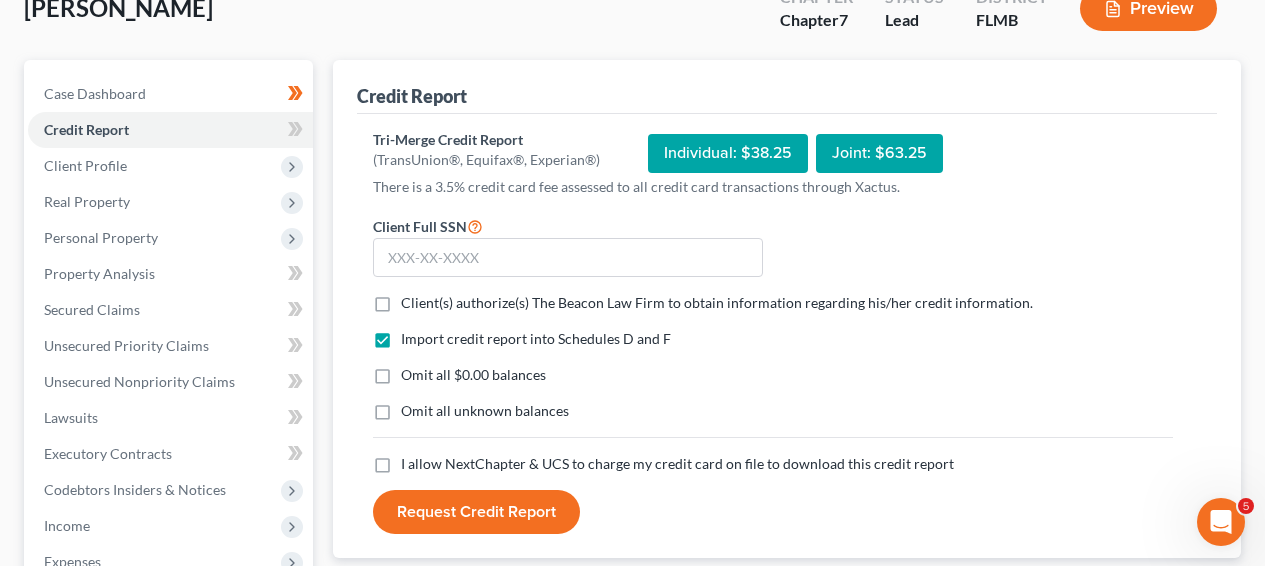 click on "Client(s) authorize(s) The Beacon Law Firm to obtain information regarding his/her credit information." at bounding box center [717, 302] 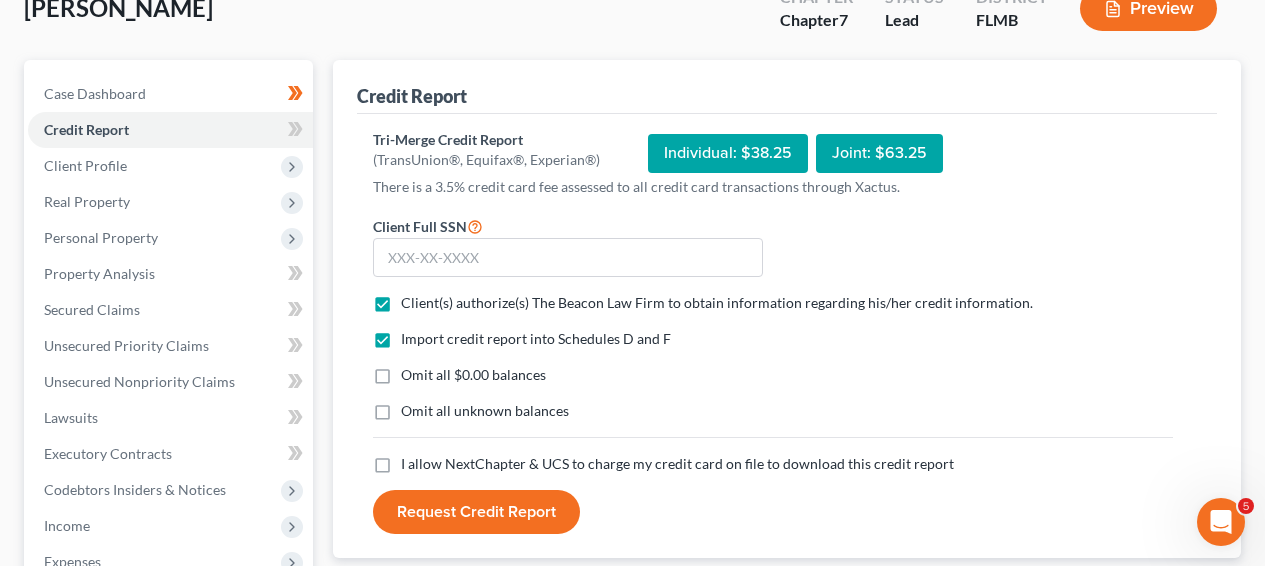 click on "I allow NextChapter & UCS to charge my credit card on file to download this credit report" at bounding box center (677, 463) 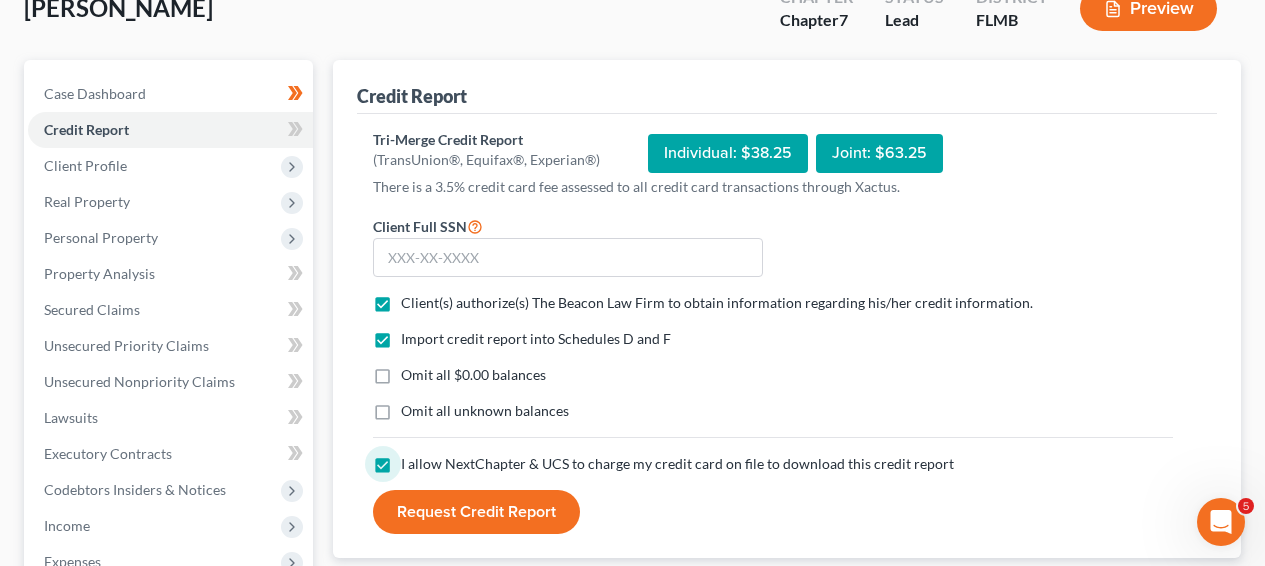 click on "Client Full SSN
*" at bounding box center (568, 246) 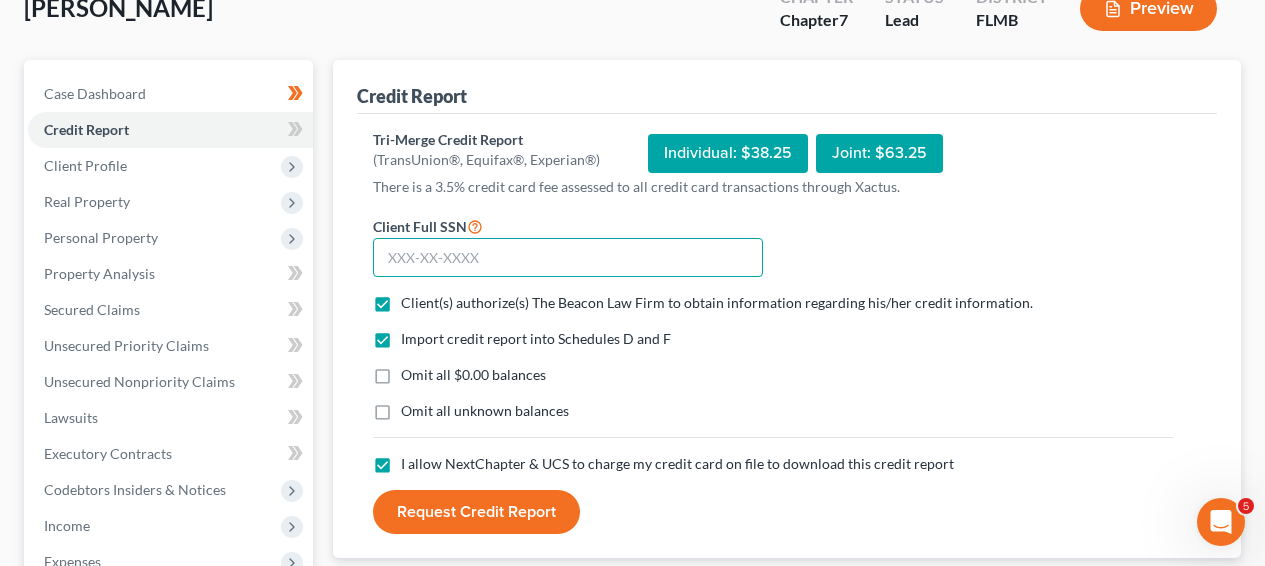 click at bounding box center [568, 258] 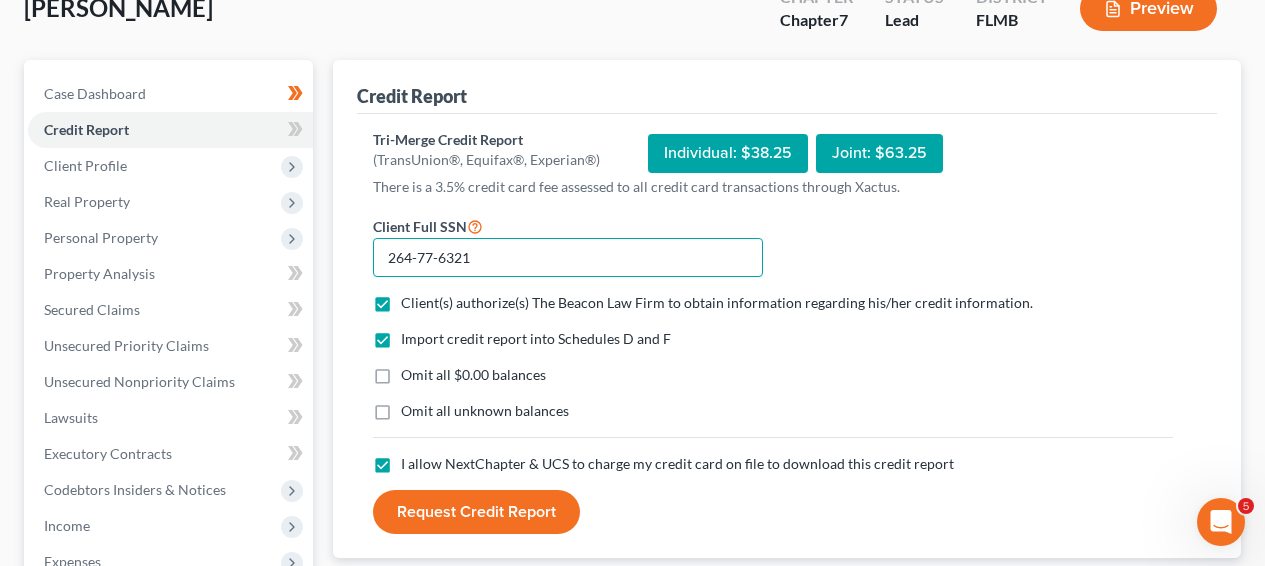 type on "264-77-6321" 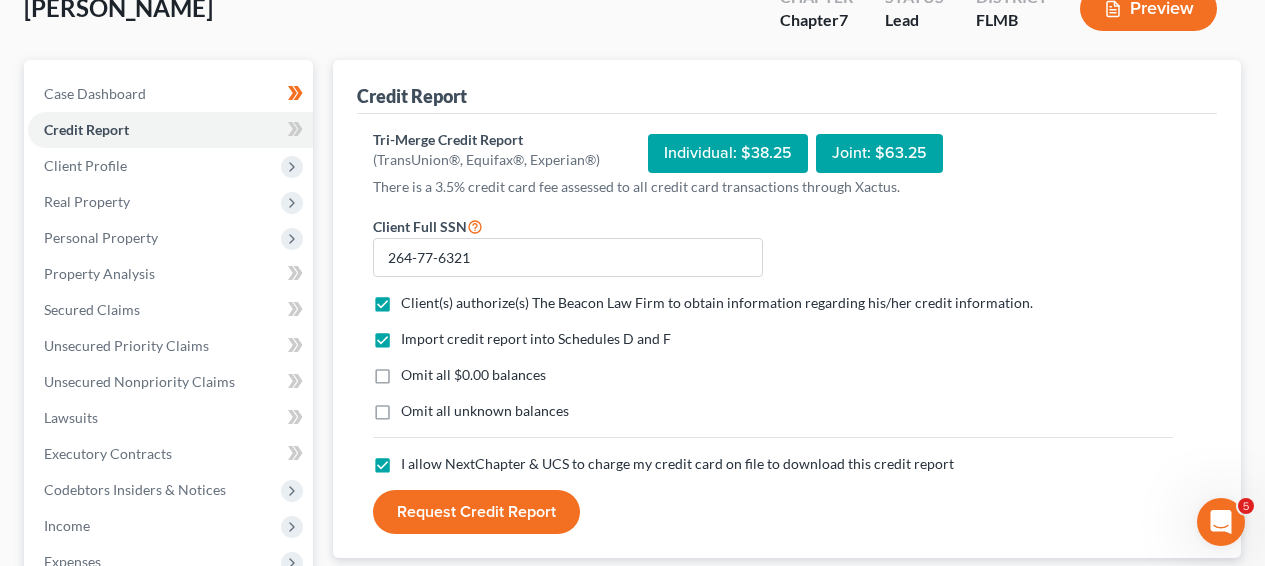 click on "Request Credit Report" at bounding box center [476, 512] 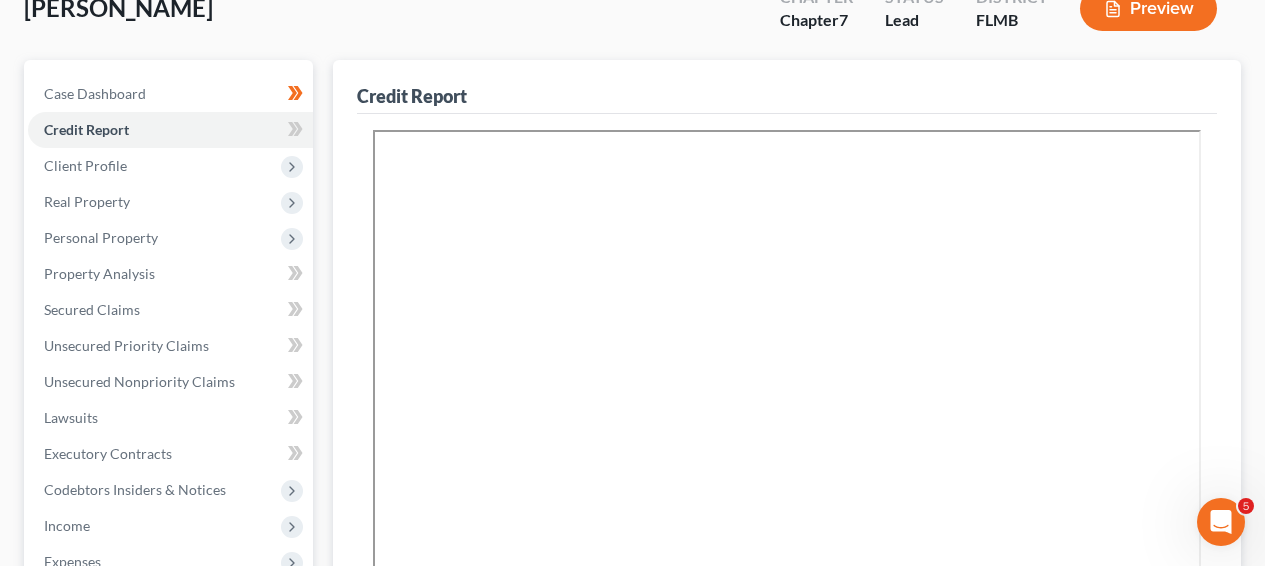 click 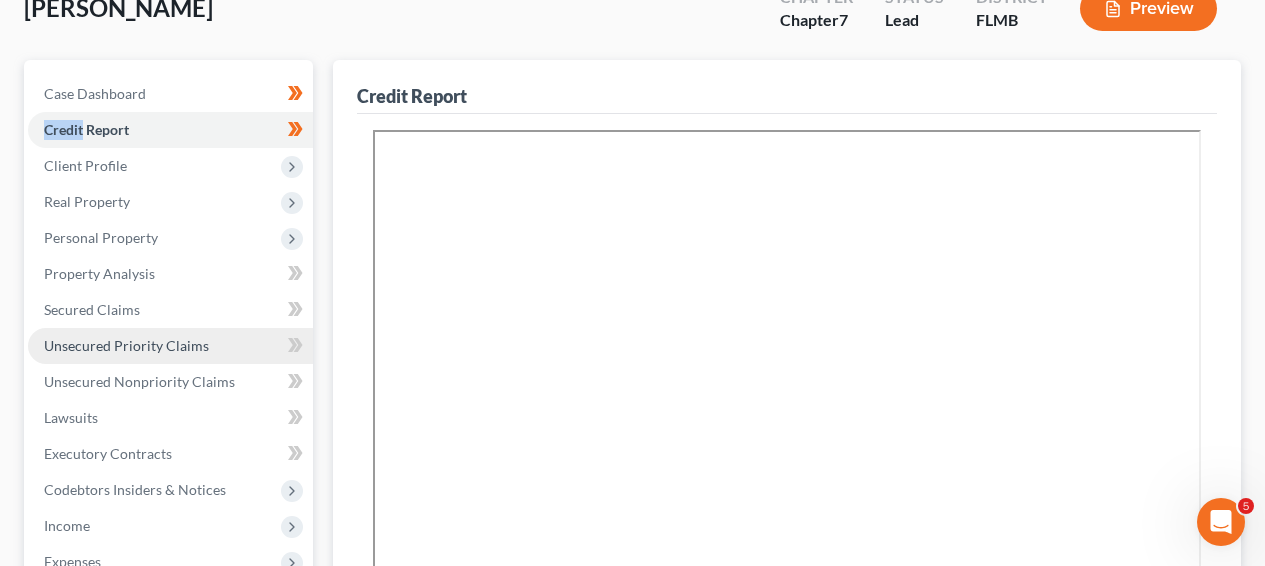 click on "Unsecured Priority Claims" at bounding box center [126, 345] 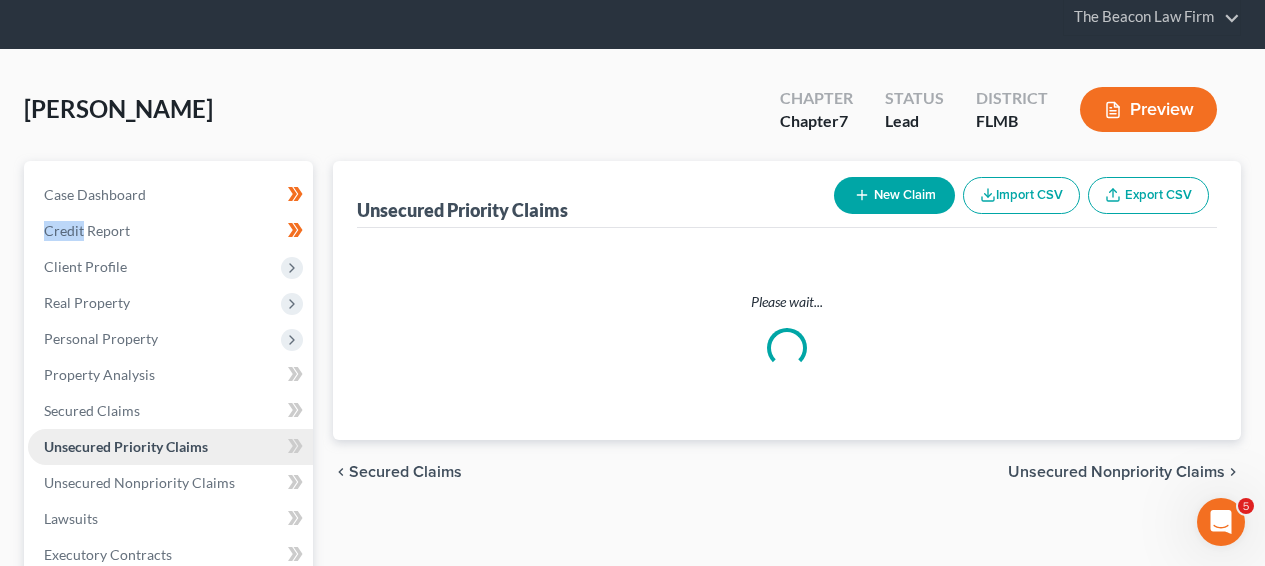 scroll, scrollTop: 0, scrollLeft: 0, axis: both 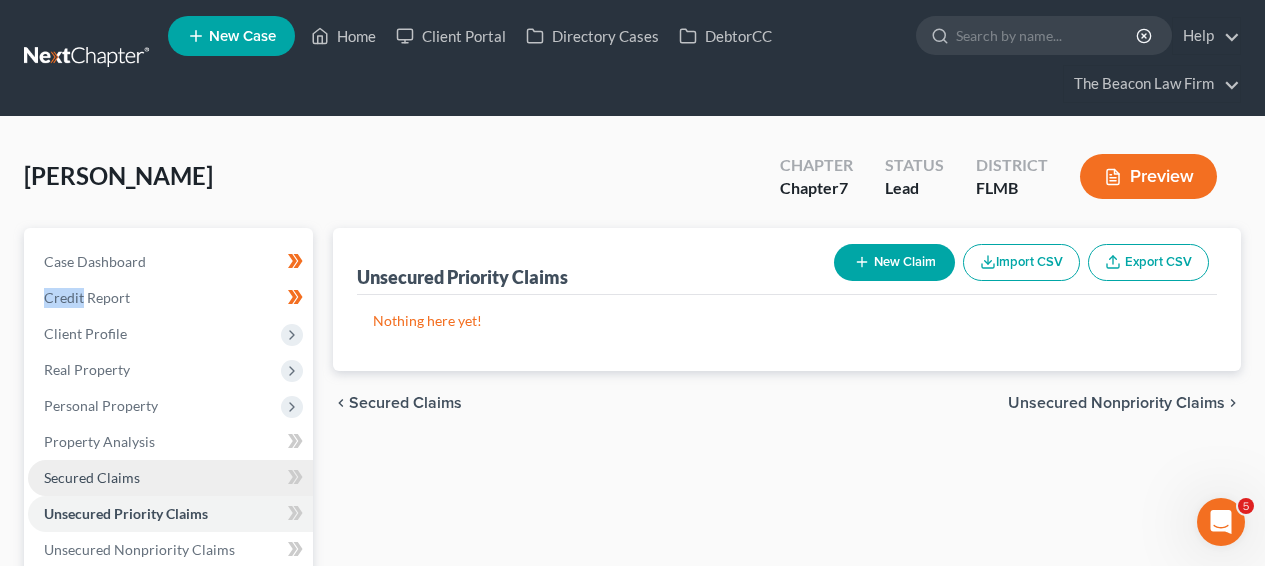 click on "Secured Claims" at bounding box center (170, 478) 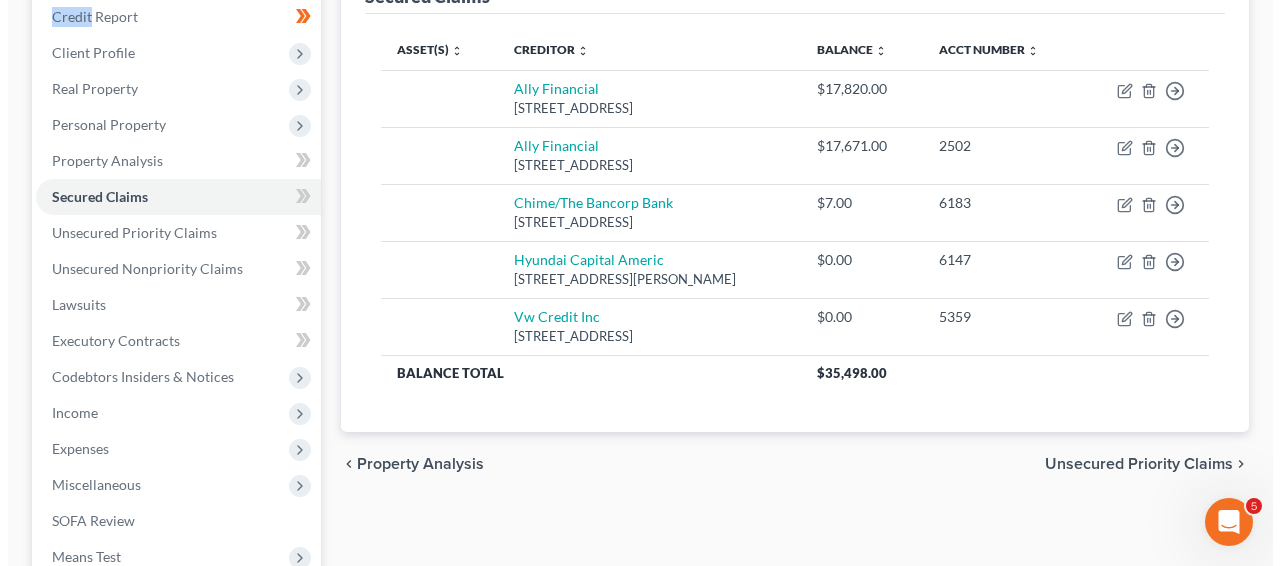 scroll, scrollTop: 249, scrollLeft: 0, axis: vertical 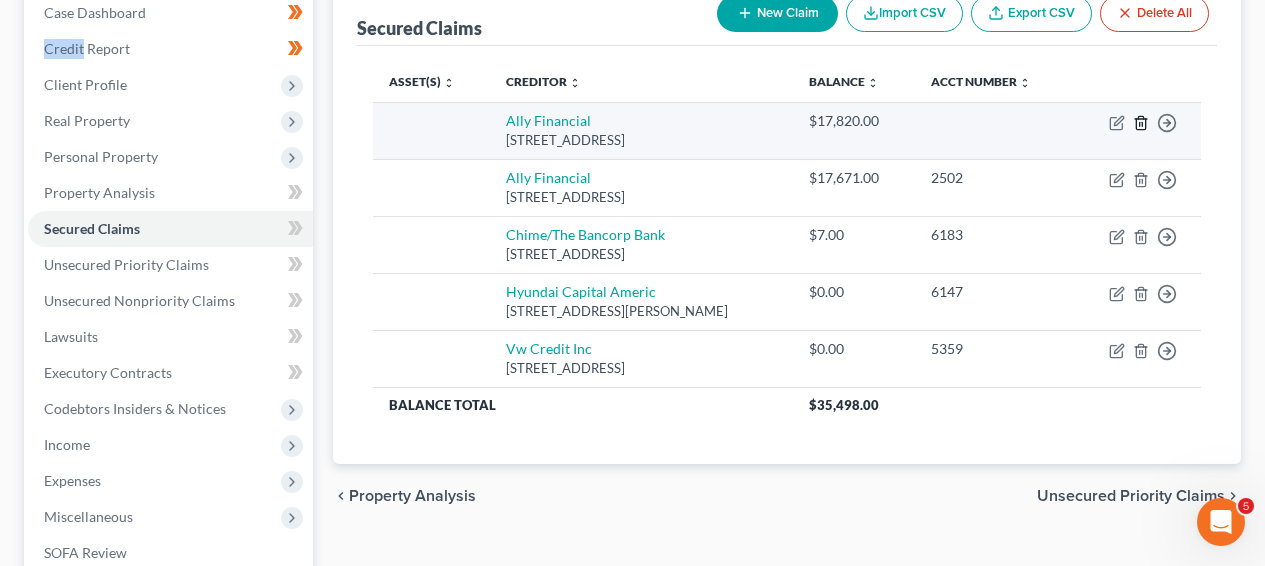 click 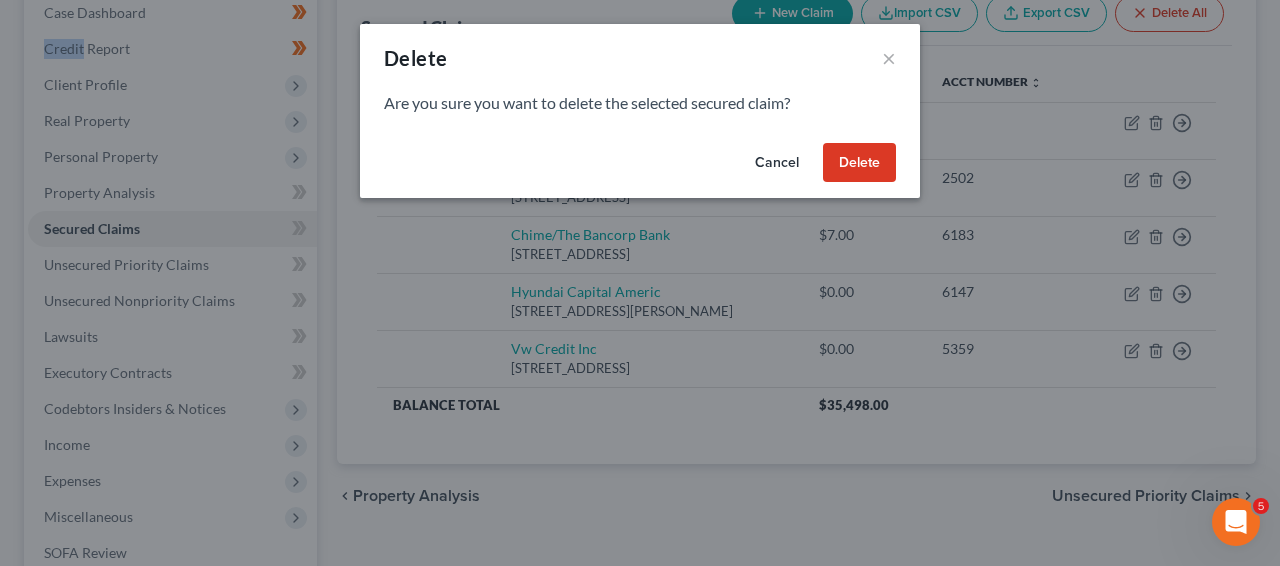 click on "Cancel" at bounding box center [777, 163] 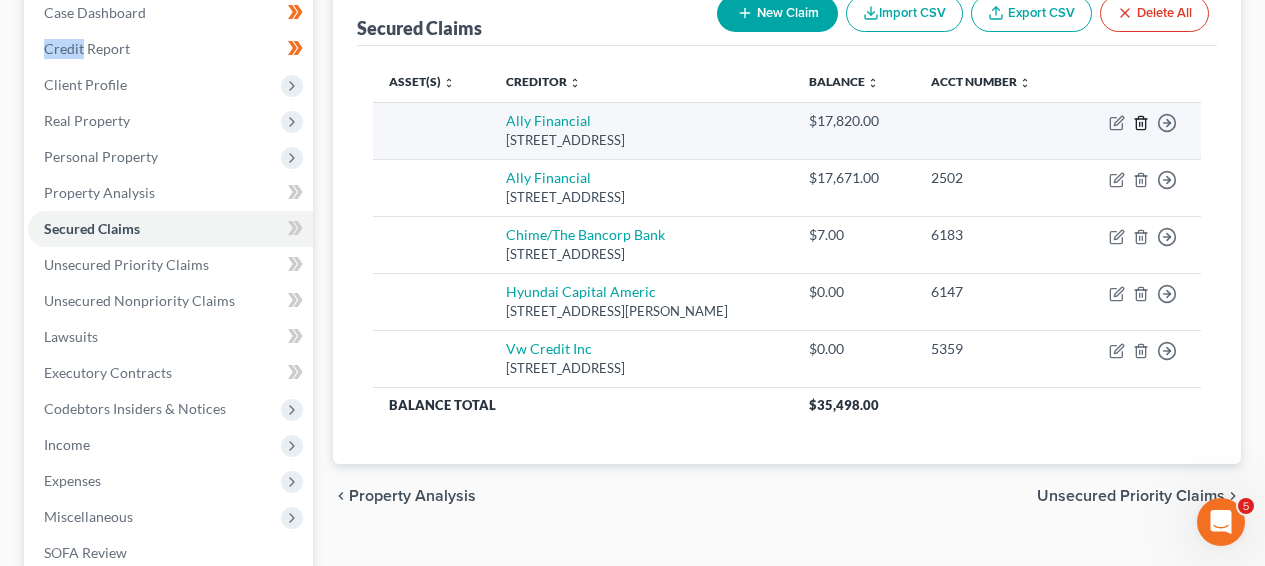 click 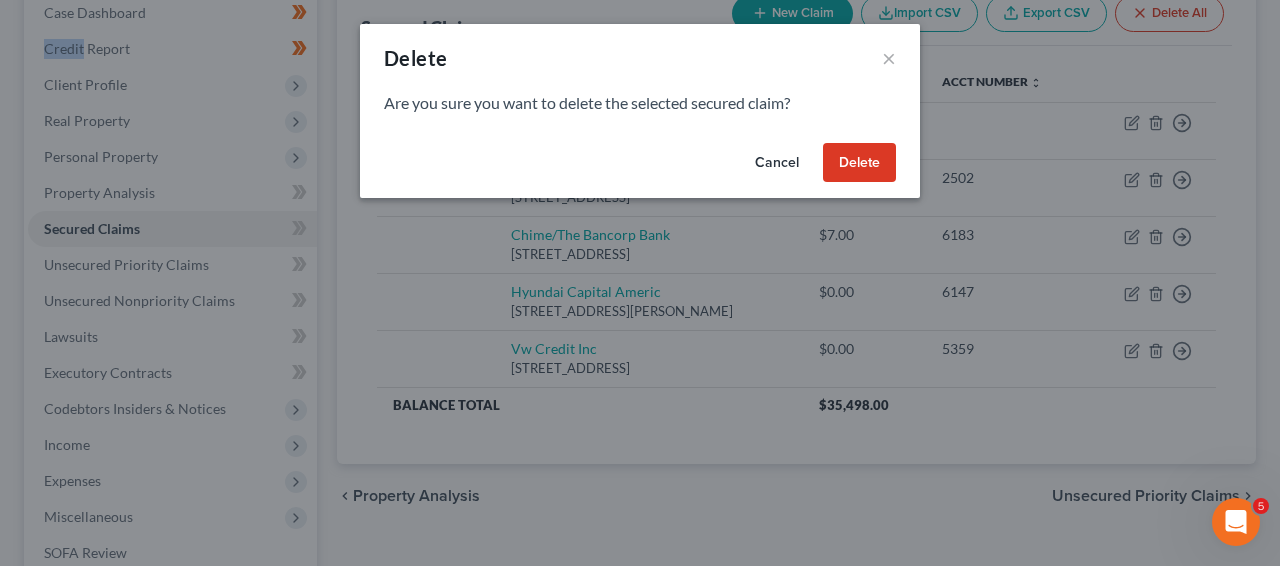 click on "Cancel" at bounding box center (777, 163) 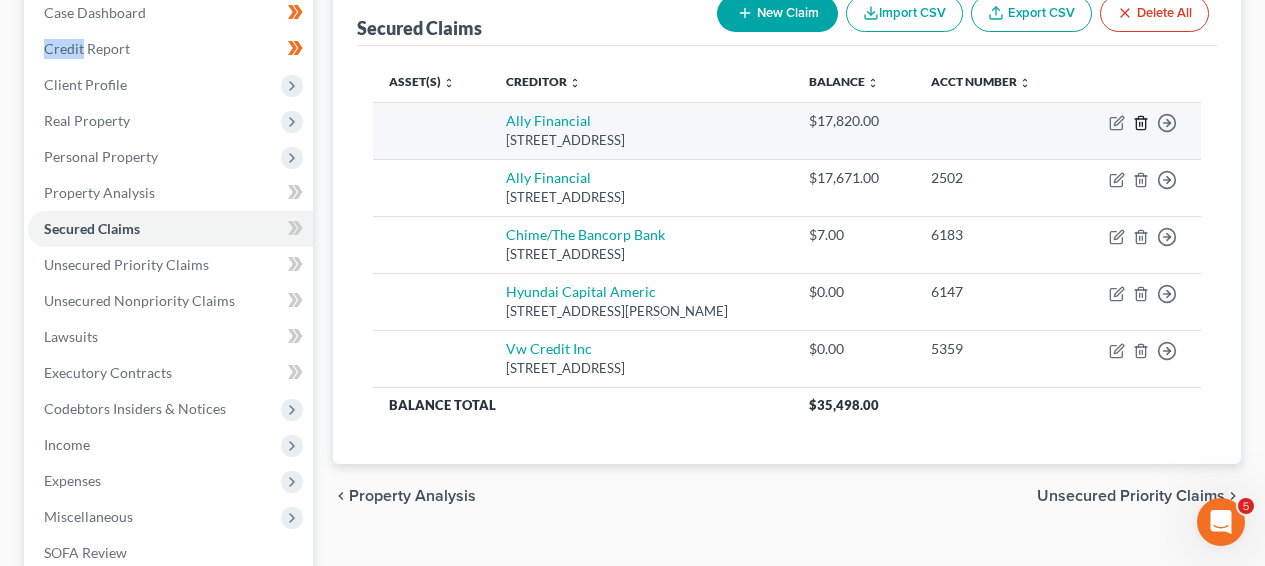 click 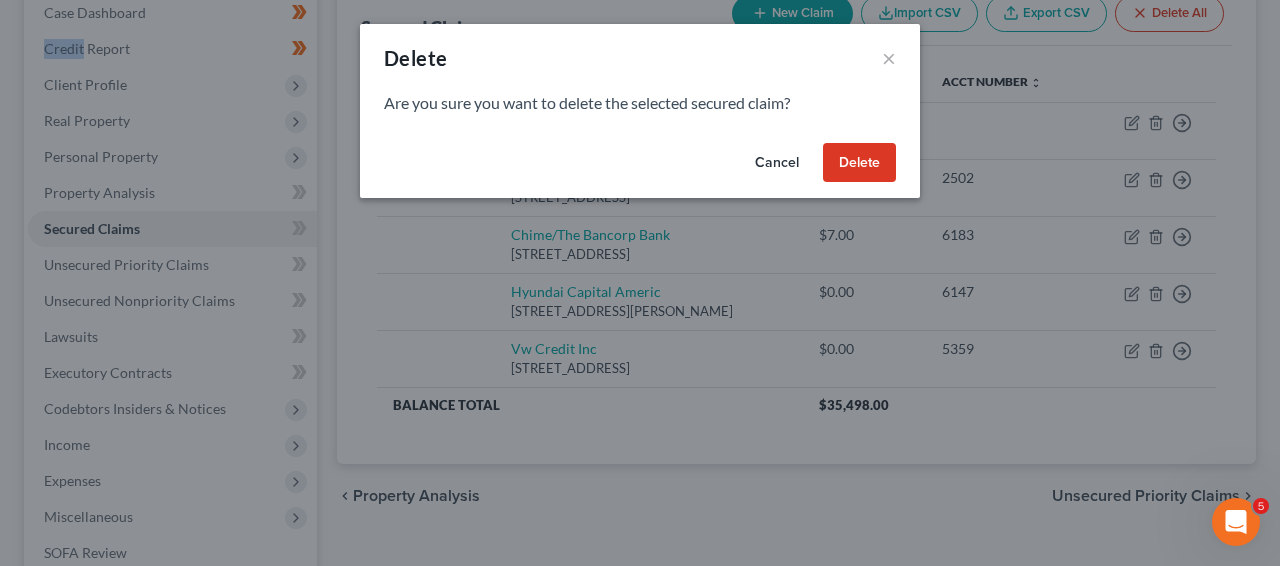 click on "Delete" at bounding box center (859, 163) 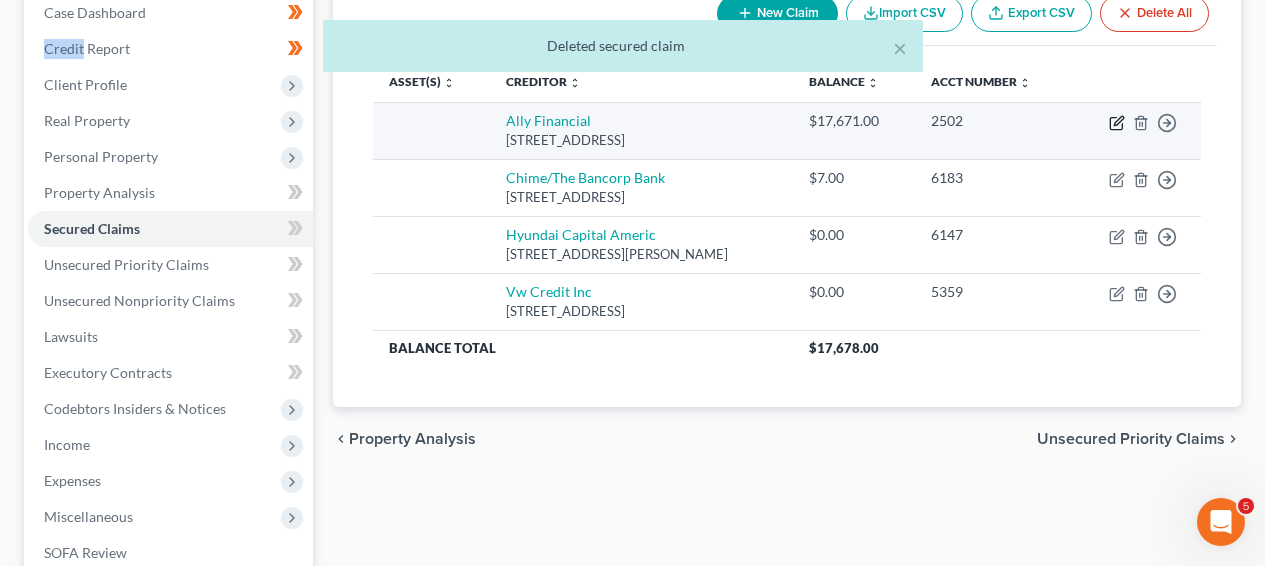 click 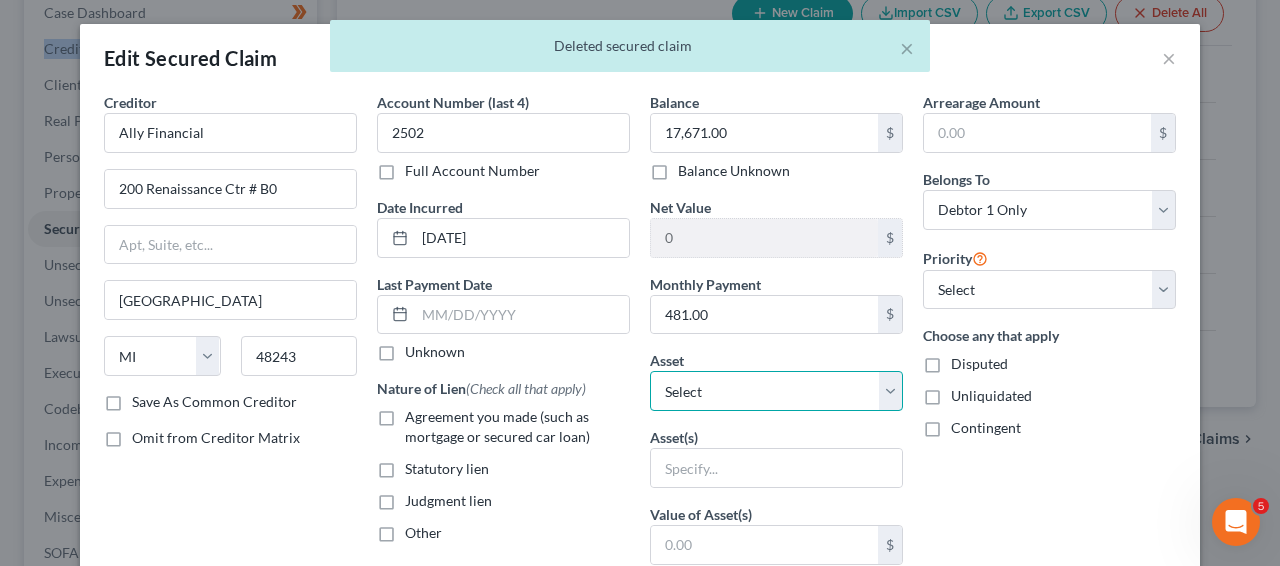 click on "Select Other Multiple Assets Electronics - 3 televisions, soundbars, 2 cell phones, 1 iPad, laptop, printer, DVD player - $605.0 Household Goods - Sofa, storage ottoman, 2 bookcases, 2 TV console, 3 storage units, 1 end table, 1 floor lamp, 1 dining table, 2 bar stools, king size mattress & box springs, 2 dressers, 2 nightstands, 2 lamps, vac, carpet cleaner, small kitchen appliances, dinnerware, cookware, flatware, linens - $500.0 Clothing - shirts, pants, jackets, winter coat, belts, t-shirts, shorts, shoes - $50.0 Jewelry - wristwatch, pocket watch, costume jewelry - $15.0 Sports & Hobby Equipment - bicycle, exercise equipment - $75.0 Chime (Checking Account) - $1438.81 Truist (Checking Account) - $0.0 Apartment deposit (Security Deposits or Prepayments) - $250.0 Fidelity (Brokerage) - $2.37 Fidelity-Rollover IRA - $6.41 Other - books, videos, music cd's - $50.0 [US_STATE] Retirement System-Investment Plan - $12293.98 2020 Hyundai [MEDICAL_DATA] - $17665.0" at bounding box center [776, 391] 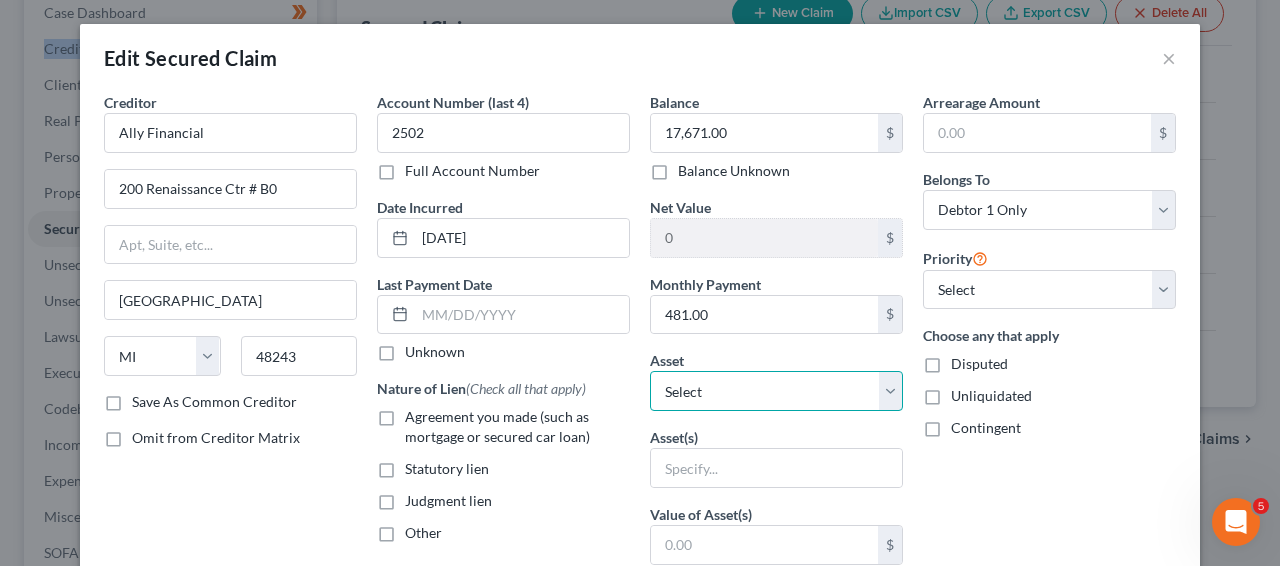 select on "14" 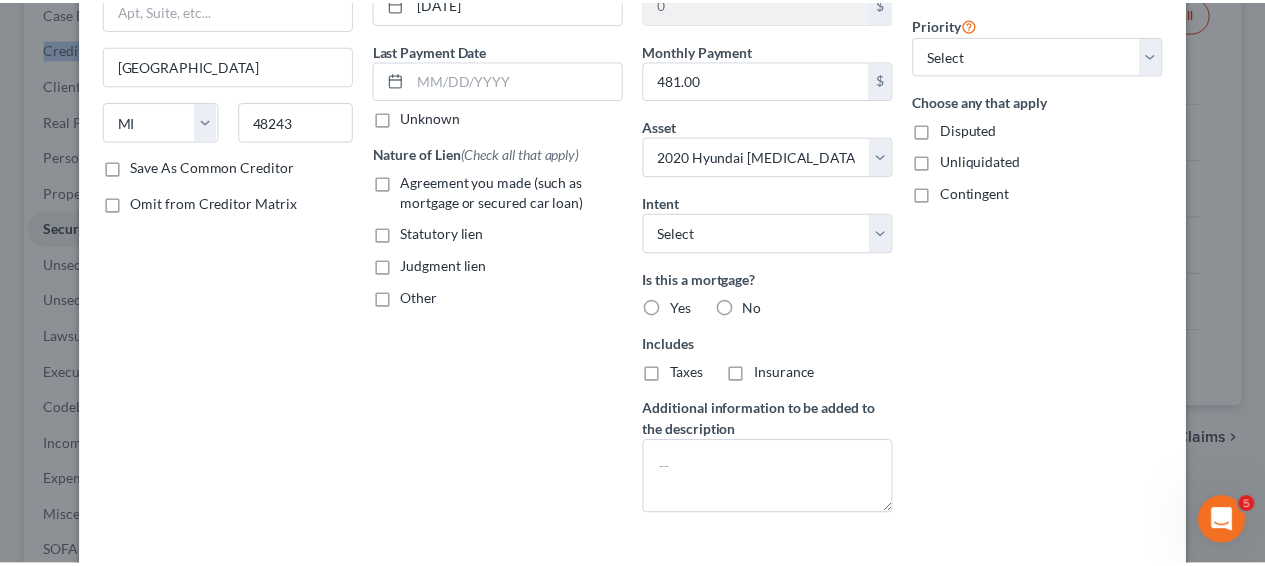 scroll, scrollTop: 383, scrollLeft: 0, axis: vertical 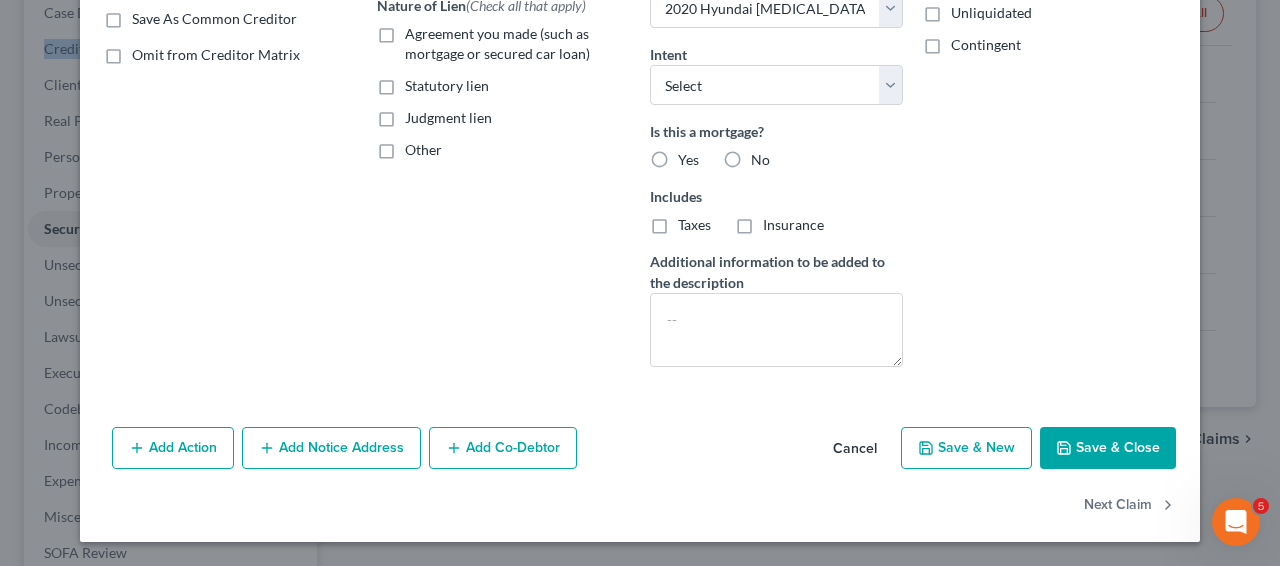 click on "Save & Close" at bounding box center (1108, 448) 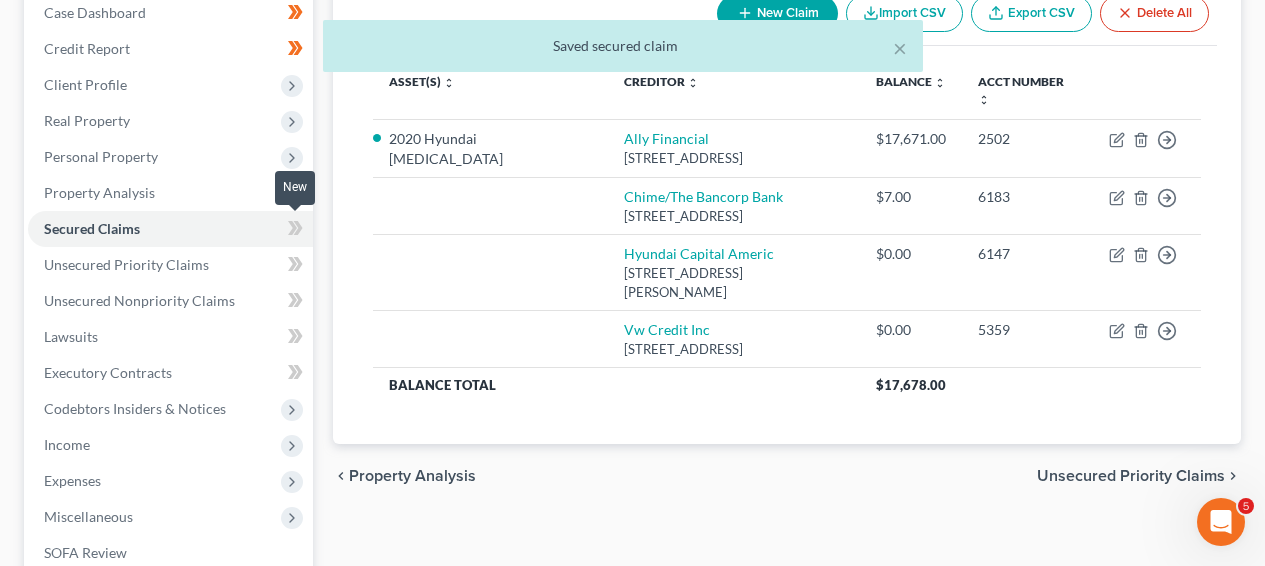 click 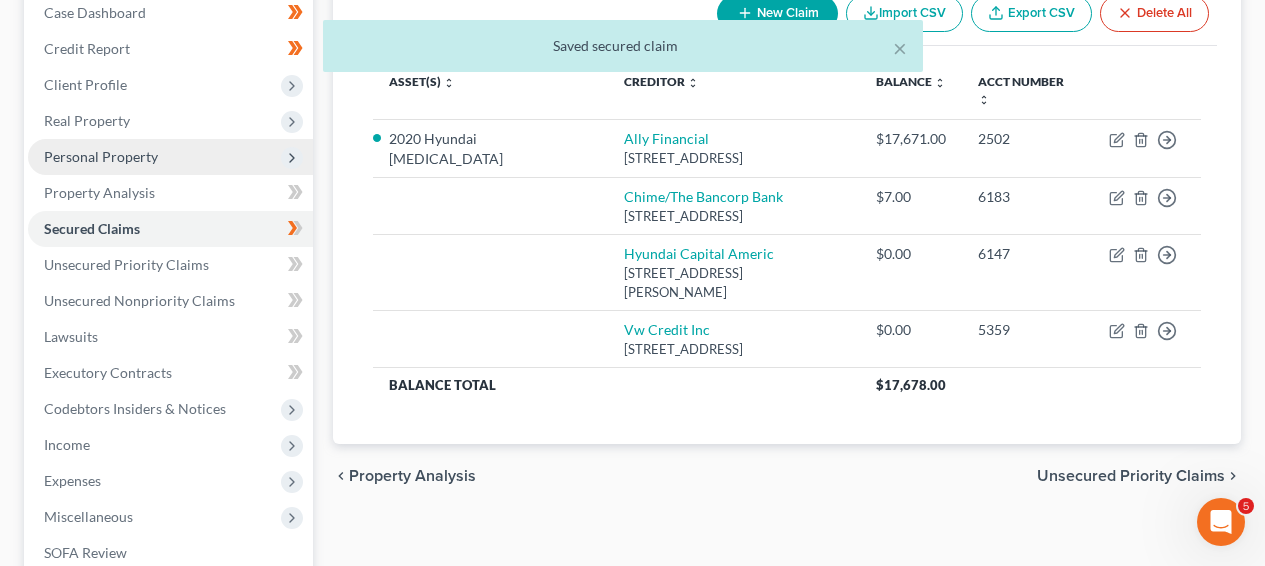 click on "Personal Property" at bounding box center [170, 157] 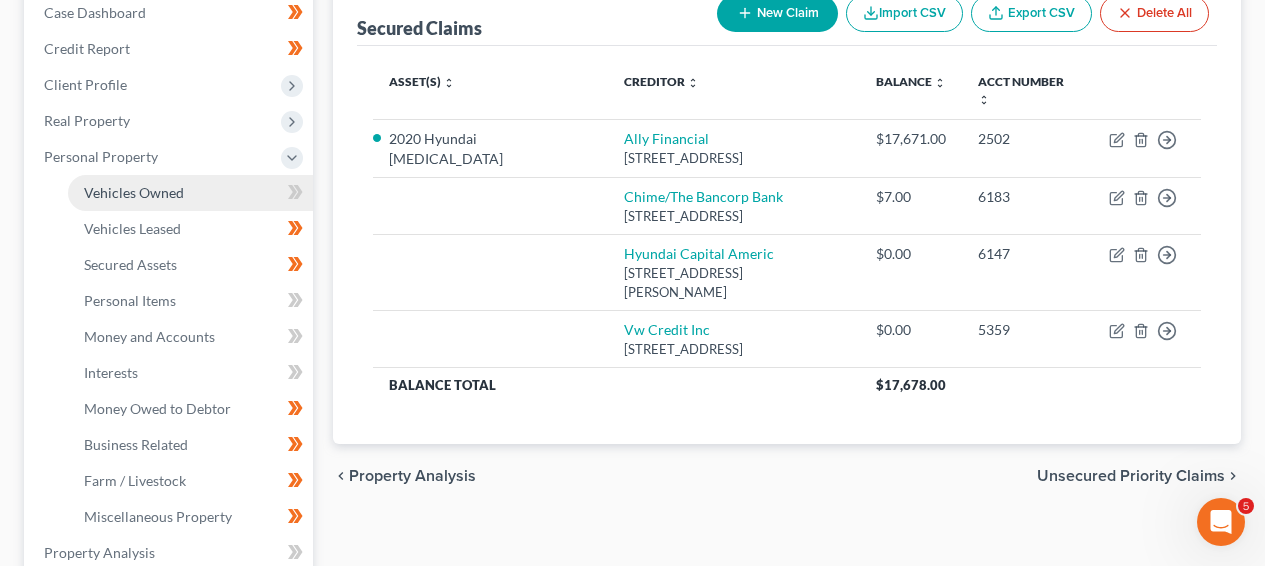 click on "Vehicles Owned" at bounding box center [190, 193] 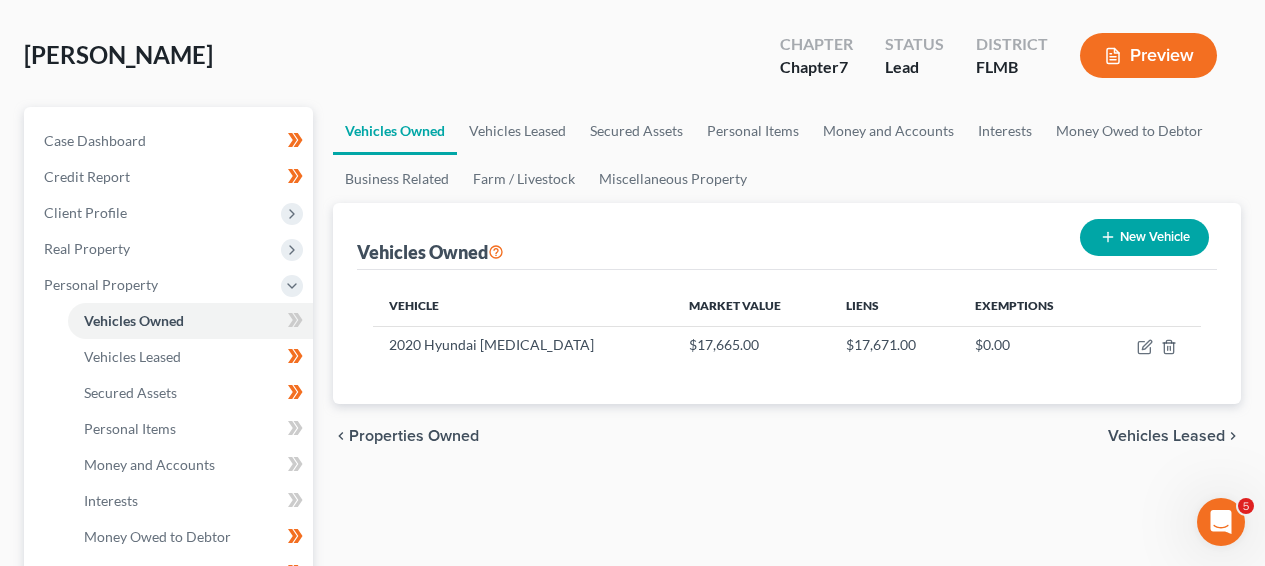 scroll, scrollTop: 0, scrollLeft: 0, axis: both 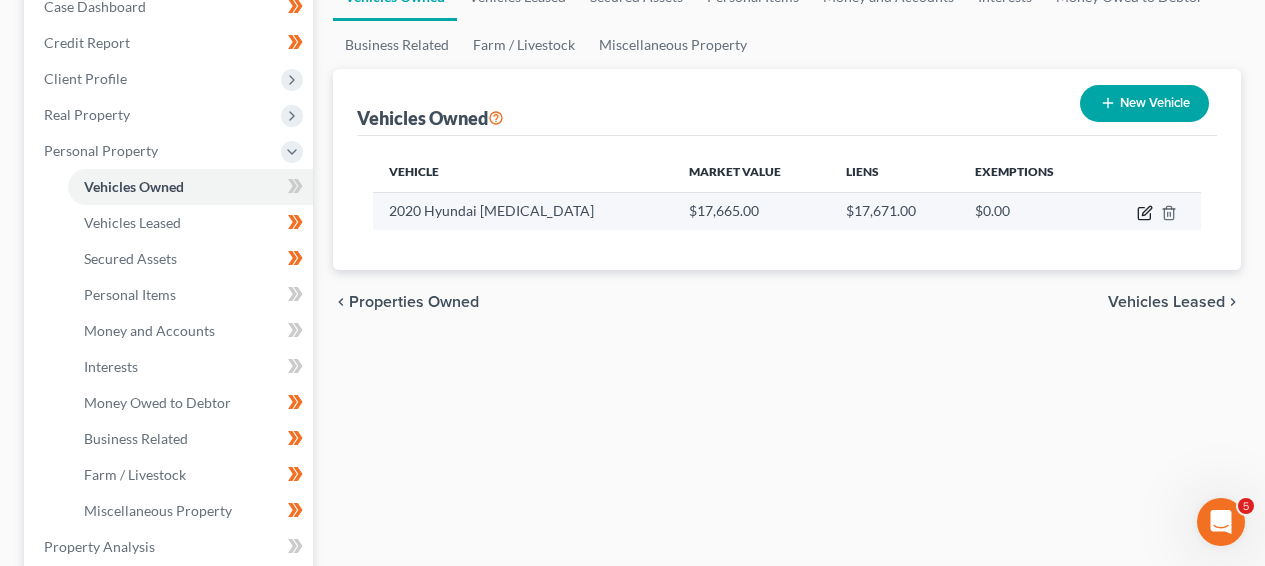 click 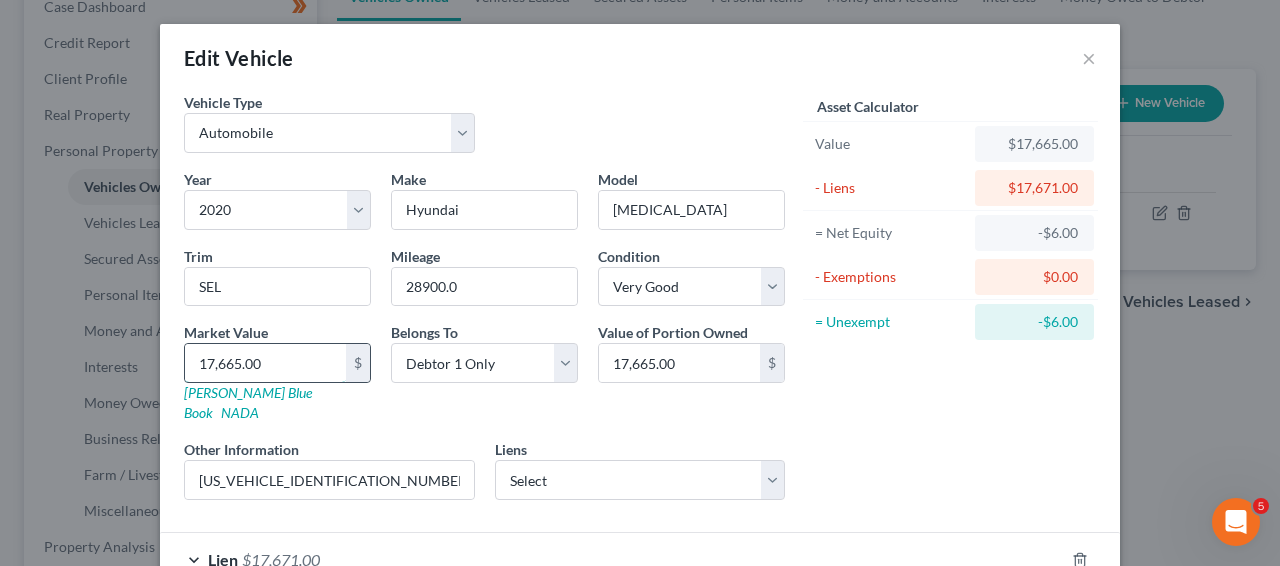 click on "17,665.00" at bounding box center [265, 363] 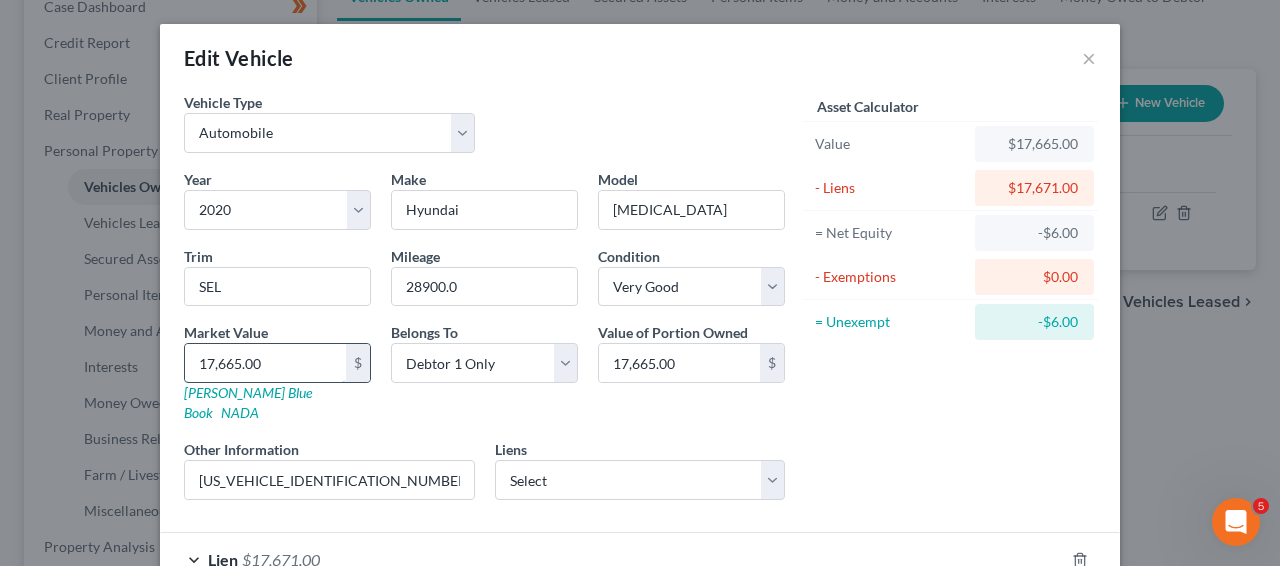 click on "17,665.00" at bounding box center (265, 363) 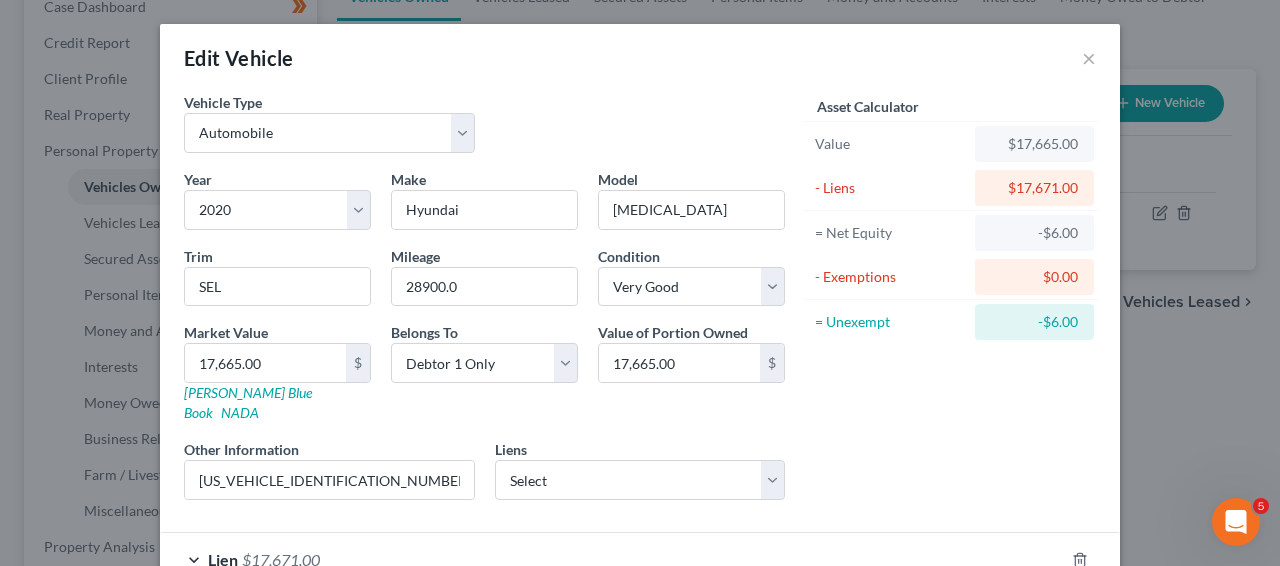 click on "Edit Vehicle ×" at bounding box center [640, 58] 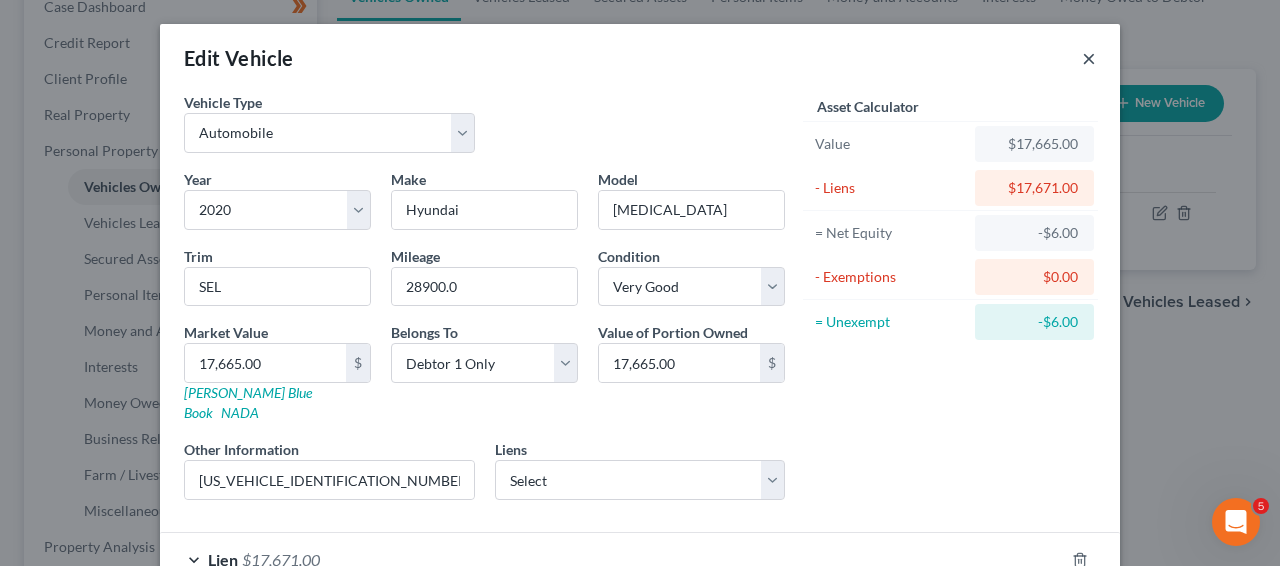 click on "×" at bounding box center (1089, 58) 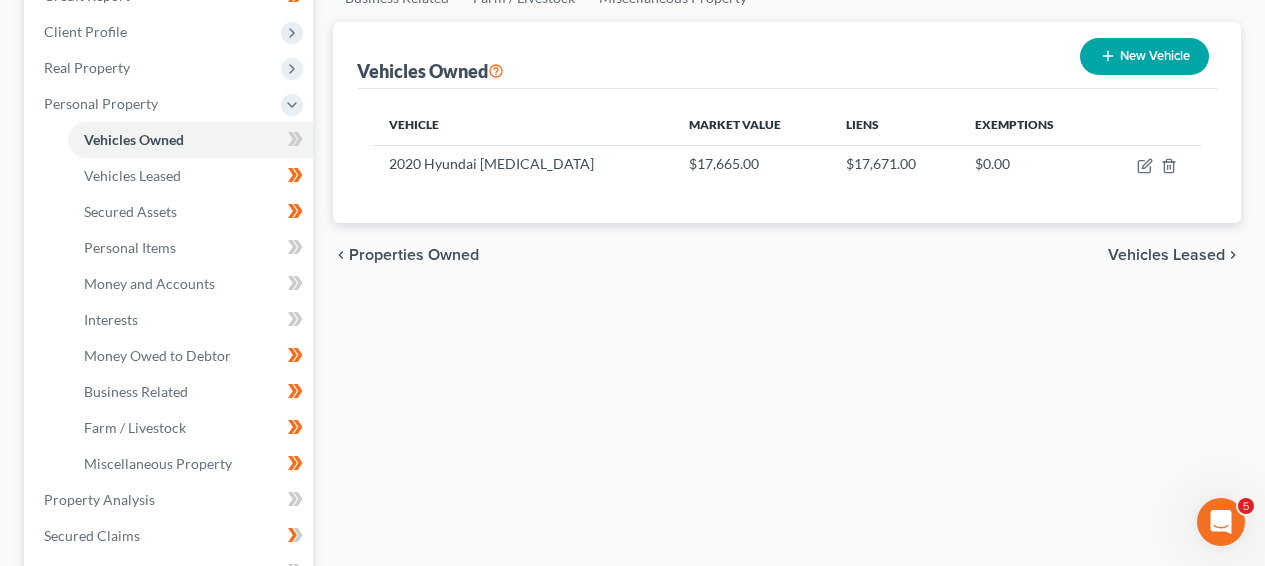 scroll, scrollTop: 309, scrollLeft: 0, axis: vertical 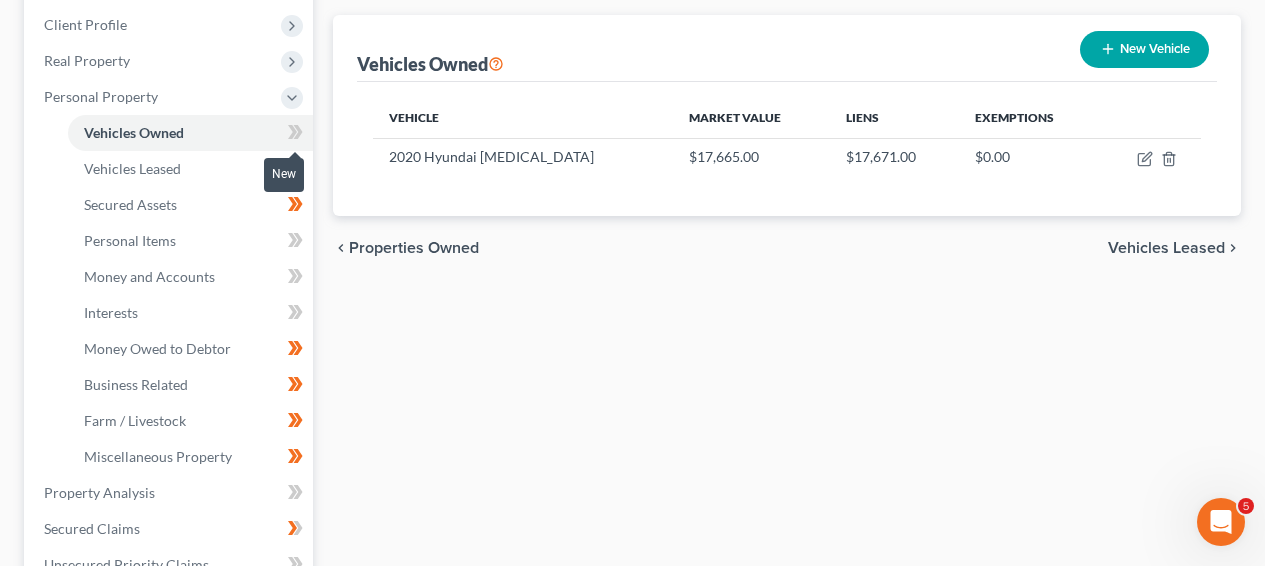 click 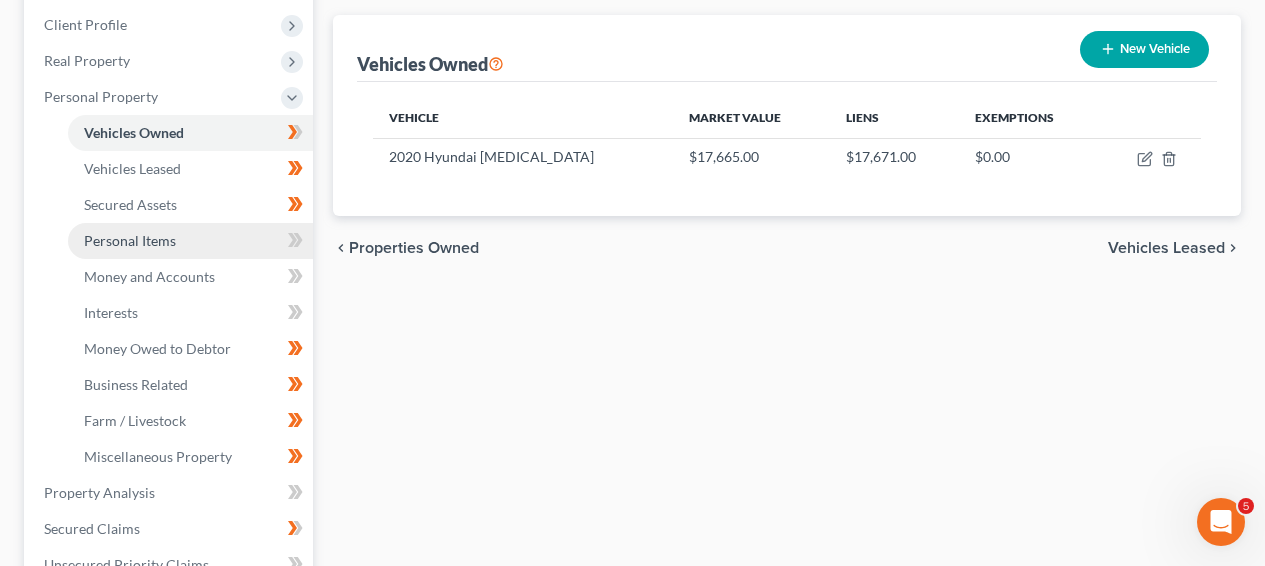 click on "Personal Items" at bounding box center [190, 241] 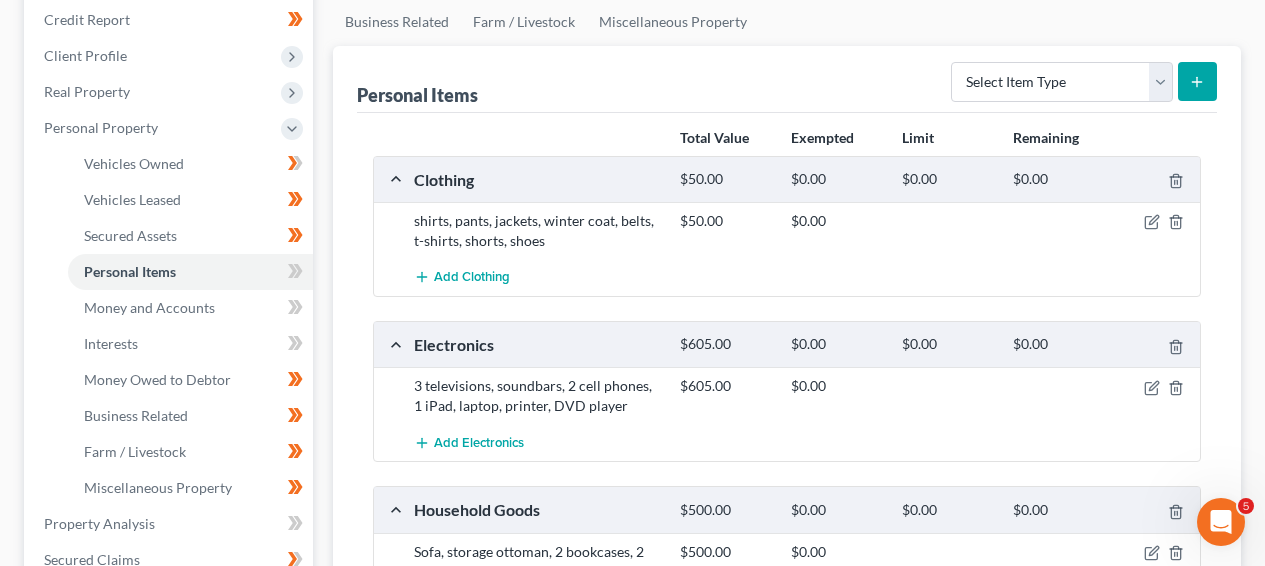 scroll, scrollTop: 329, scrollLeft: 0, axis: vertical 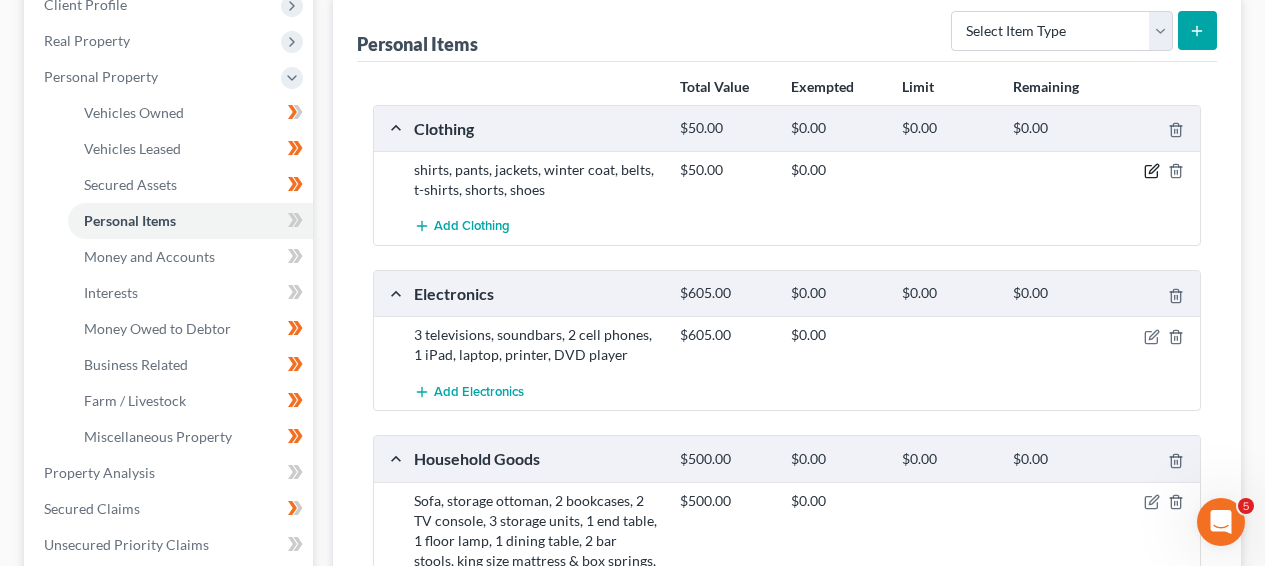 click 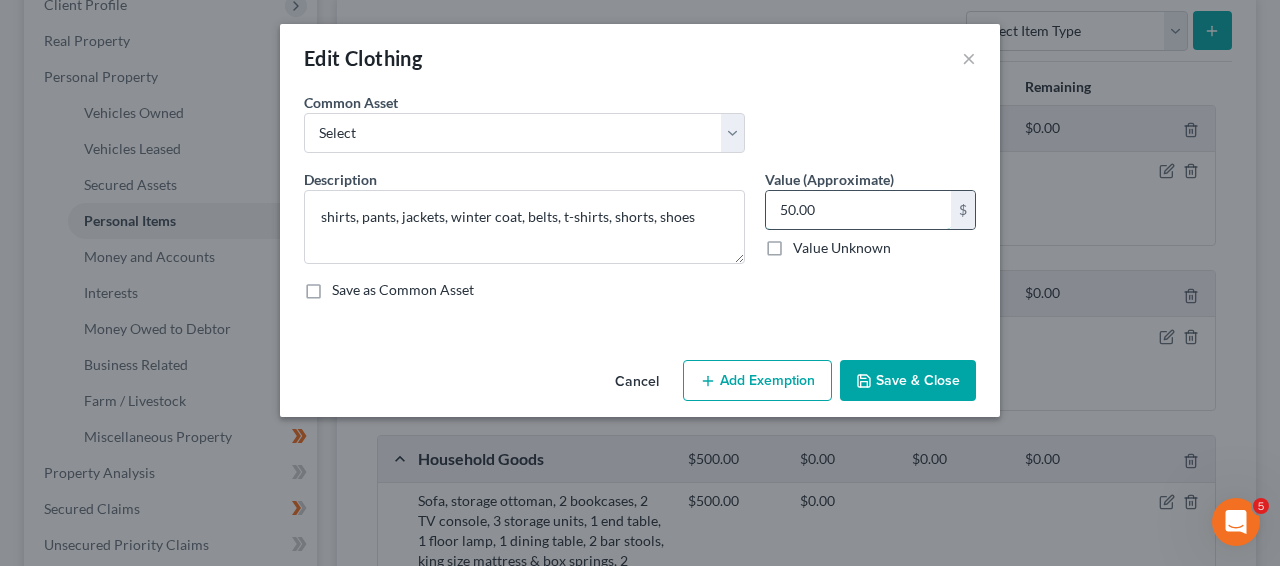 click on "50.00" at bounding box center [858, 210] 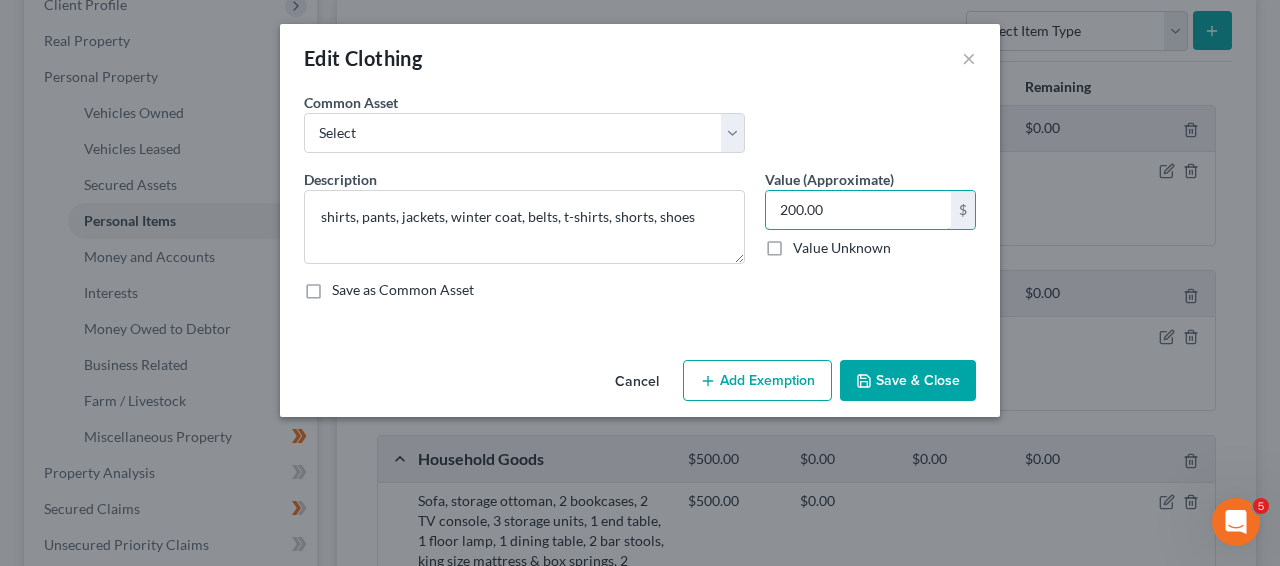 type on "200.00" 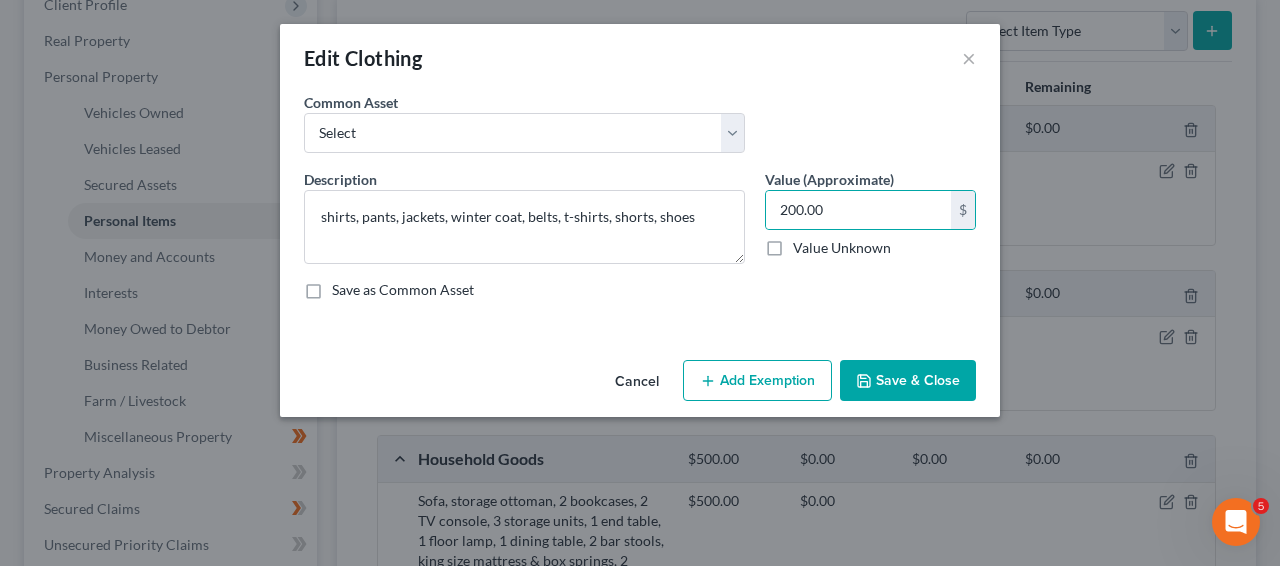 click on "Cancel Add Exemption Save & Close" at bounding box center [640, 385] 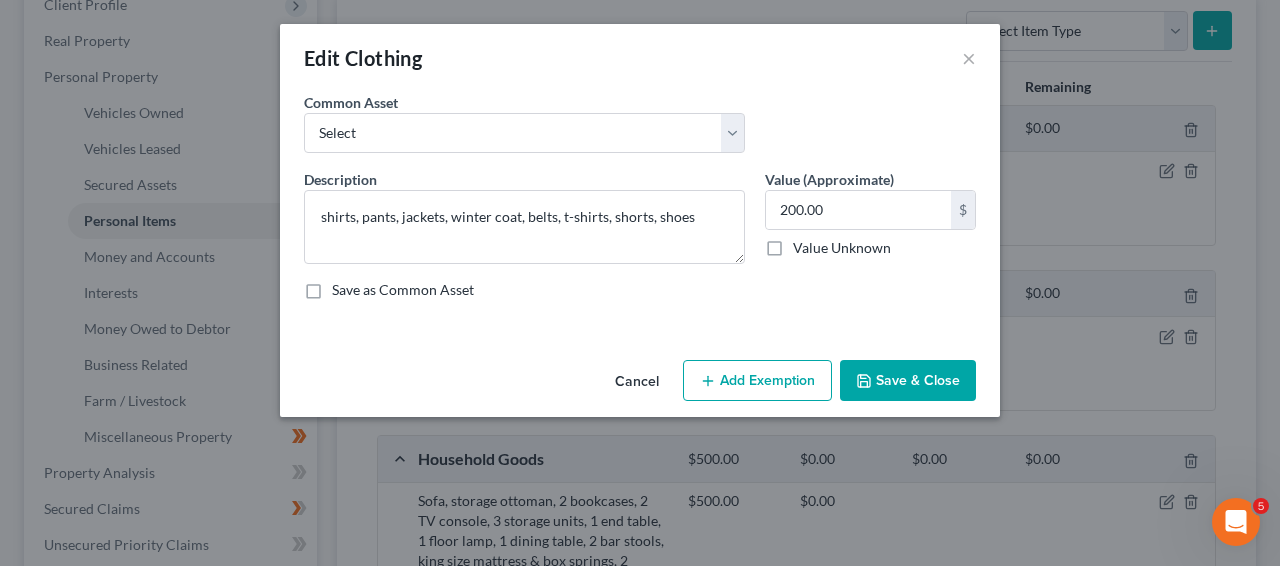 click on "Save & Close" at bounding box center (908, 381) 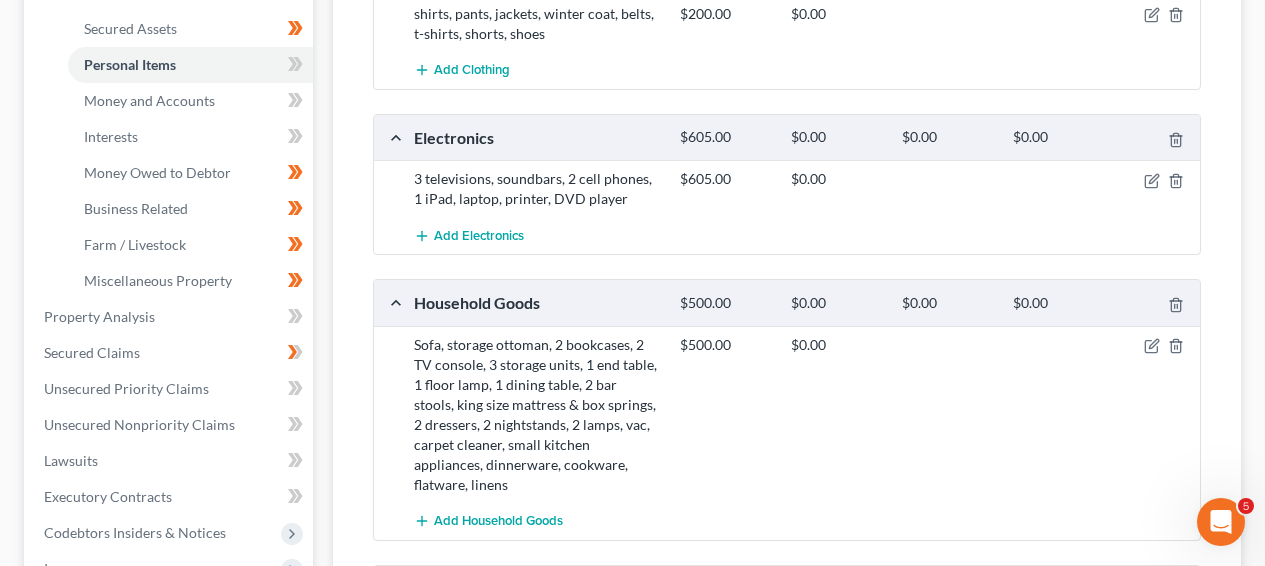scroll, scrollTop: 497, scrollLeft: 0, axis: vertical 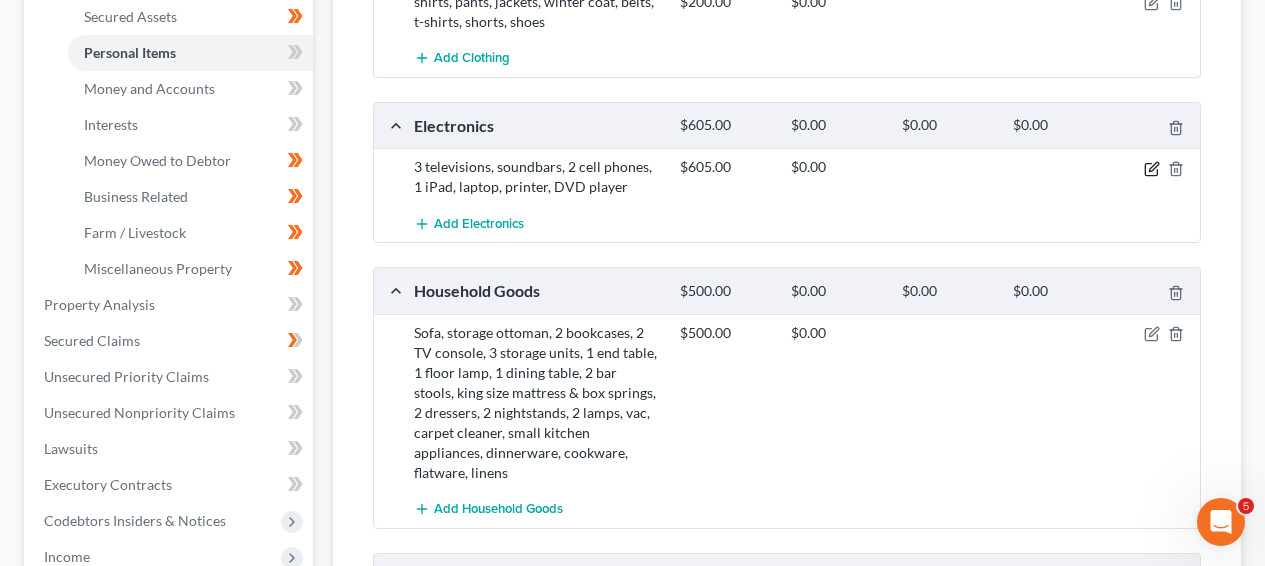 click 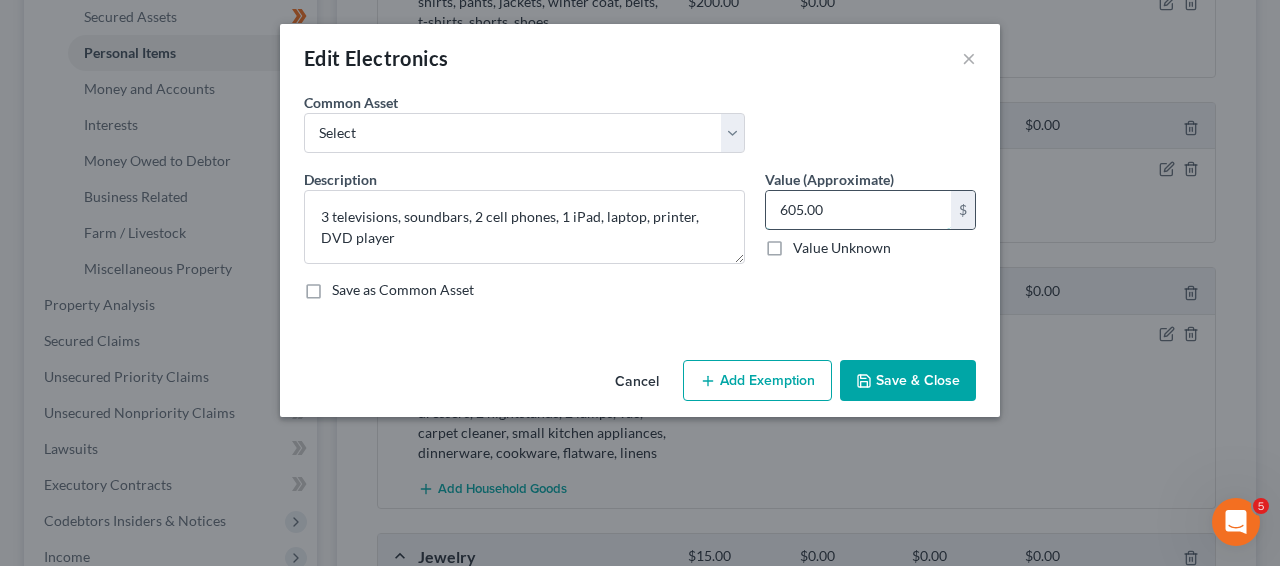 click on "605.00" at bounding box center [858, 210] 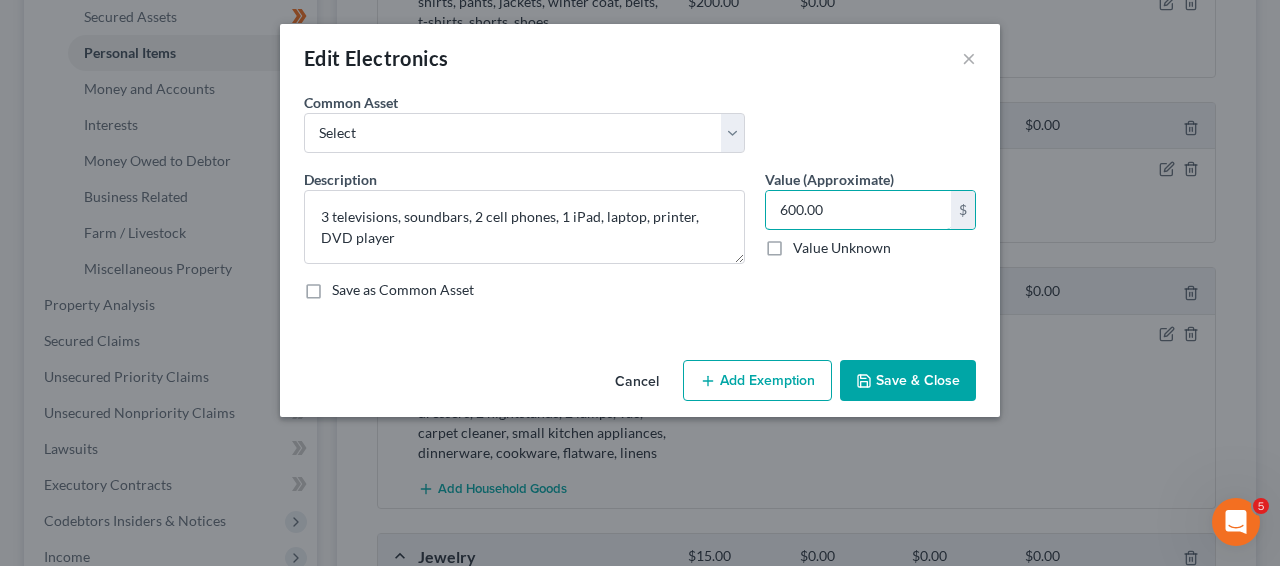 type on "600.00" 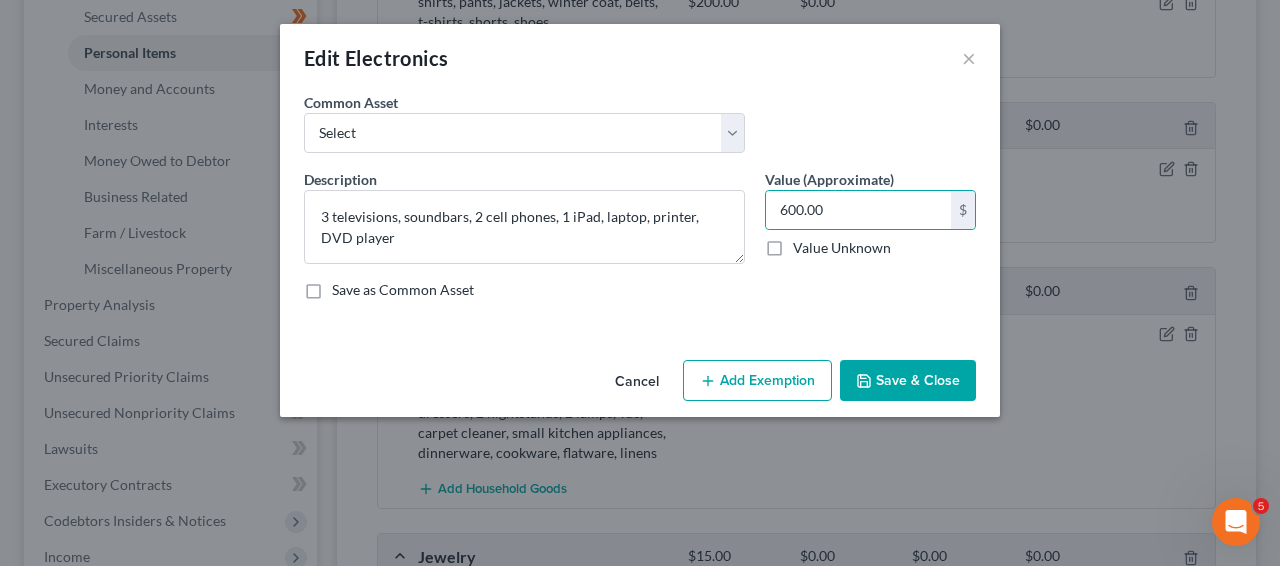 click on "Save & Close" at bounding box center [908, 381] 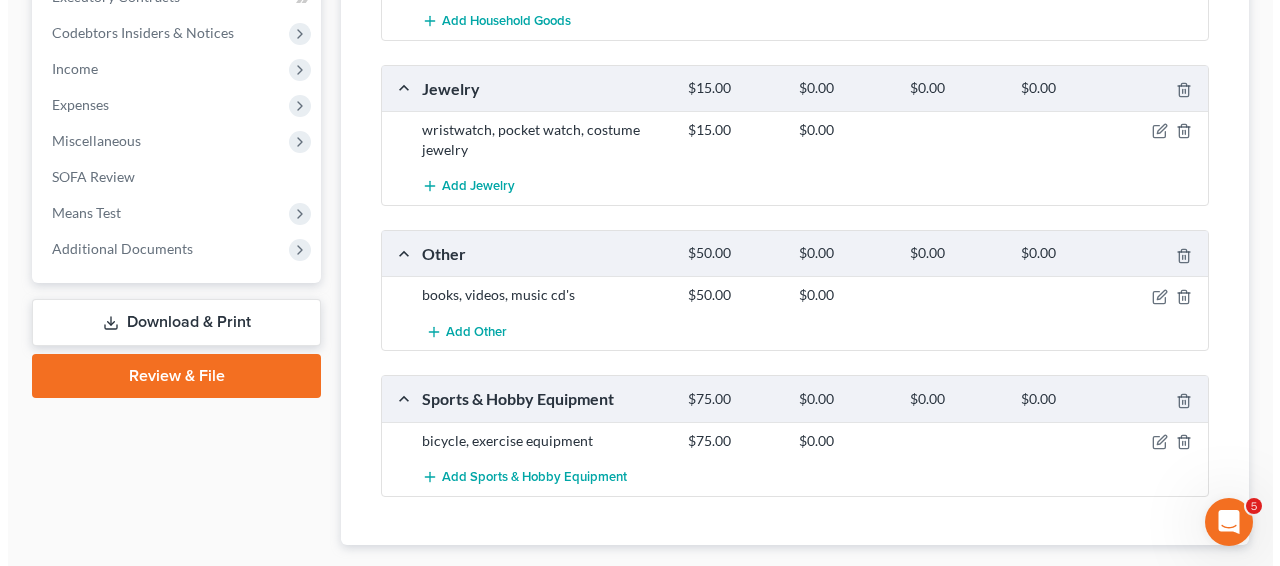 scroll, scrollTop: 1011, scrollLeft: 0, axis: vertical 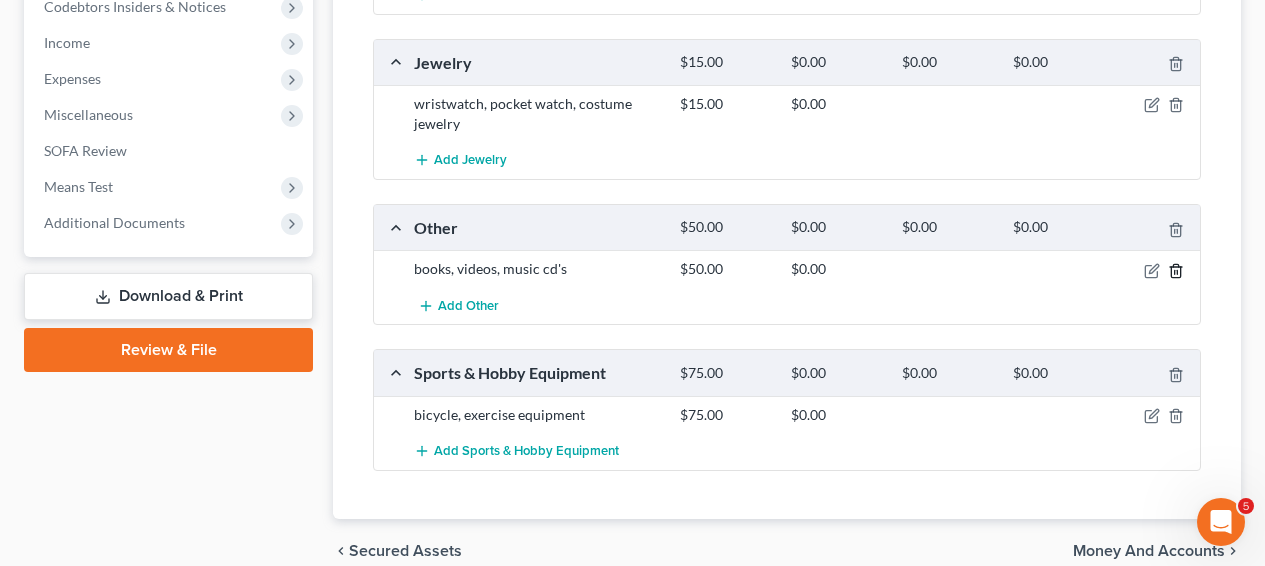 click 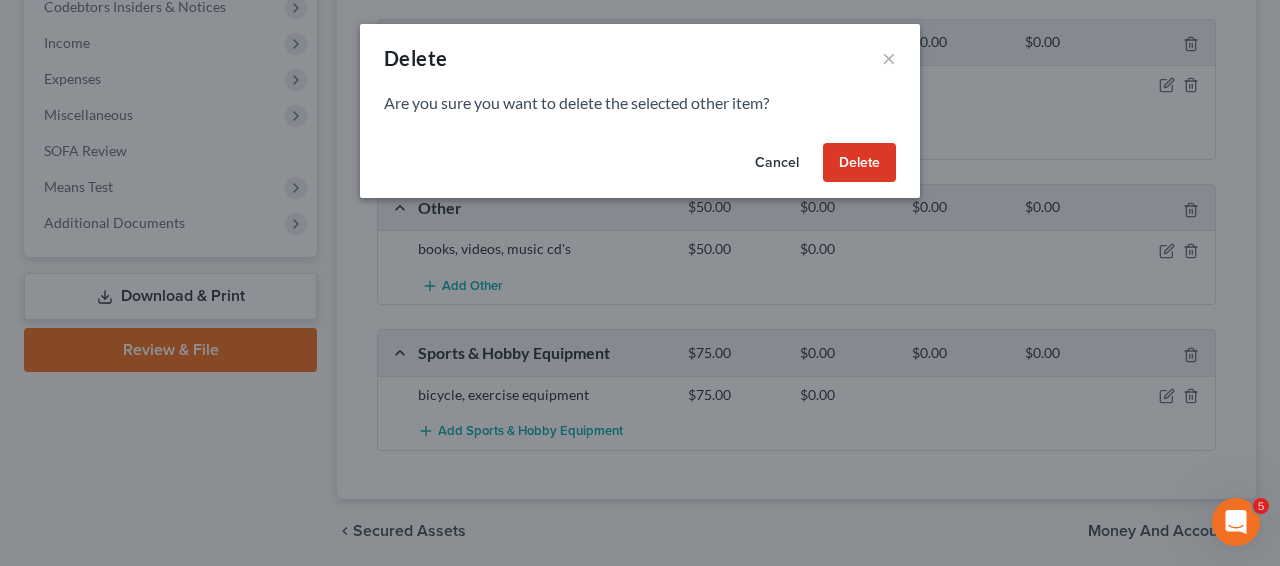 click on "Delete" at bounding box center [859, 163] 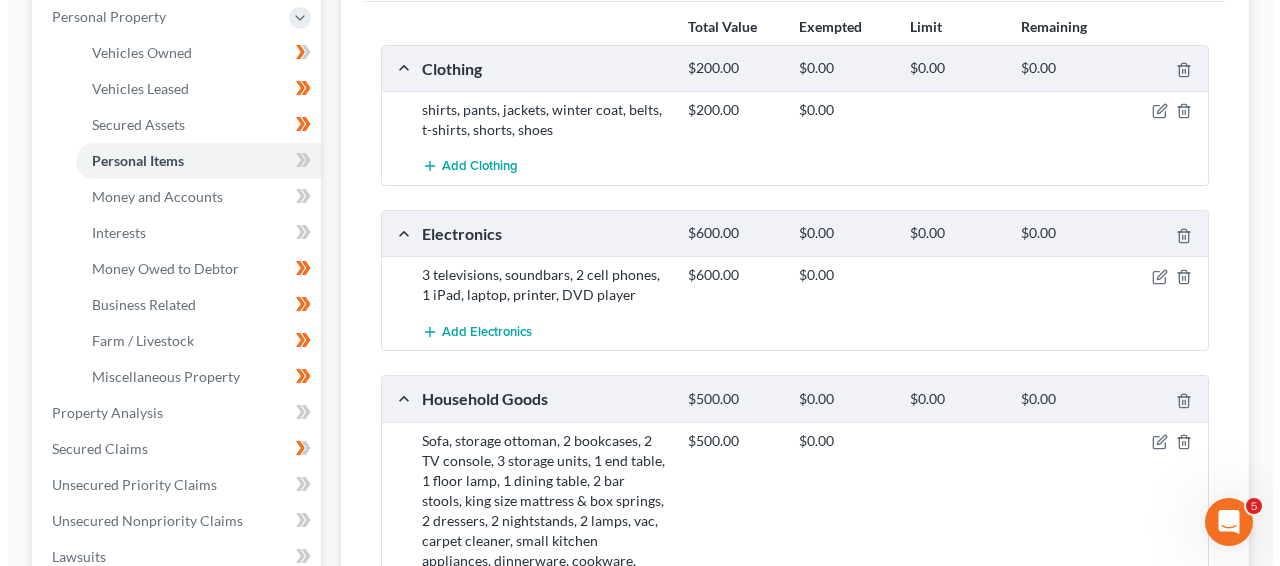 scroll, scrollTop: 296, scrollLeft: 0, axis: vertical 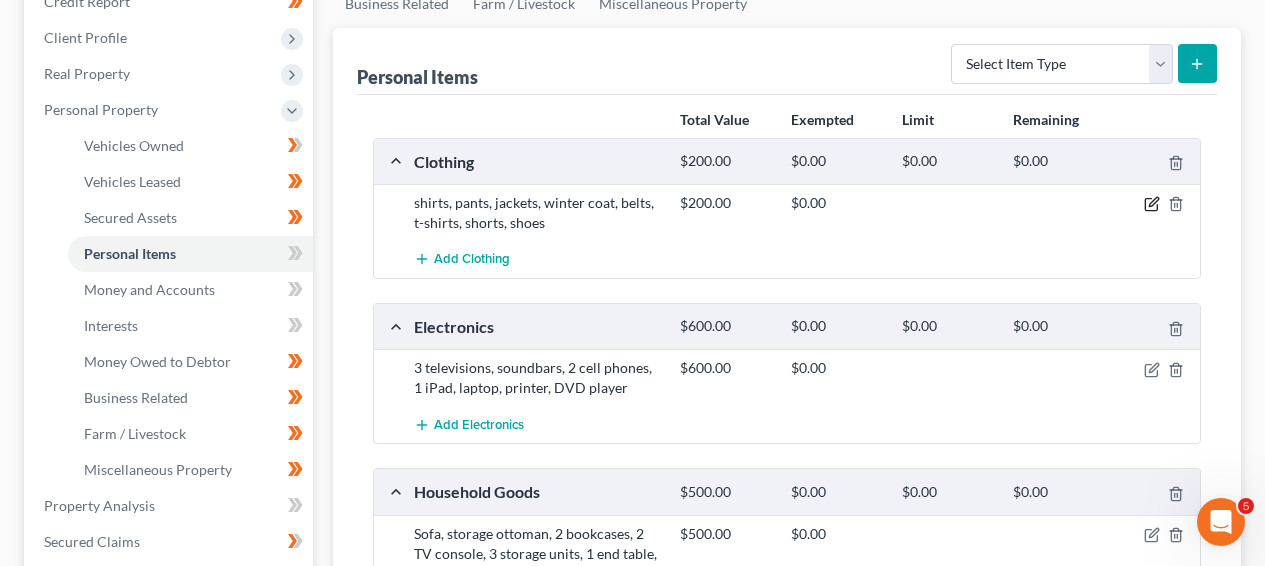click 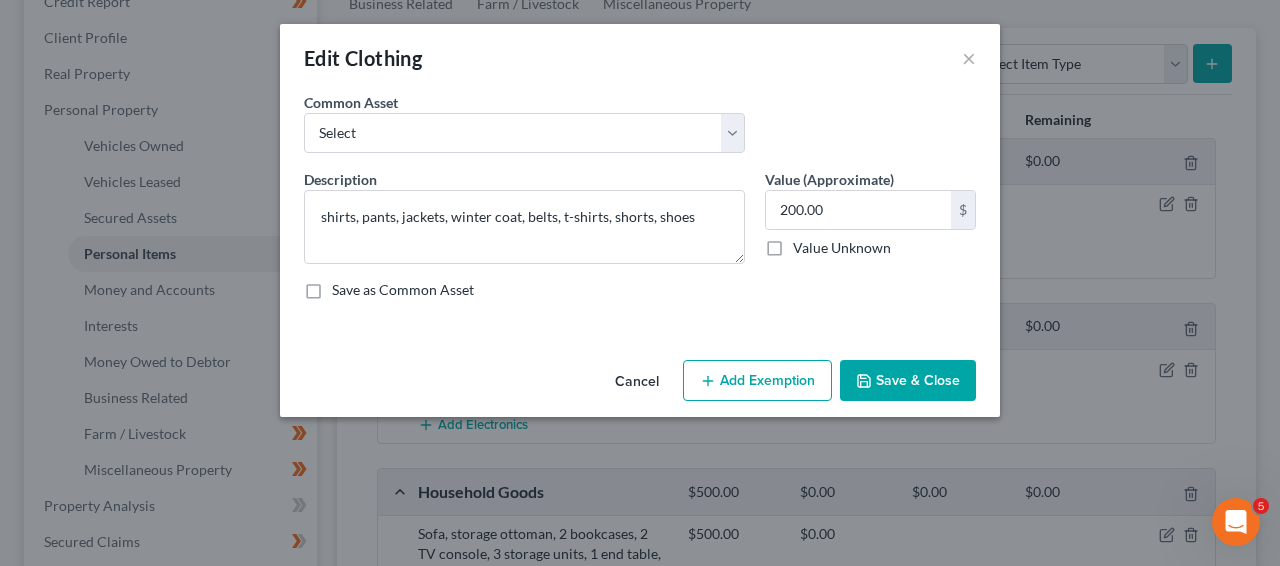 click on "Add Exemption" at bounding box center (757, 381) 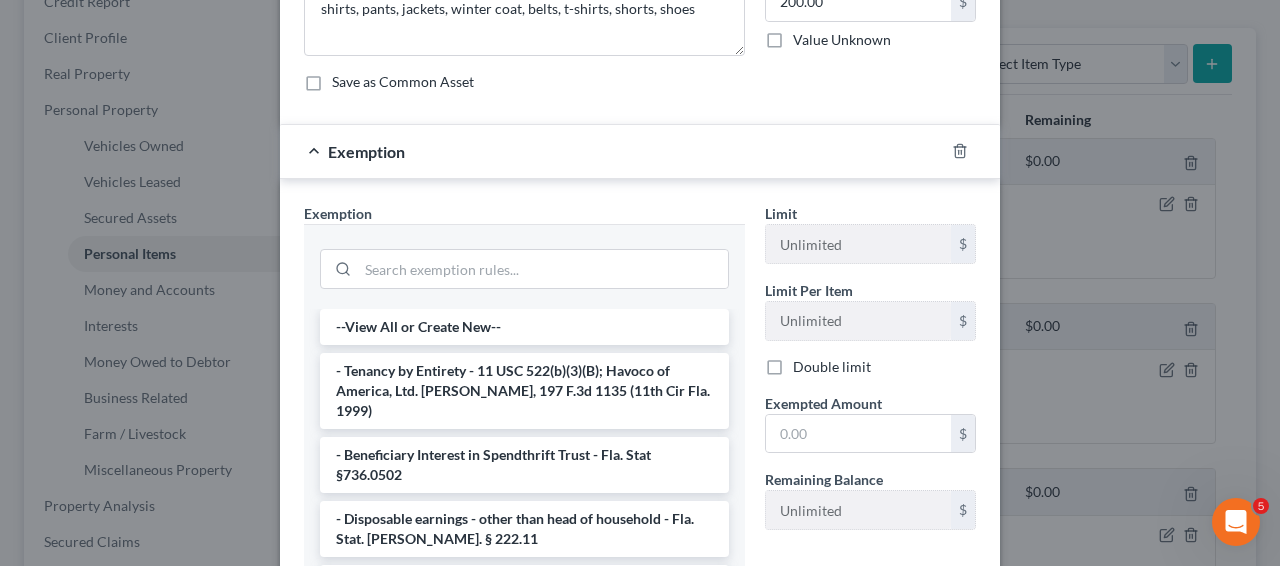 scroll, scrollTop: 246, scrollLeft: 0, axis: vertical 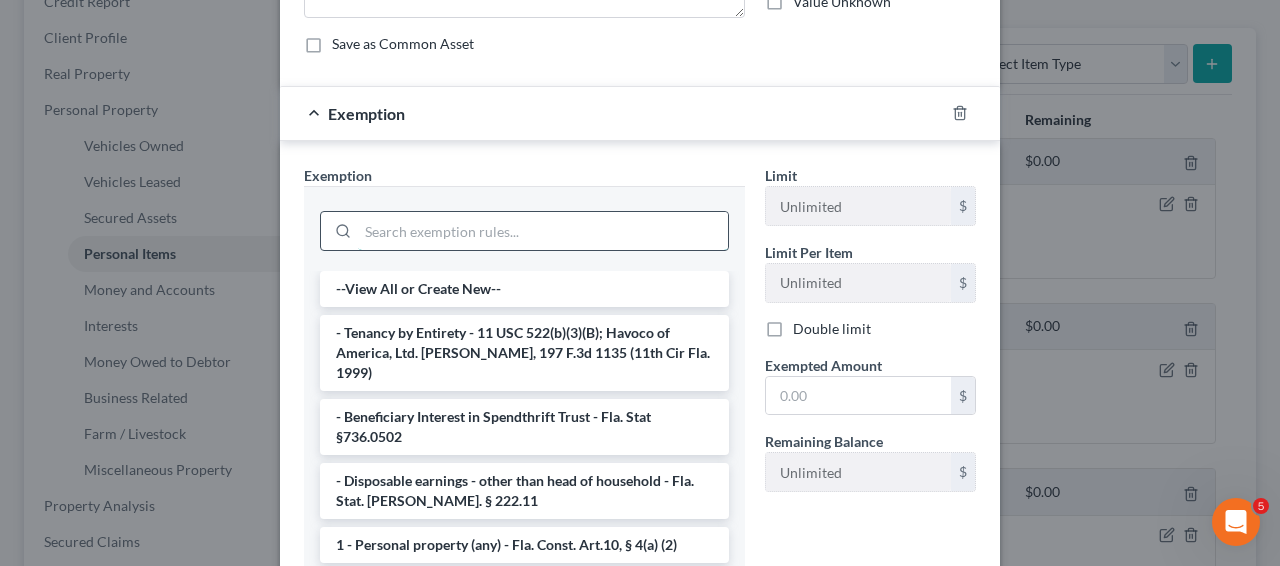 click at bounding box center [543, 231] 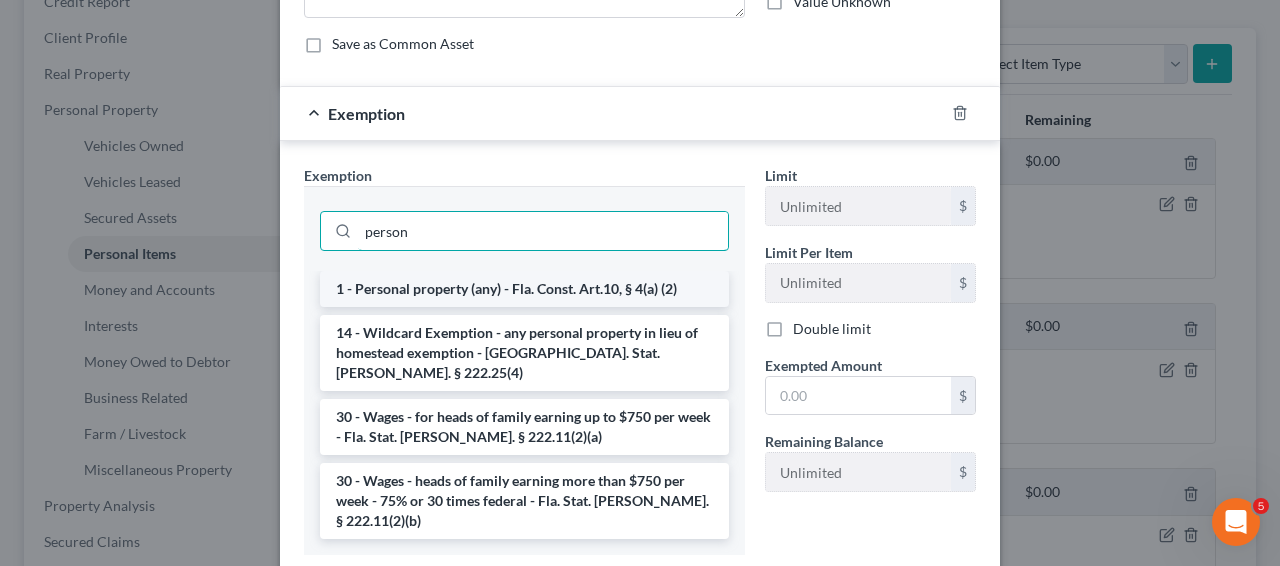 type on "person" 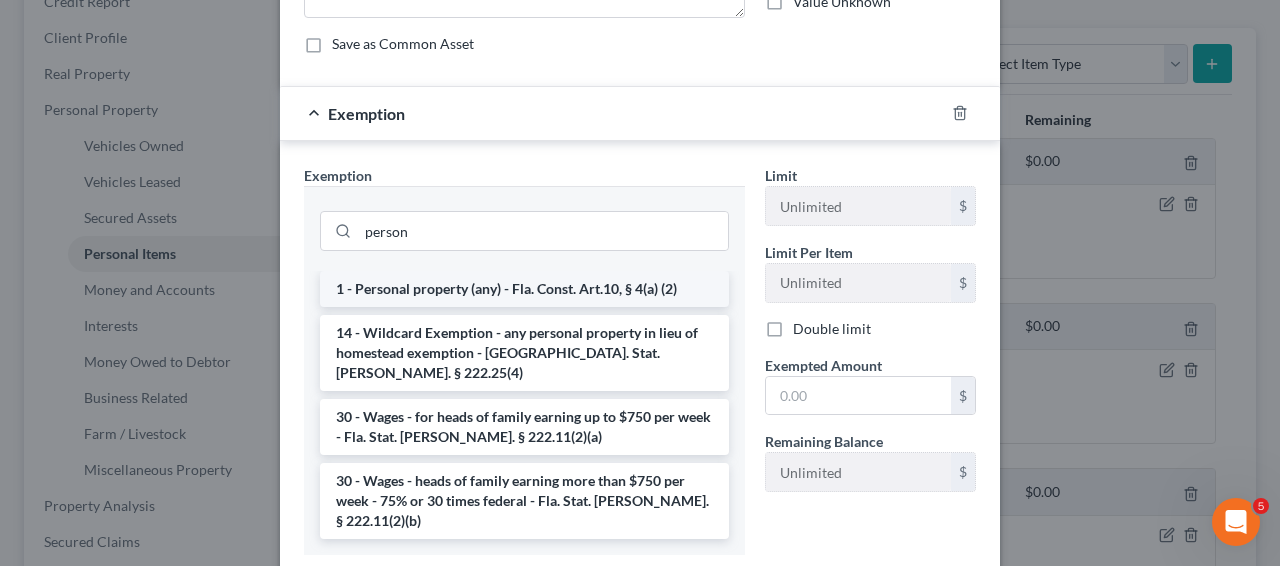 click on "1 - Personal property (any) - Fla. Const. Art.10, § 4(a) (2)" at bounding box center [524, 289] 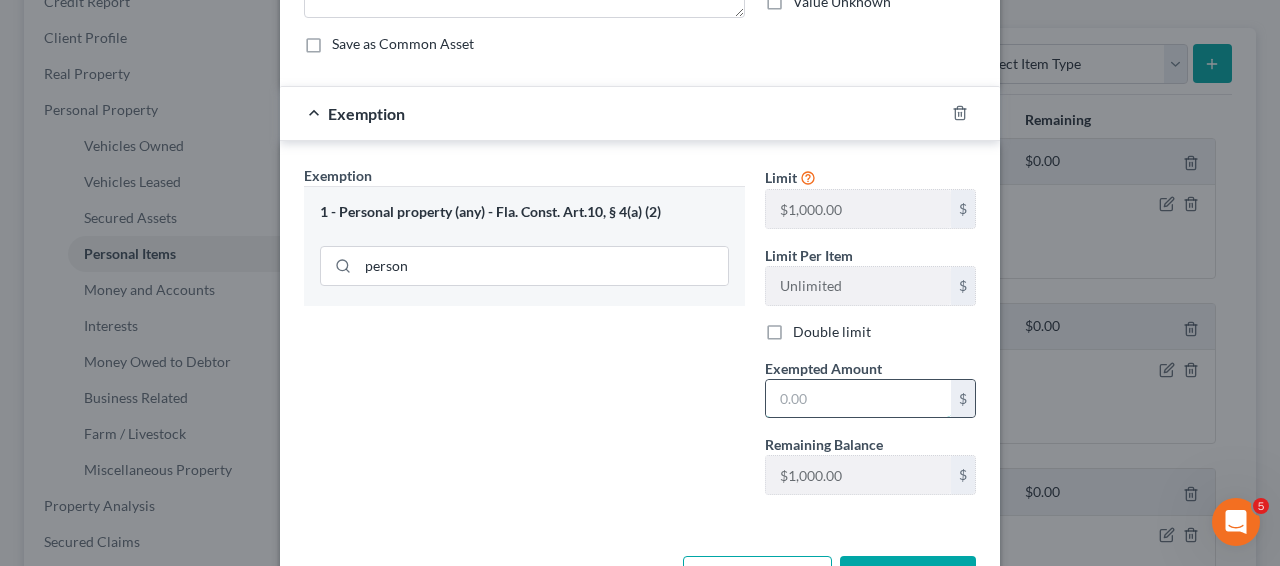click at bounding box center [858, 399] 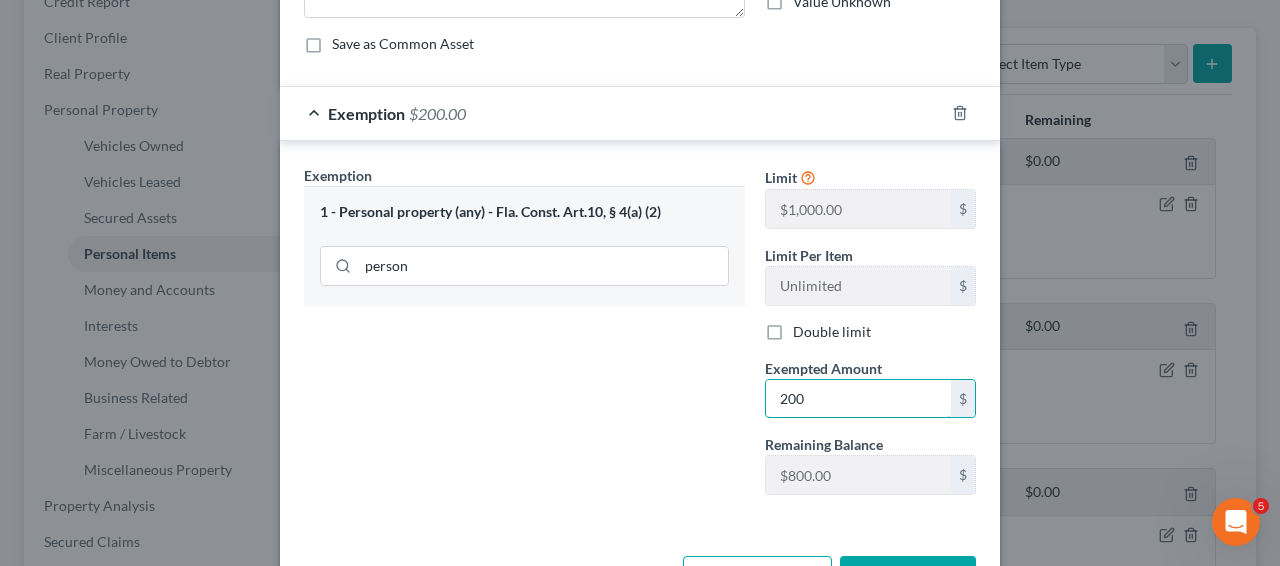 type on "200" 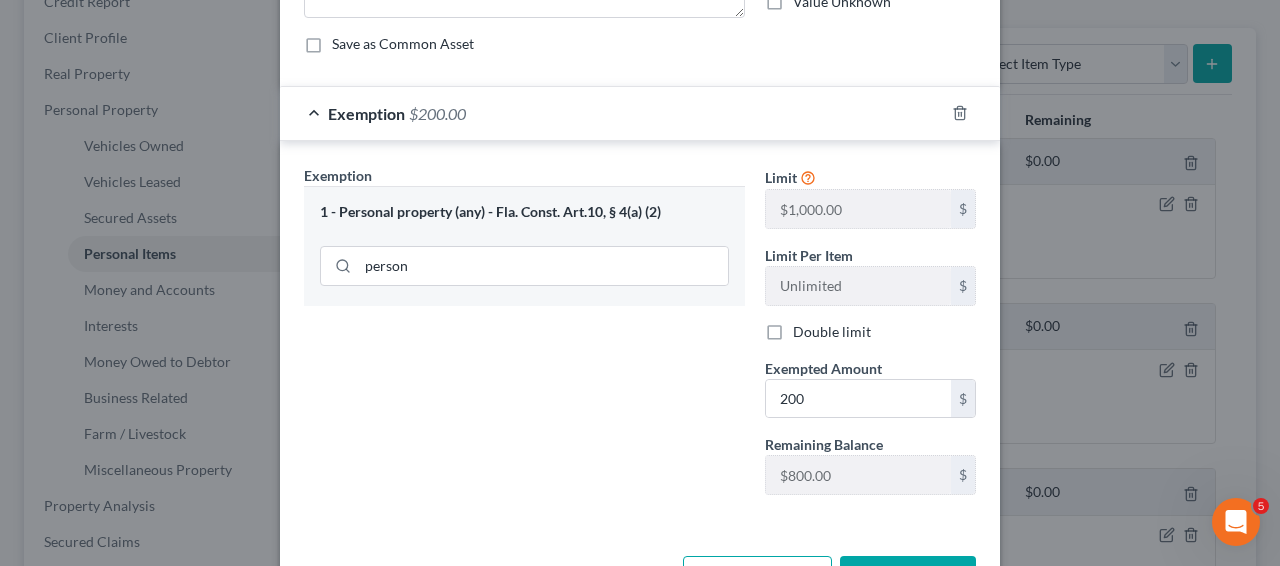 scroll, scrollTop: 318, scrollLeft: 0, axis: vertical 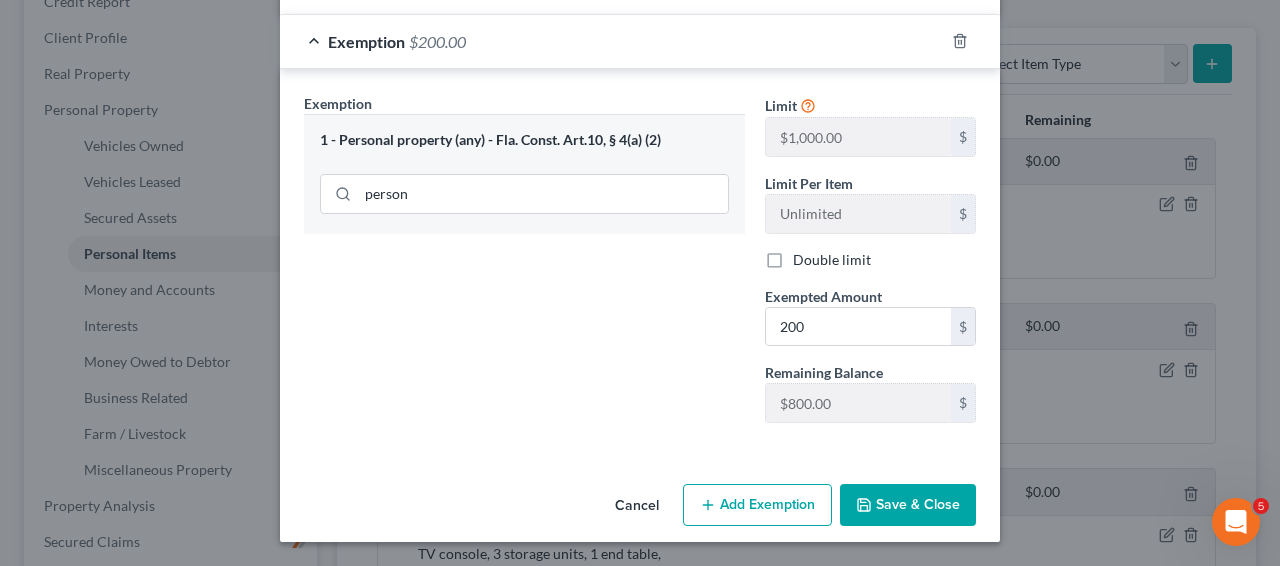 drag, startPoint x: 1272, startPoint y: 372, endPoint x: 28, endPoint y: 25, distance: 1291.4895 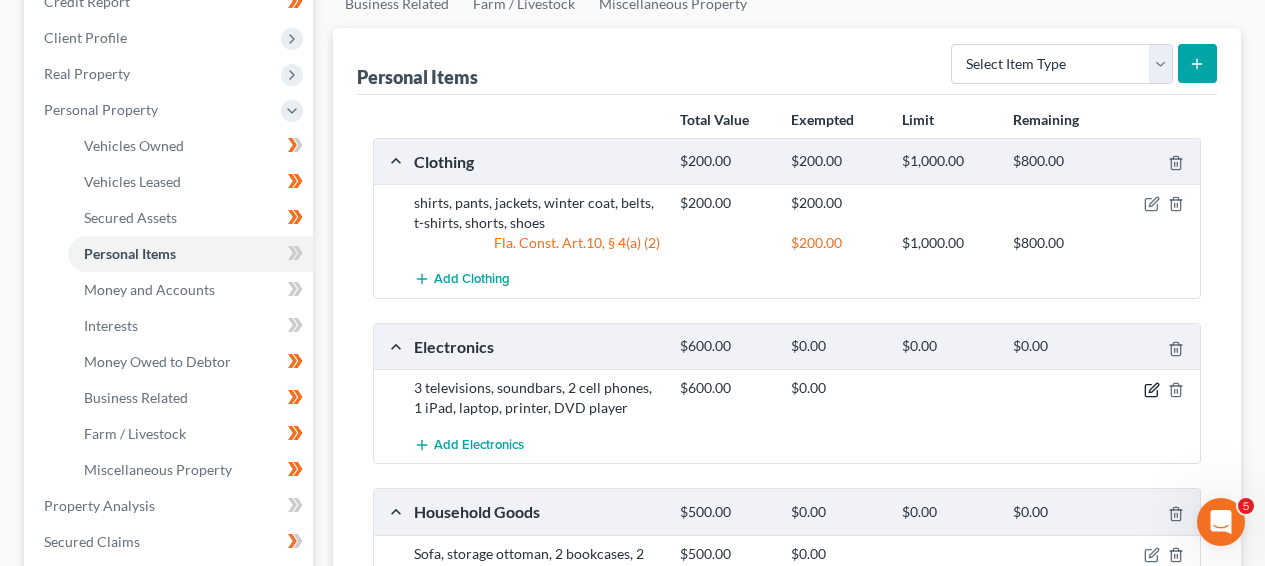 click 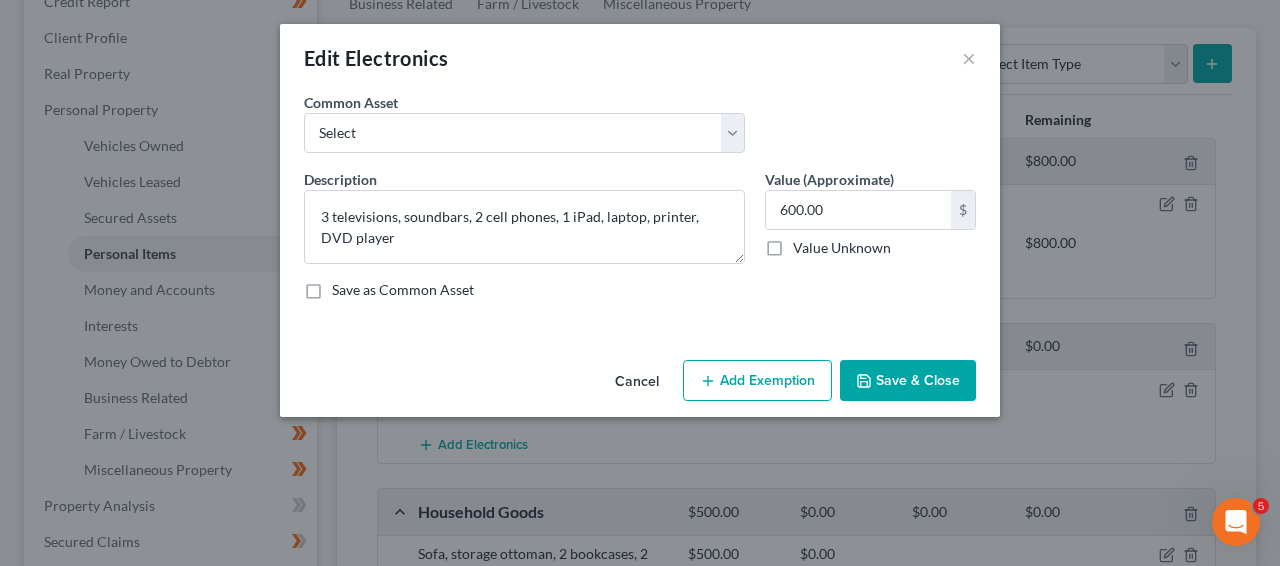 click on "Add Exemption" at bounding box center [757, 381] 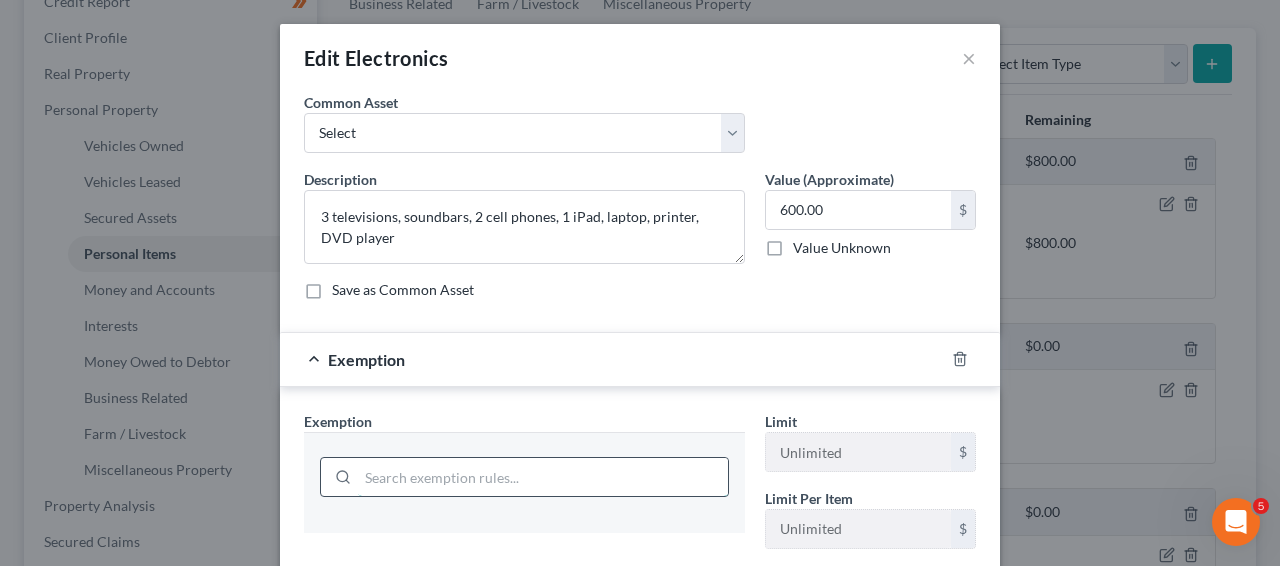 click at bounding box center (543, 477) 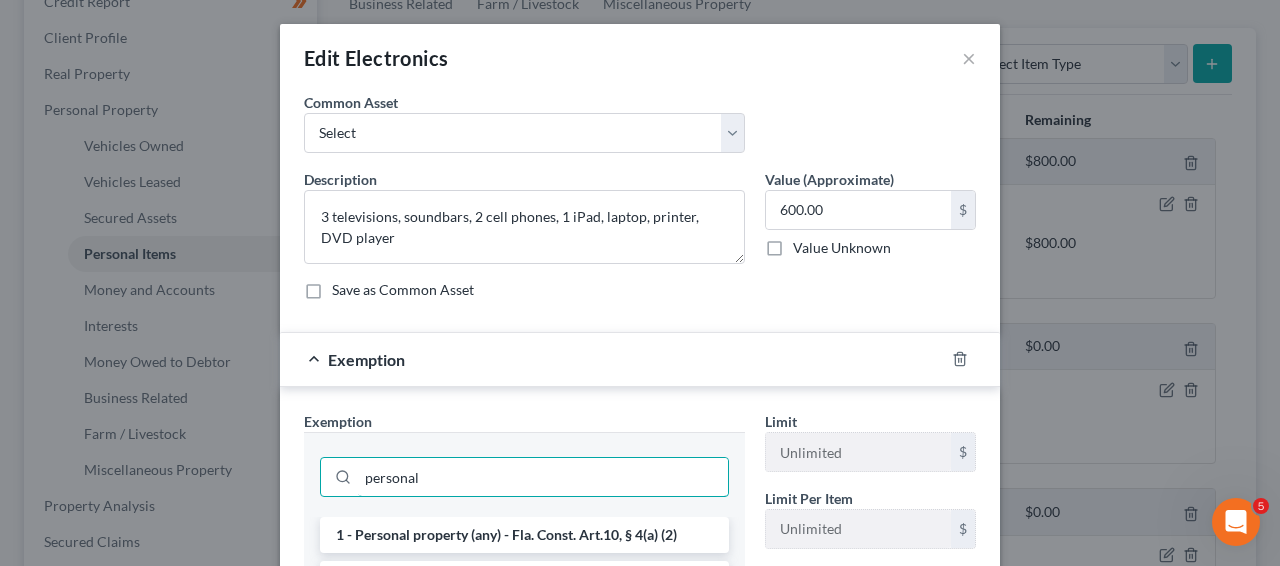 type on "personal" 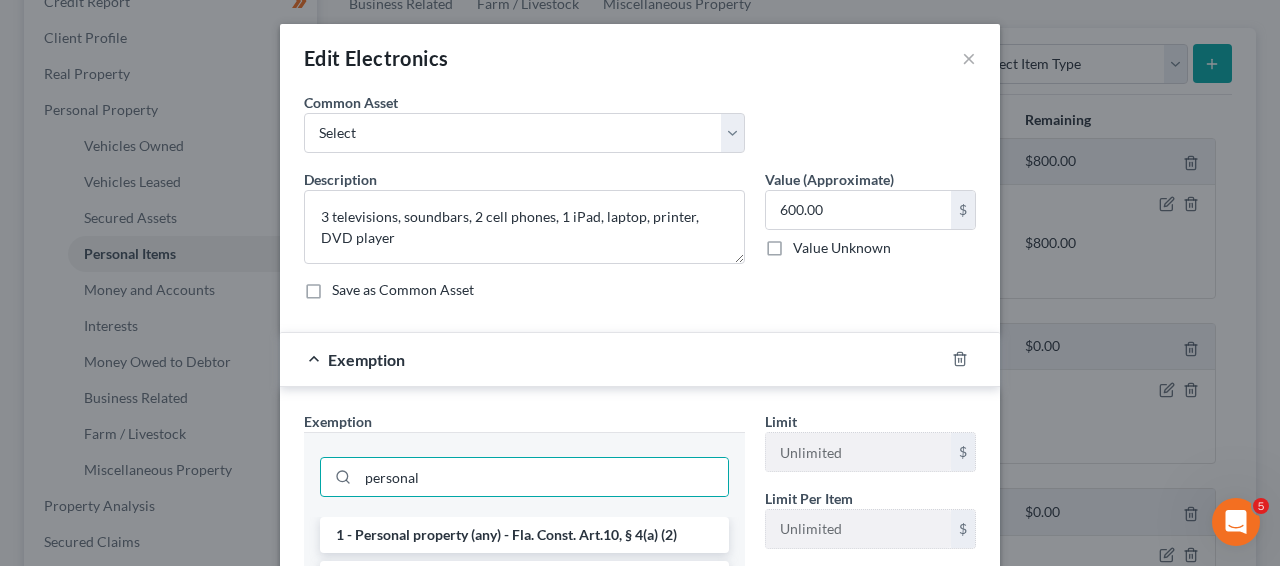 scroll, scrollTop: 315, scrollLeft: 0, axis: vertical 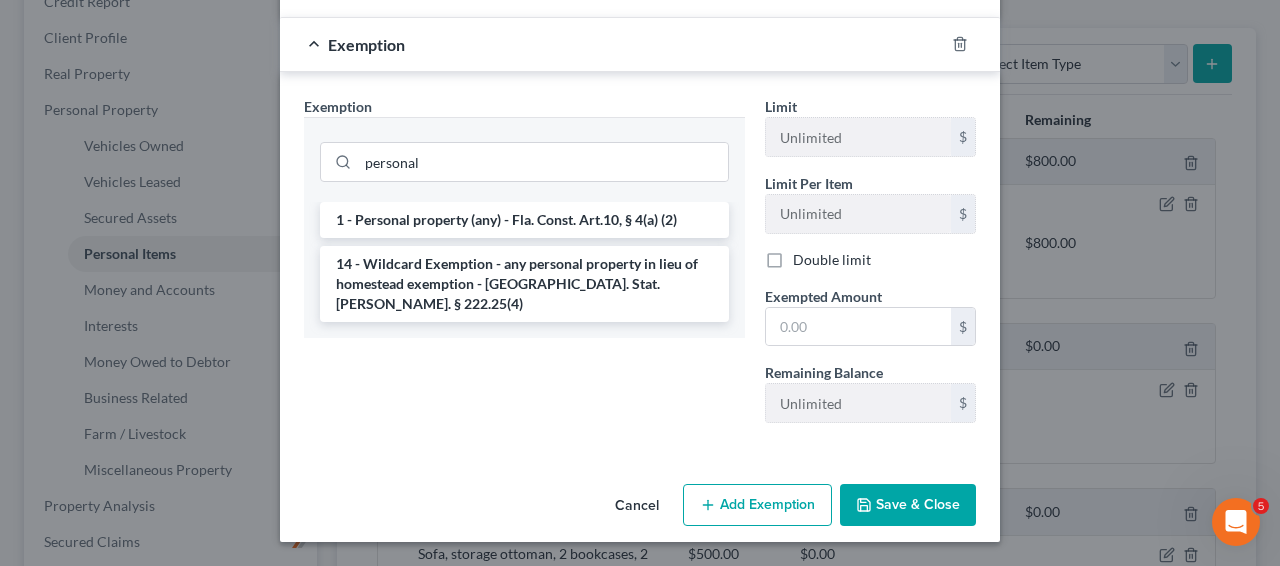 click on "1 - Personal property (any) - Fla. Const. Art.10, § 4(a) (2)" at bounding box center [524, 220] 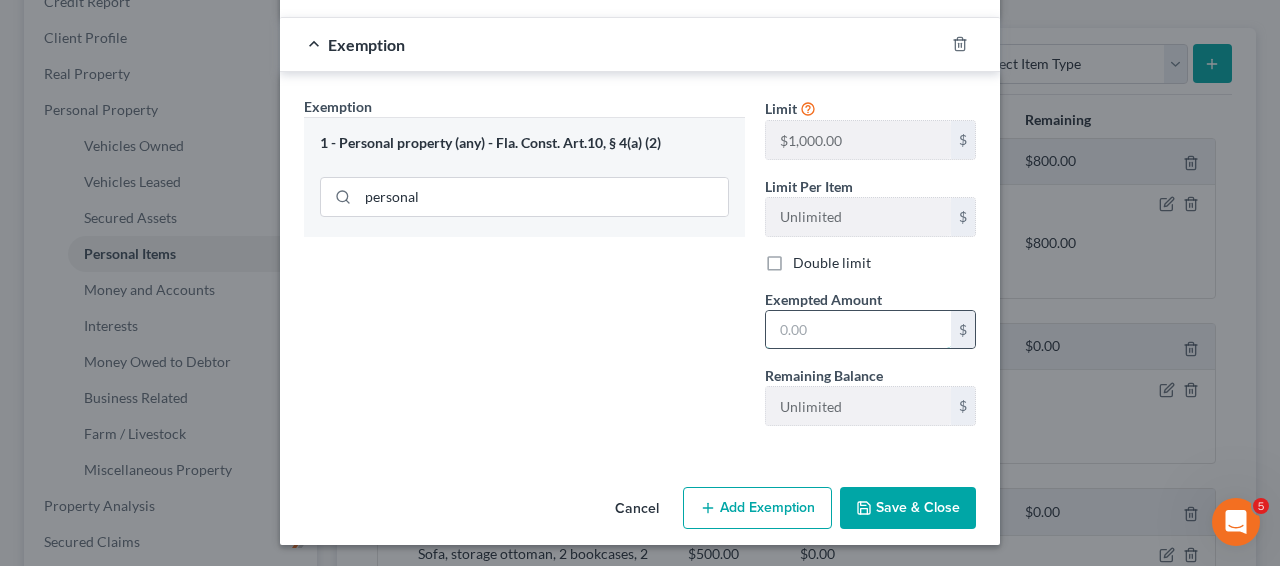 click at bounding box center (858, 330) 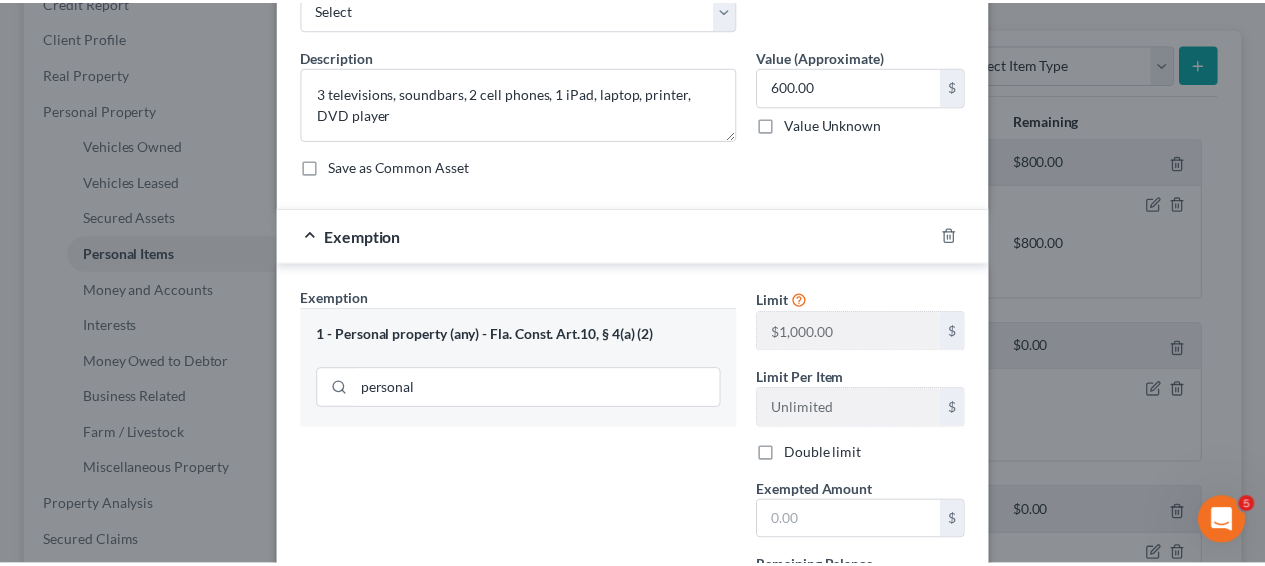 scroll, scrollTop: 318, scrollLeft: 0, axis: vertical 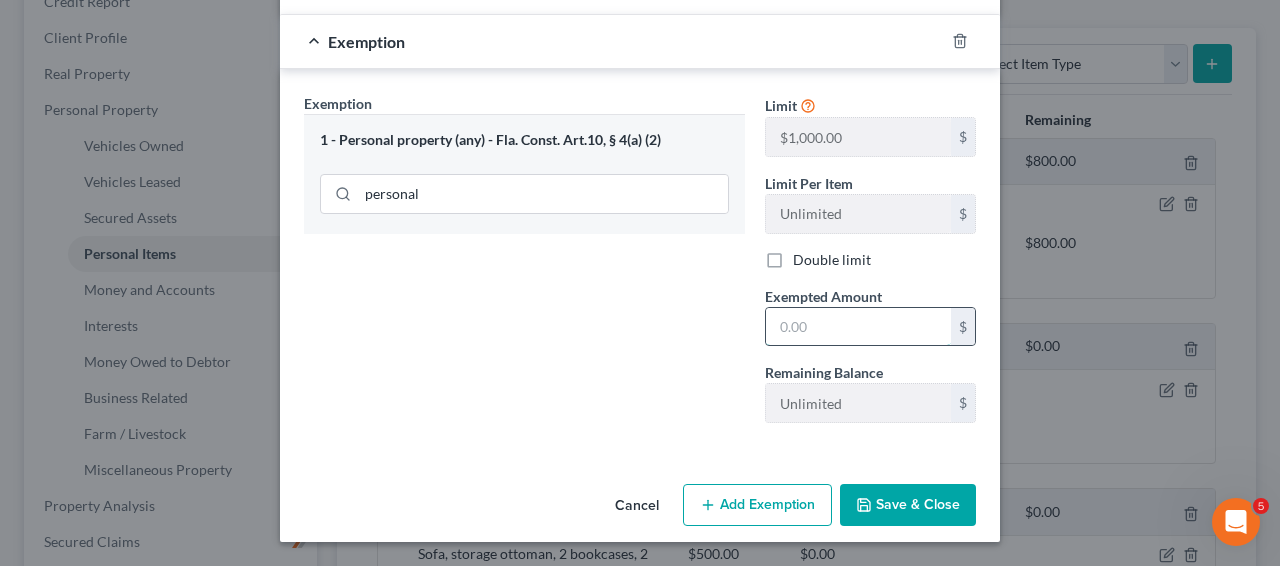 click at bounding box center [858, 327] 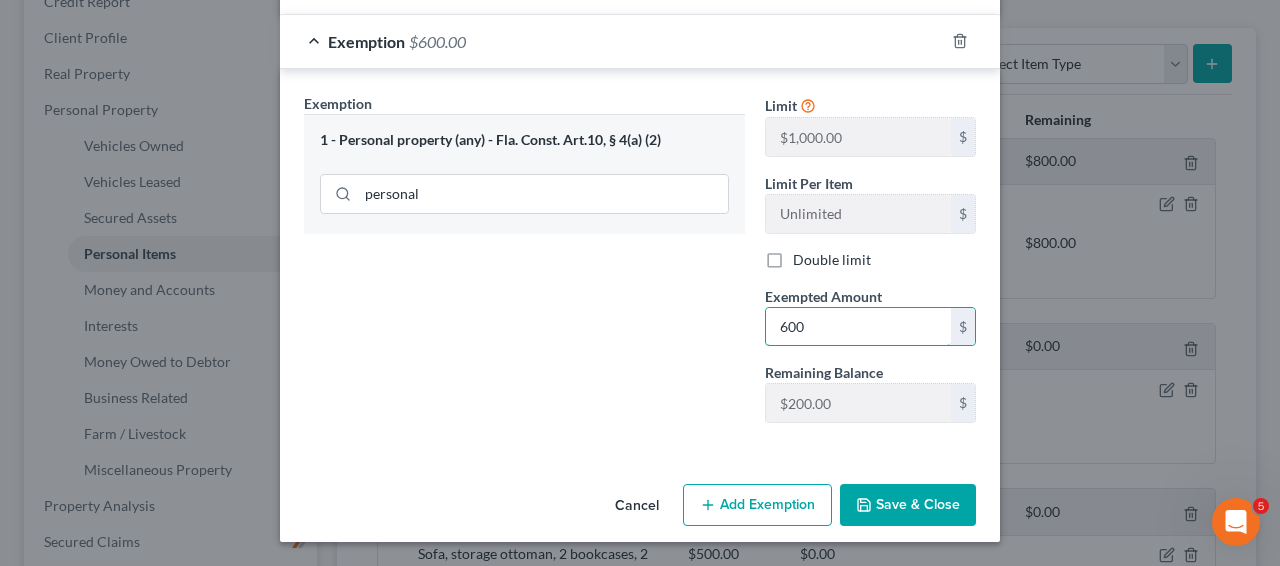 type on "600" 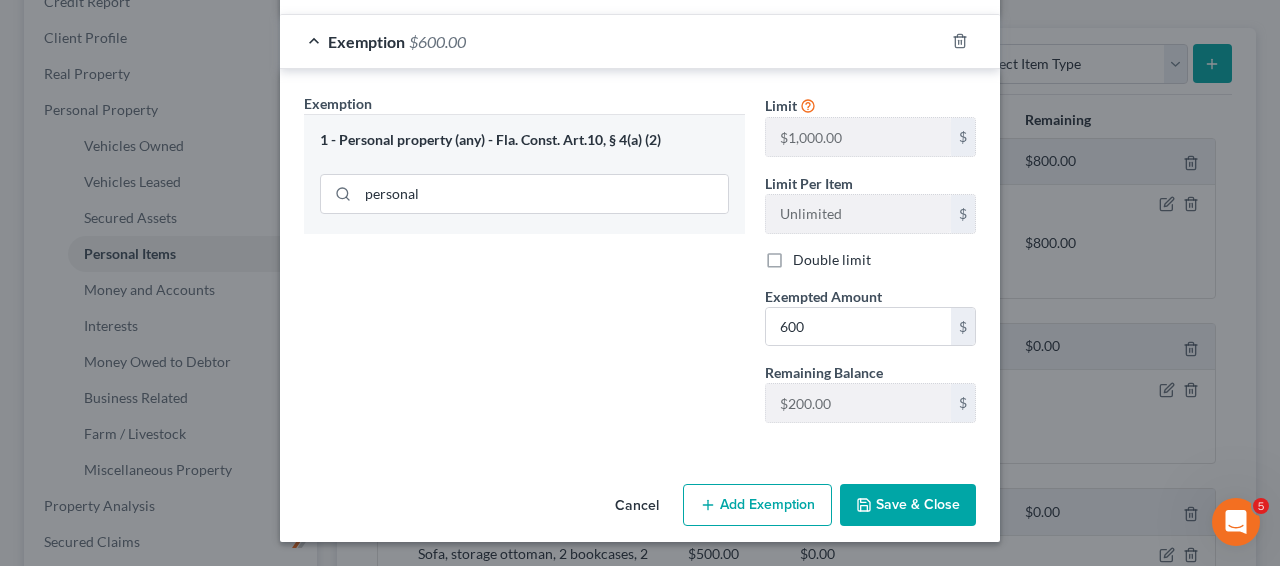 click on "Save & Close" at bounding box center [908, 505] 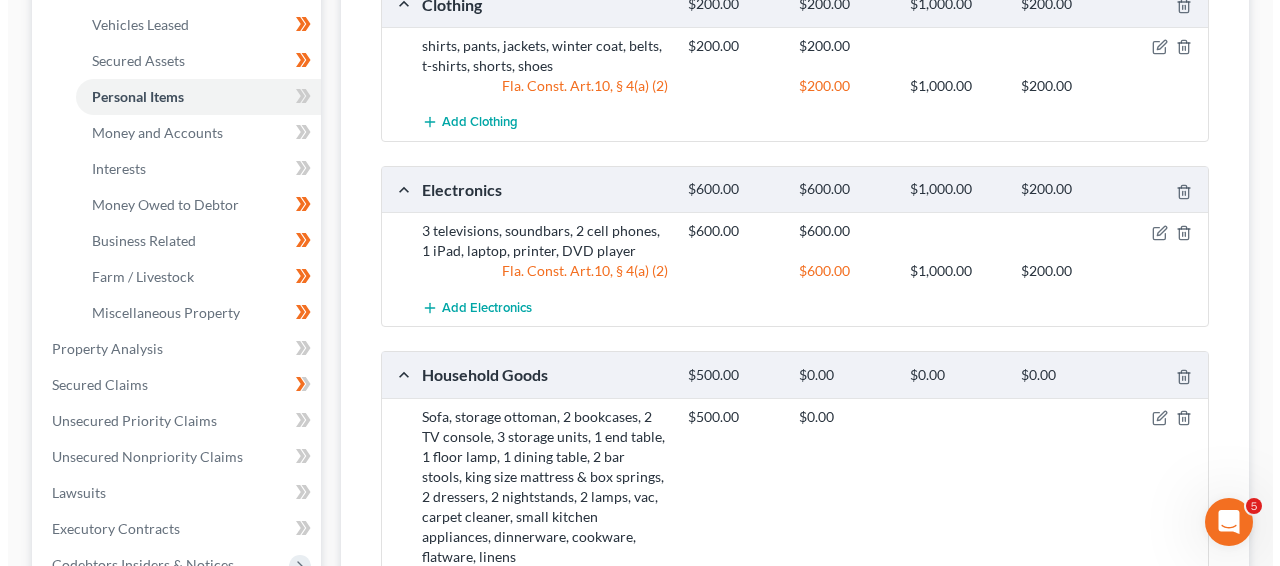 scroll, scrollTop: 748, scrollLeft: 0, axis: vertical 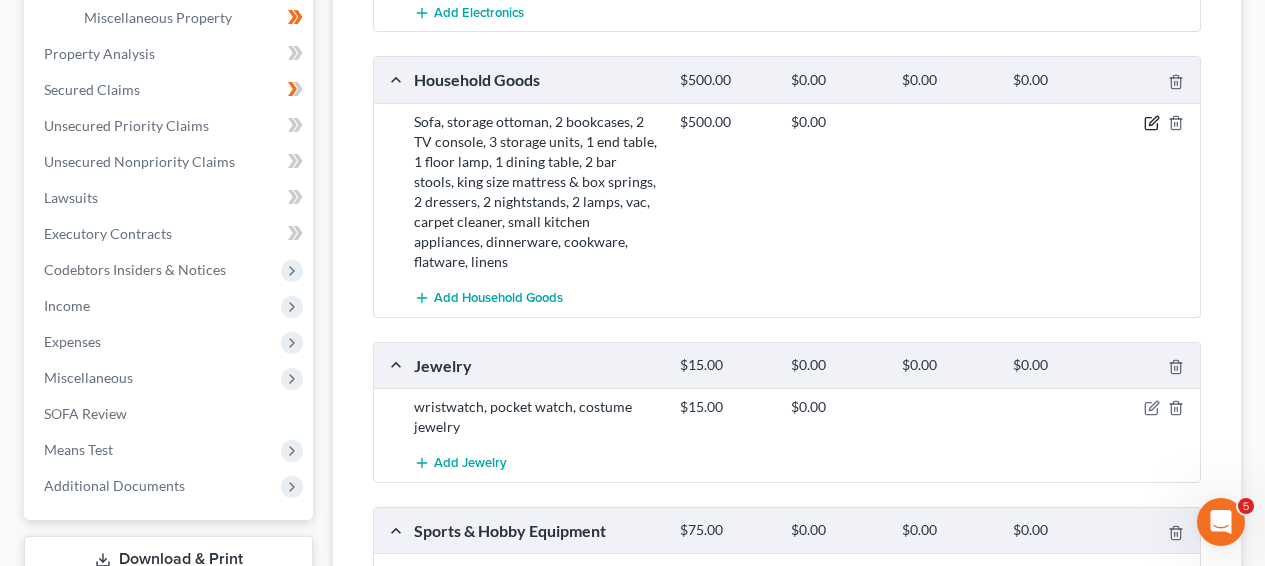 click 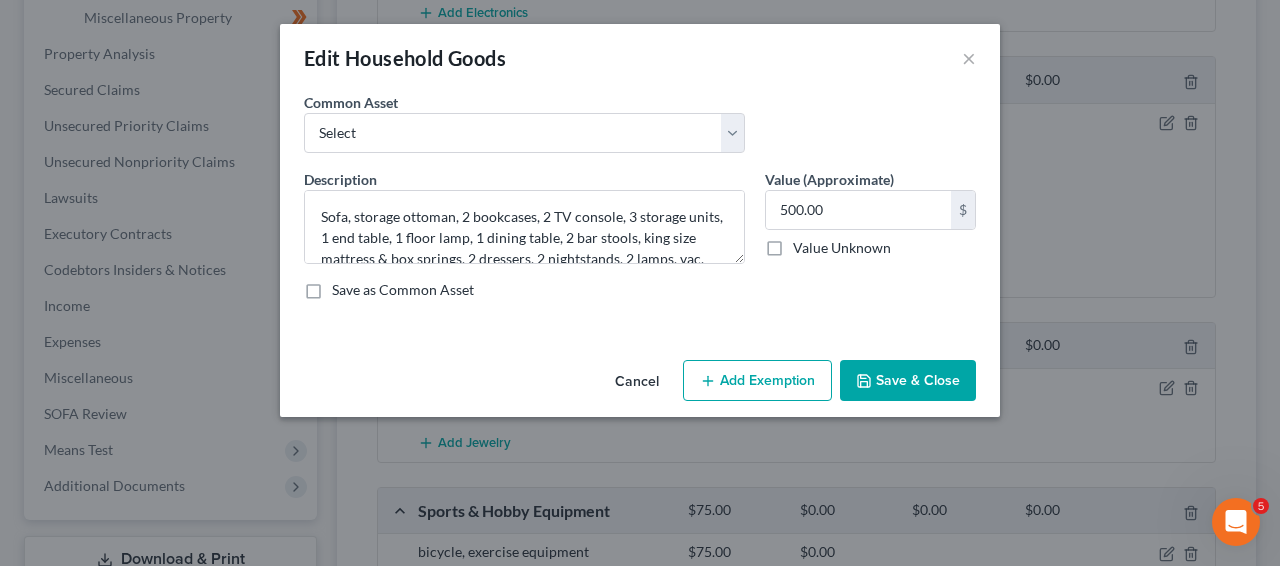 click on "Add Exemption" at bounding box center (757, 381) 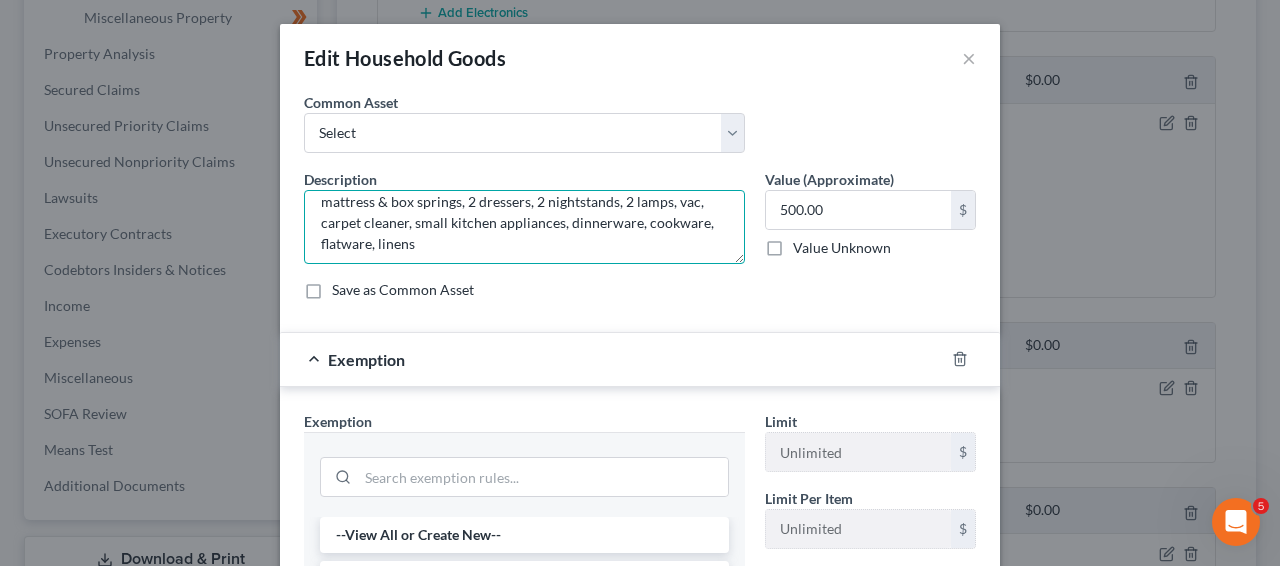 scroll, scrollTop: 60, scrollLeft: 0, axis: vertical 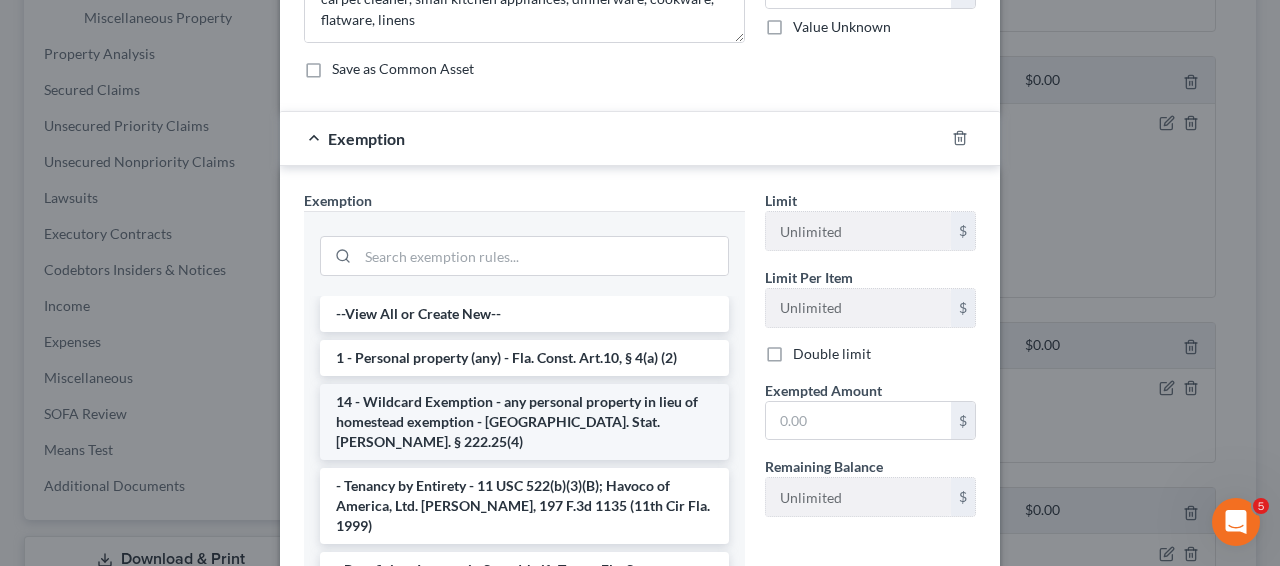 click on "14 - Wildcard Exemption - any personal property in lieu of homestead exemption - [GEOGRAPHIC_DATA]. Stat. [PERSON_NAME]. § 222.25(4)" at bounding box center [524, 422] 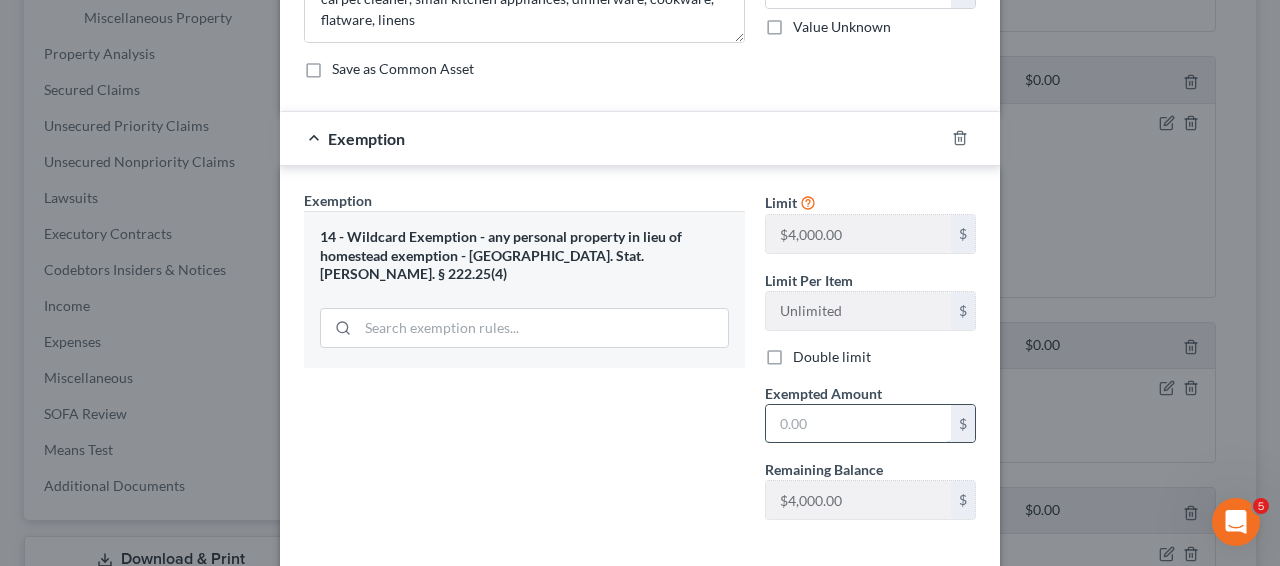 click at bounding box center (858, 424) 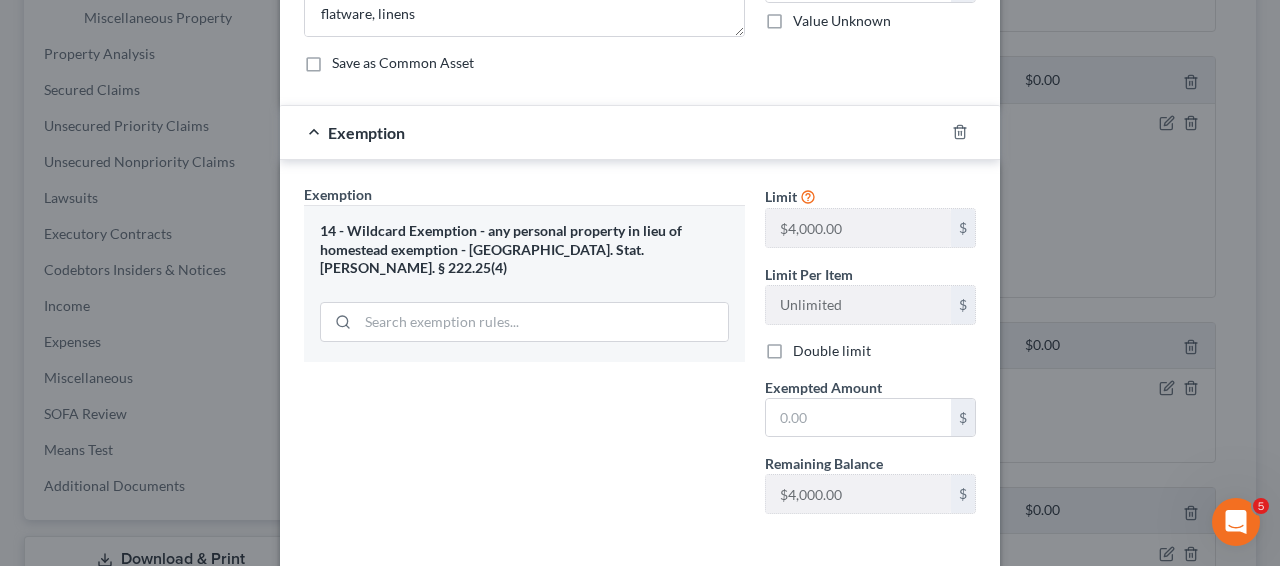 scroll, scrollTop: 227, scrollLeft: 0, axis: vertical 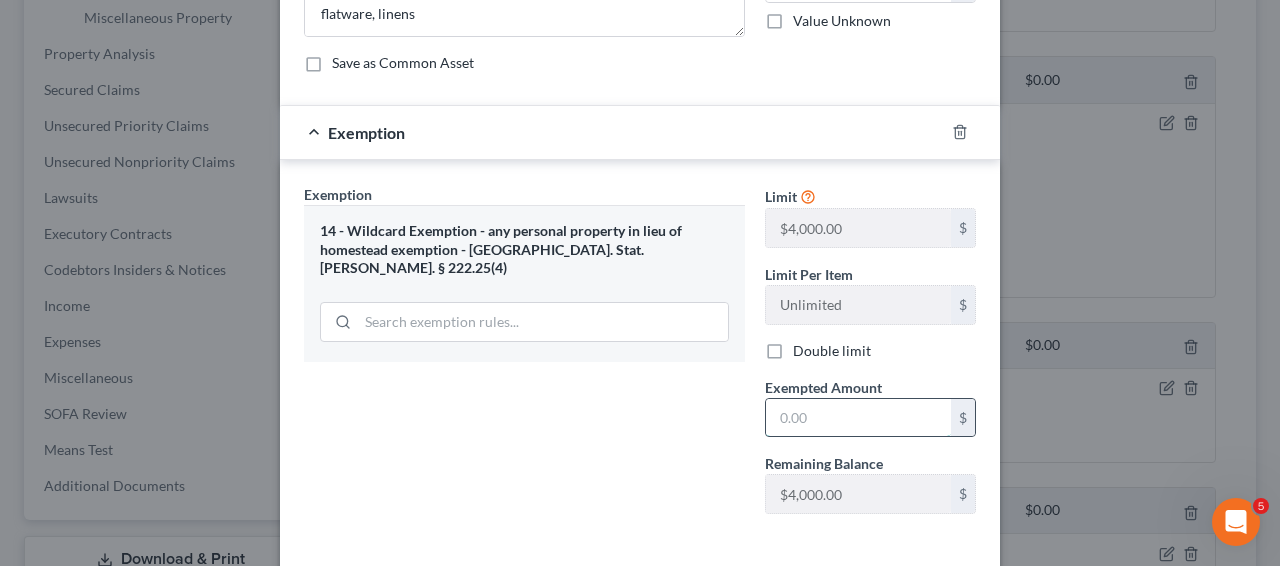 click at bounding box center [858, 418] 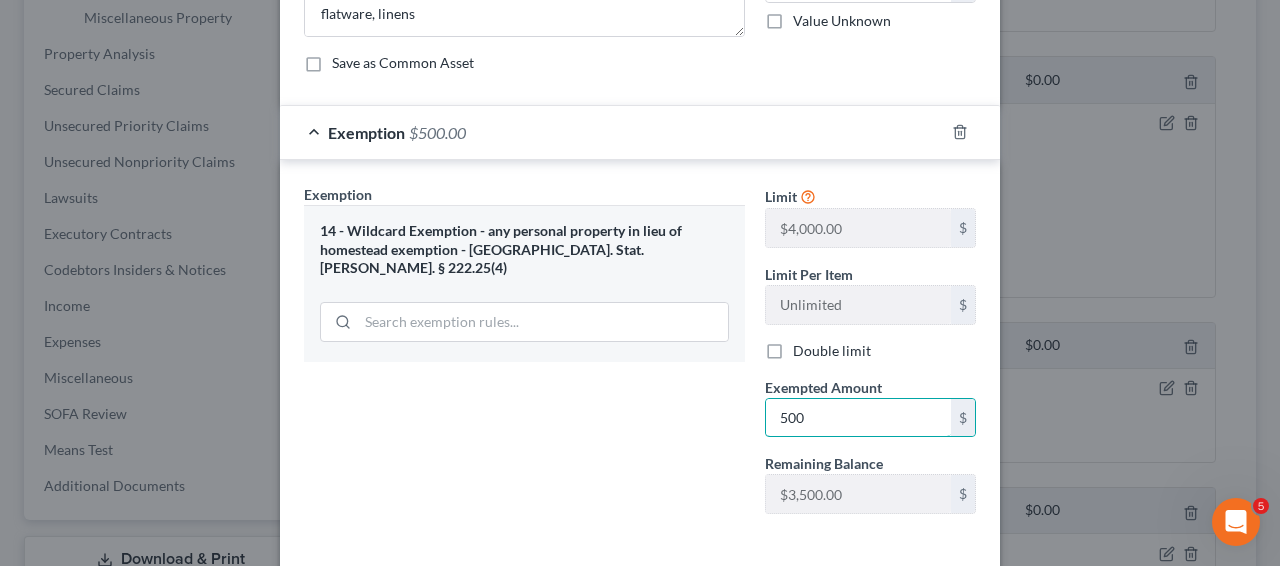 type on "500" 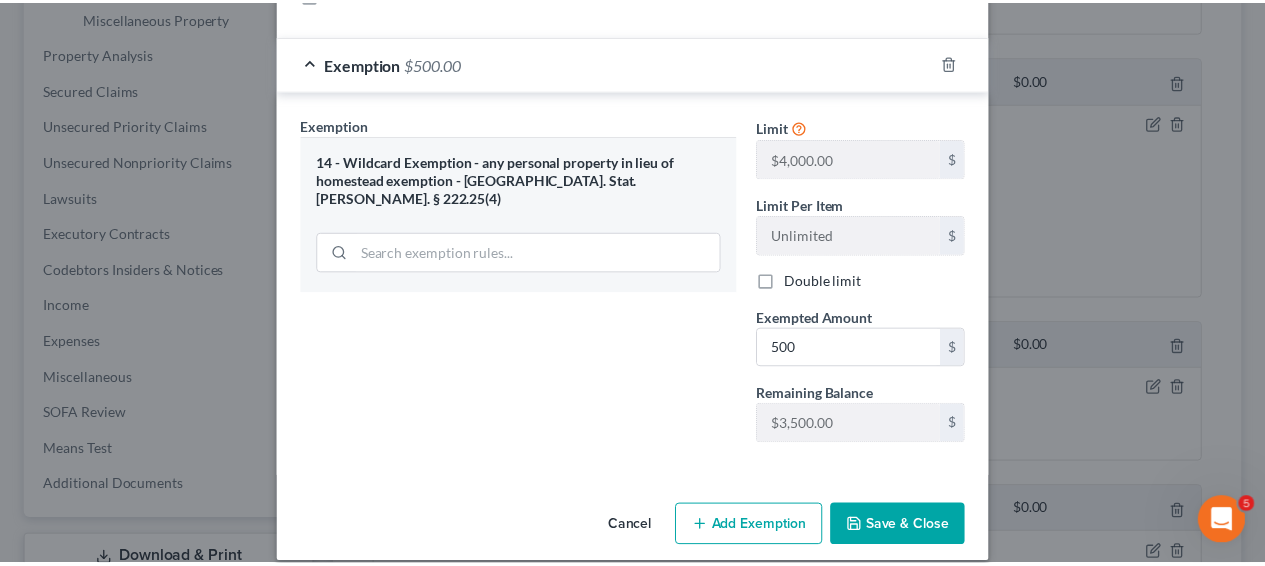 scroll, scrollTop: 318, scrollLeft: 0, axis: vertical 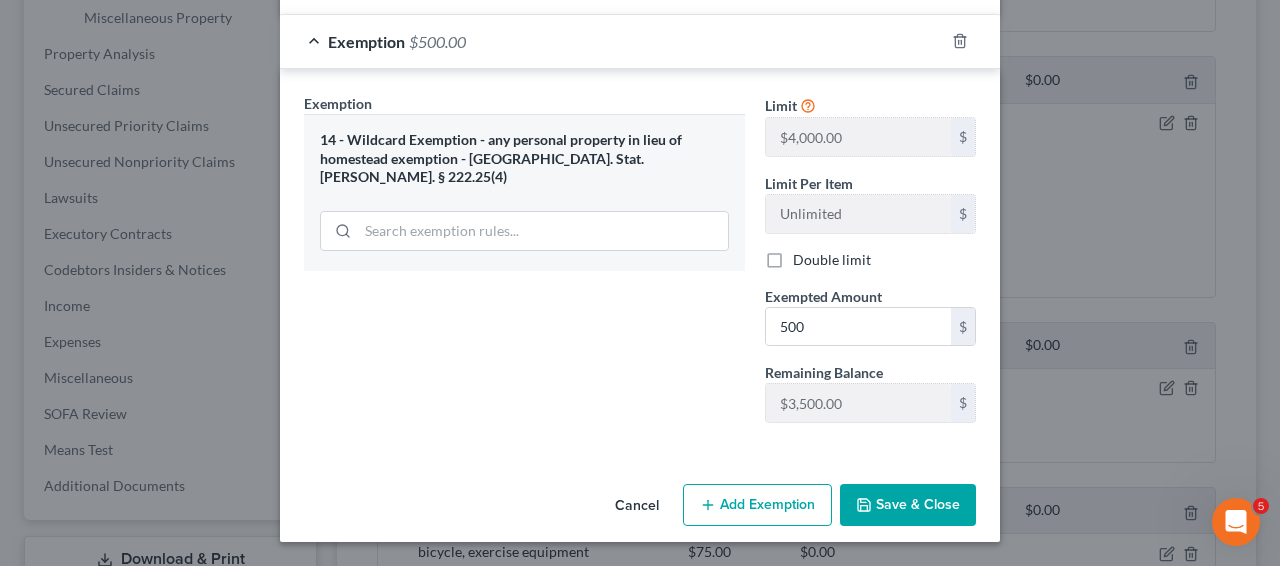 click on "Save & Close" at bounding box center [908, 505] 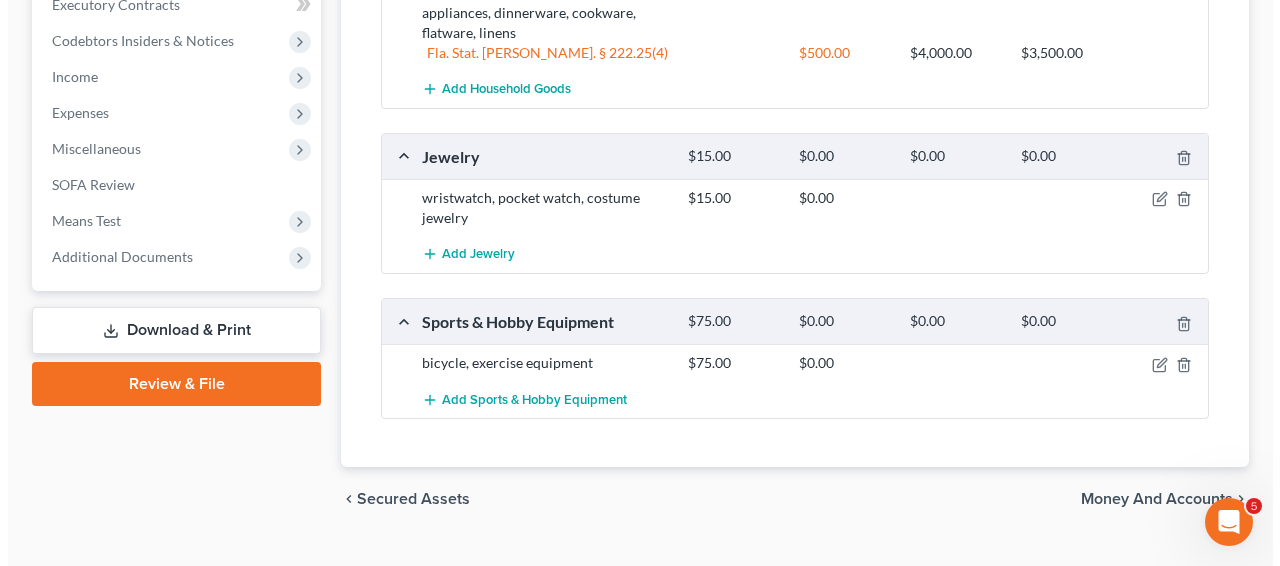 scroll, scrollTop: 978, scrollLeft: 0, axis: vertical 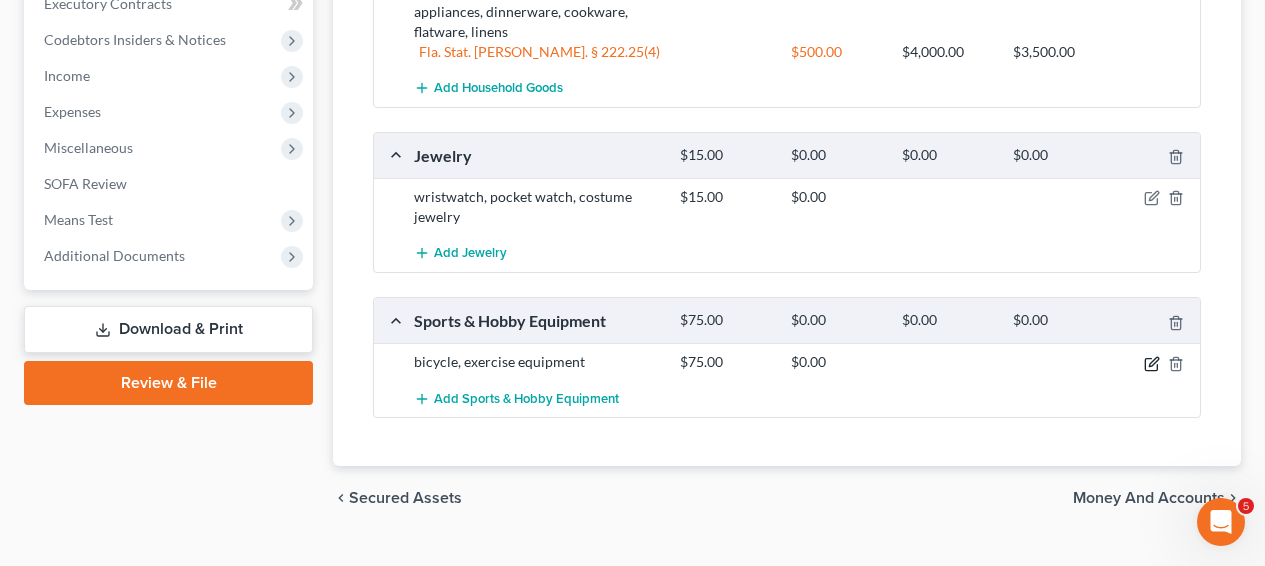 click 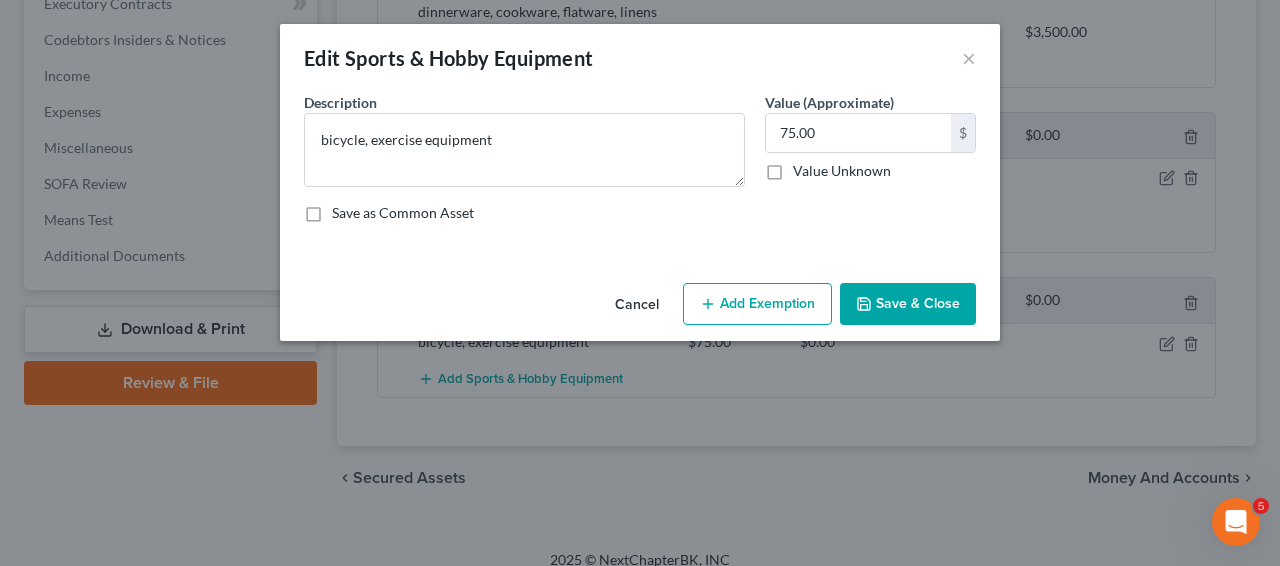 click on "Add Exemption" at bounding box center [757, 304] 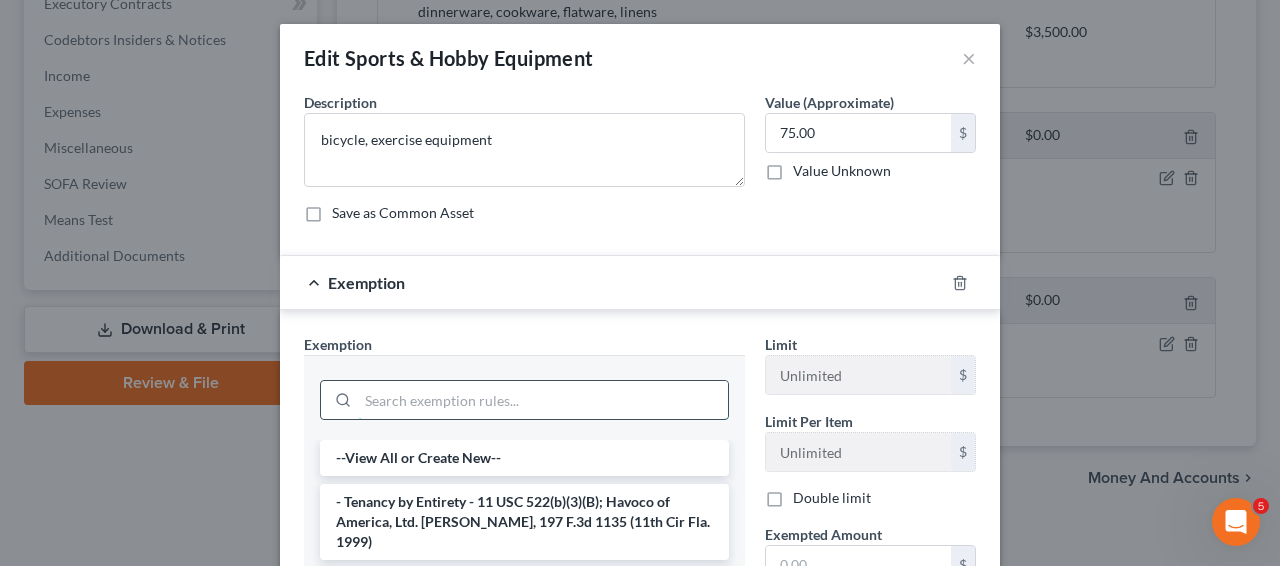 click at bounding box center (543, 400) 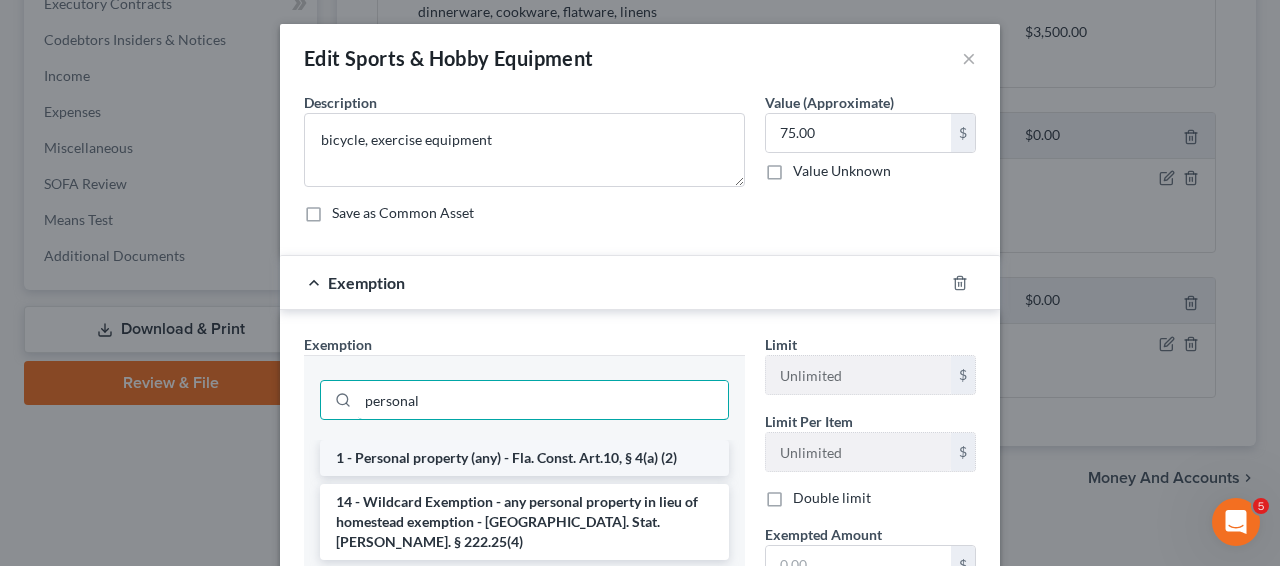 type on "personal" 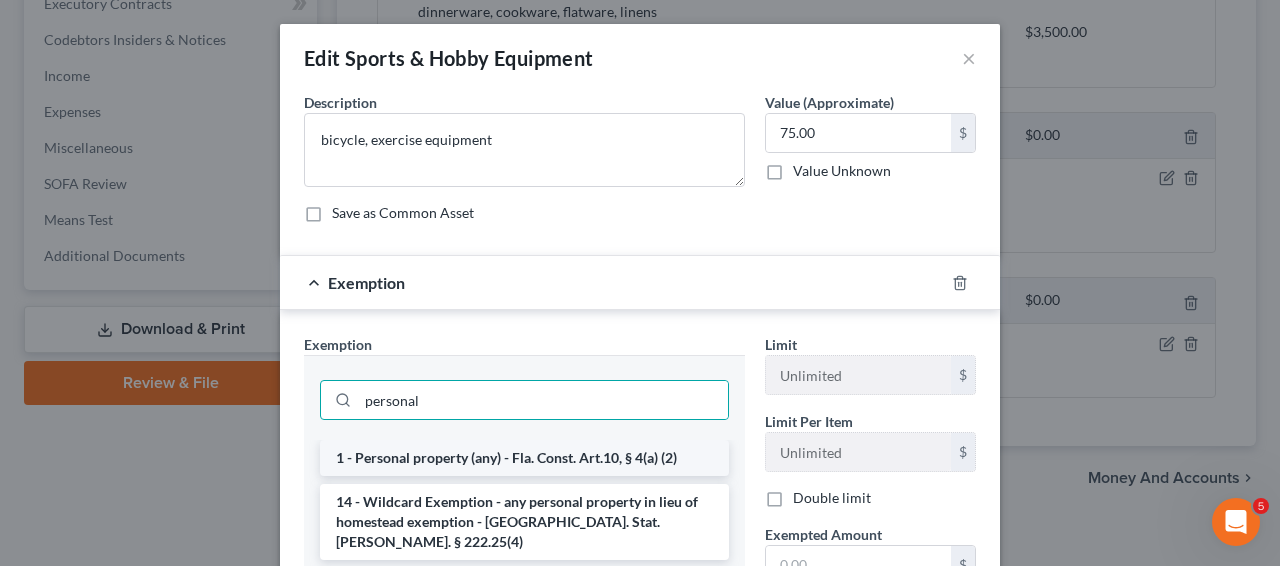 click on "1 - Personal property (any) - Fla. Const. Art.10, § 4(a) (2)" at bounding box center (524, 458) 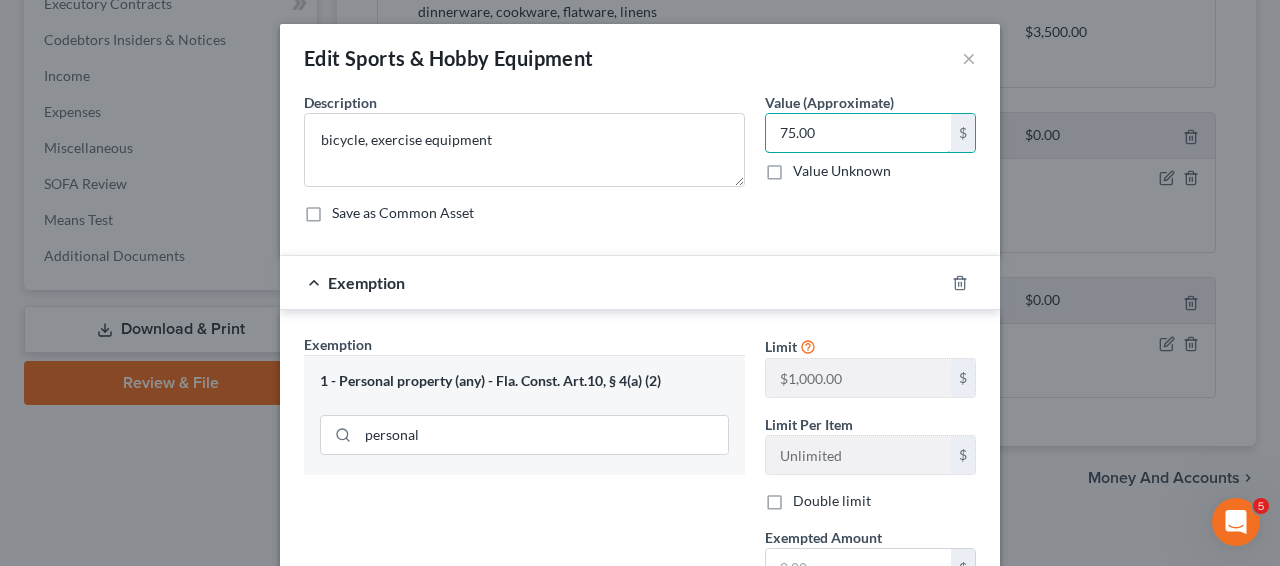 drag, startPoint x: 787, startPoint y: 133, endPoint x: 744, endPoint y: 133, distance: 43 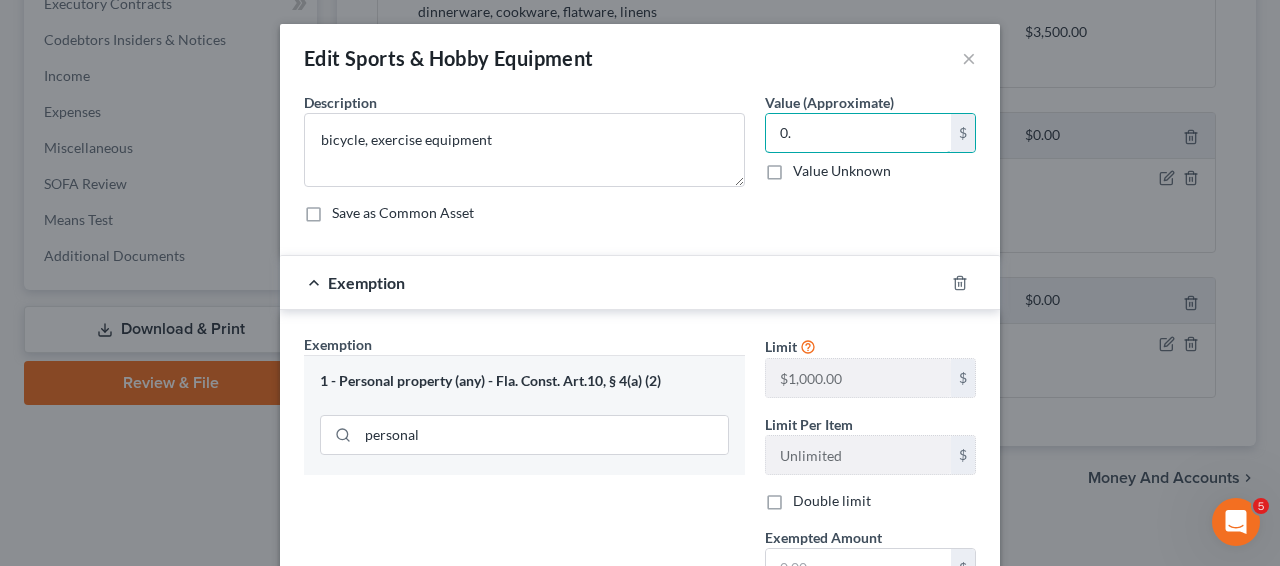 type on "0" 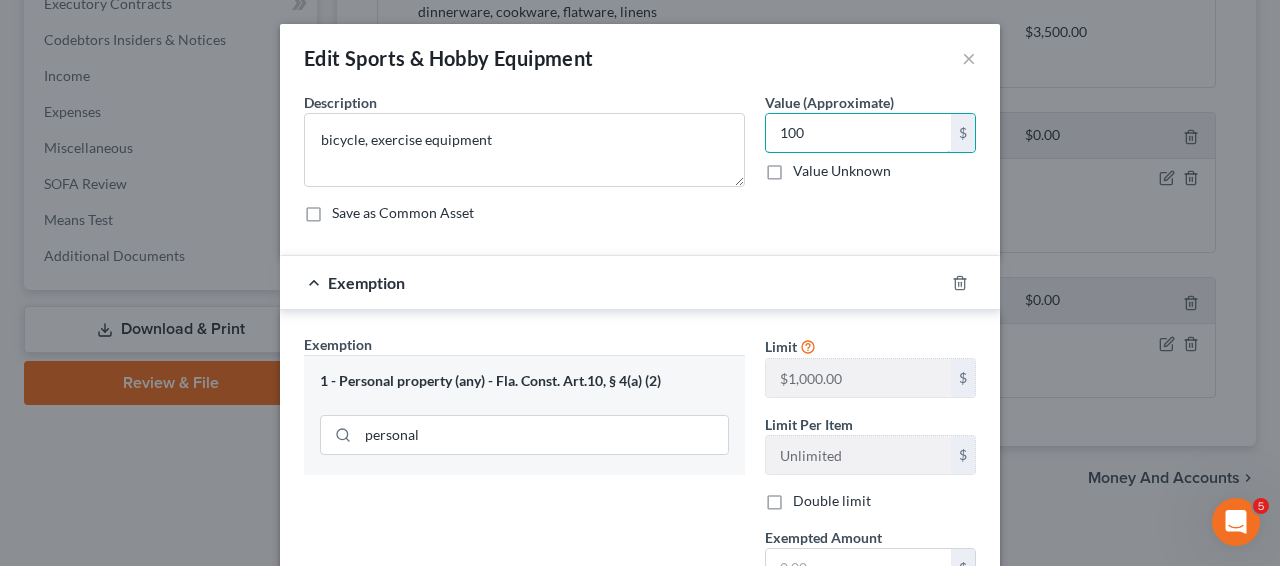 type on "100" 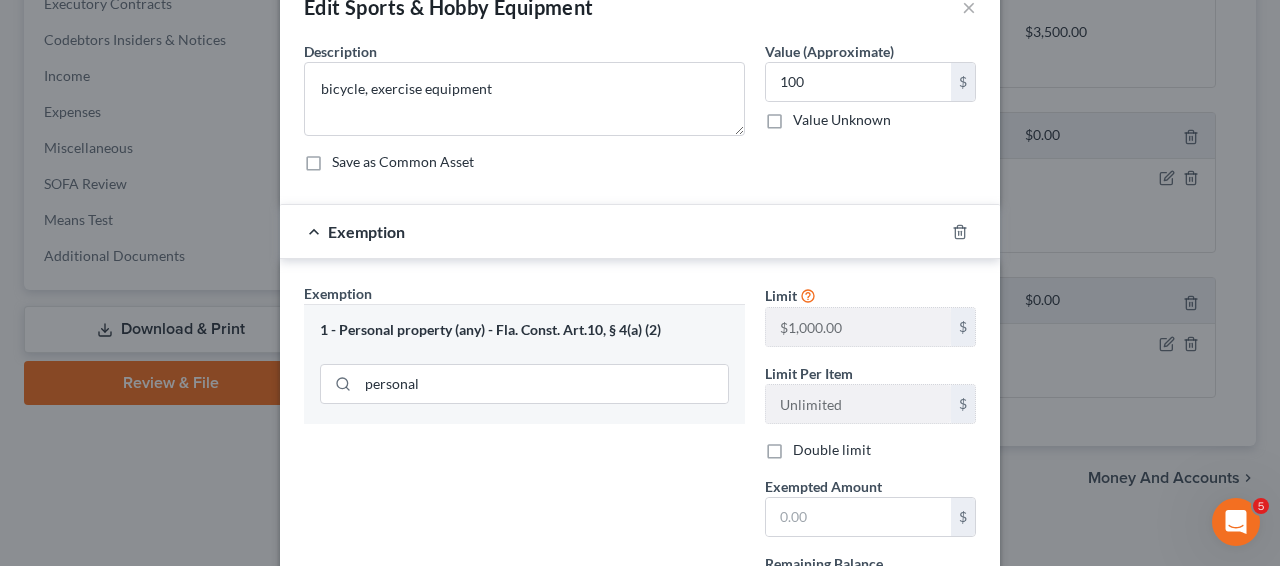 scroll, scrollTop: 241, scrollLeft: 0, axis: vertical 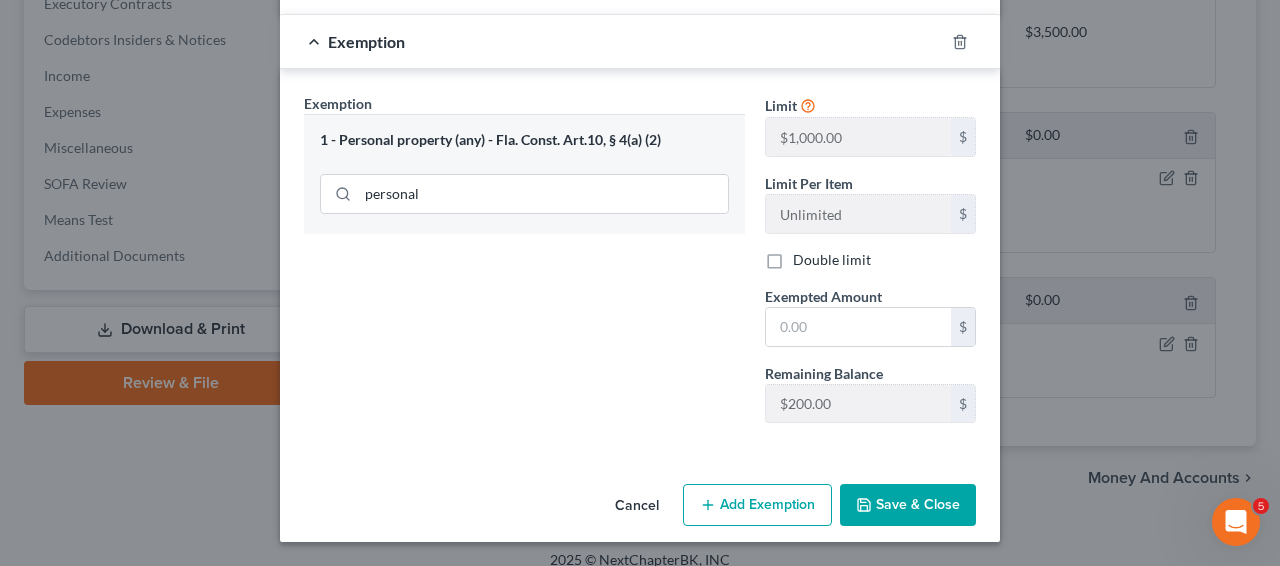 click on "Limit     $1,000.00 $ Limit Per Item Unlimited $ Double limit
Exempted Amount
*
$ Remaining Balance $200.00 $" at bounding box center (870, 266) 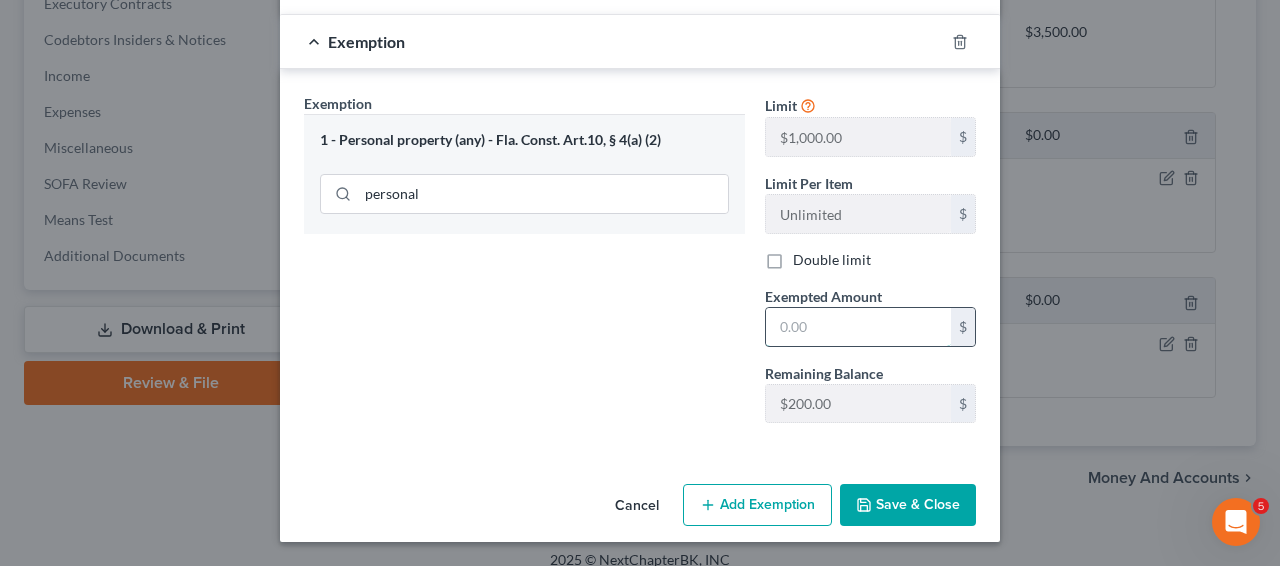 click at bounding box center (858, 327) 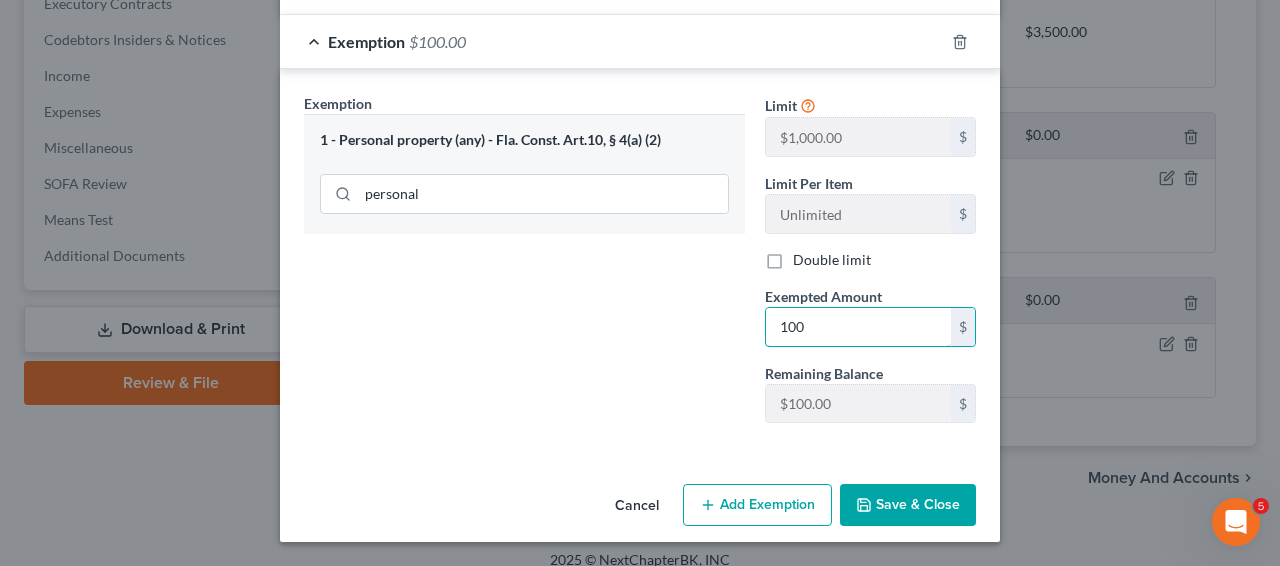 type on "100" 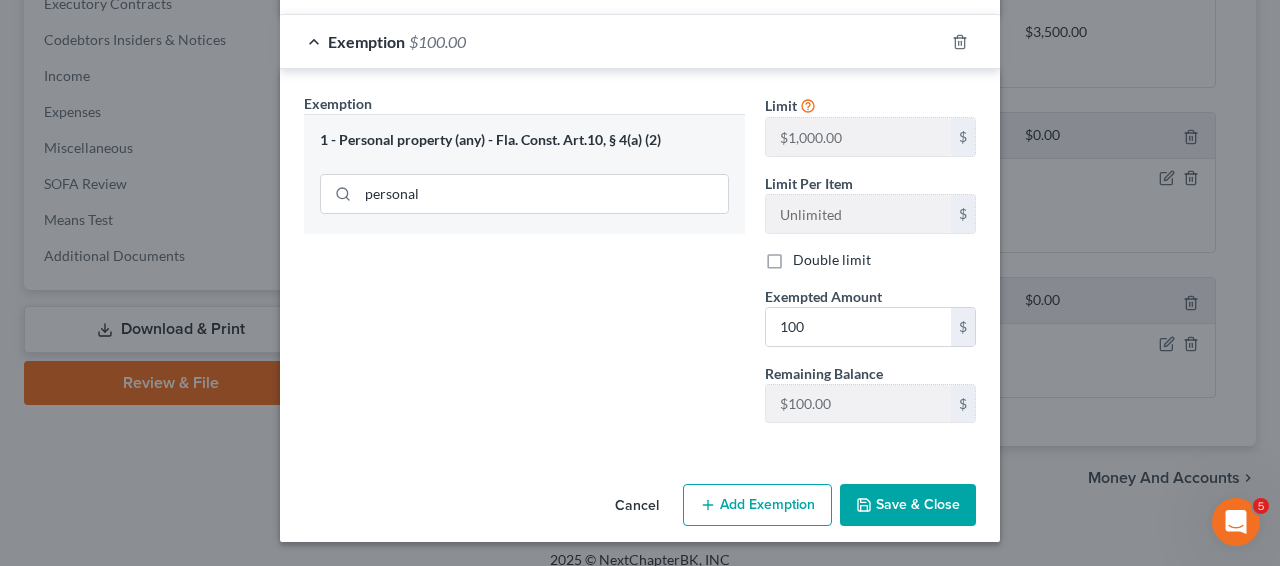 click on "Save & Close" at bounding box center (908, 505) 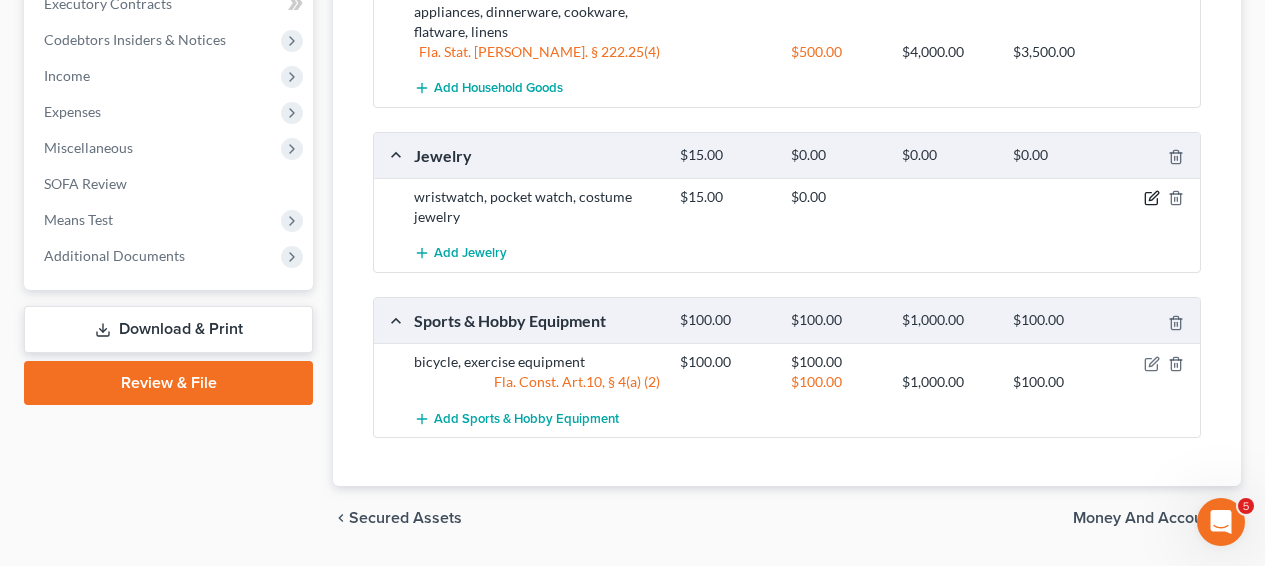 click 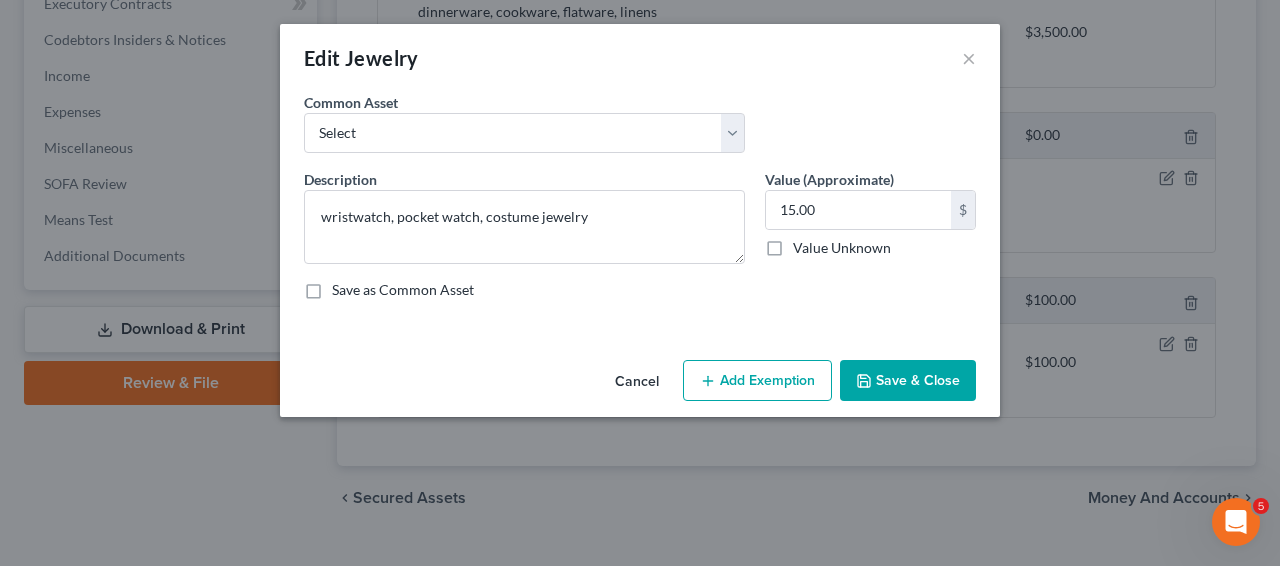 click on "Add Exemption" at bounding box center (757, 381) 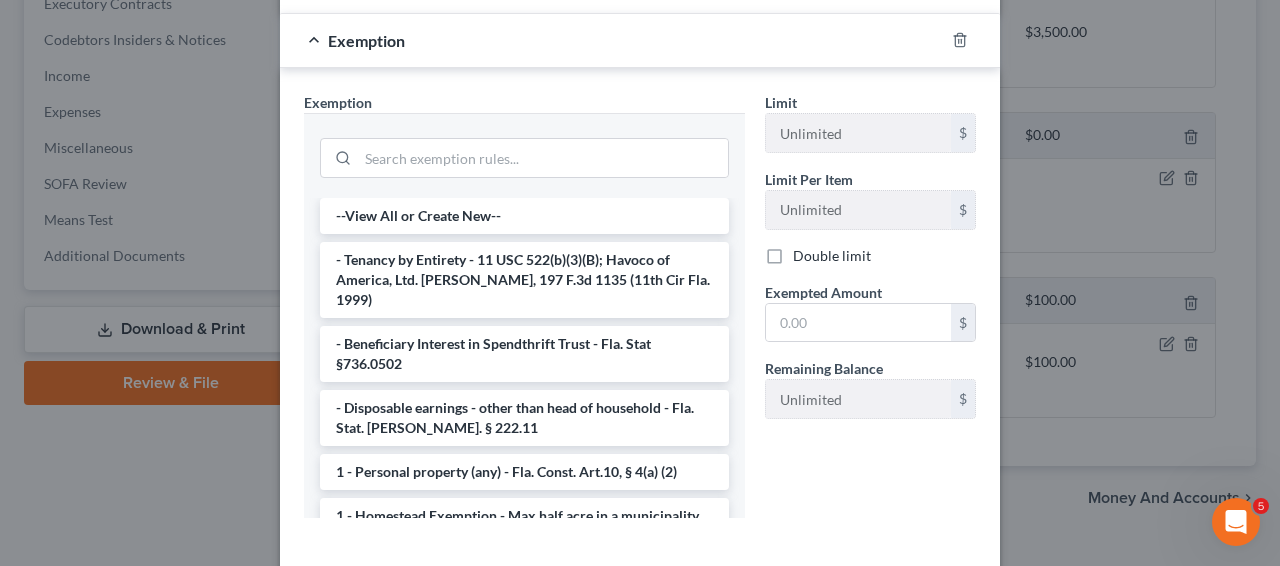 scroll, scrollTop: 0, scrollLeft: 0, axis: both 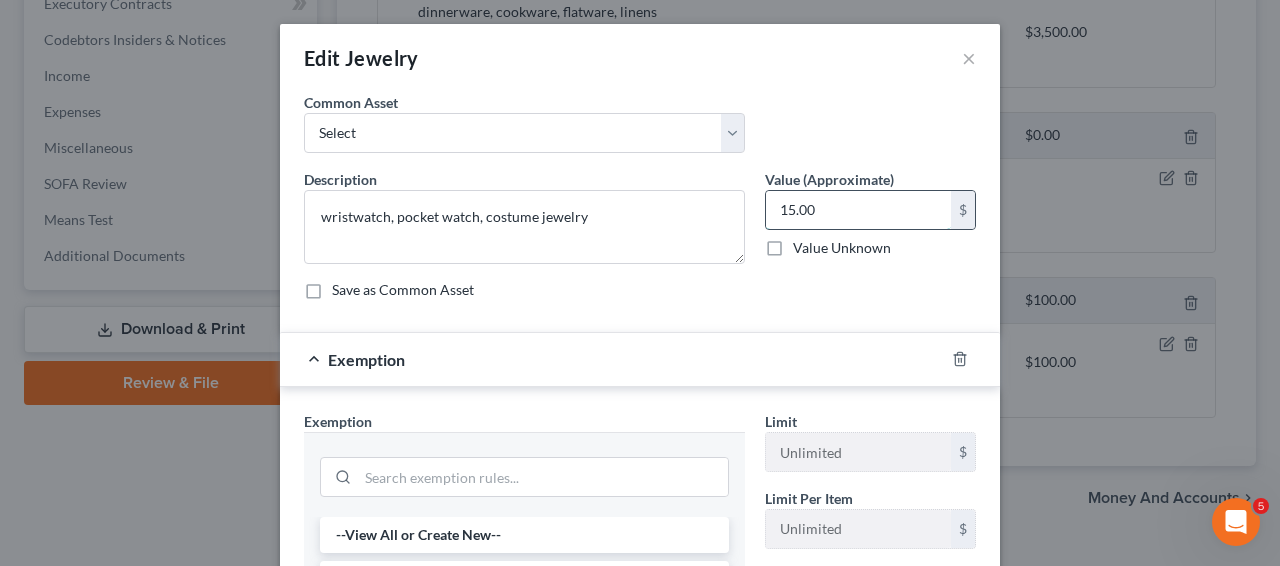 drag, startPoint x: 842, startPoint y: 215, endPoint x: 771, endPoint y: 217, distance: 71.02816 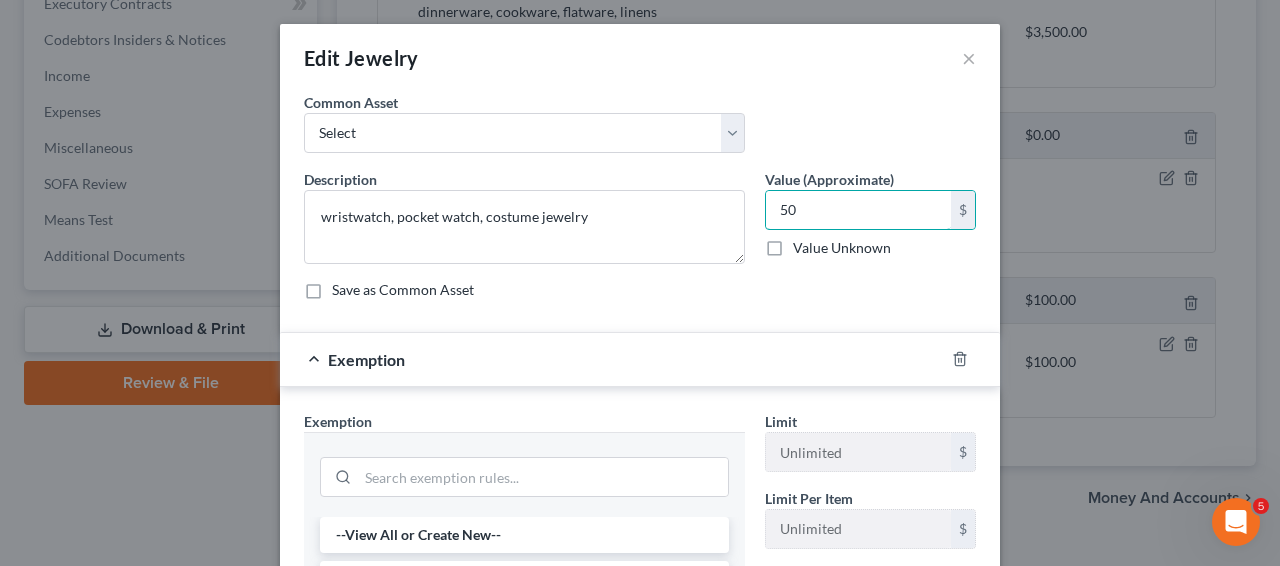 type on "50" 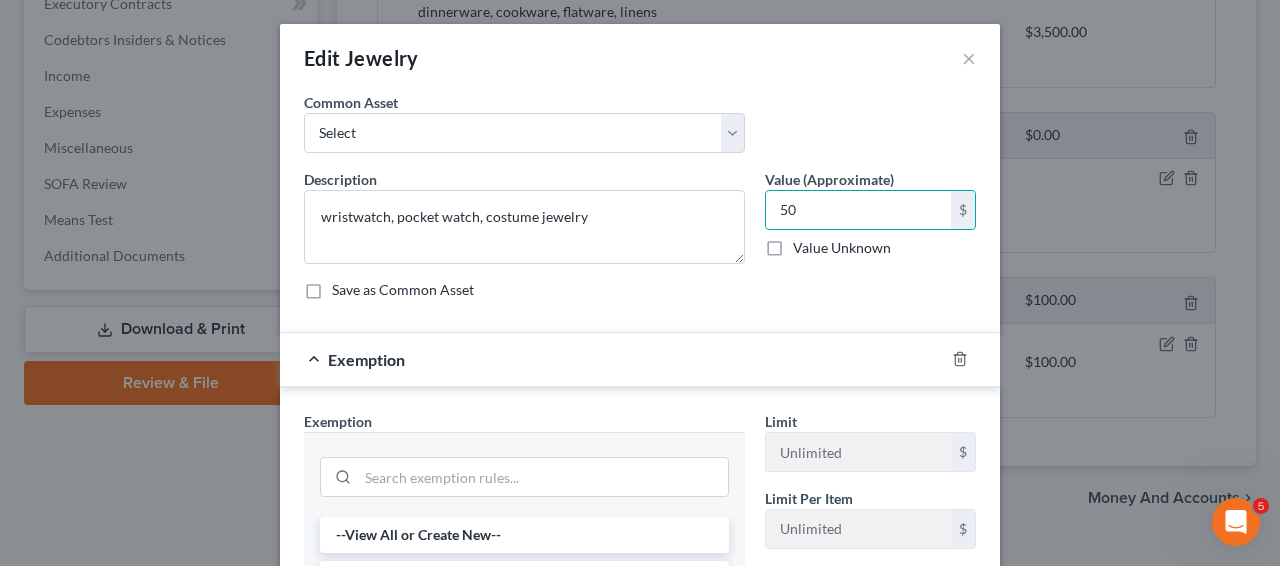 scroll, scrollTop: 413, scrollLeft: 0, axis: vertical 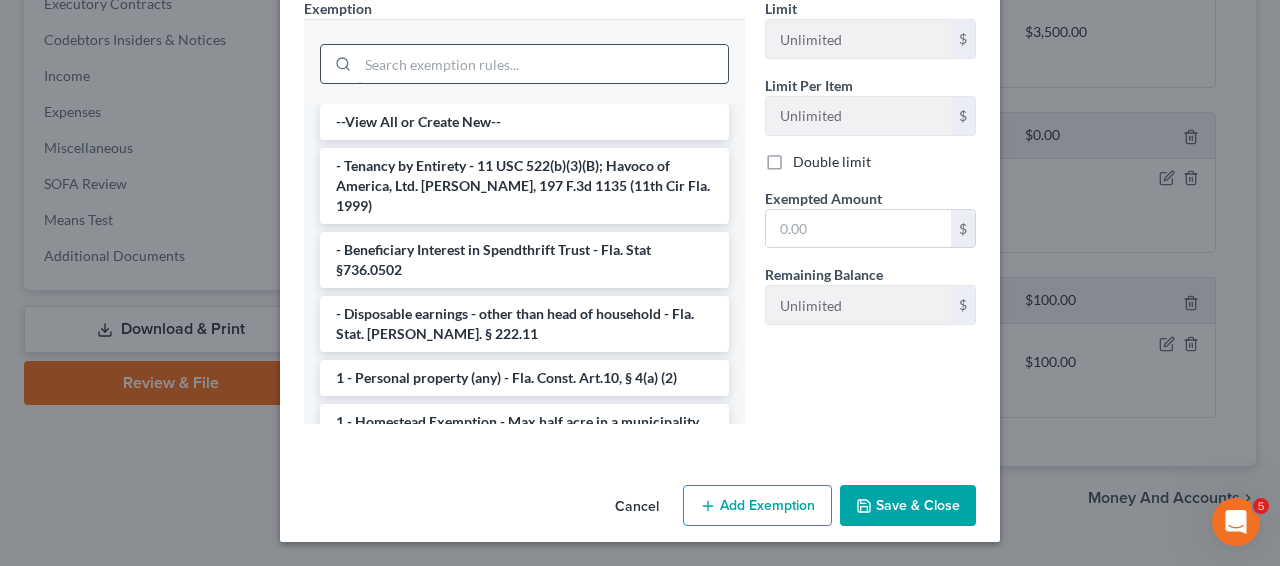 click at bounding box center (543, 64) 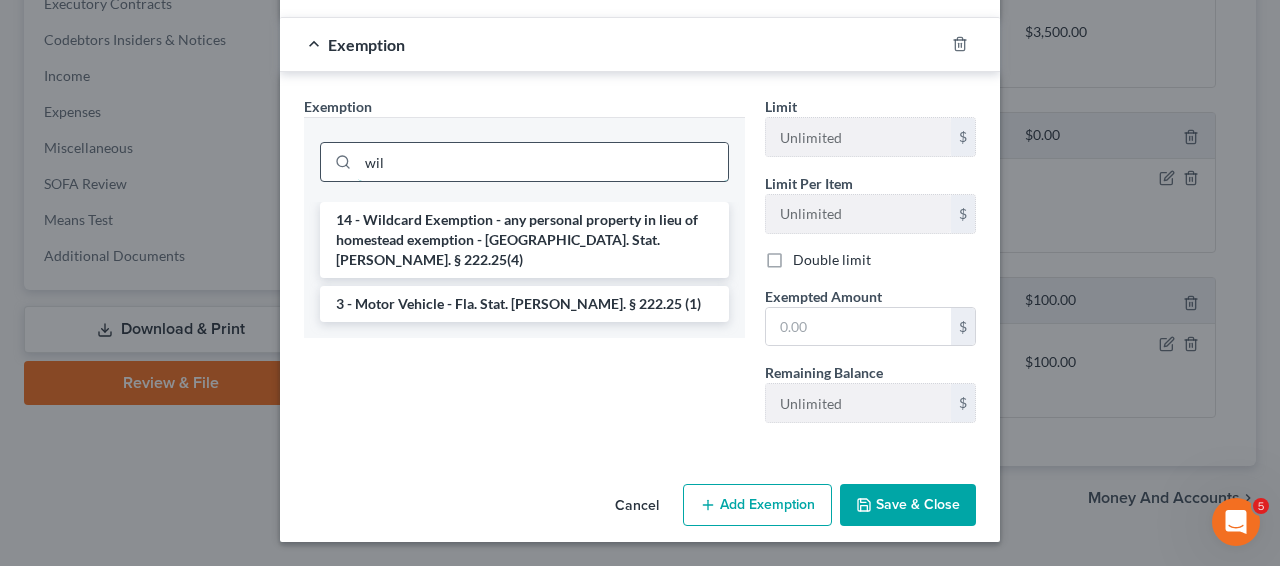 scroll, scrollTop: 315, scrollLeft: 0, axis: vertical 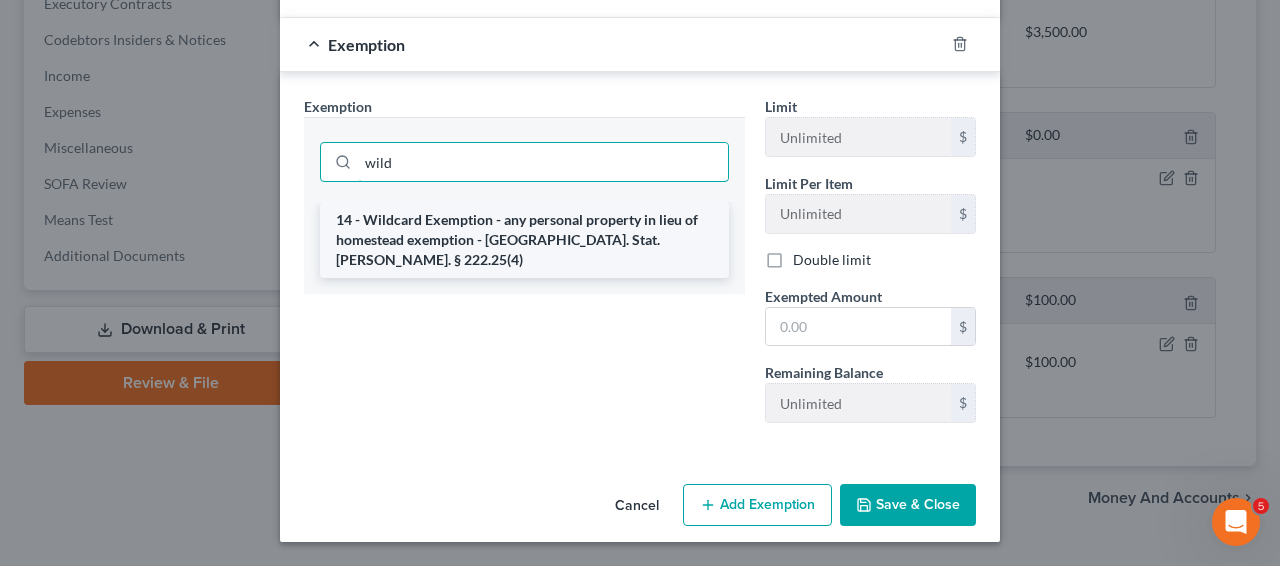 type on "wild" 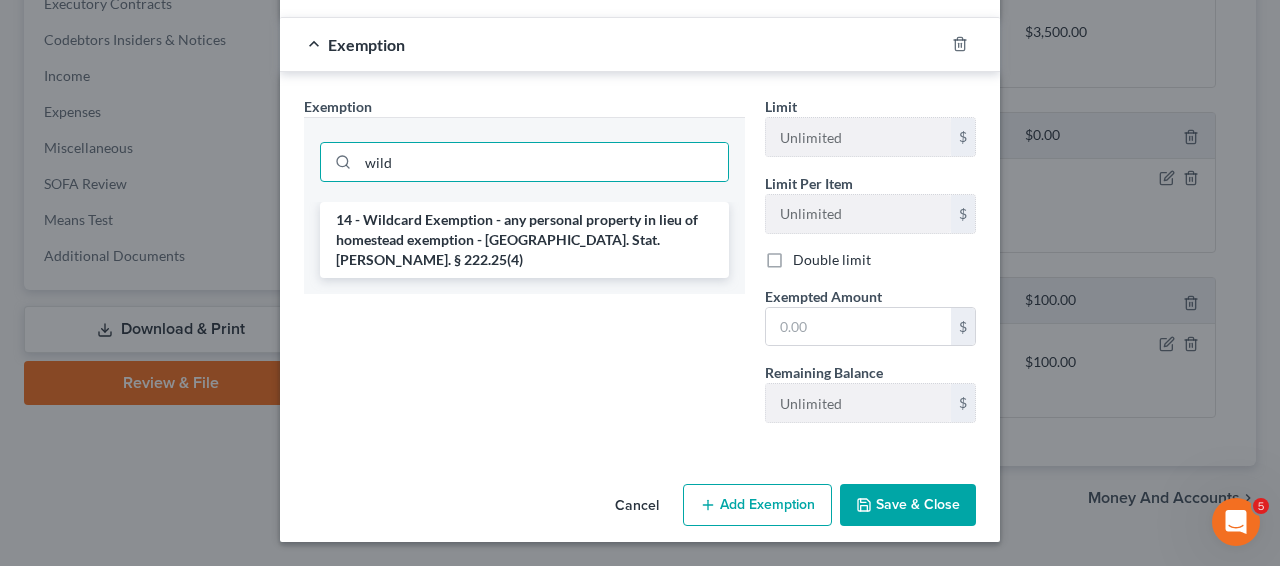 click on "14 - Wildcard Exemption - any personal property in lieu of homestead exemption - [GEOGRAPHIC_DATA]. Stat. [PERSON_NAME]. § 222.25(4)" at bounding box center [524, 240] 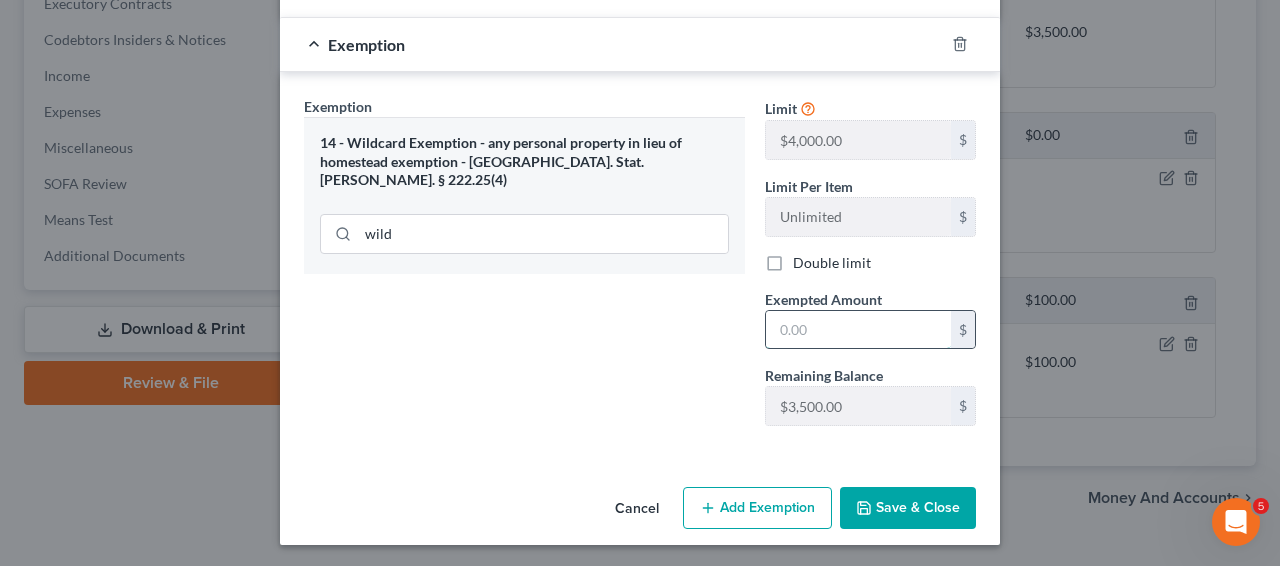 click at bounding box center [858, 330] 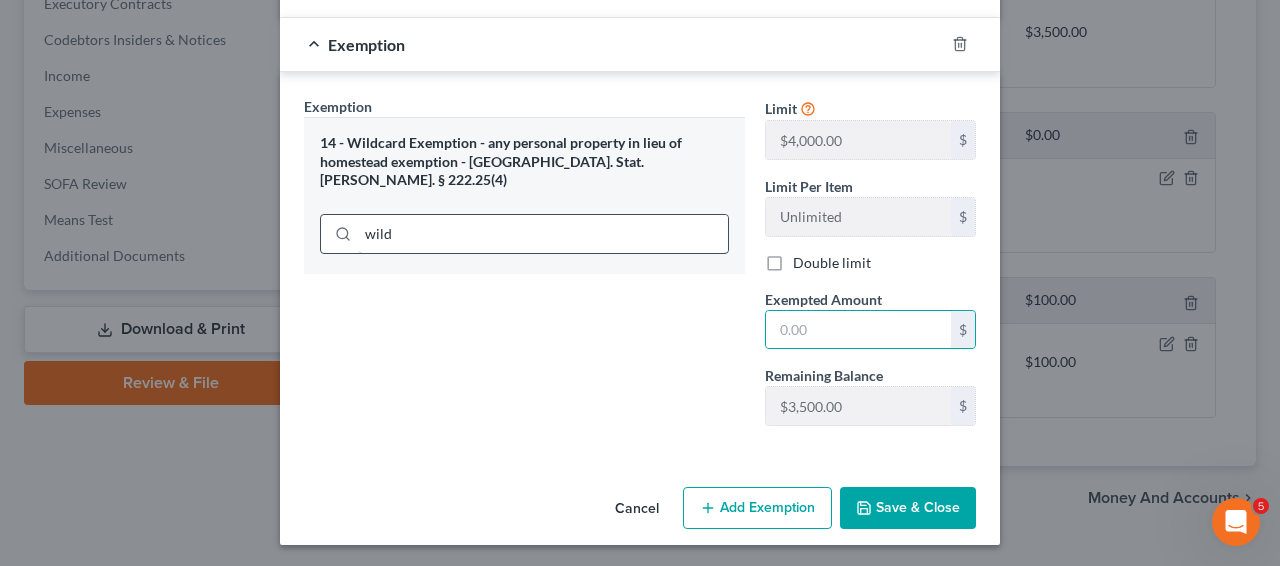 click on "wild" at bounding box center [524, 232] 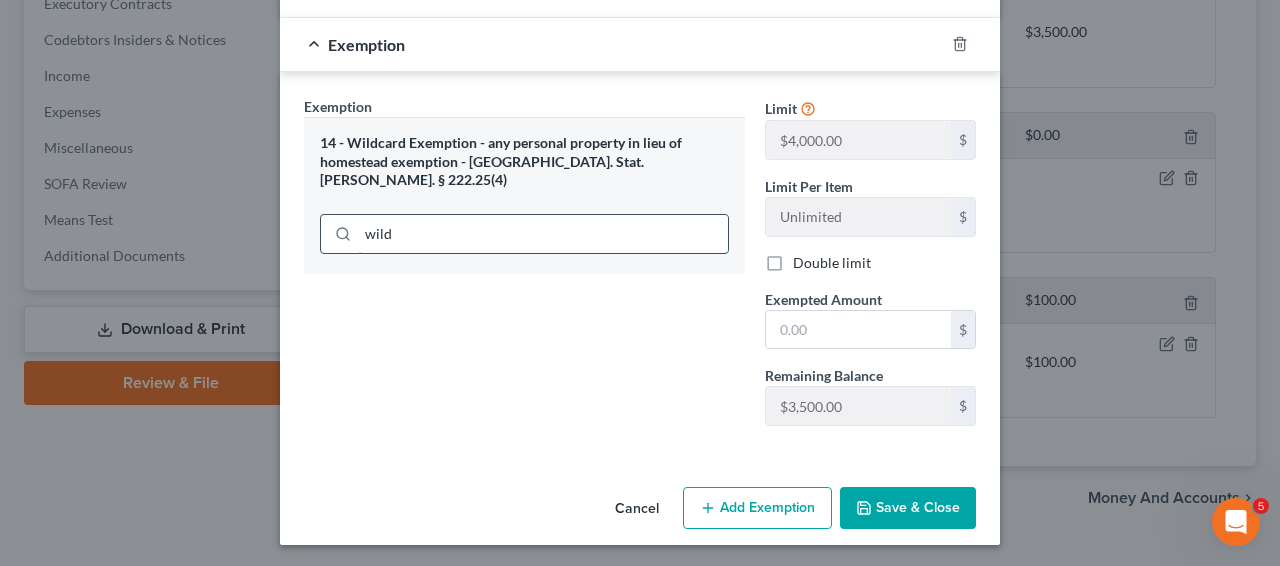 click on "wild" at bounding box center (543, 234) 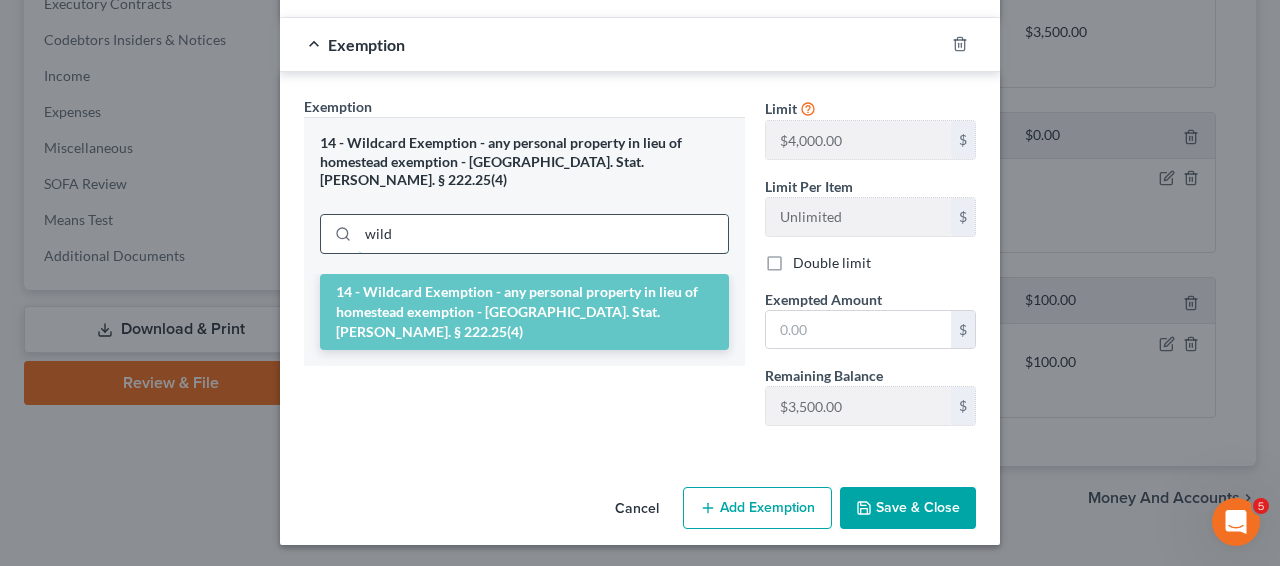 click on "wild" at bounding box center [543, 234] 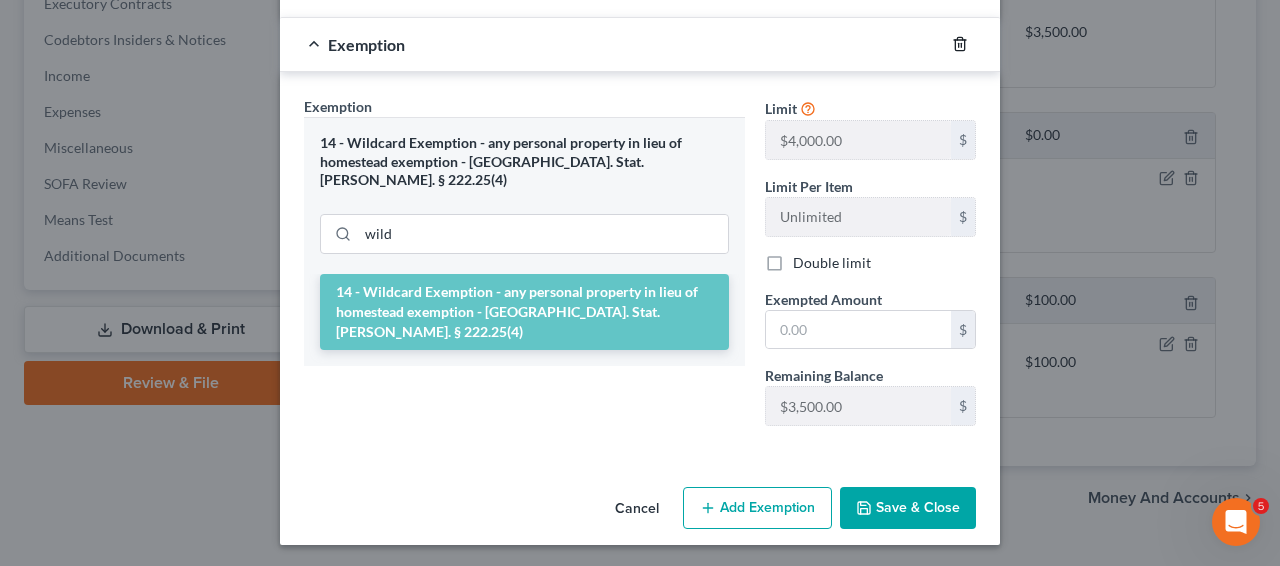 click 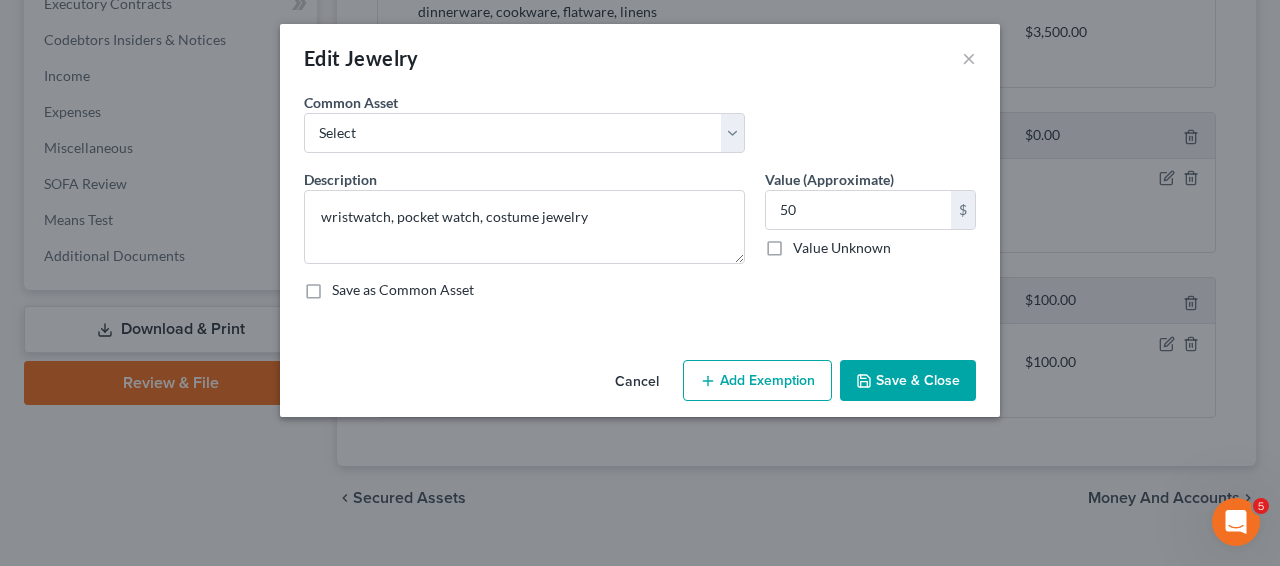 scroll, scrollTop: 0, scrollLeft: 0, axis: both 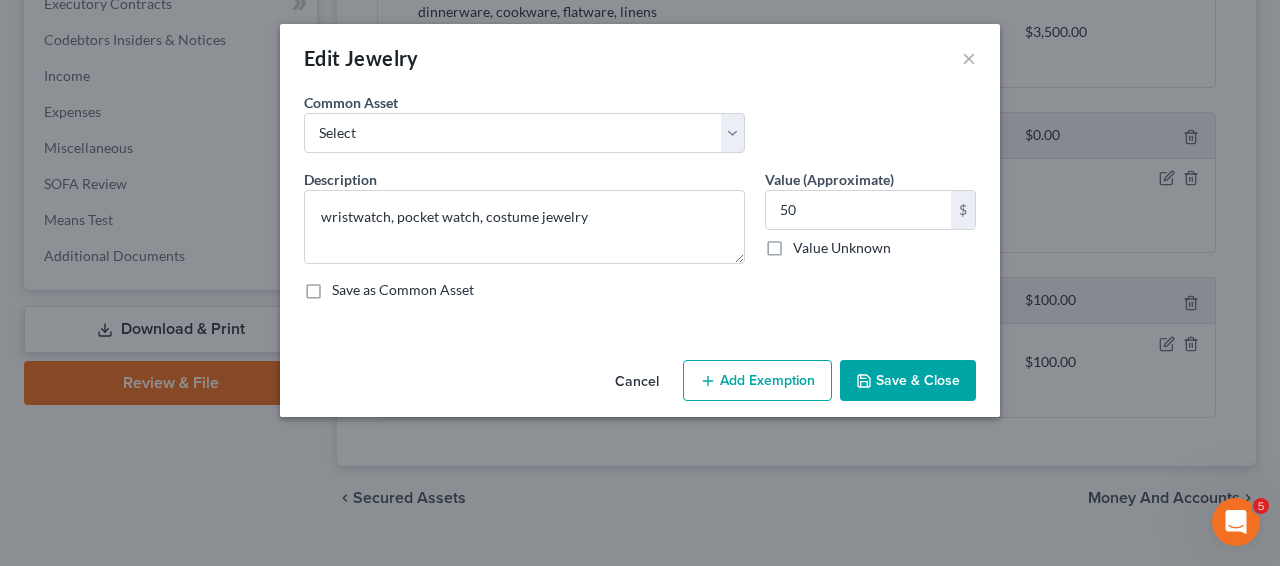 click on "Cancel Add Exemption Save & Close" at bounding box center [640, 385] 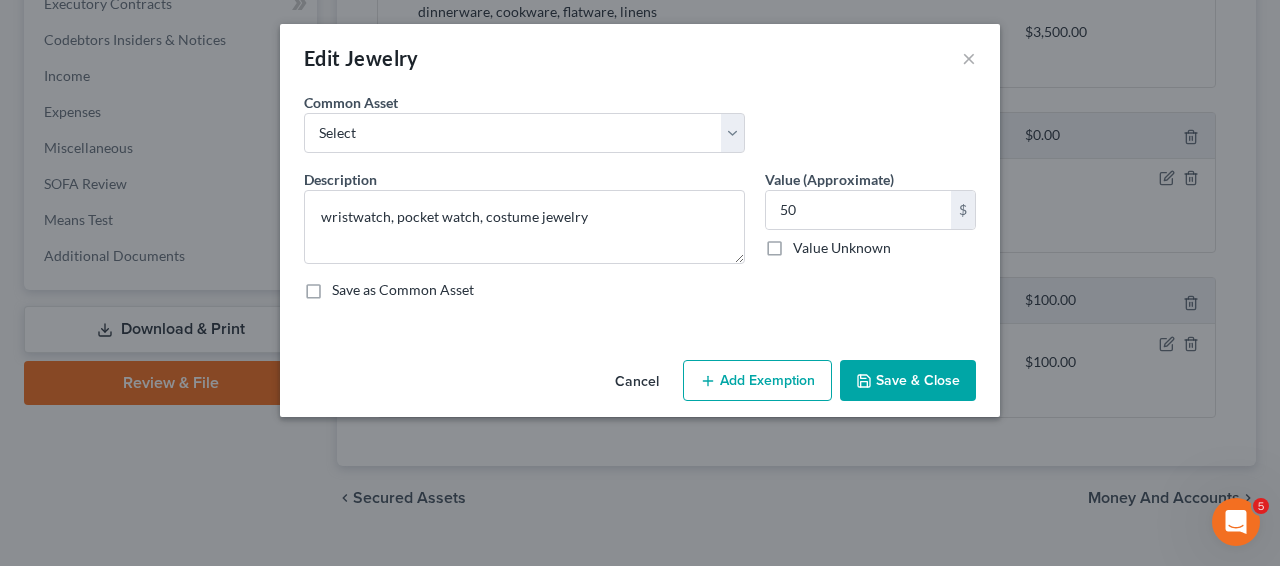 click on "Add Exemption" at bounding box center [757, 381] 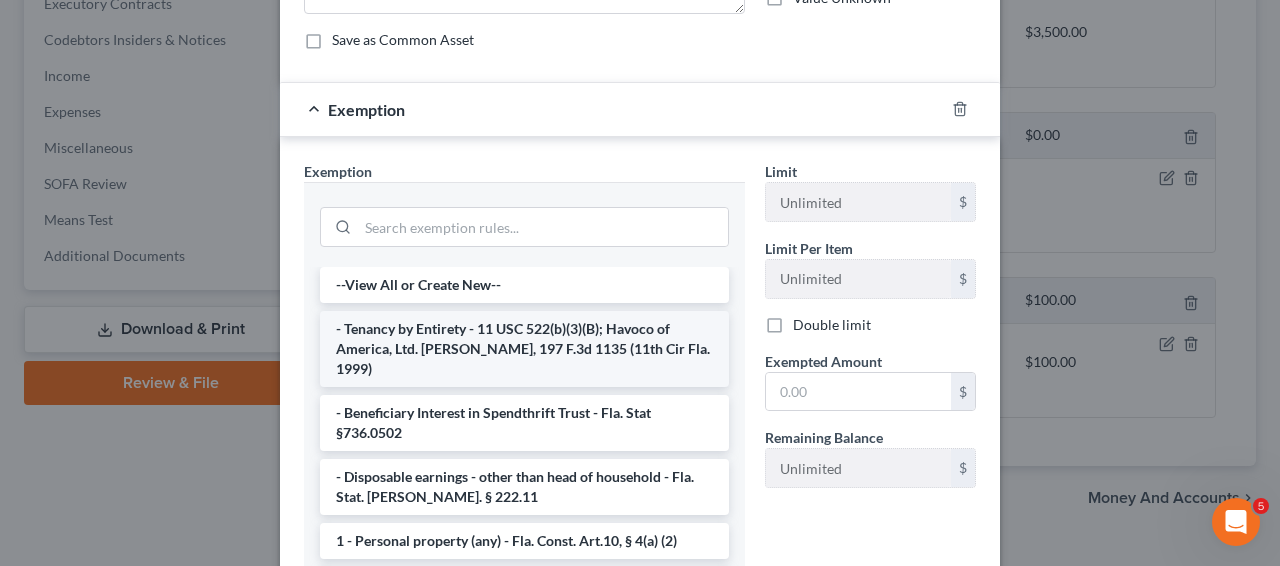 scroll, scrollTop: 256, scrollLeft: 0, axis: vertical 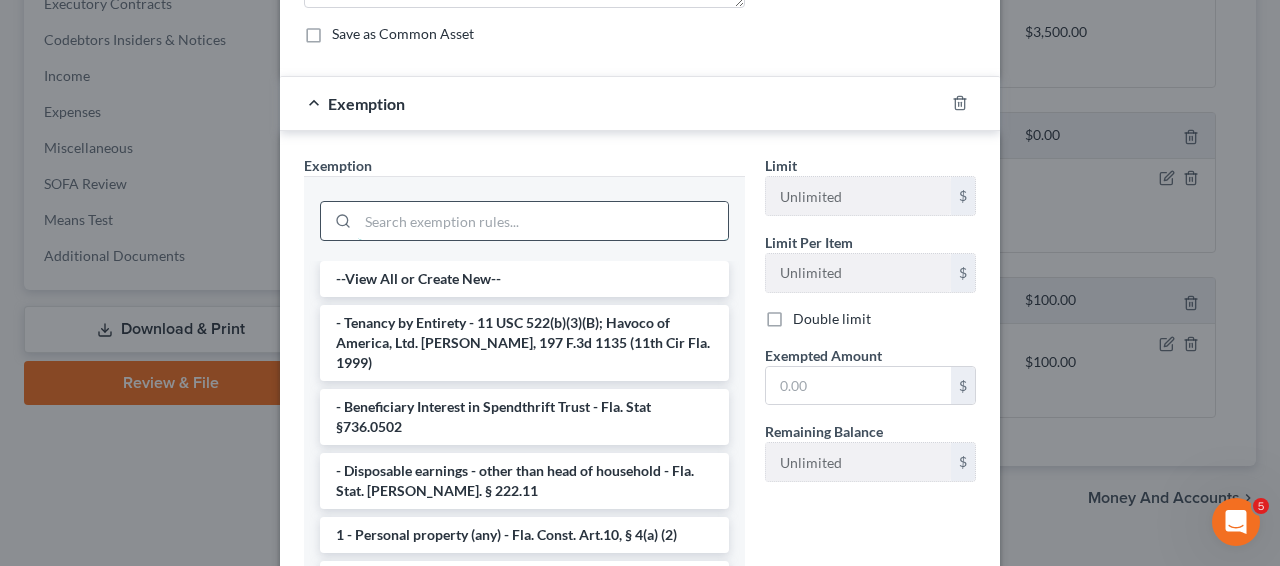 click at bounding box center (543, 221) 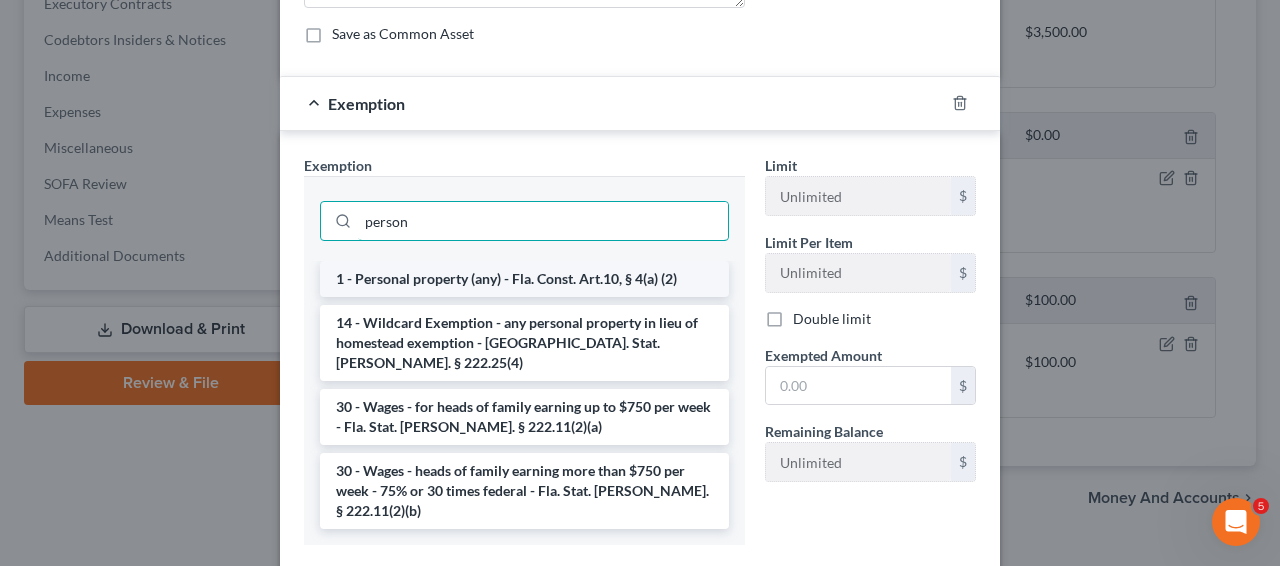 type on "person" 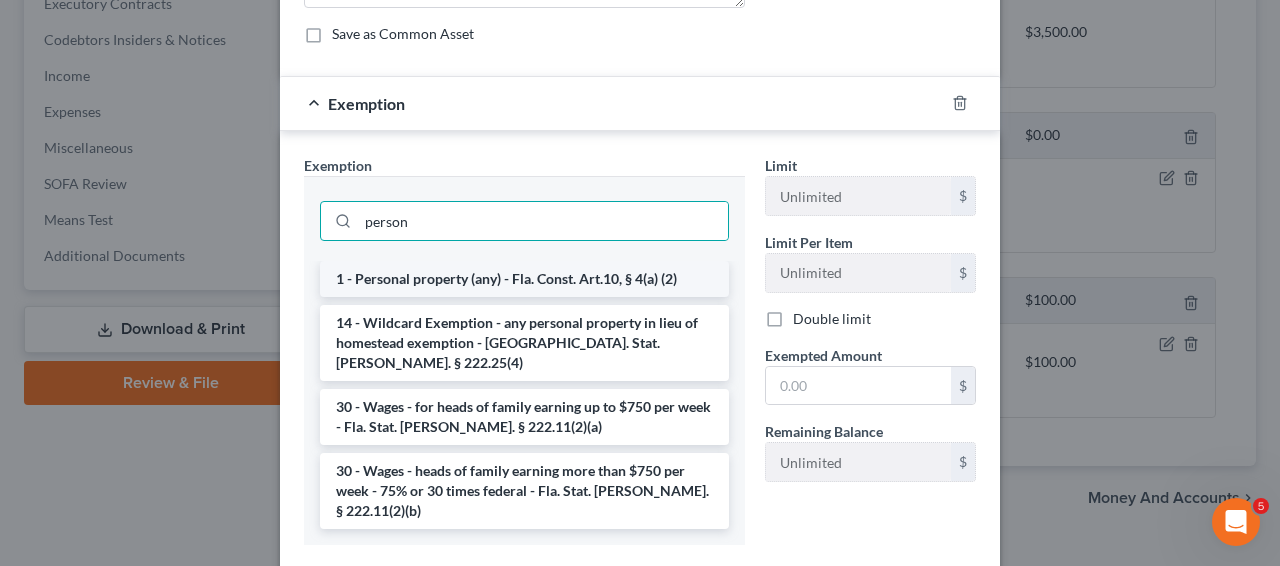 click on "1 - Personal property (any) - Fla. Const. Art.10, § 4(a) (2)" at bounding box center [524, 279] 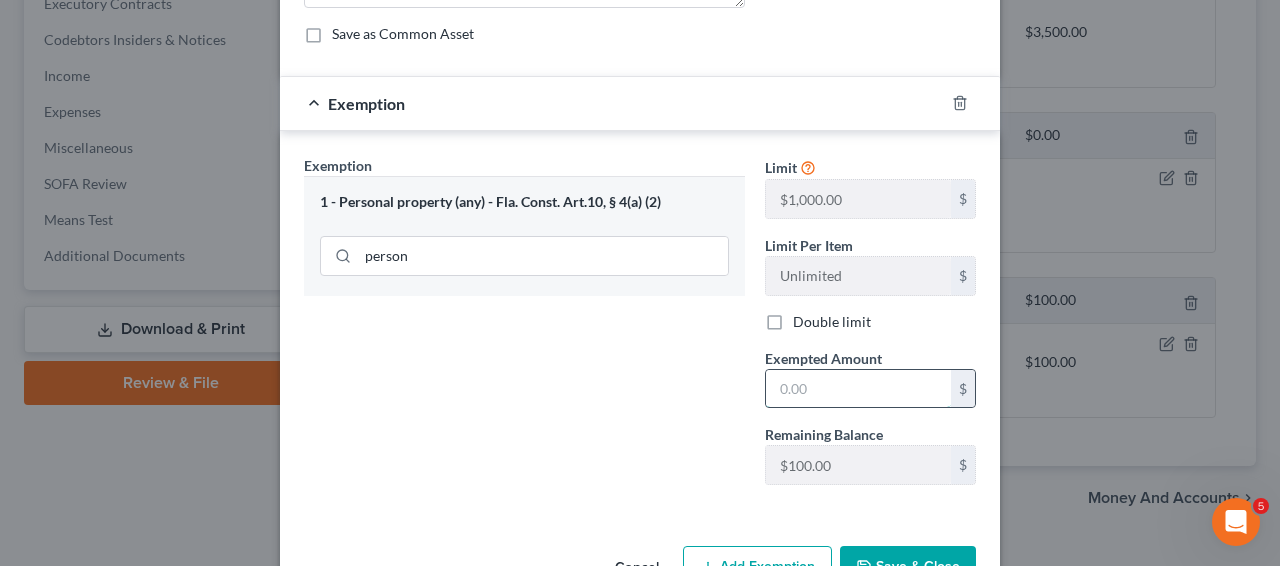 click at bounding box center (858, 389) 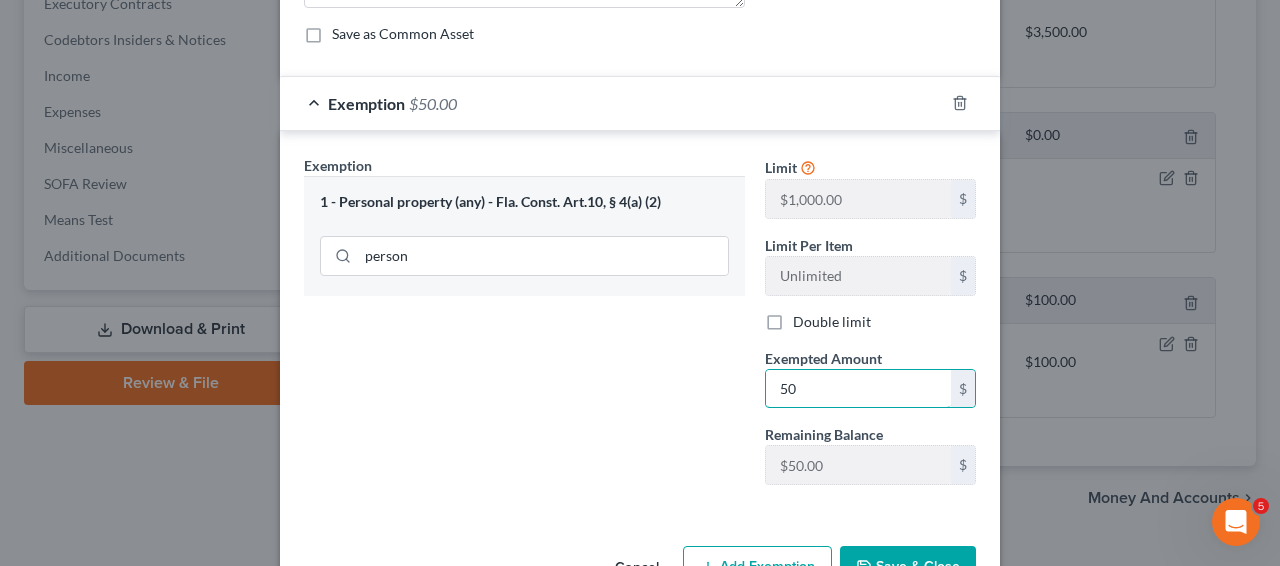 type on "50" 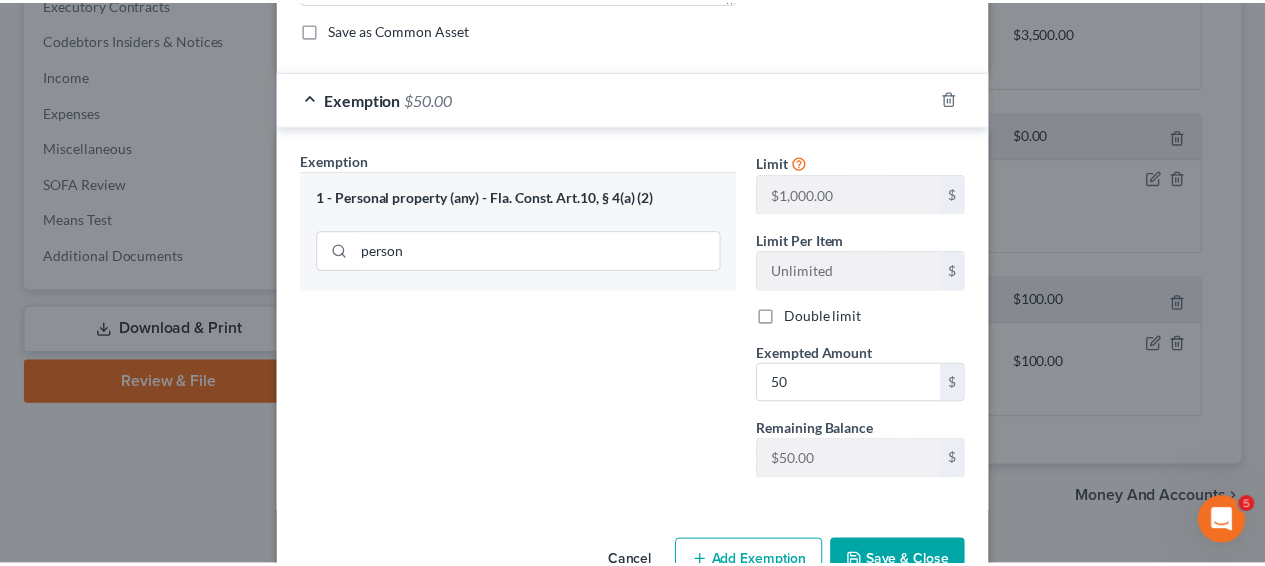 scroll, scrollTop: 318, scrollLeft: 0, axis: vertical 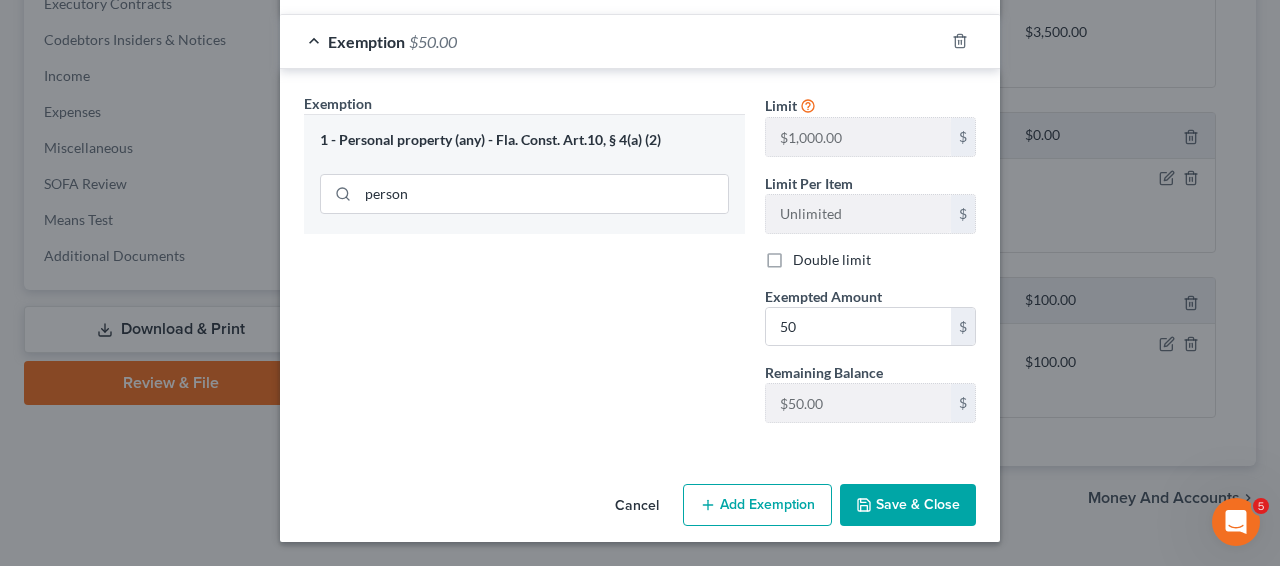 click on "Save & Close" at bounding box center [908, 505] 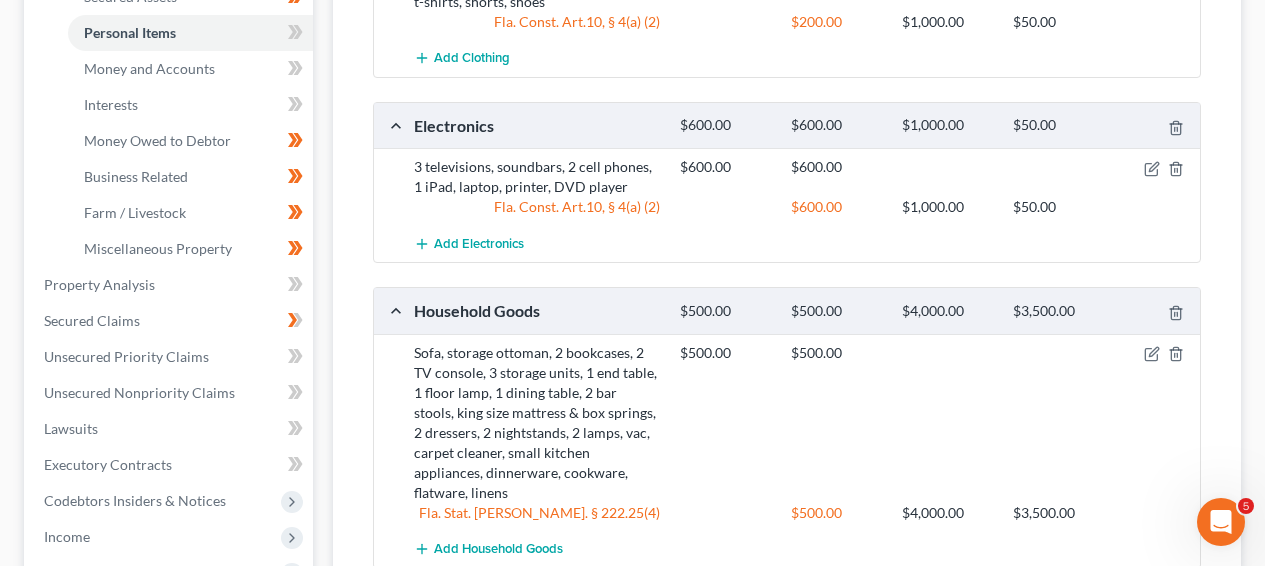 scroll, scrollTop: 544, scrollLeft: 0, axis: vertical 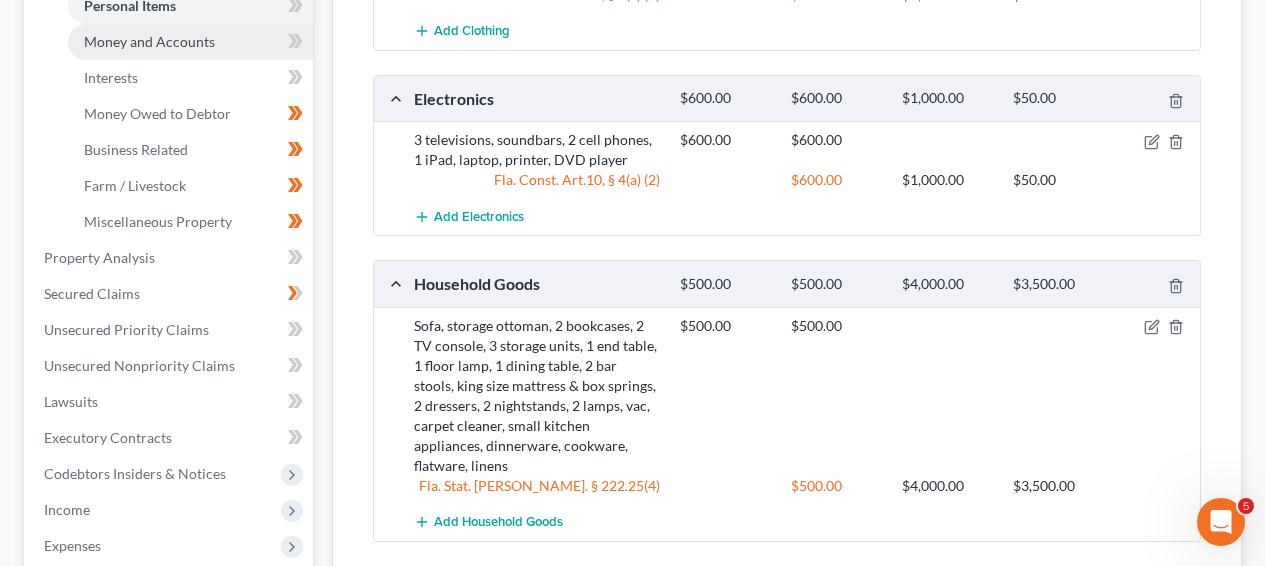 click on "Money and Accounts" at bounding box center (149, 41) 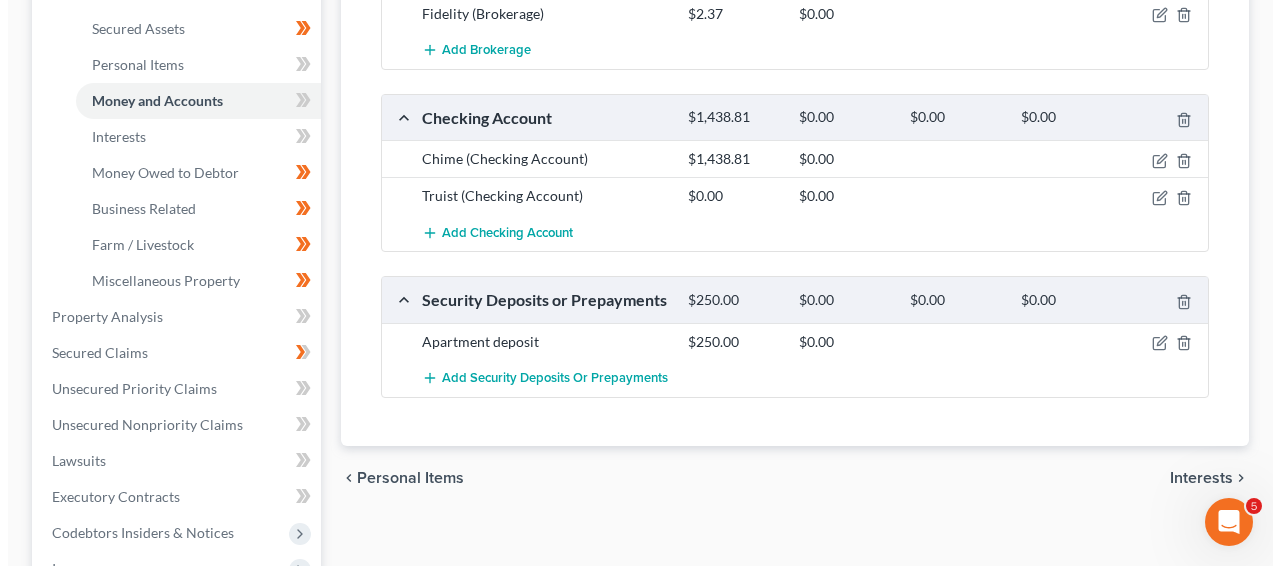 scroll, scrollTop: 443, scrollLeft: 0, axis: vertical 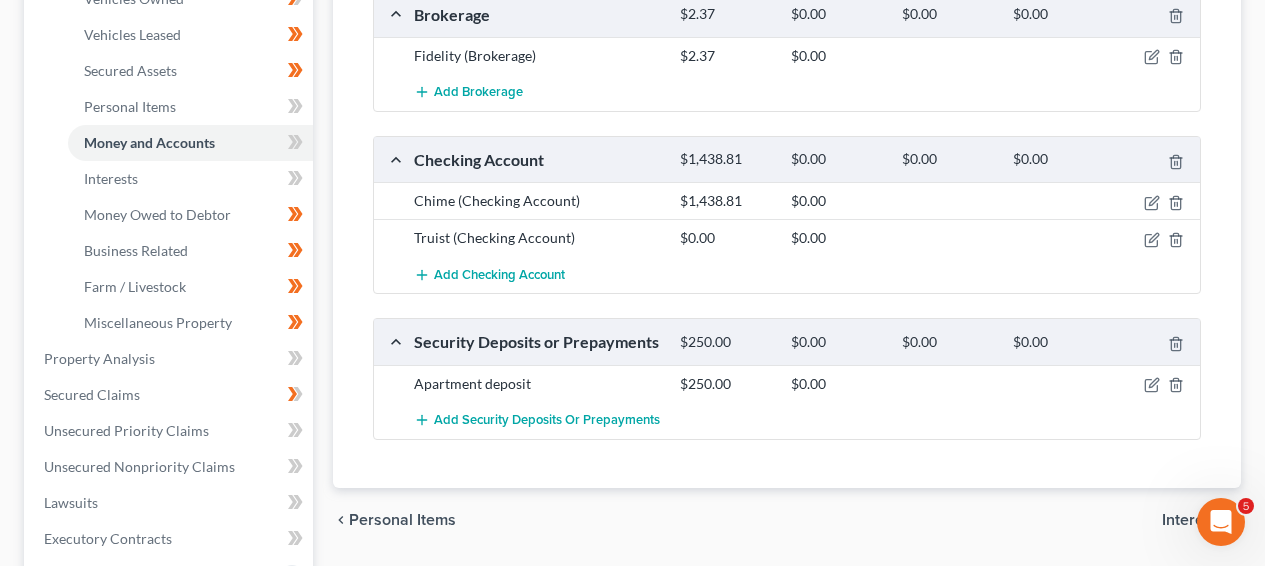 click at bounding box center (1157, 384) 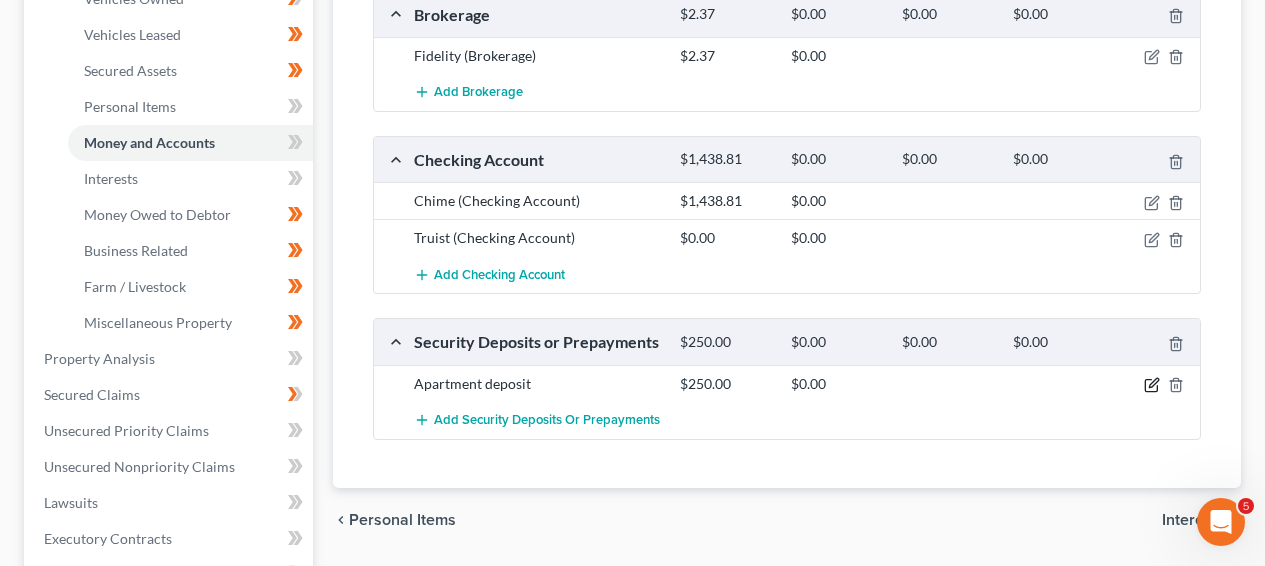 click 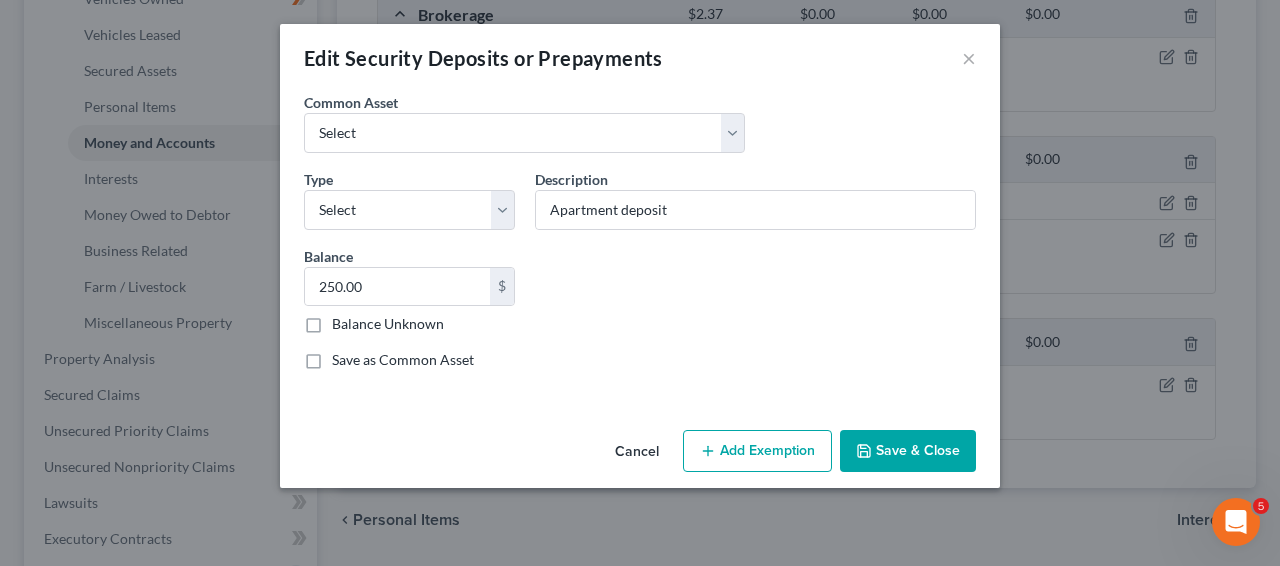 click on "Cancel Add Exemption Save & Close" at bounding box center (640, 455) 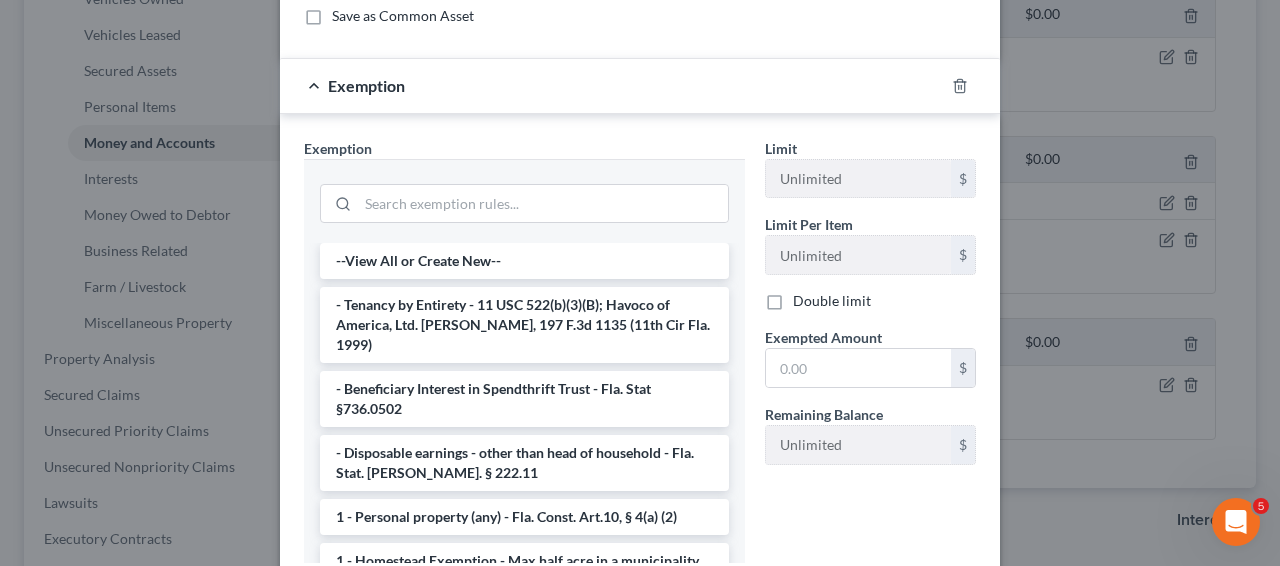 scroll, scrollTop: 353, scrollLeft: 0, axis: vertical 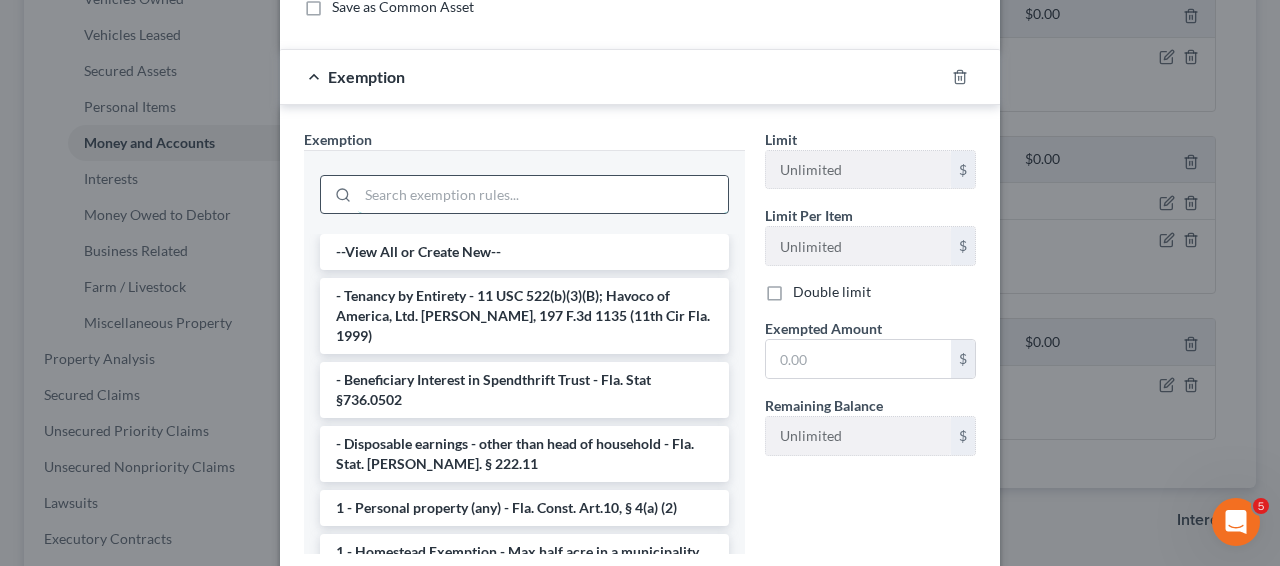 click at bounding box center [543, 195] 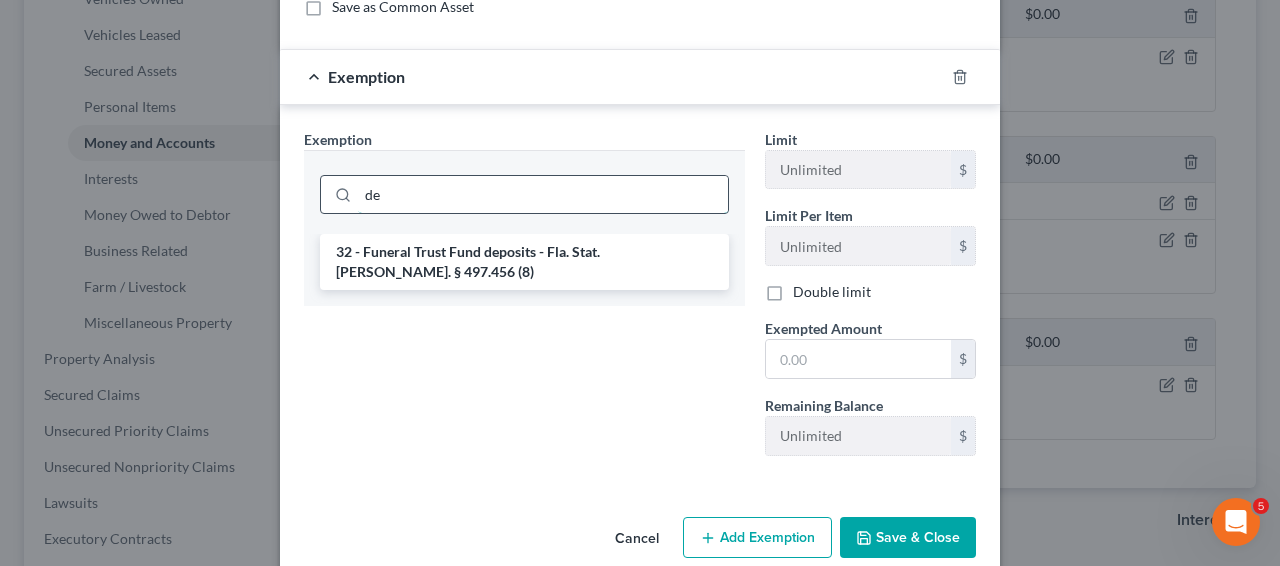 type on "d" 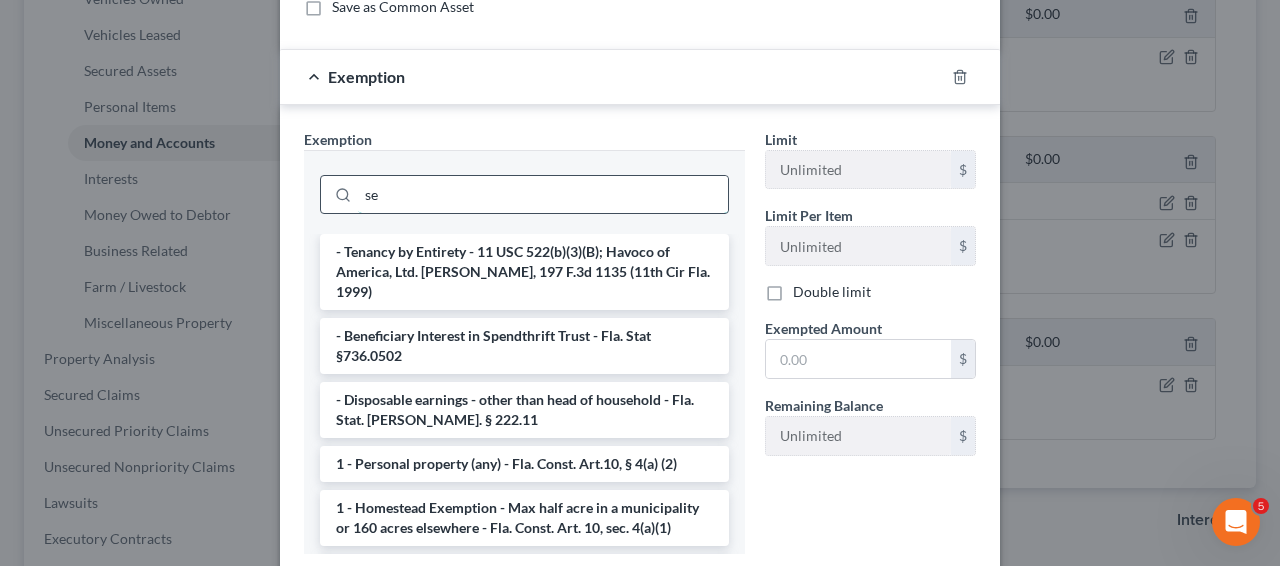 type on "s" 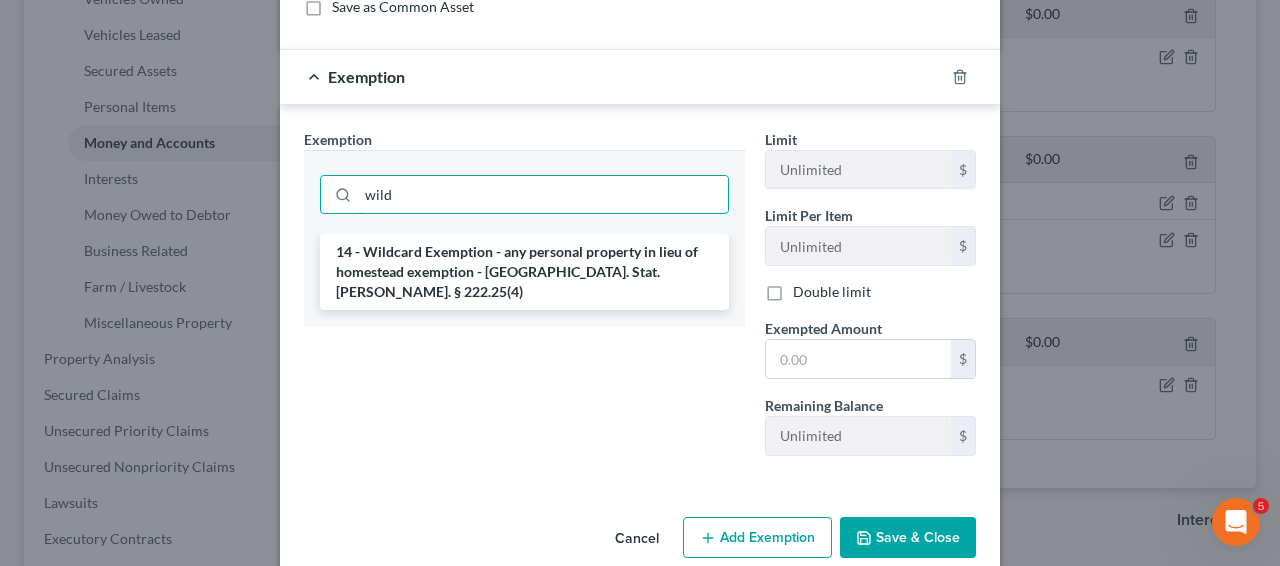 type on "wild" 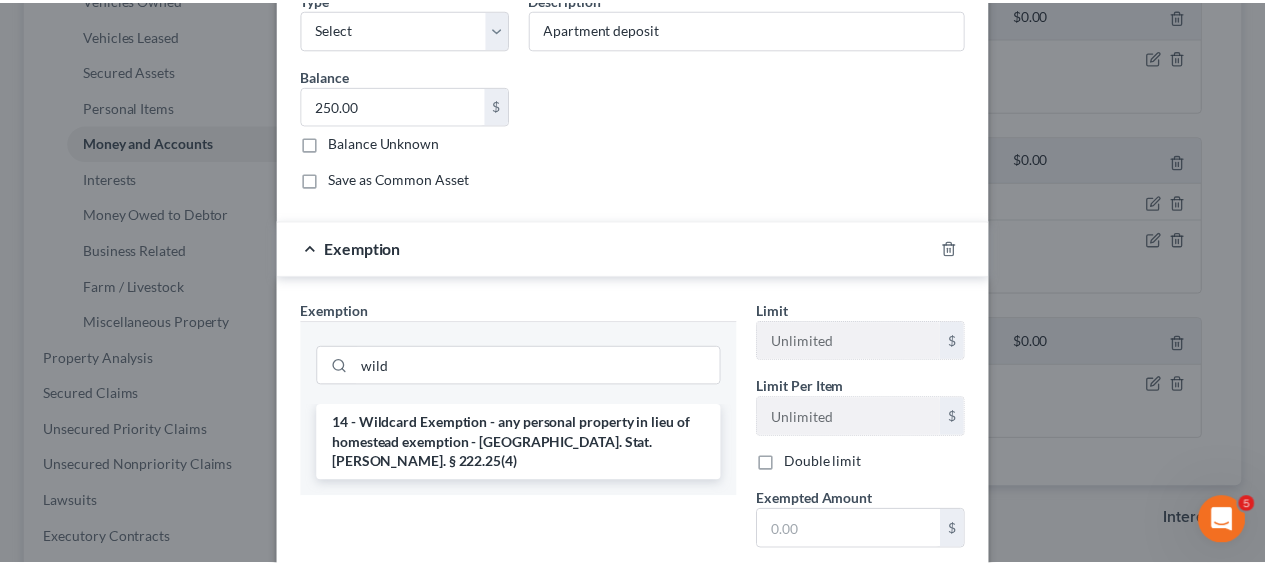 scroll, scrollTop: 385, scrollLeft: 0, axis: vertical 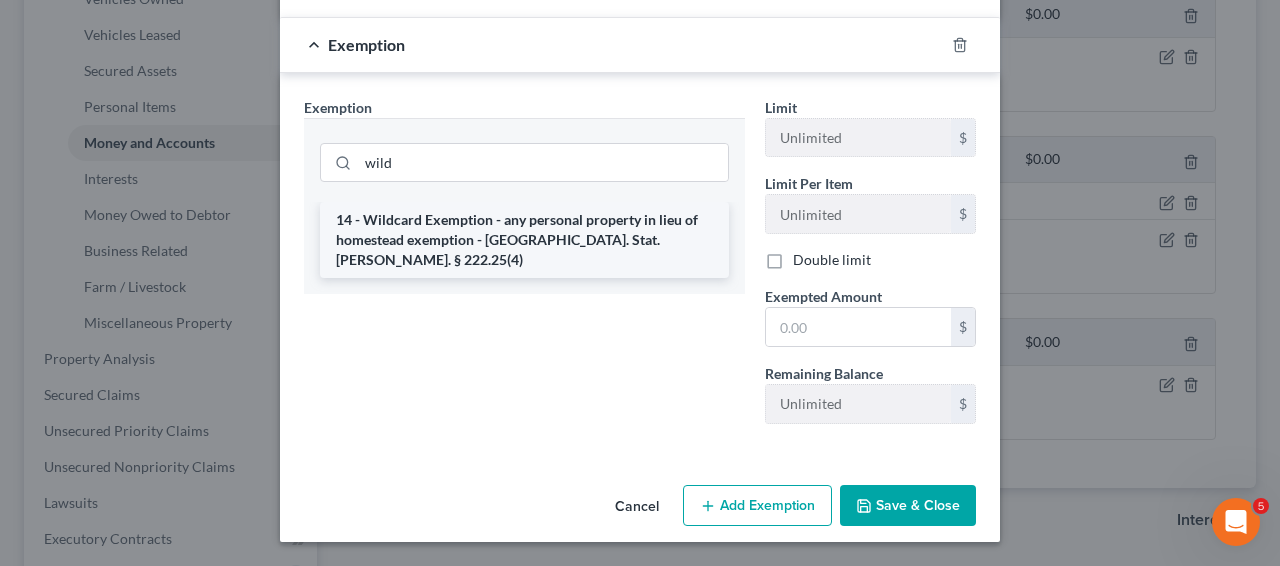click on "14 - Wildcard Exemption - any personal property in lieu of homestead exemption - [GEOGRAPHIC_DATA]. Stat. [PERSON_NAME]. § 222.25(4)" at bounding box center [524, 240] 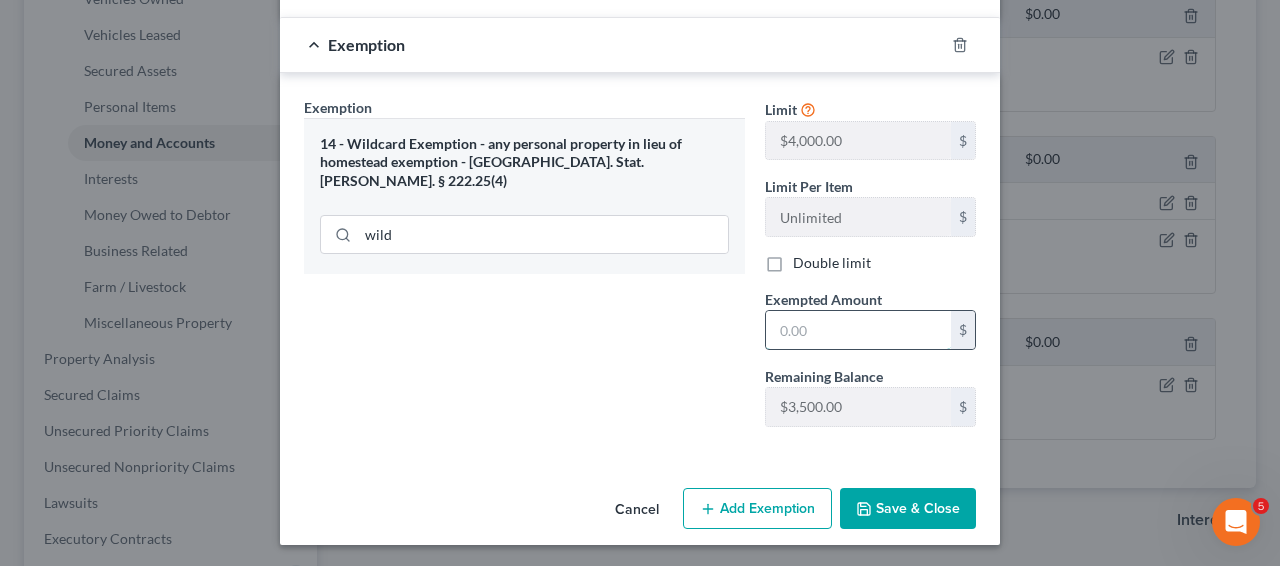 click at bounding box center (858, 330) 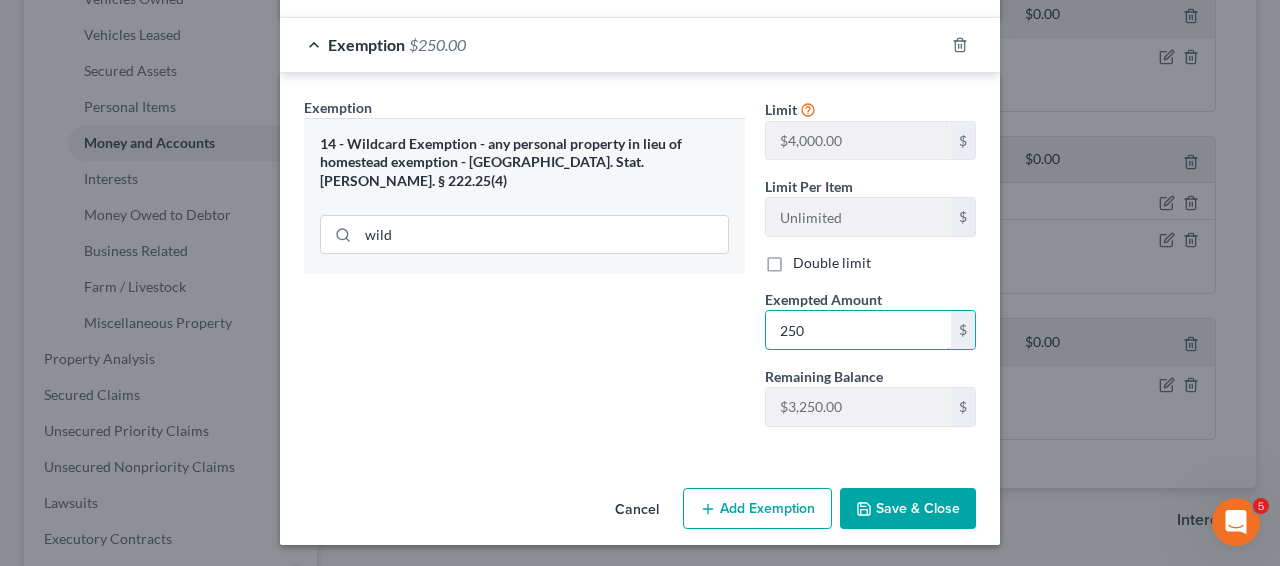 type on "250" 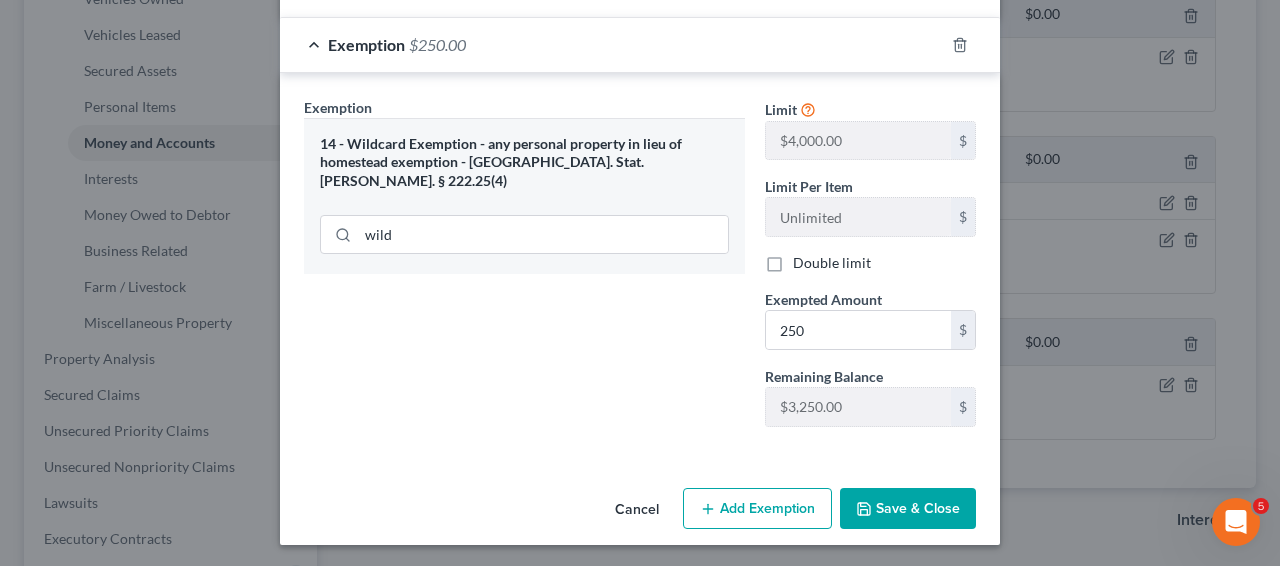 click on "Save & Close" at bounding box center [908, 509] 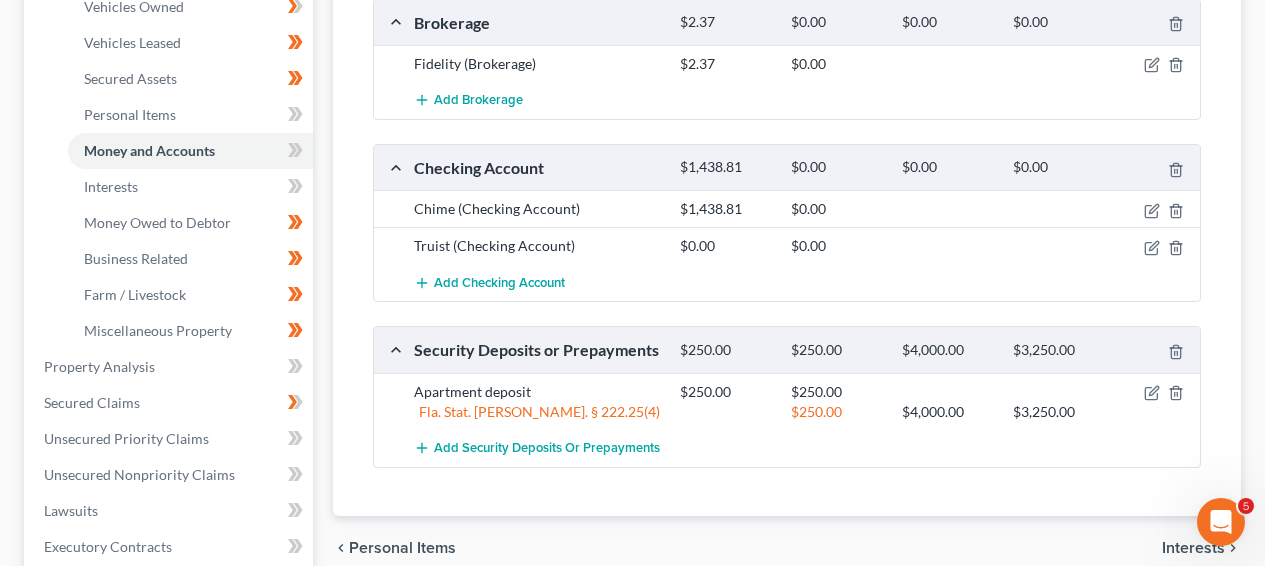 scroll, scrollTop: 436, scrollLeft: 0, axis: vertical 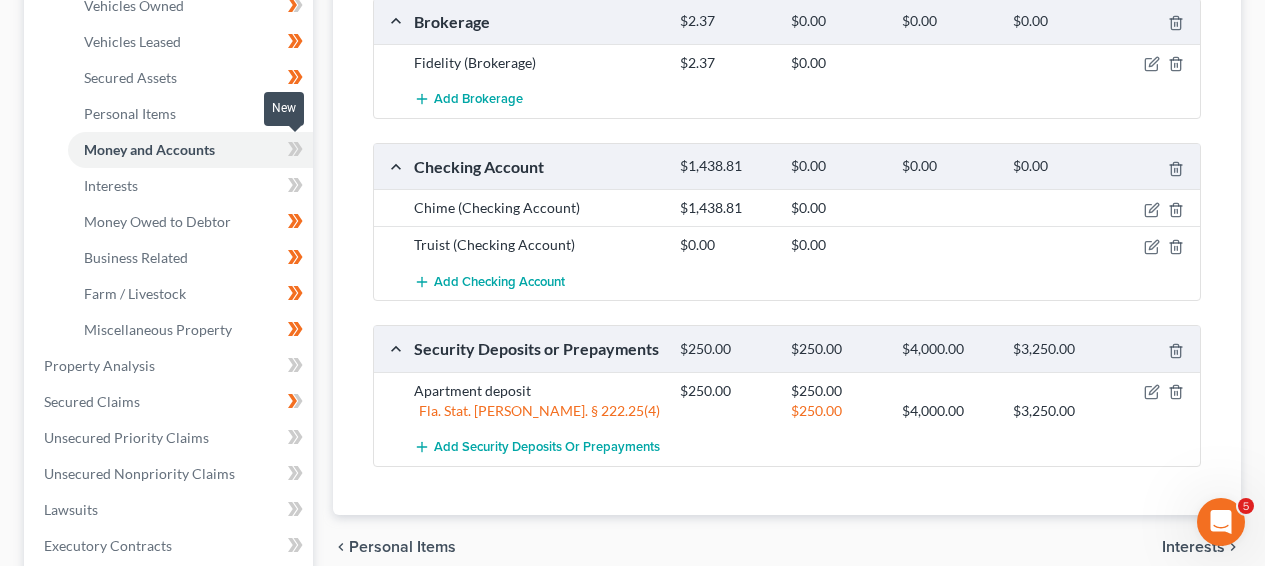 click 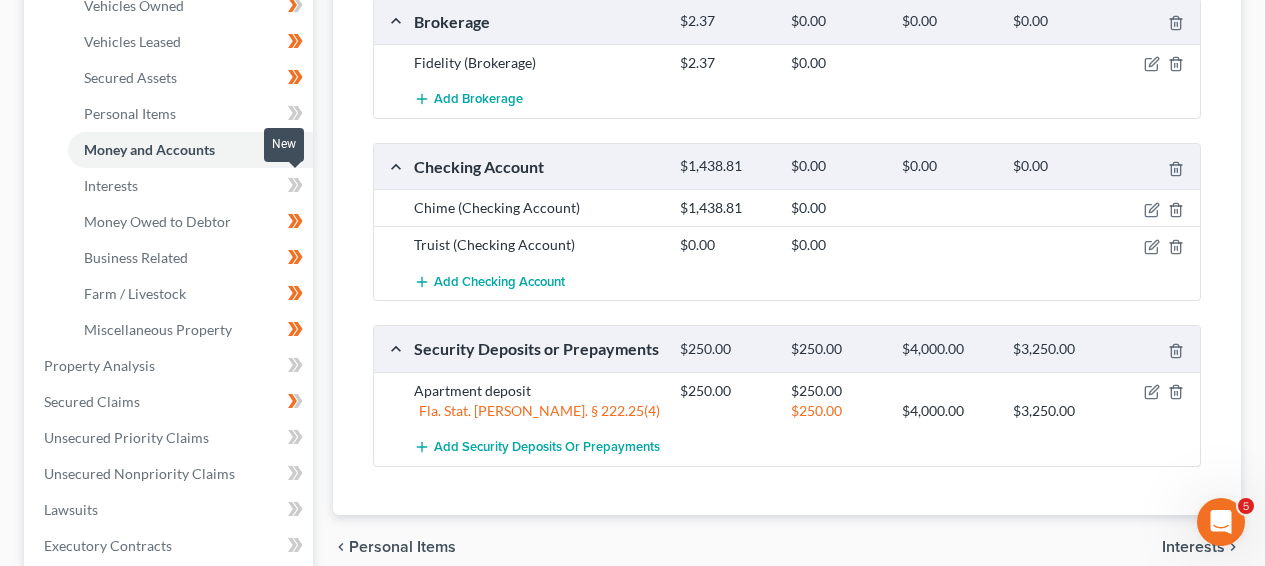 click 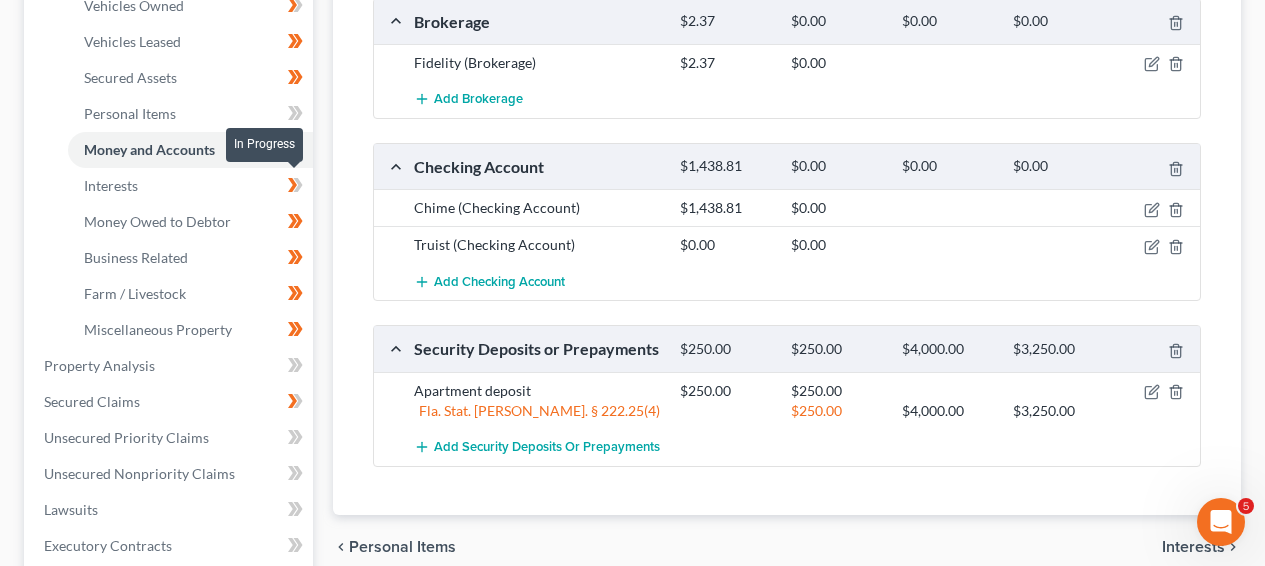 click at bounding box center (295, 188) 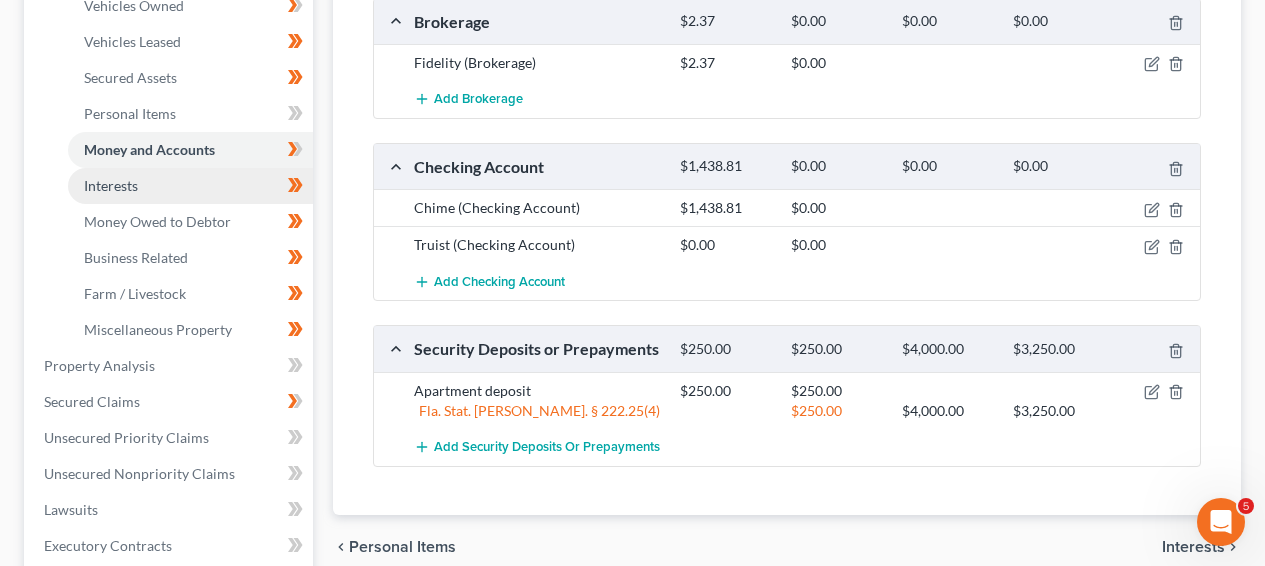 click on "Interests" at bounding box center [190, 186] 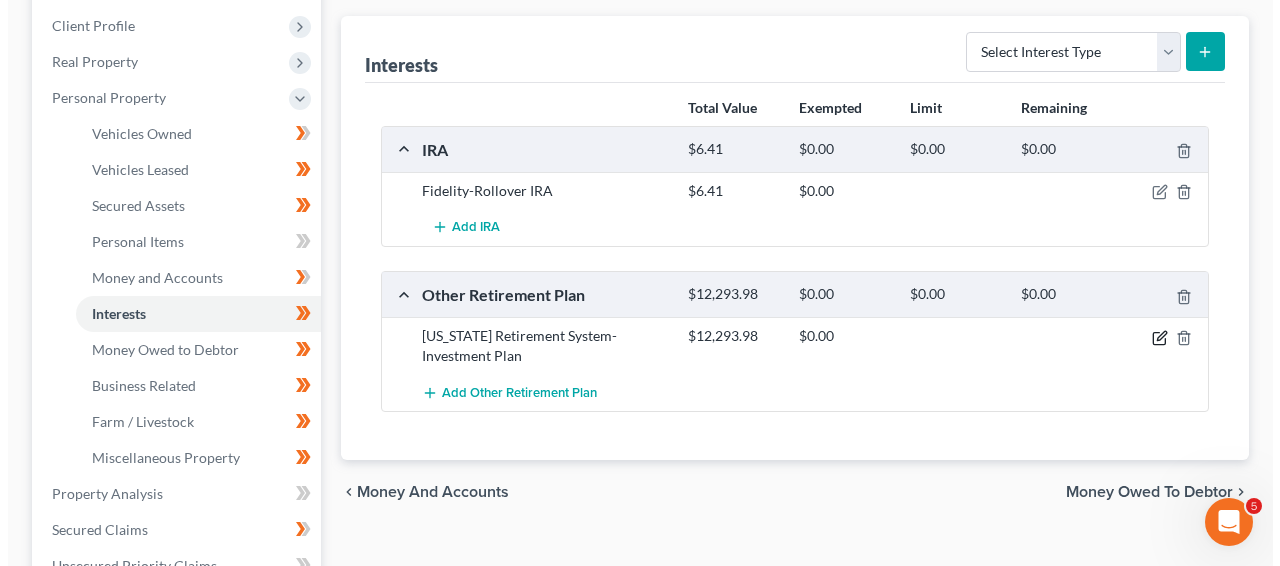 scroll, scrollTop: 313, scrollLeft: 0, axis: vertical 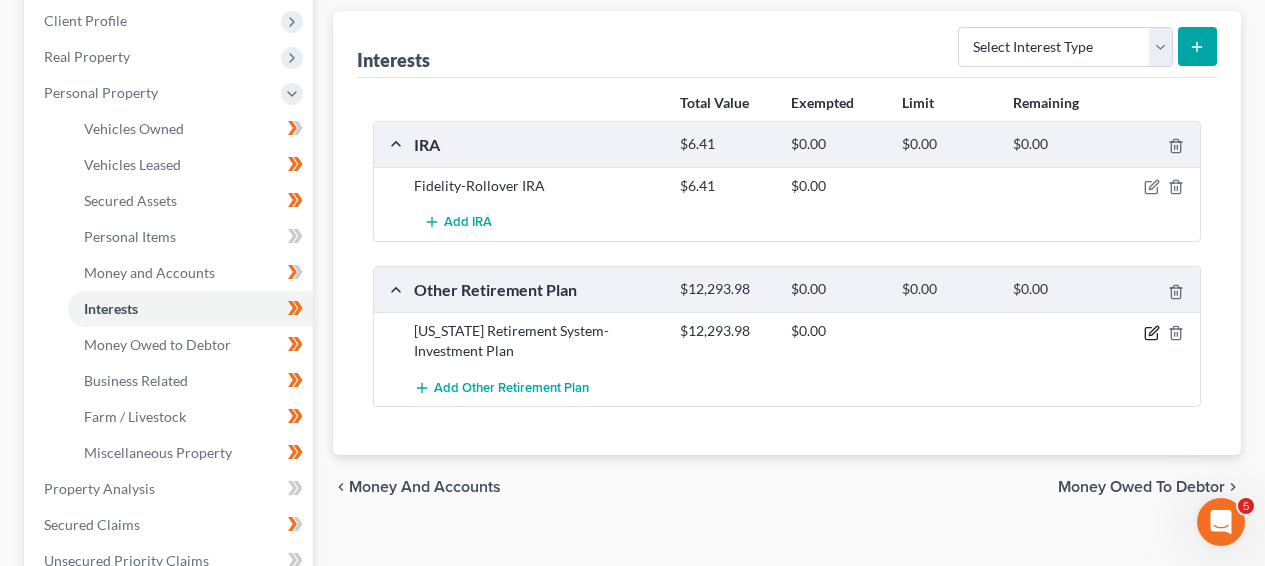 click 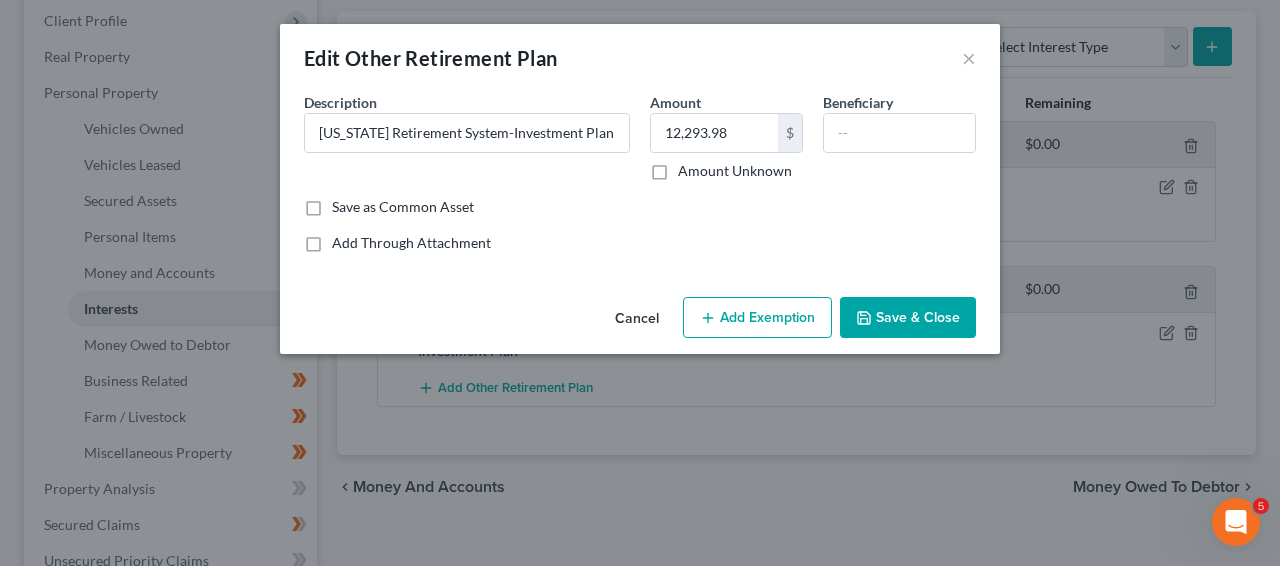 click on "Add Exemption" at bounding box center [757, 318] 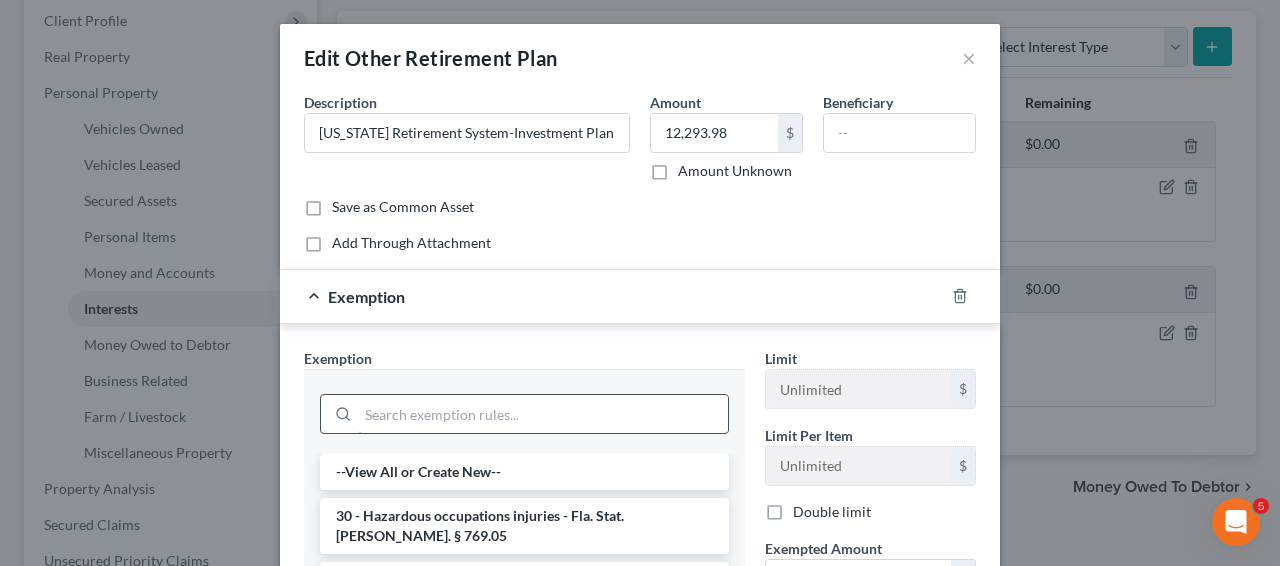 click at bounding box center [543, 414] 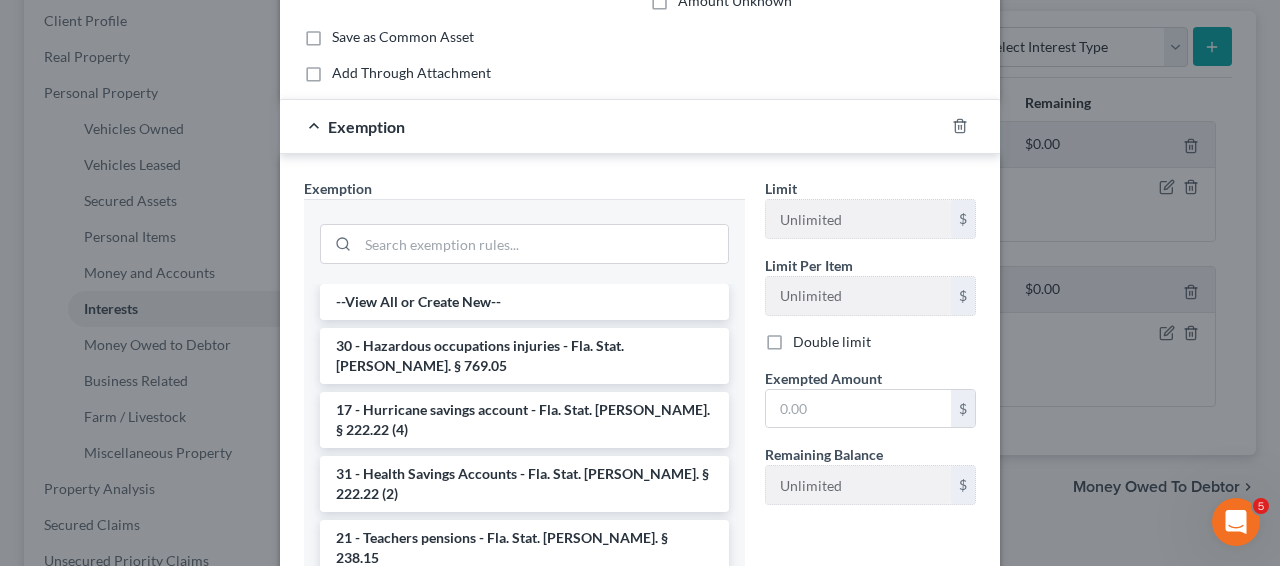 scroll, scrollTop: 174, scrollLeft: 0, axis: vertical 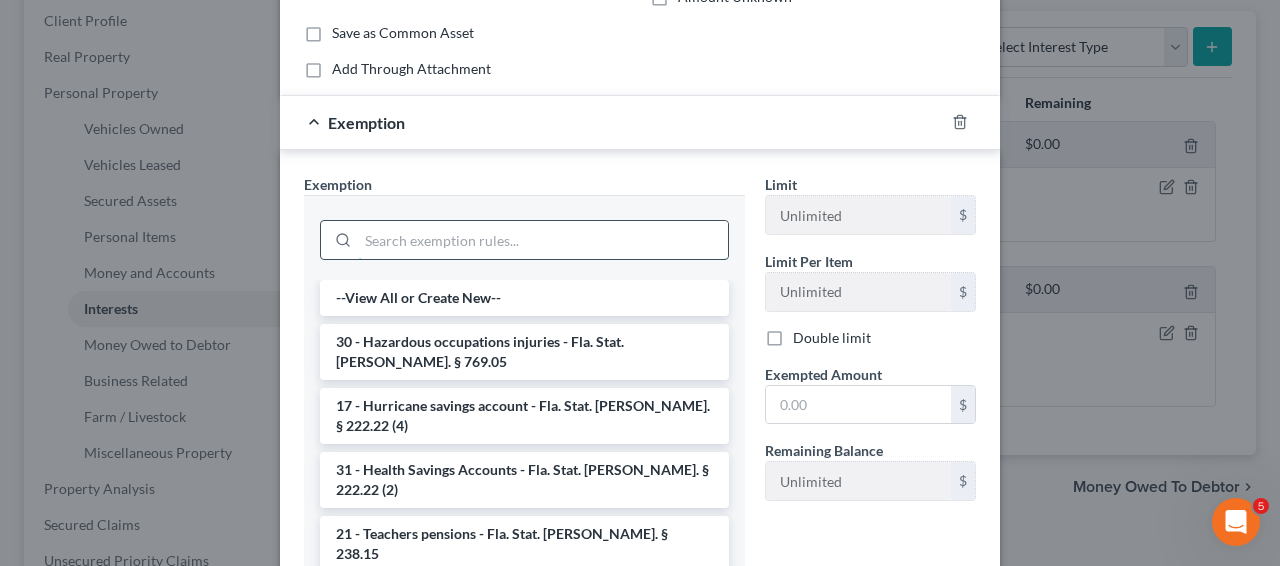 click at bounding box center (543, 240) 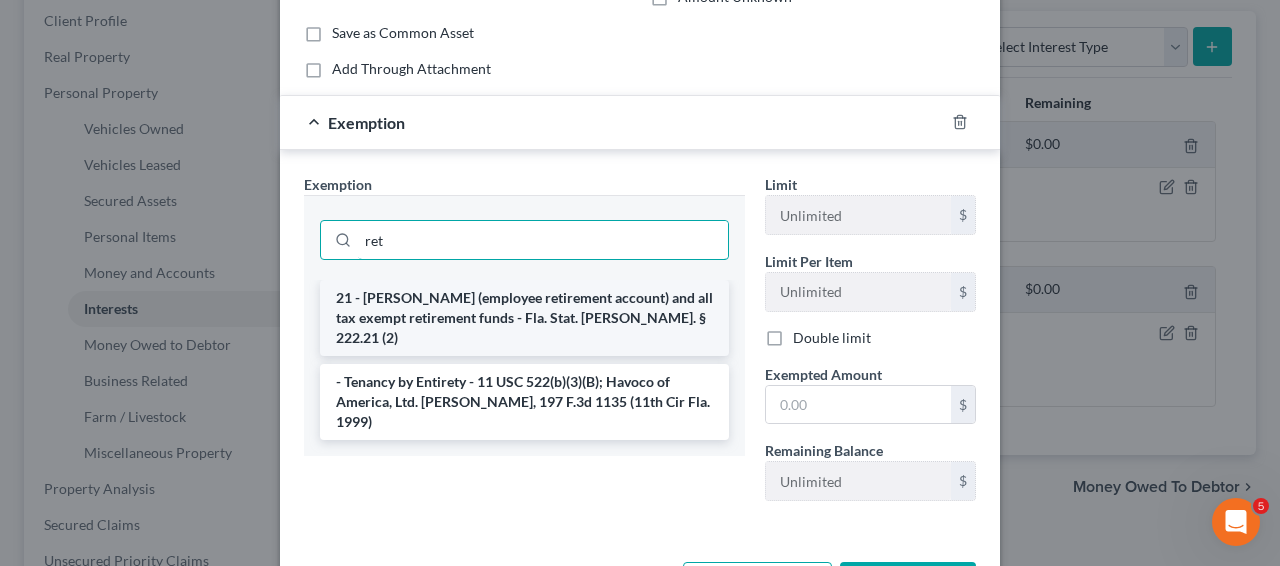 type on "ret" 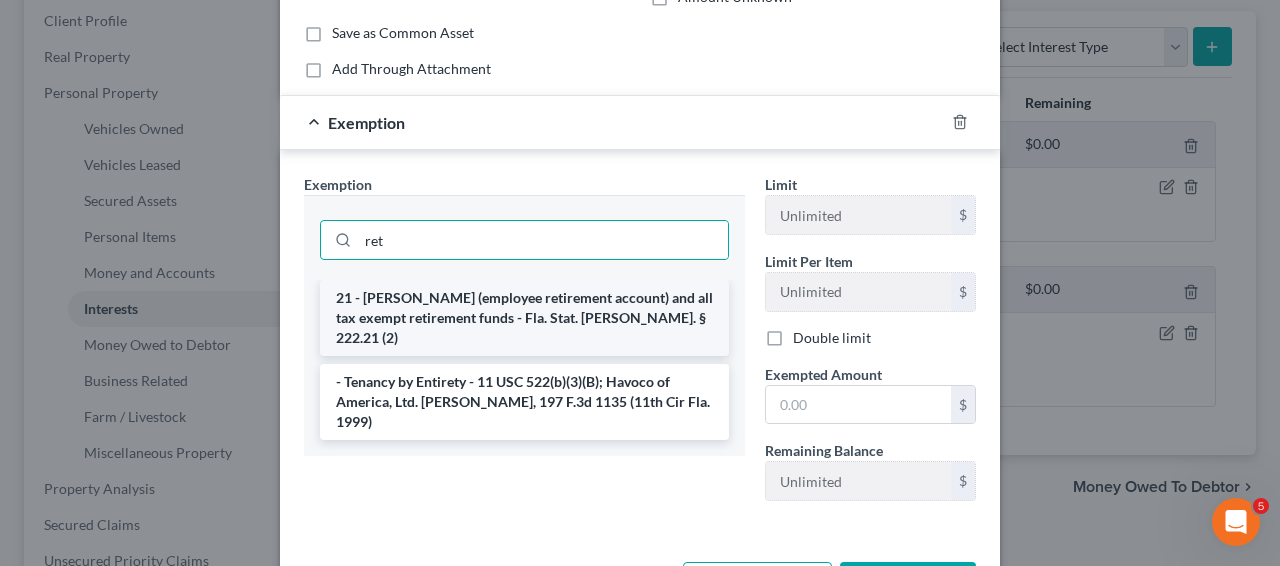 click on "21 - [PERSON_NAME] (employee retirement account) and all tax exempt retirement funds - Fla. Stat. [PERSON_NAME]. § 222.21 (2)" at bounding box center (524, 318) 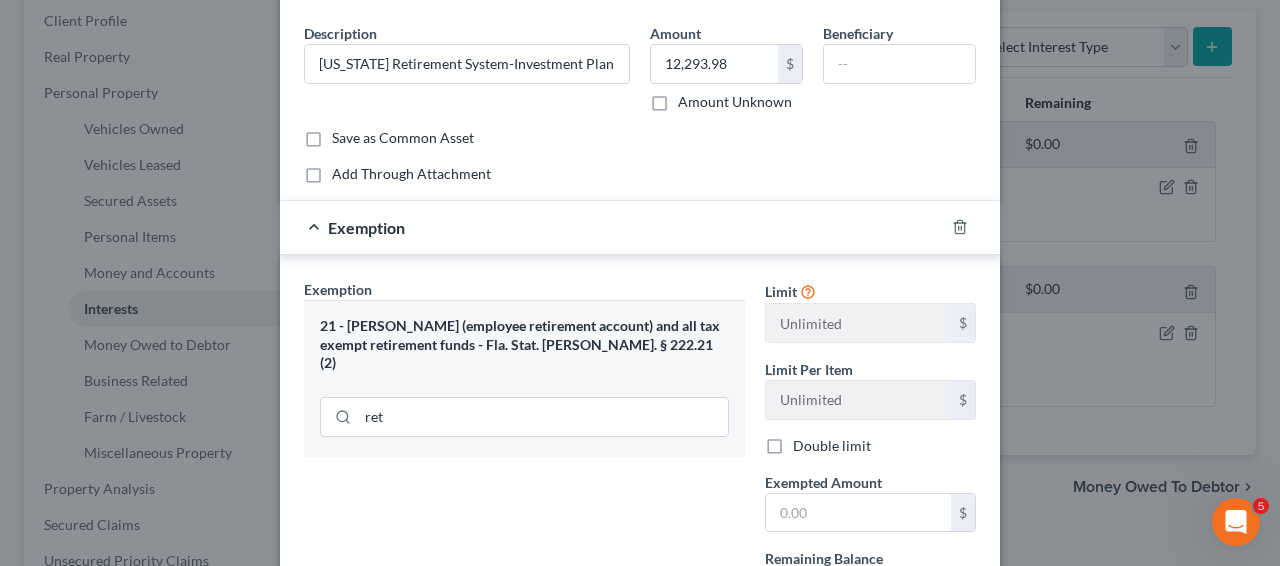 scroll, scrollTop: 0, scrollLeft: 0, axis: both 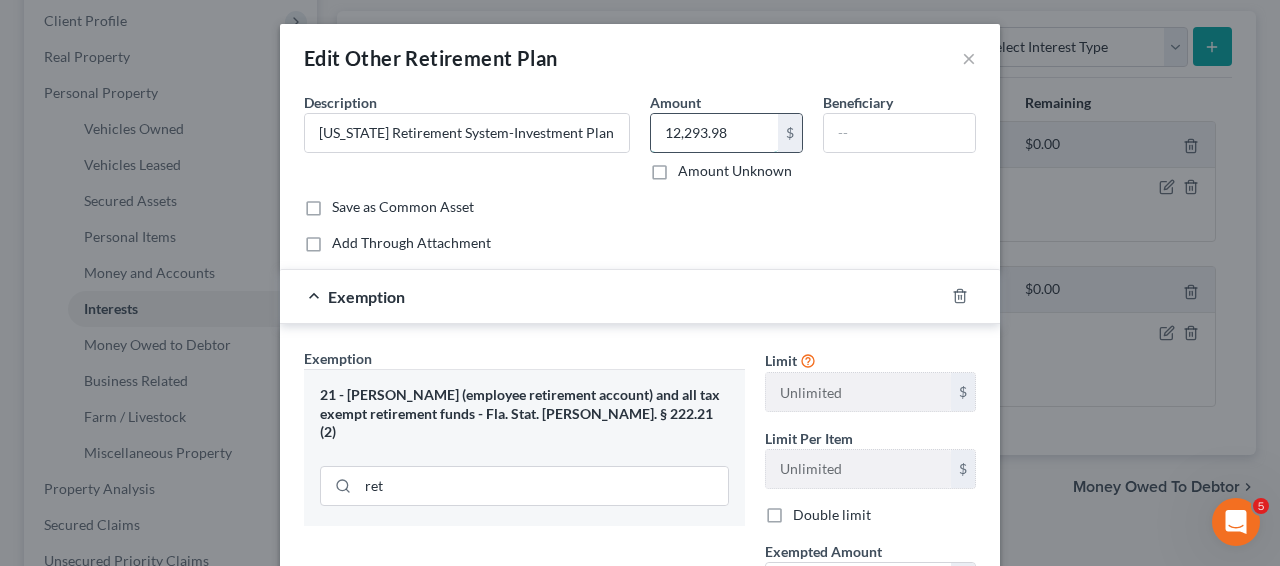 click on "12,293.98" at bounding box center (714, 133) 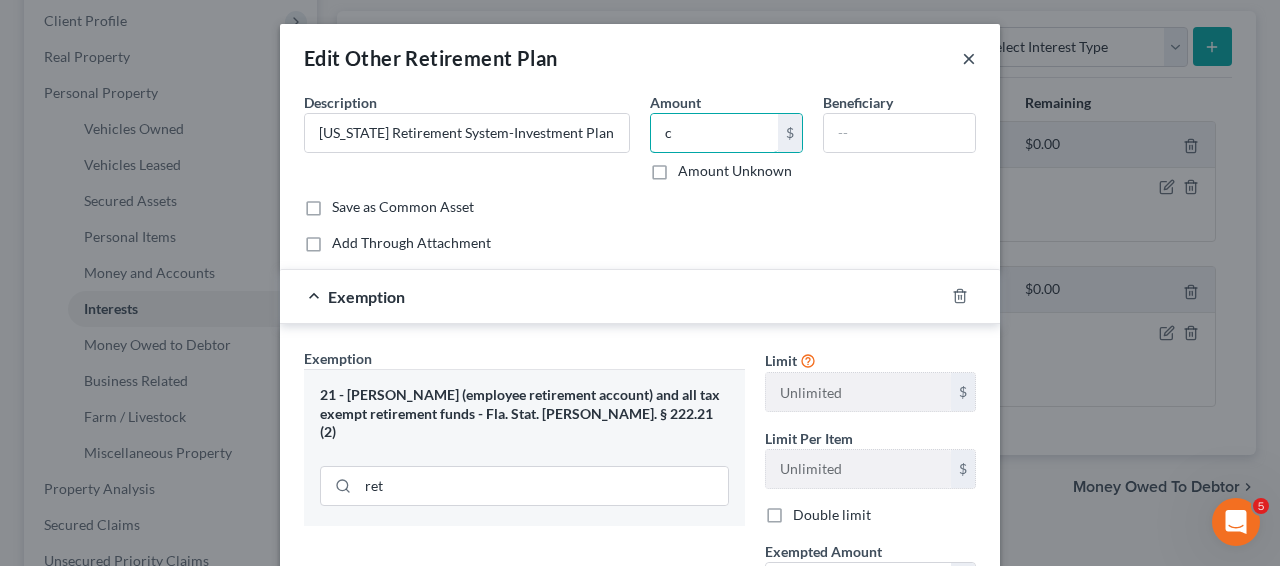 type on "c" 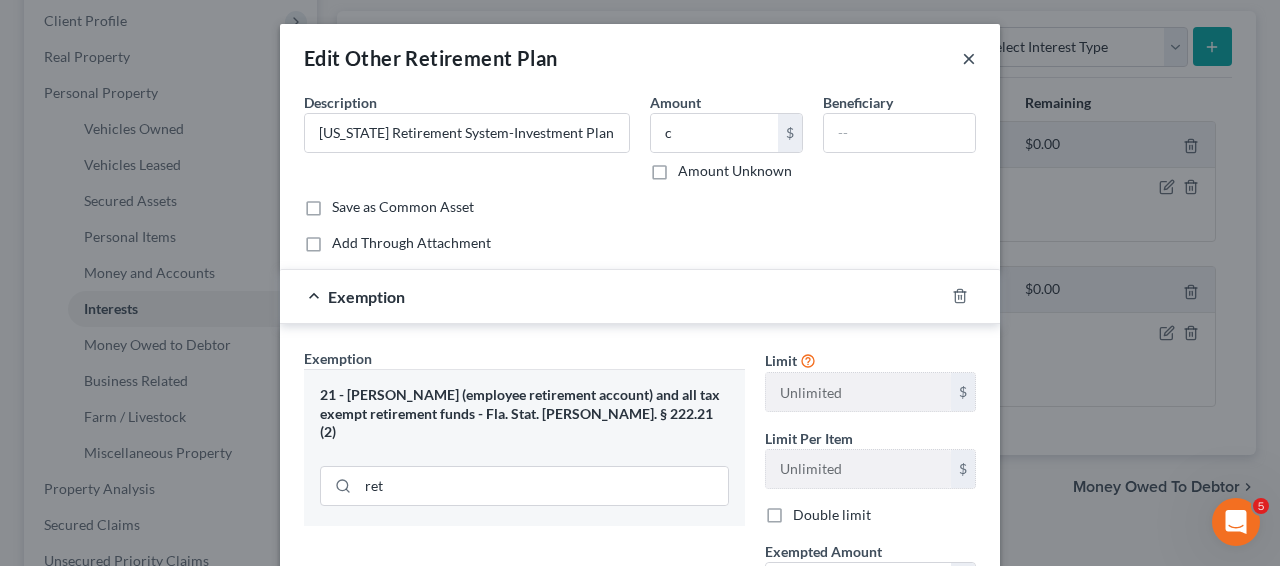 click on "×" at bounding box center [969, 58] 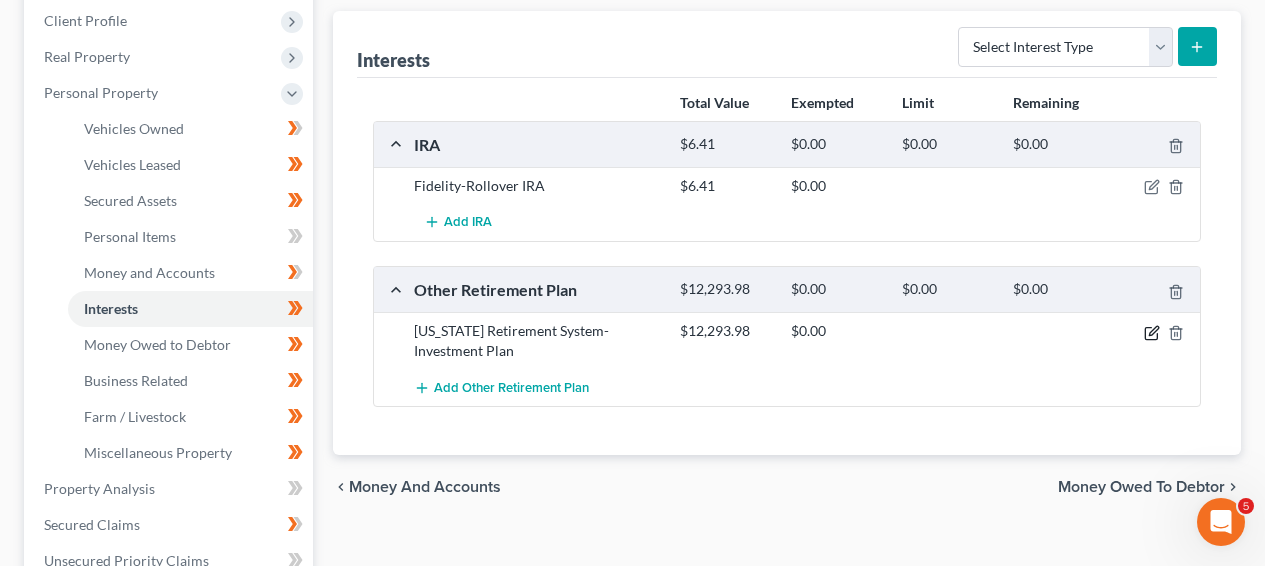 click 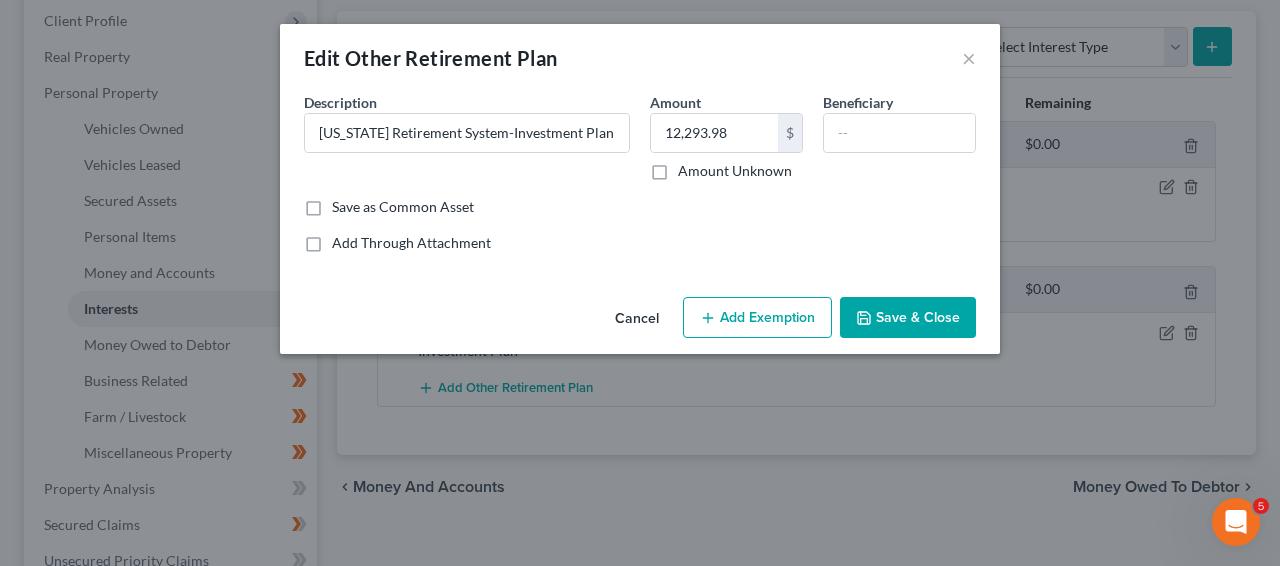 click on "Add Exemption" at bounding box center (757, 318) 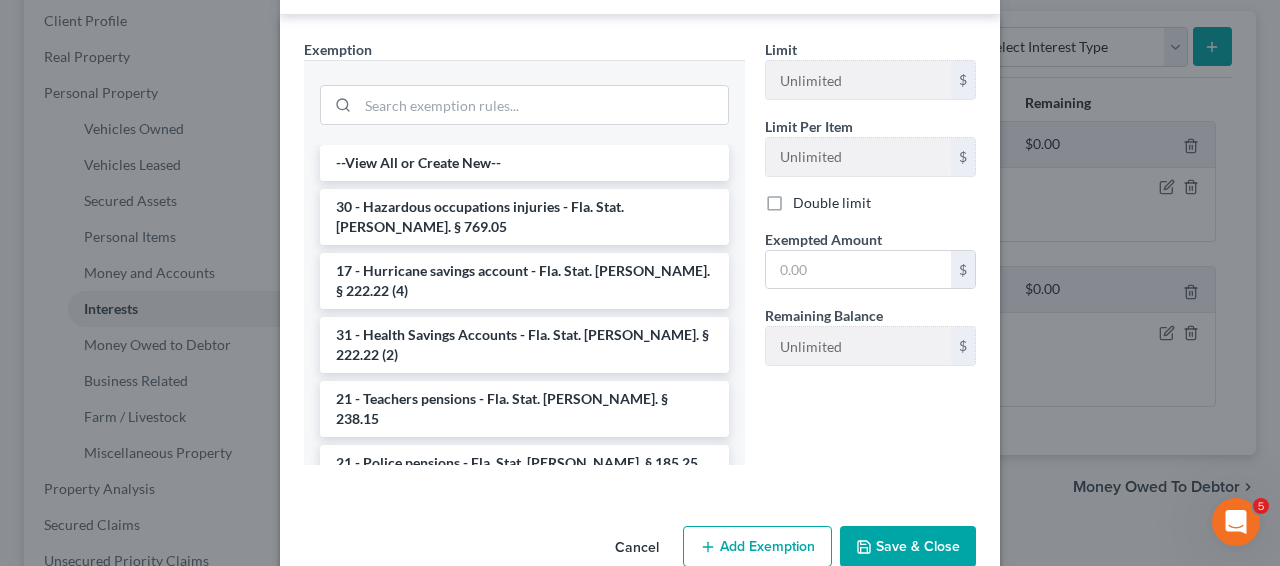 scroll, scrollTop: 350, scrollLeft: 0, axis: vertical 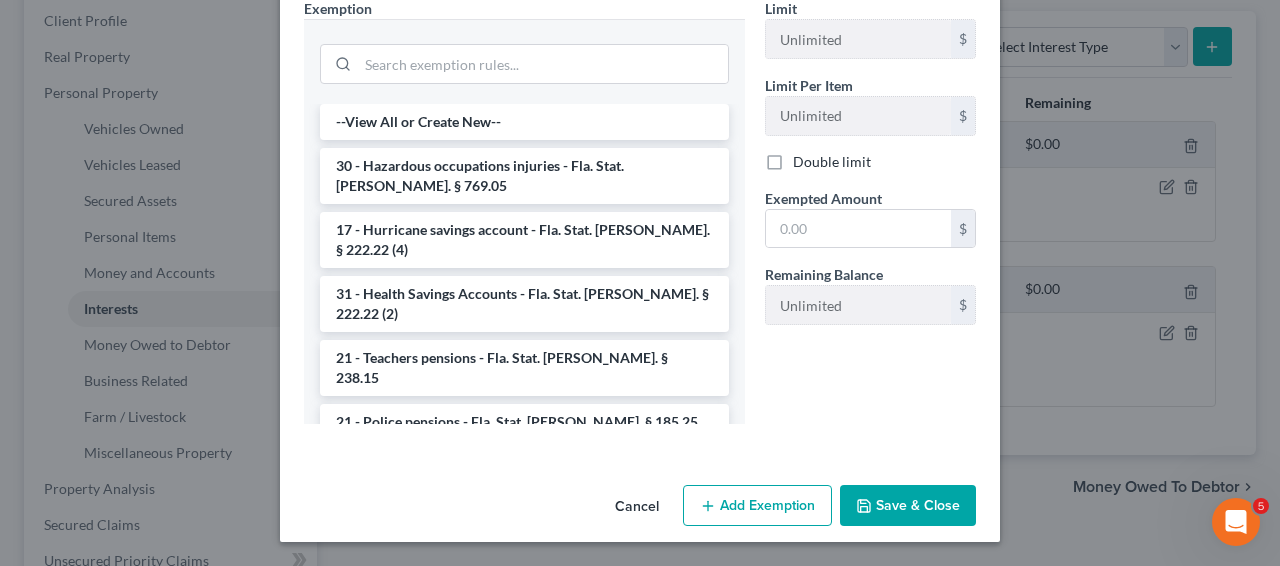 click at bounding box center [524, 61] 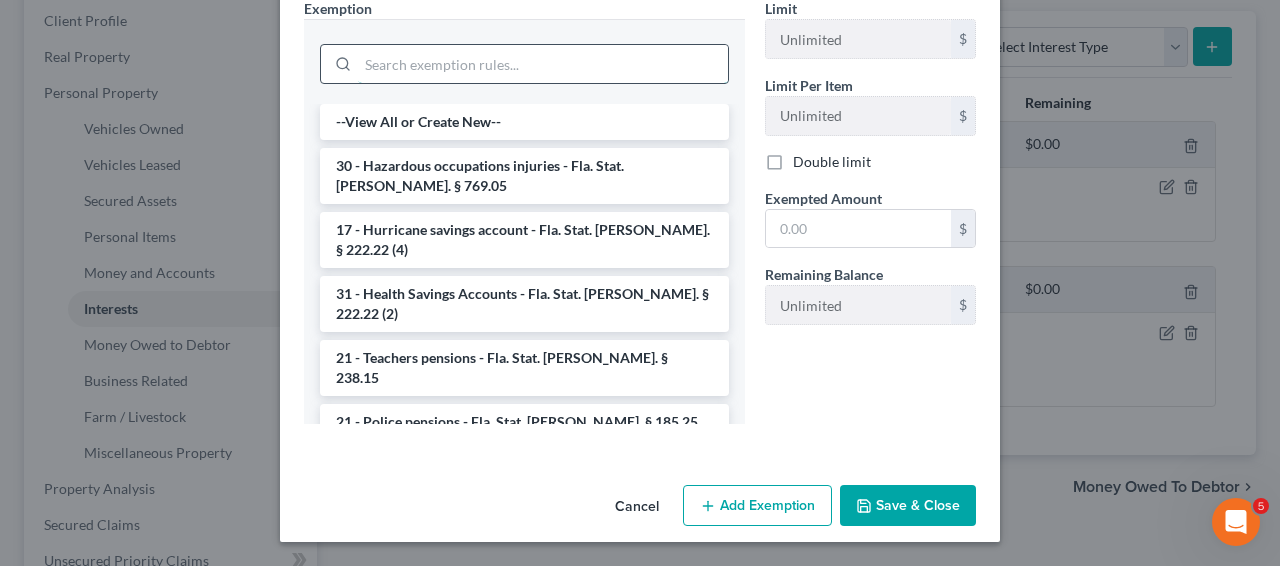 click at bounding box center [543, 64] 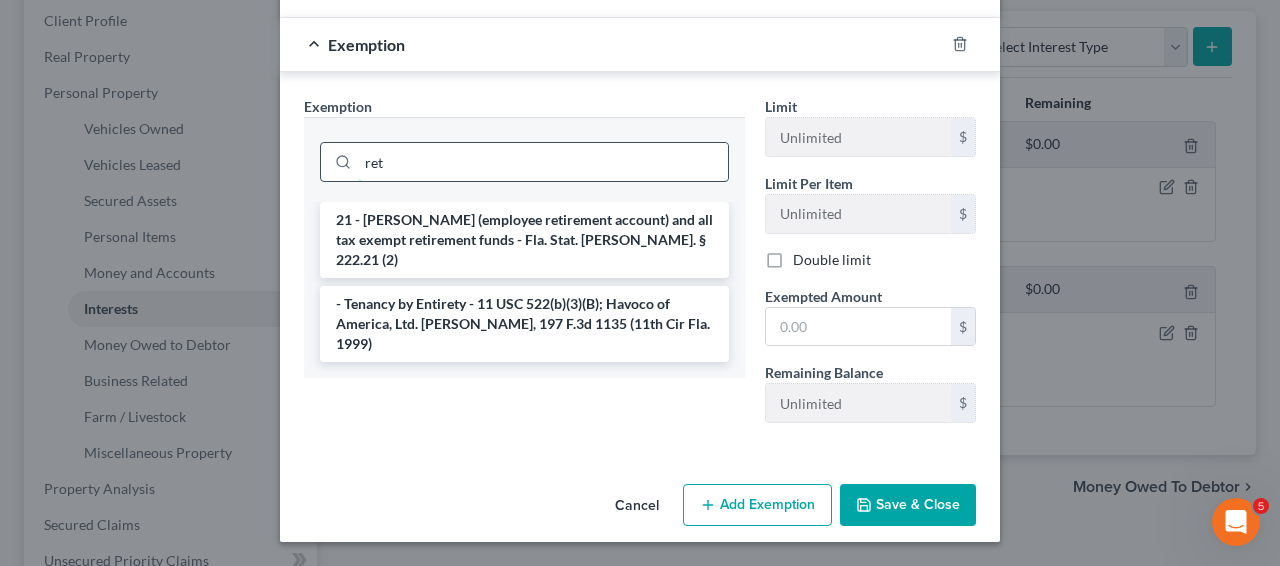 scroll, scrollTop: 252, scrollLeft: 0, axis: vertical 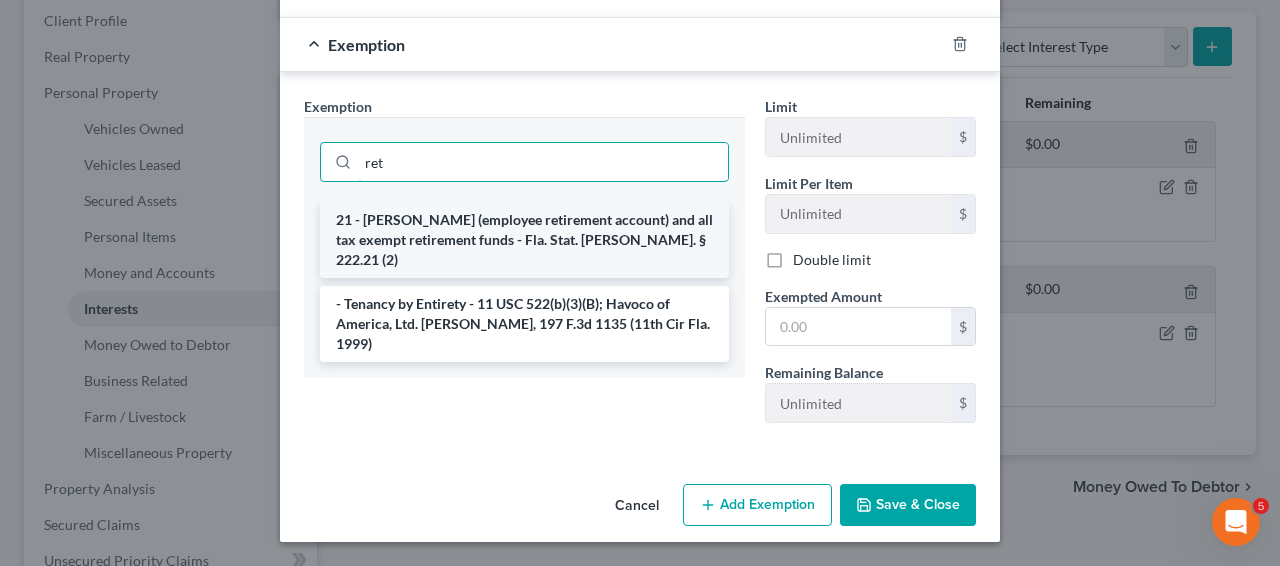 type on "ret" 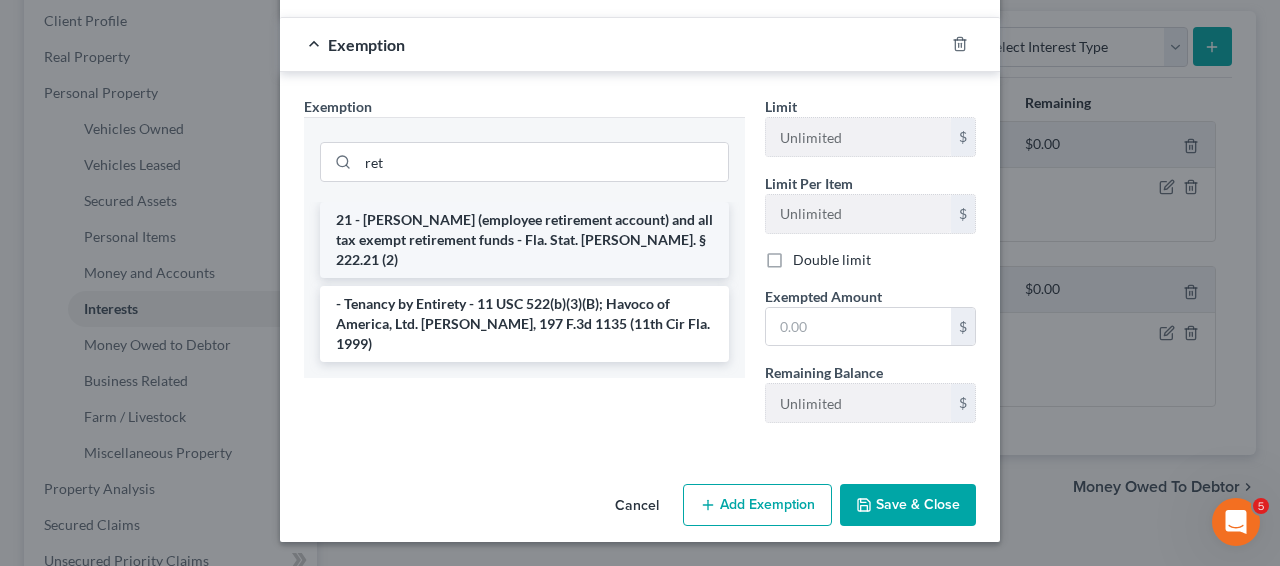 click on "21 - [PERSON_NAME] (employee retirement account) and all tax exempt retirement funds - Fla. Stat. [PERSON_NAME]. § 222.21 (2)" at bounding box center [524, 240] 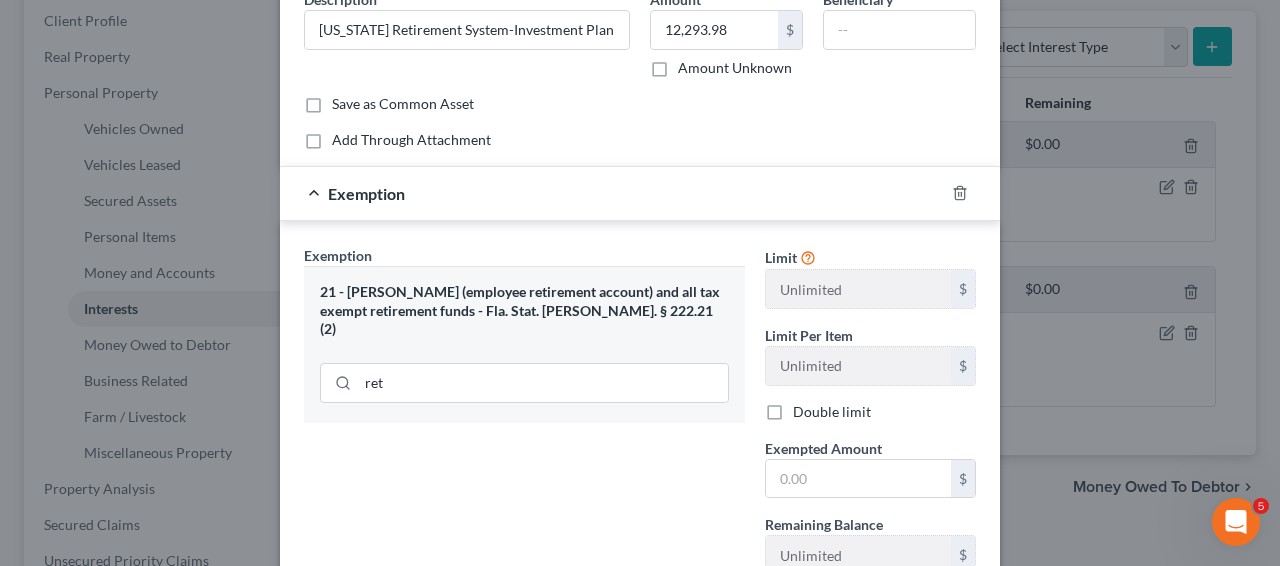 scroll, scrollTop: 41, scrollLeft: 0, axis: vertical 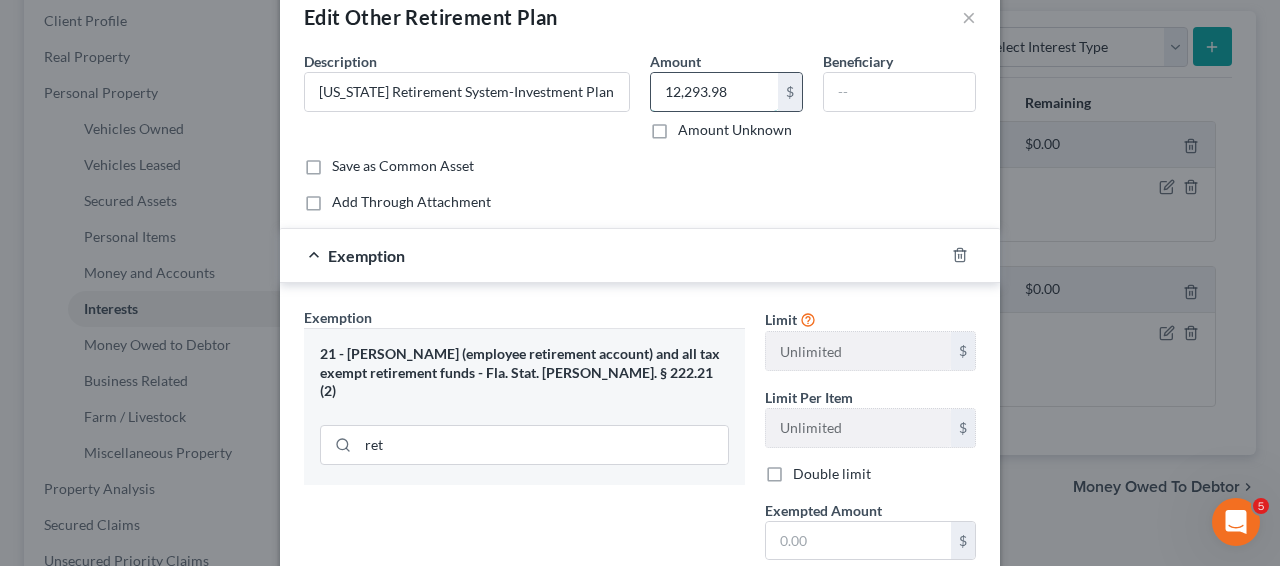 click on "12,293.98" at bounding box center (714, 92) 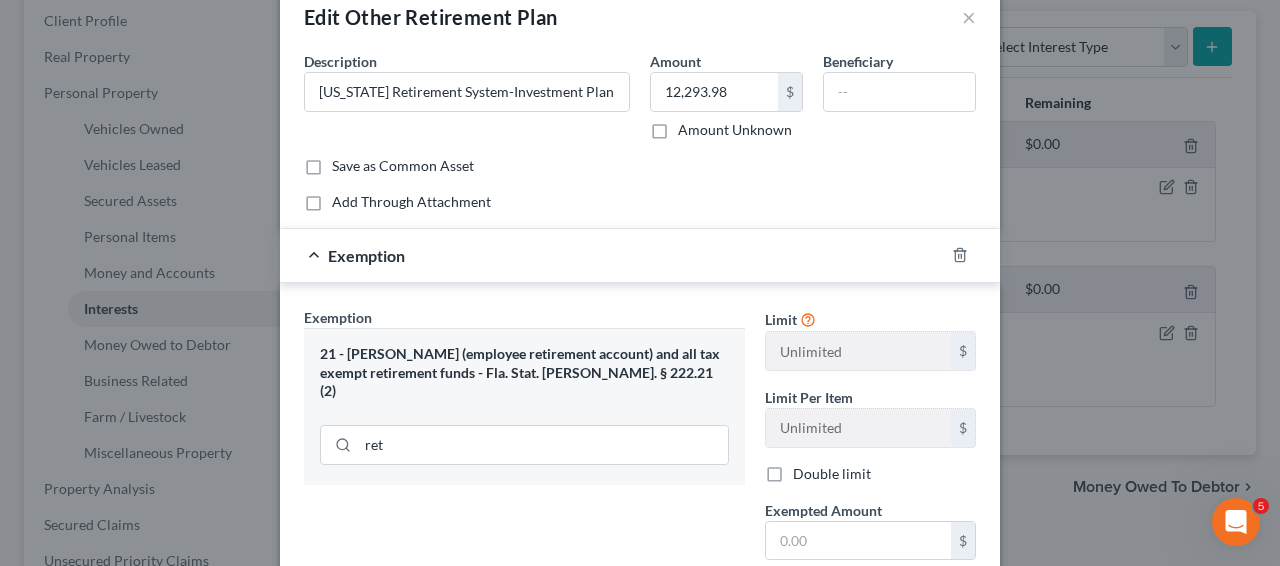 scroll, scrollTop: 255, scrollLeft: 0, axis: vertical 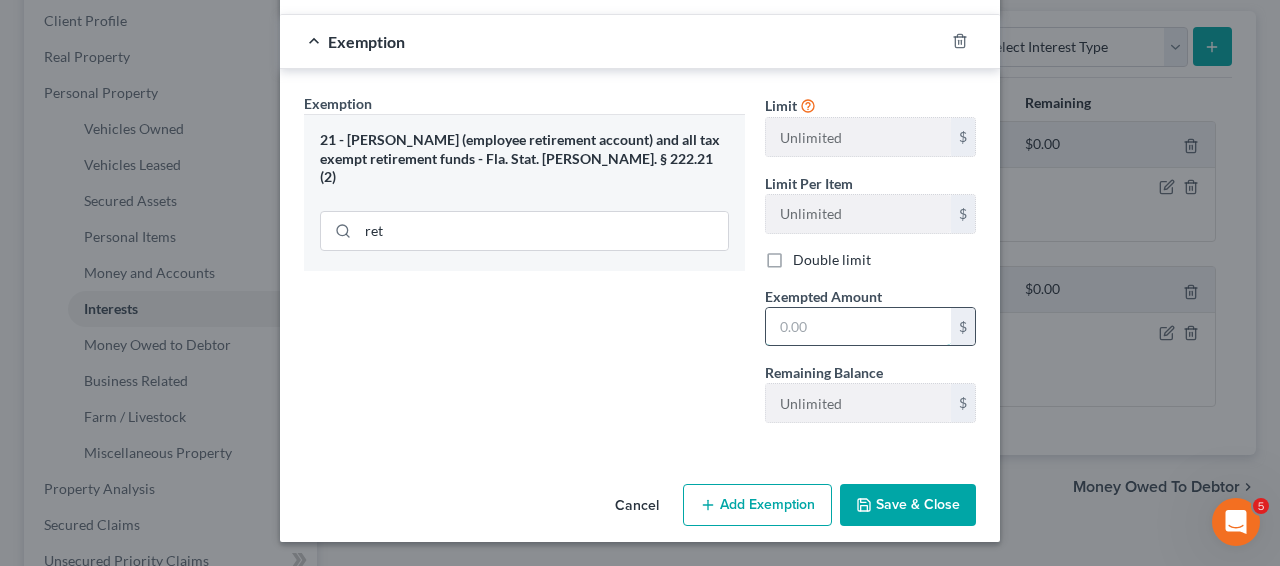 click at bounding box center [858, 327] 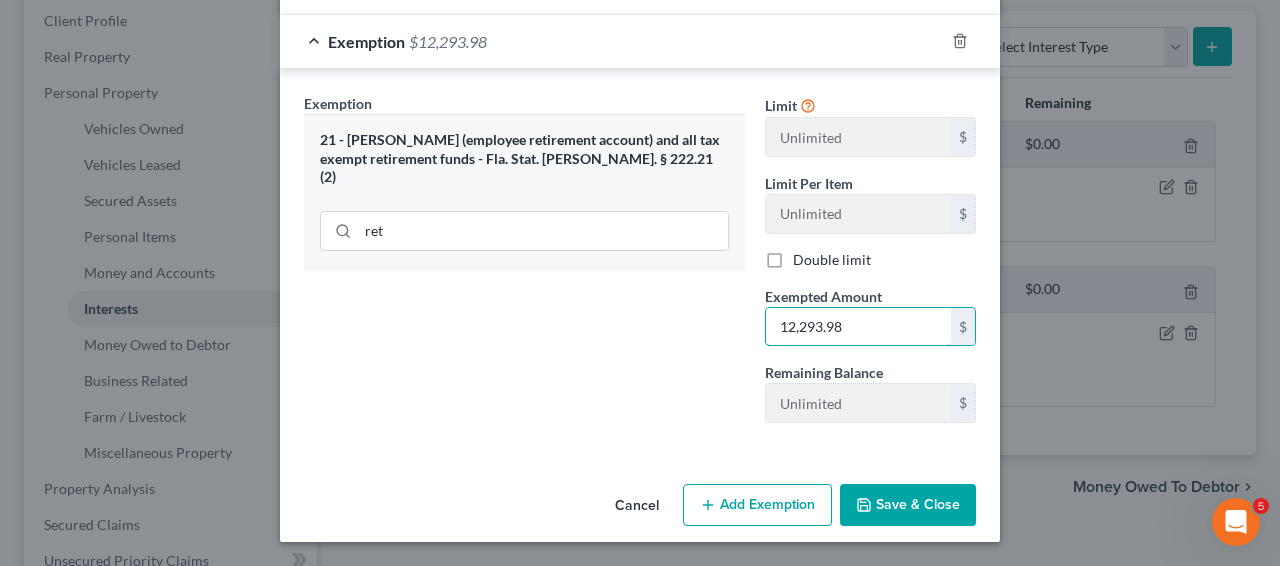 type on "12,293.98" 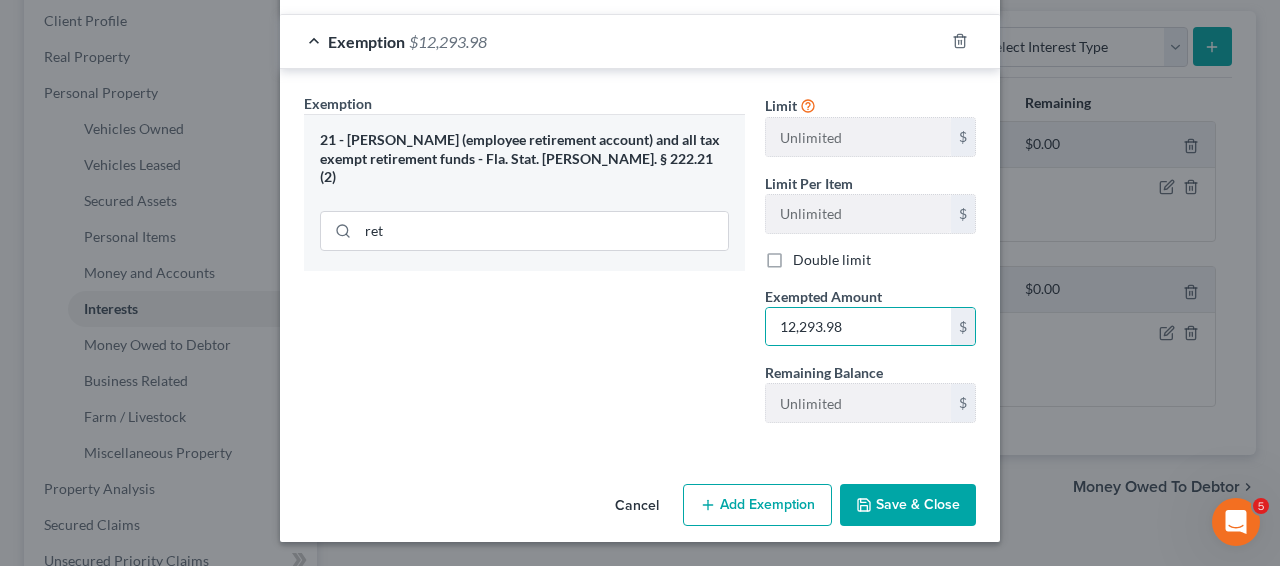 click on "Save & Close" at bounding box center [908, 505] 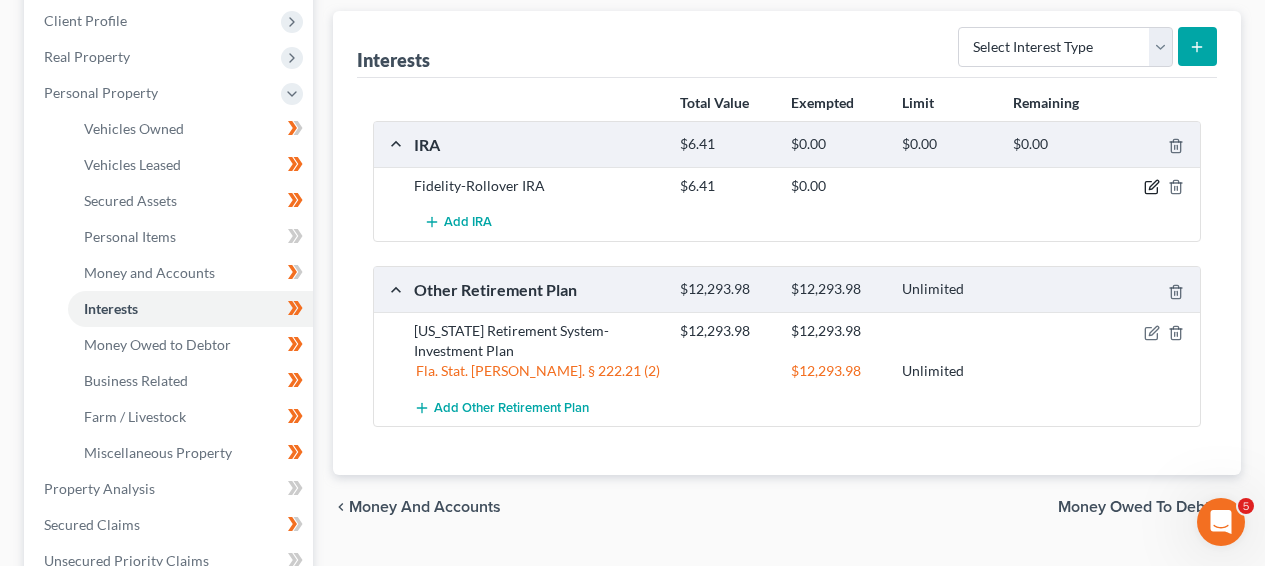 click at bounding box center [1157, 186] 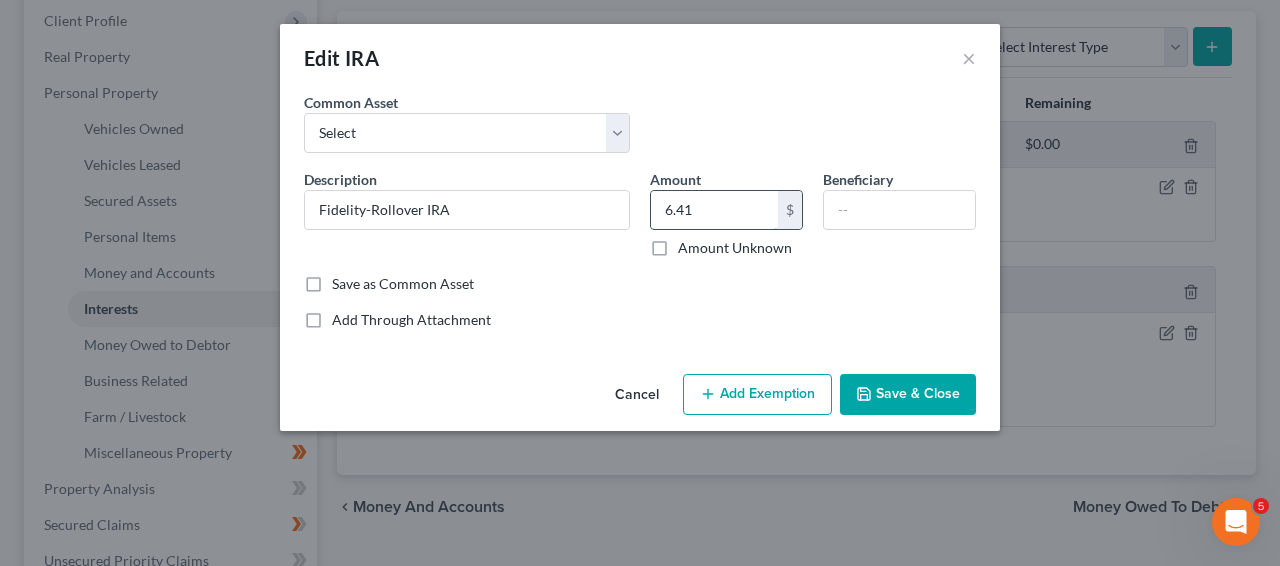 click on "6.41" at bounding box center [714, 210] 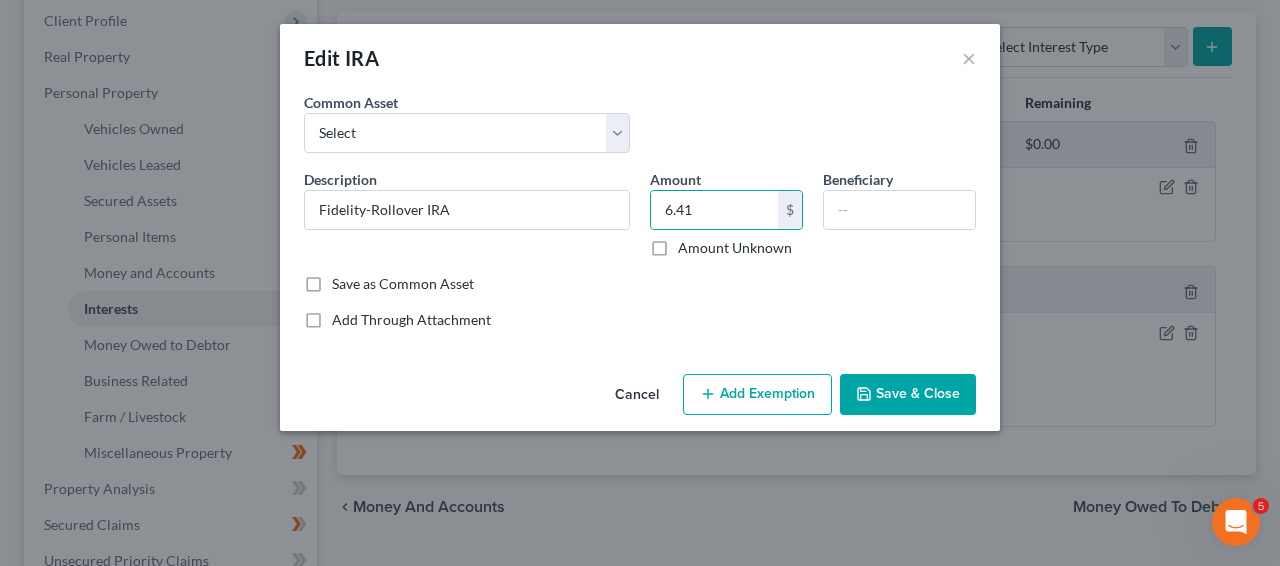 click on "Add Exemption" at bounding box center (757, 395) 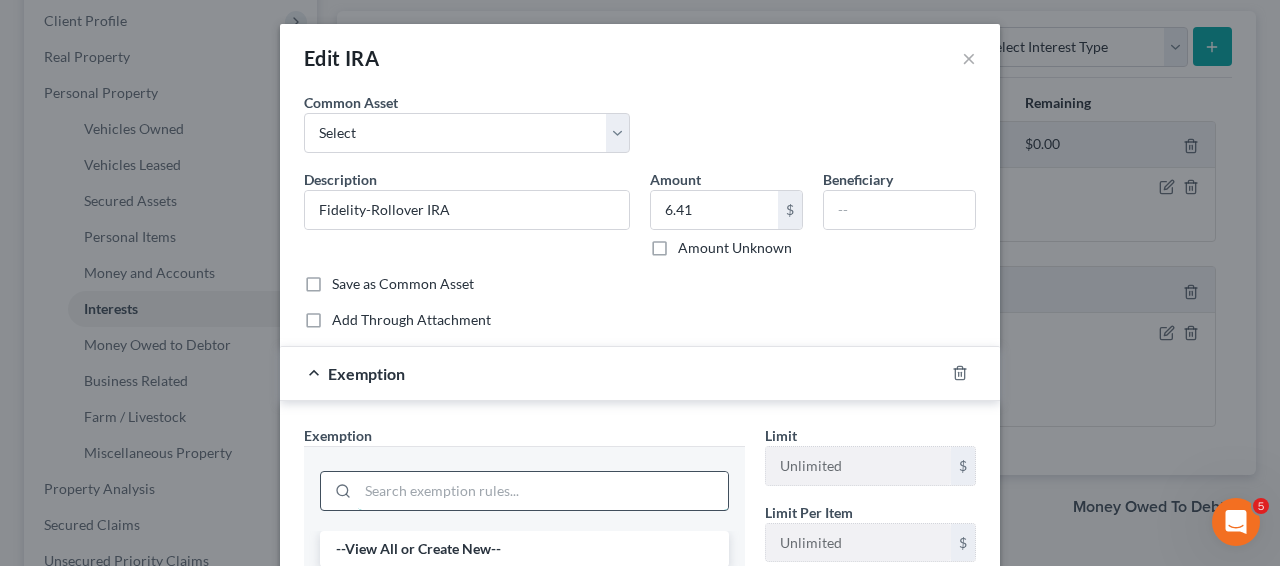 click at bounding box center [543, 491] 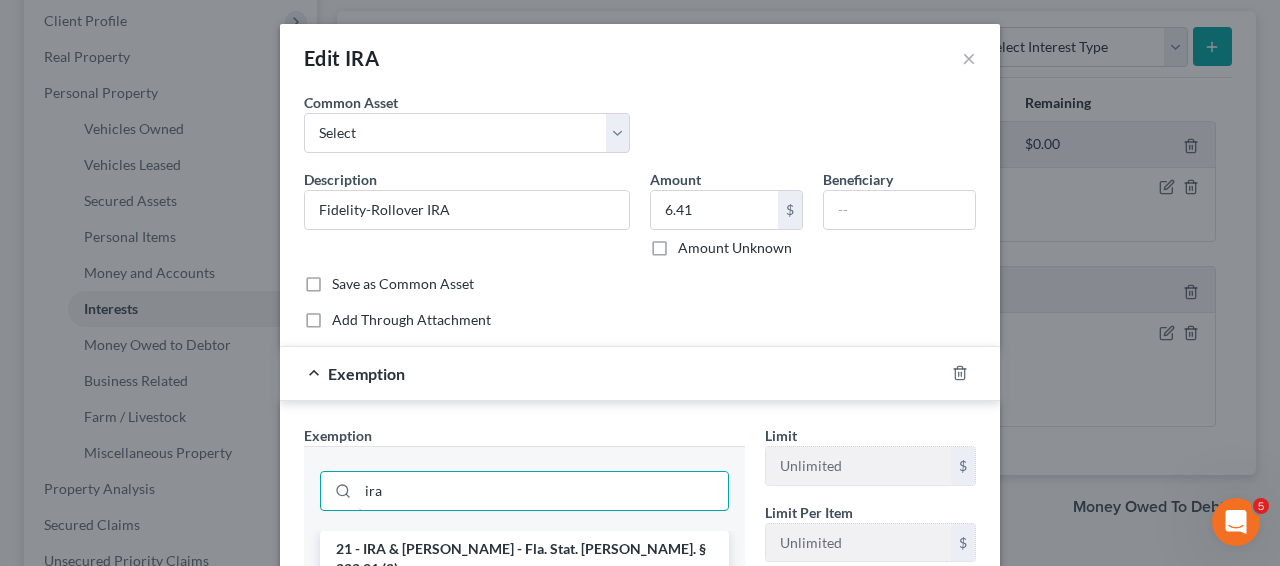 type on "ira" 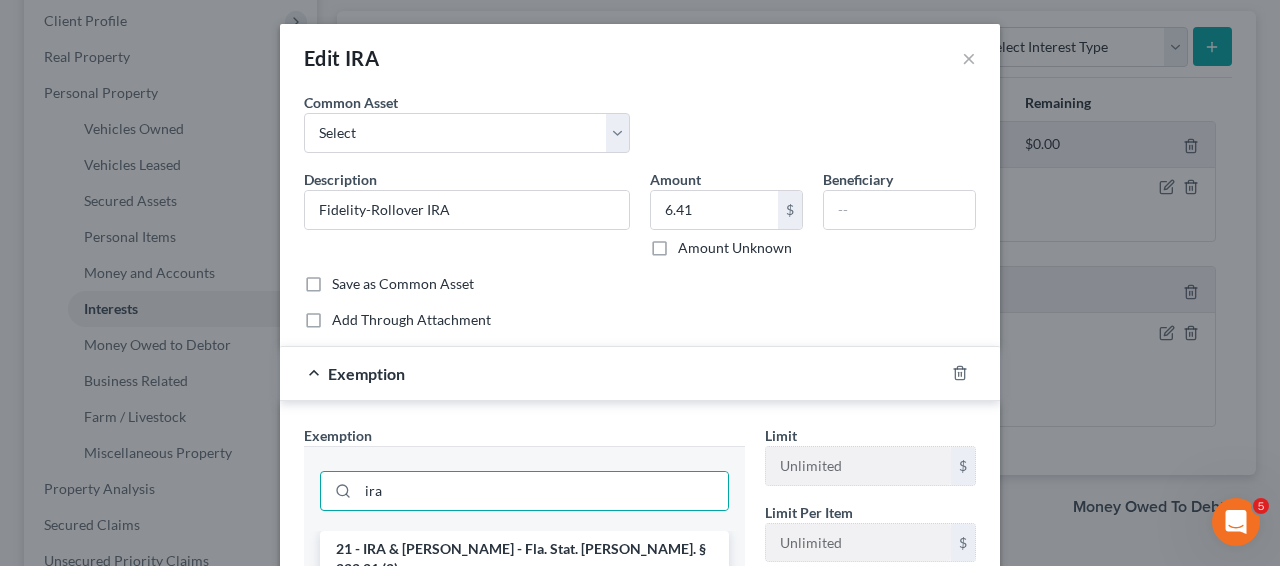 scroll, scrollTop: 328, scrollLeft: 0, axis: vertical 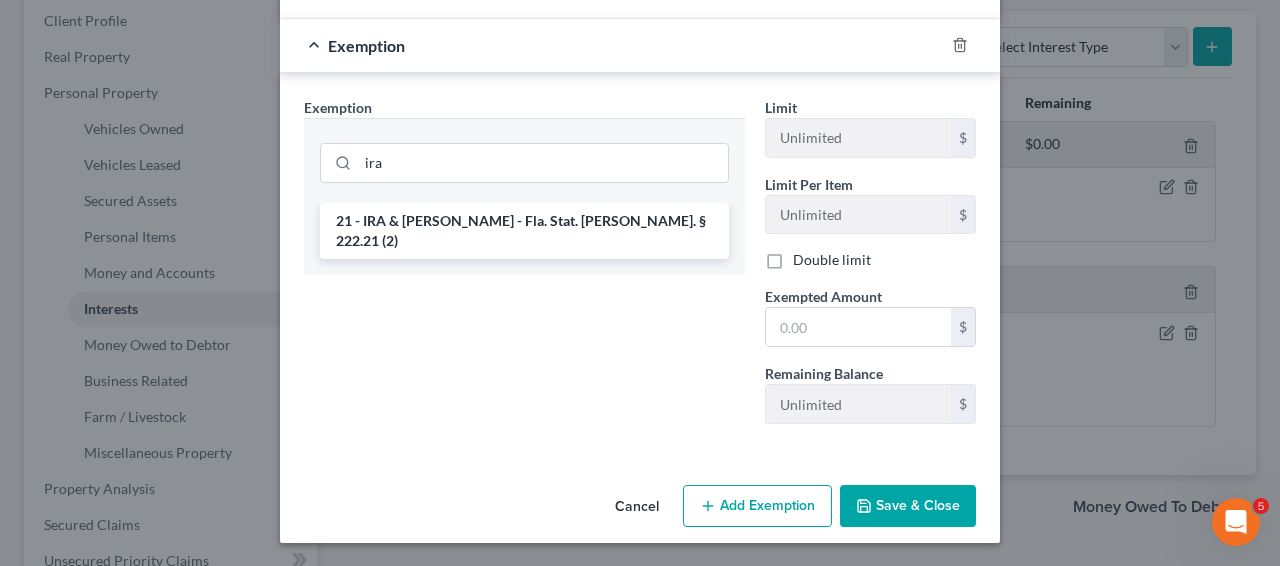 click on "21 - IRA & [PERSON_NAME] - Fla. Stat. [PERSON_NAME]. § 222.21 (2)" at bounding box center (524, 231) 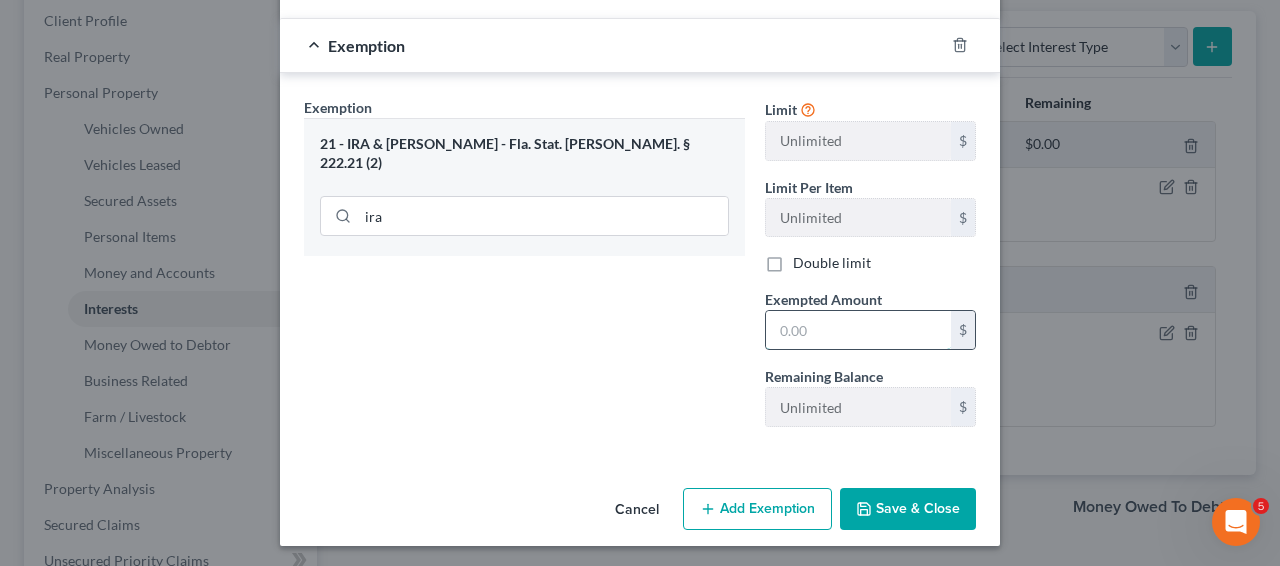 click at bounding box center (858, 330) 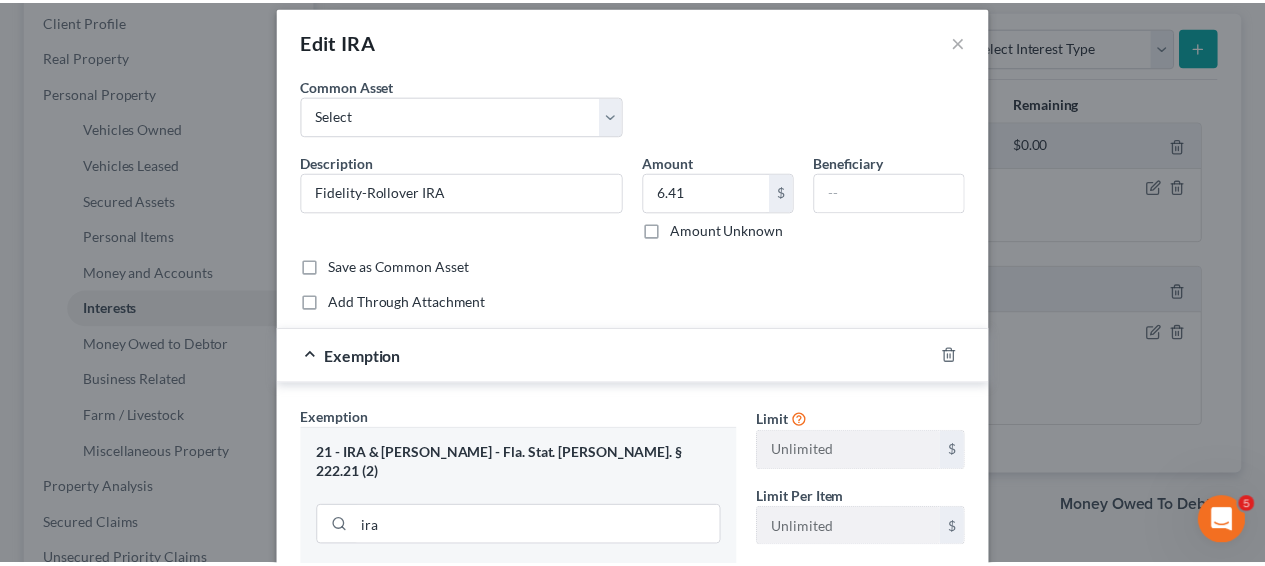 scroll, scrollTop: 331, scrollLeft: 0, axis: vertical 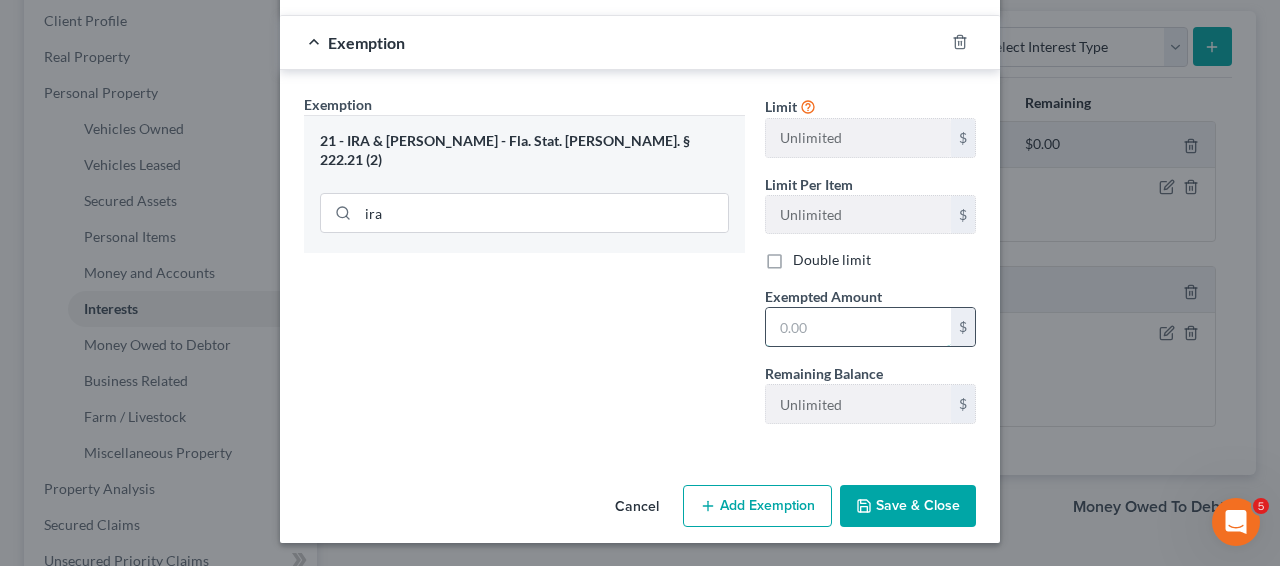 click at bounding box center [858, 327] 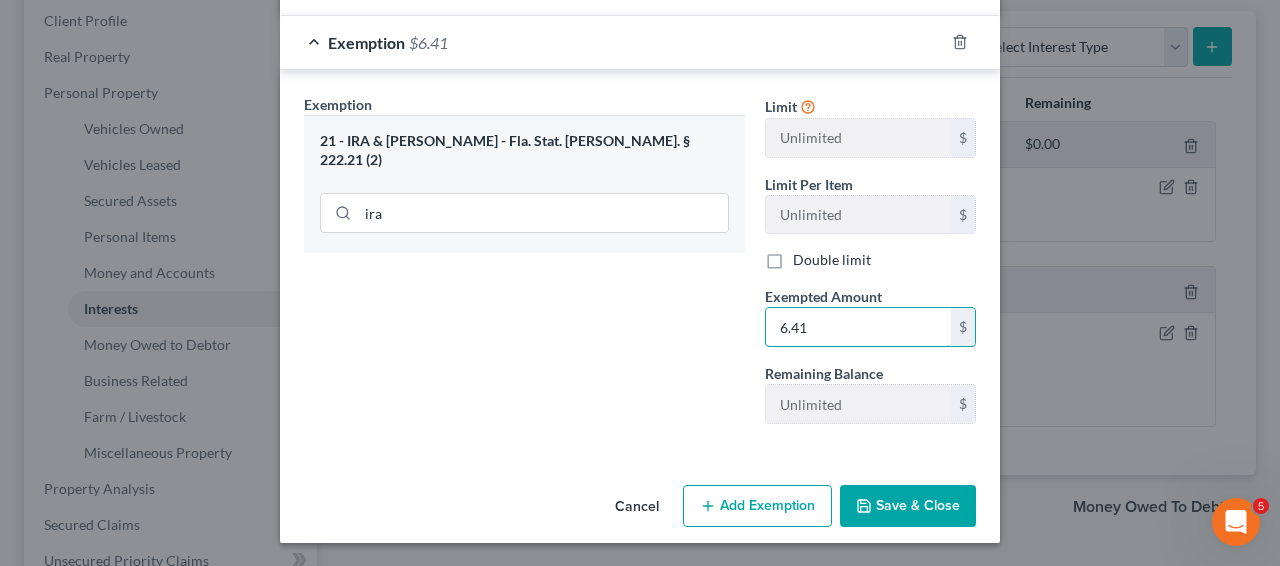 type on "6.41" 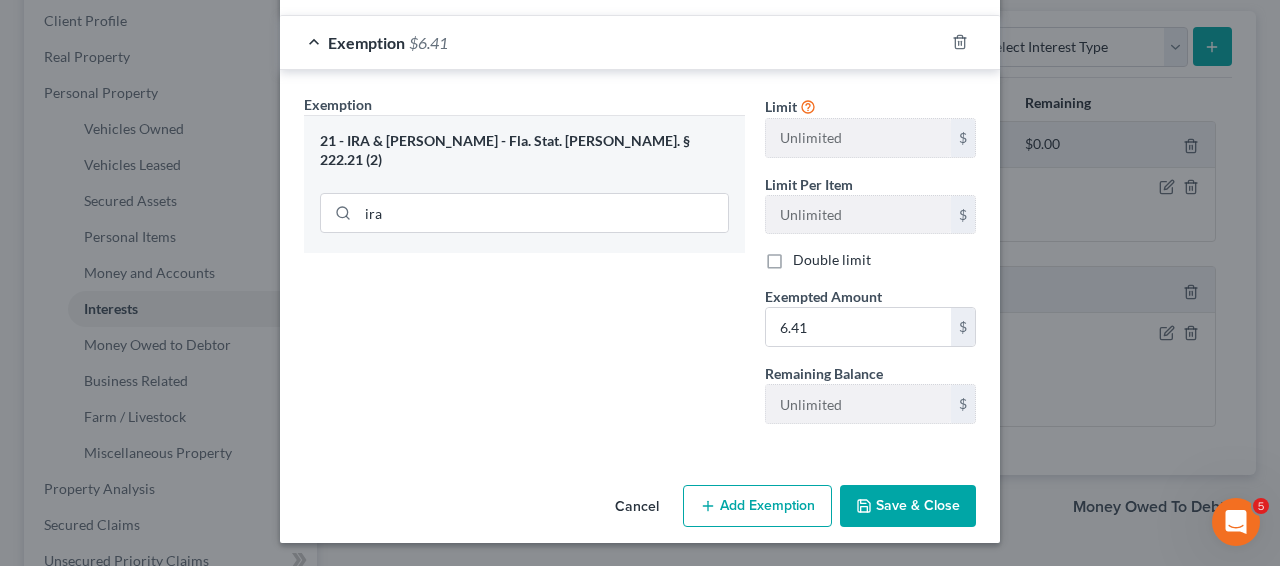 click on "Save & Close" at bounding box center [908, 506] 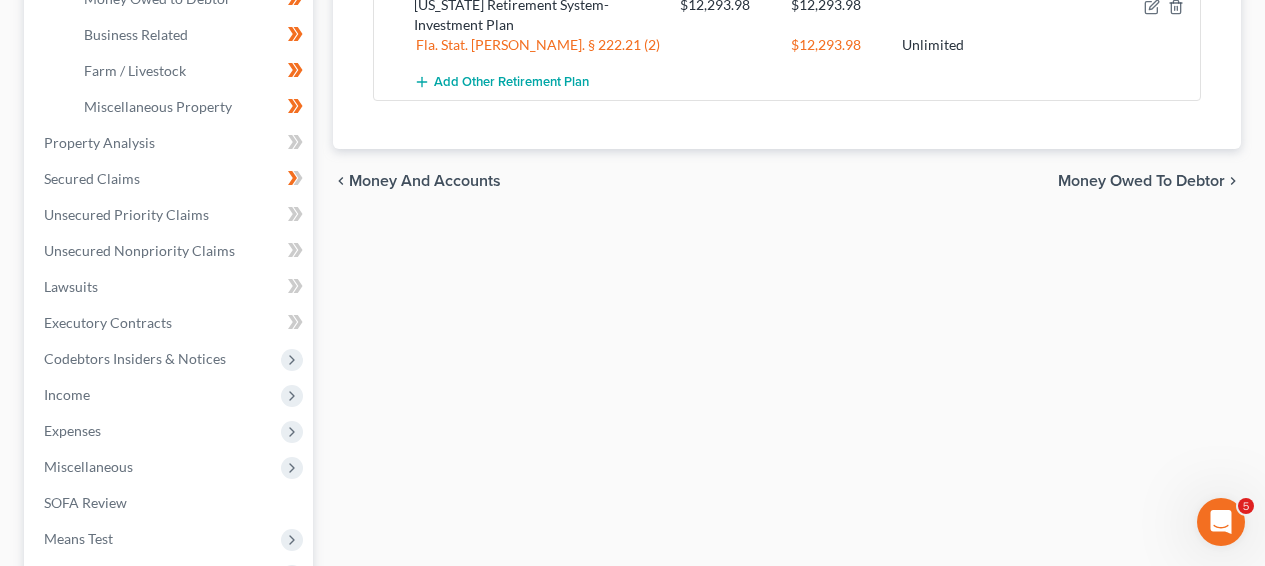 scroll, scrollTop: 662, scrollLeft: 0, axis: vertical 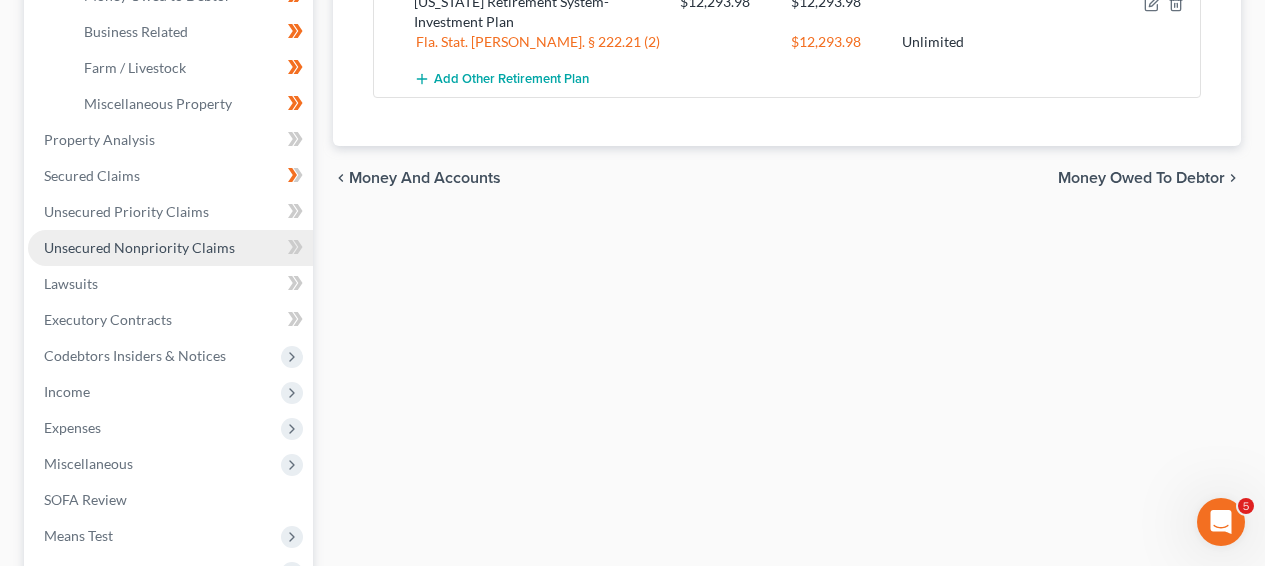 click on "Unsecured Nonpriority Claims" at bounding box center (170, 248) 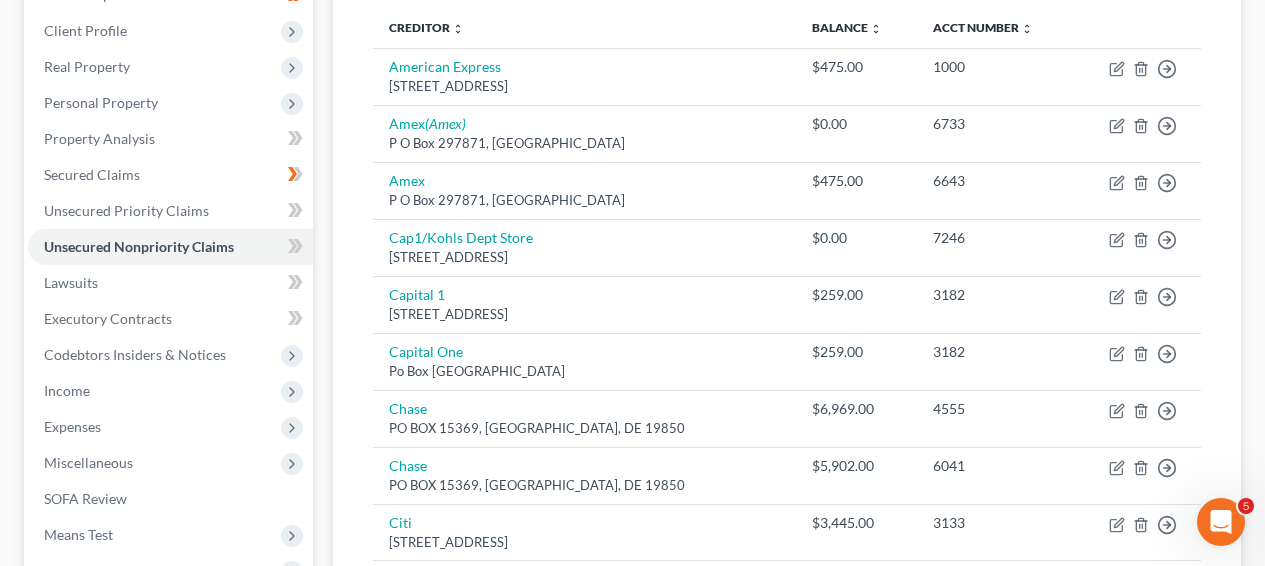 scroll, scrollTop: 323, scrollLeft: 0, axis: vertical 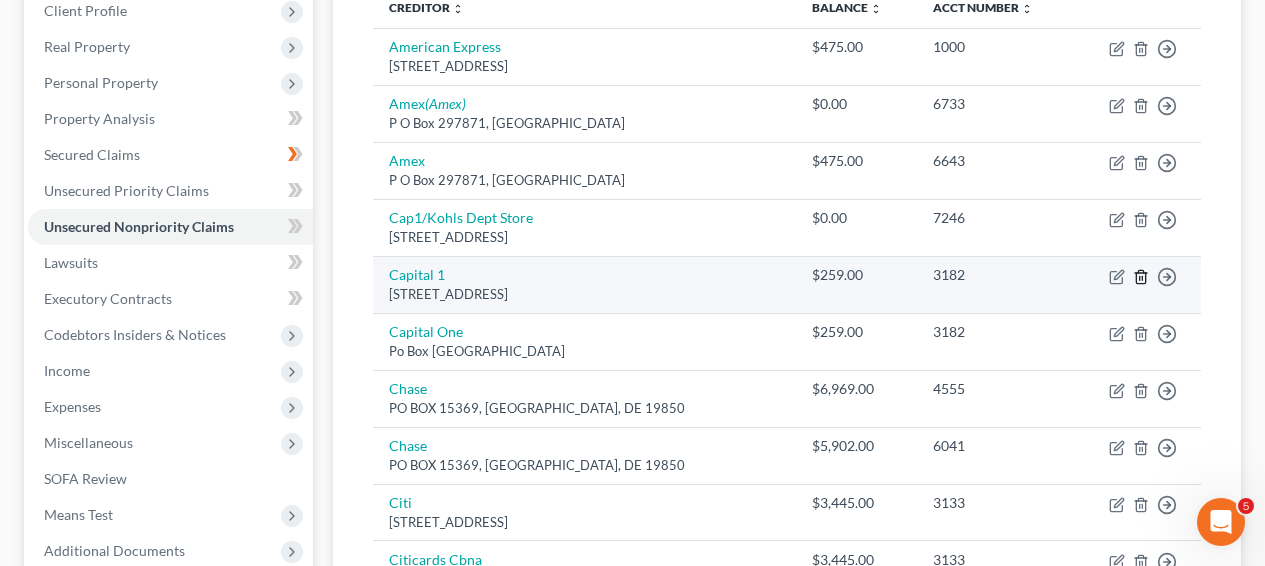 click 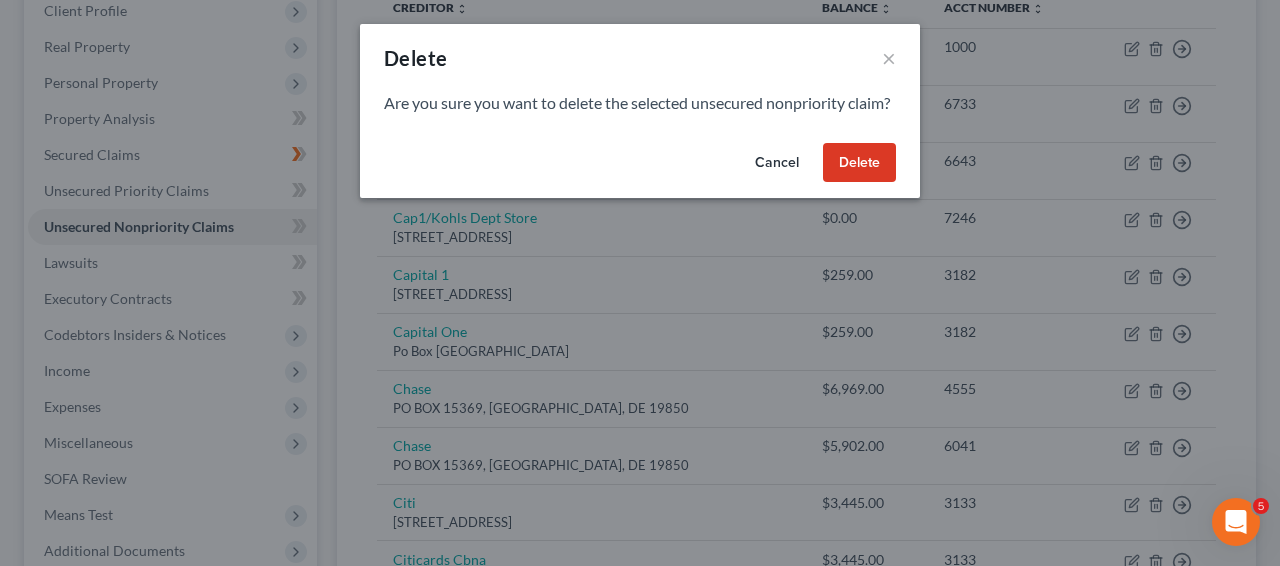 click on "Delete" at bounding box center [859, 163] 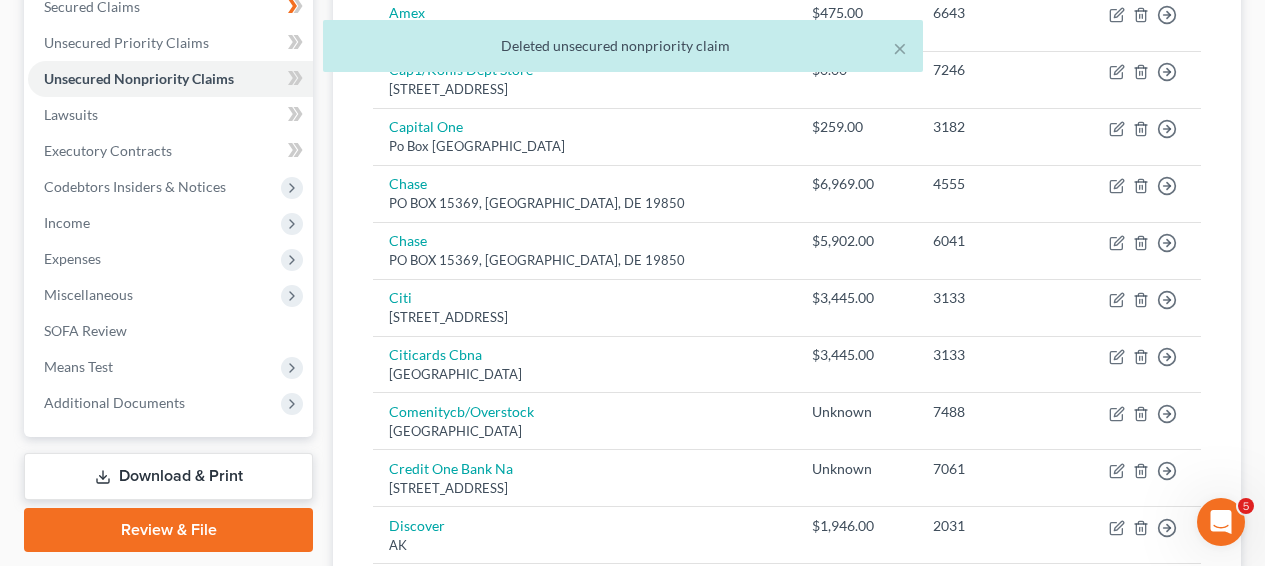 scroll, scrollTop: 477, scrollLeft: 0, axis: vertical 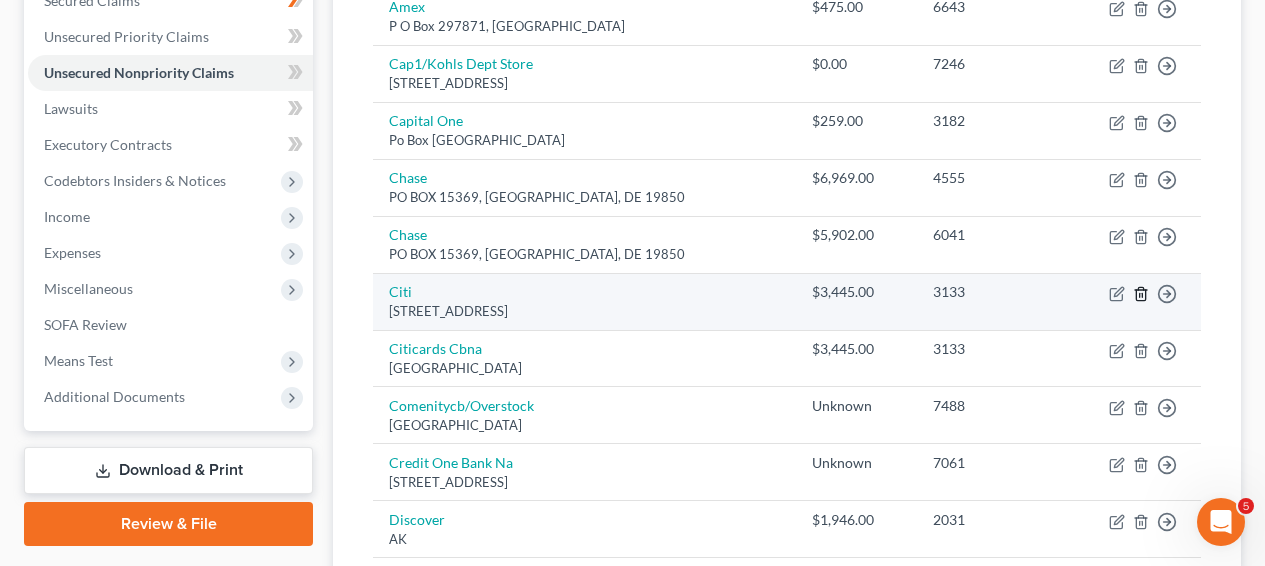 click 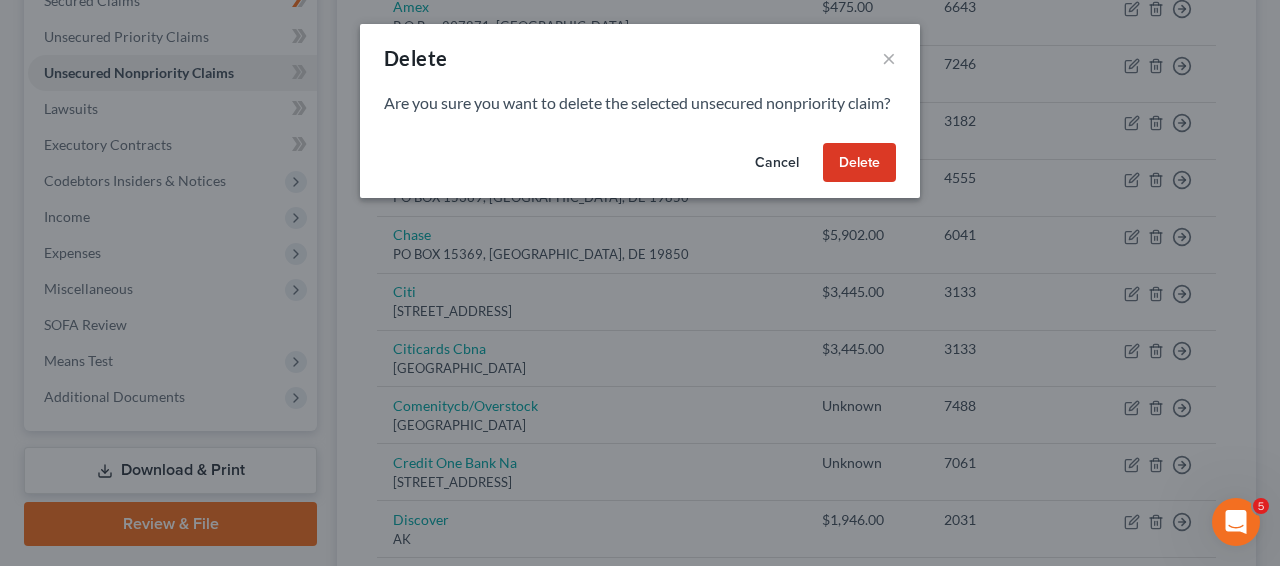 click on "Cancel
Delete" at bounding box center (640, 167) 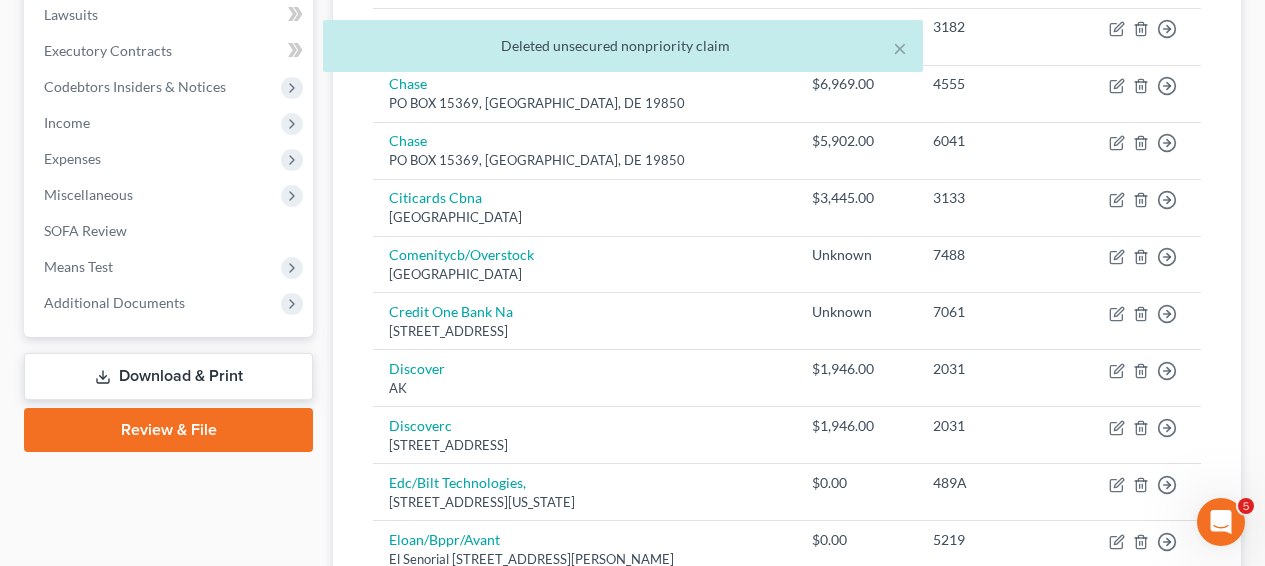 scroll, scrollTop: 612, scrollLeft: 0, axis: vertical 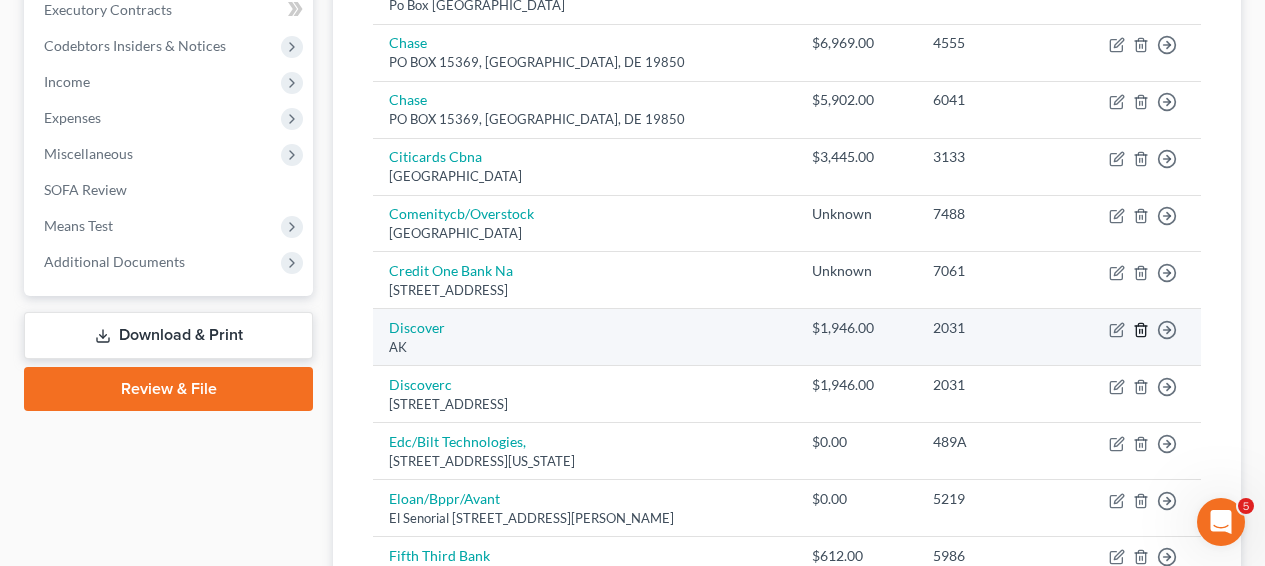 click 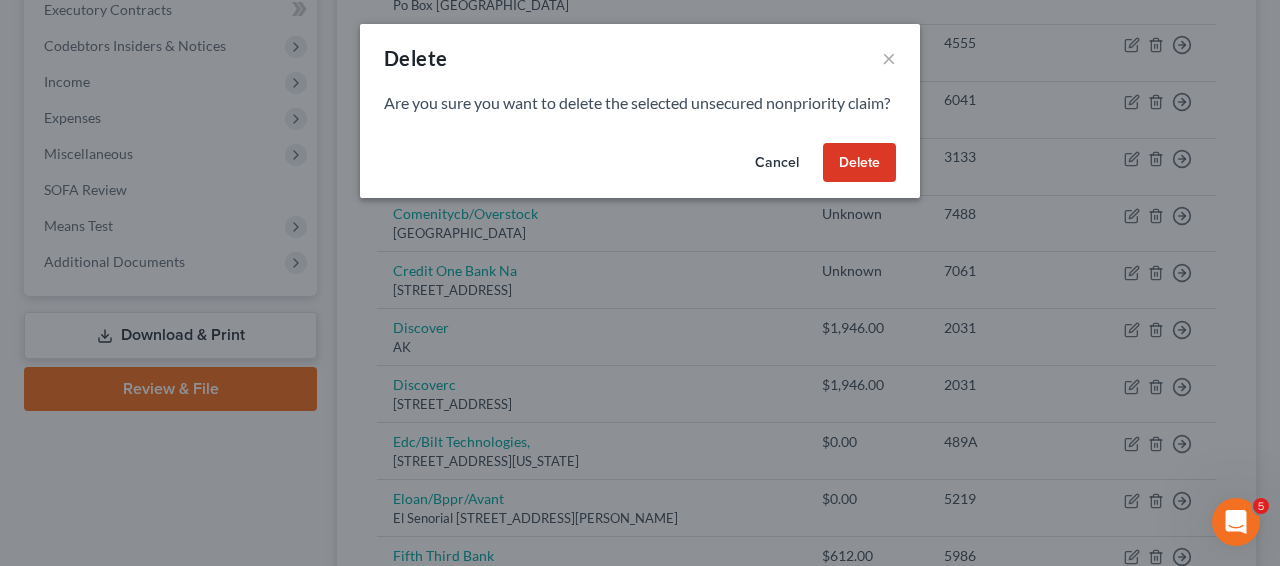 click on "Delete" at bounding box center [859, 163] 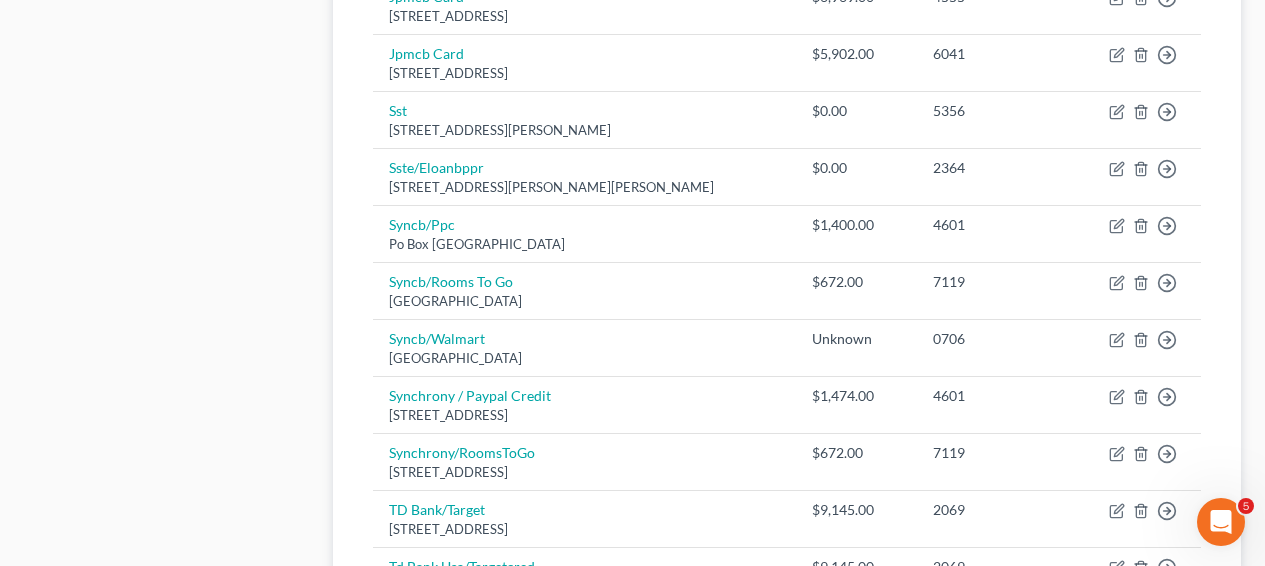 scroll, scrollTop: 1286, scrollLeft: 0, axis: vertical 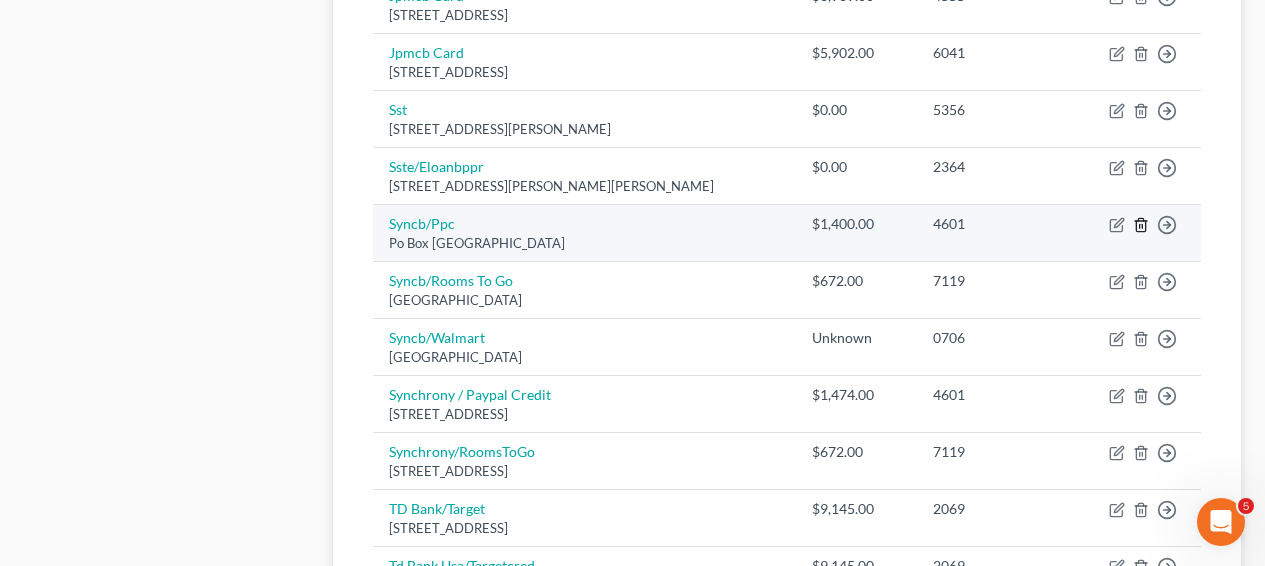 click 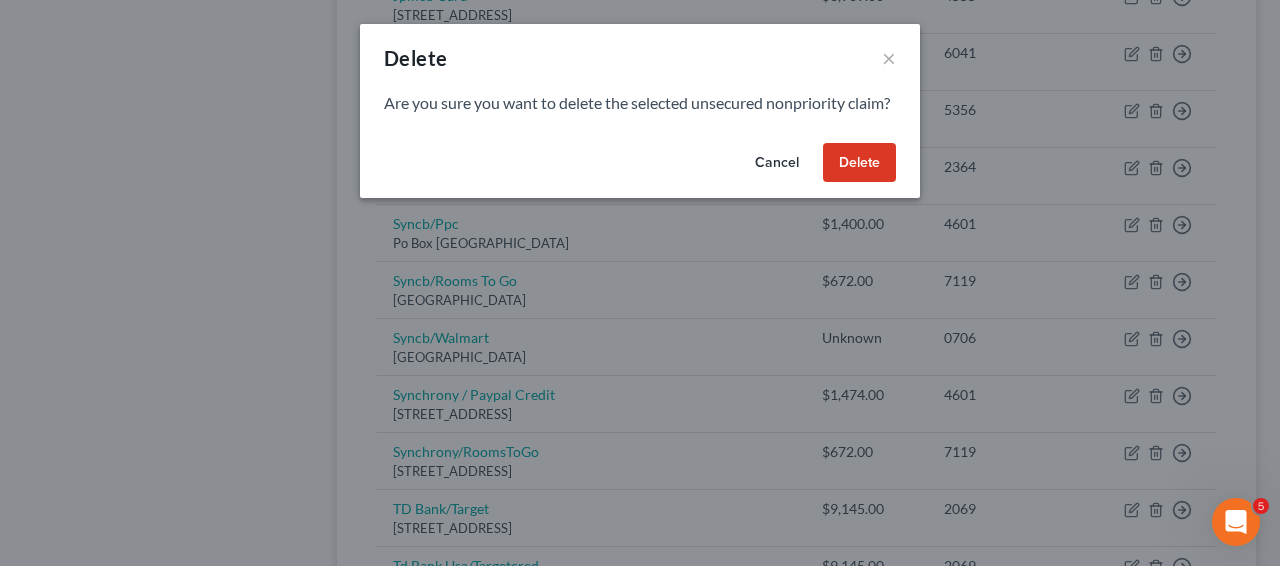 click on "Delete" at bounding box center (859, 163) 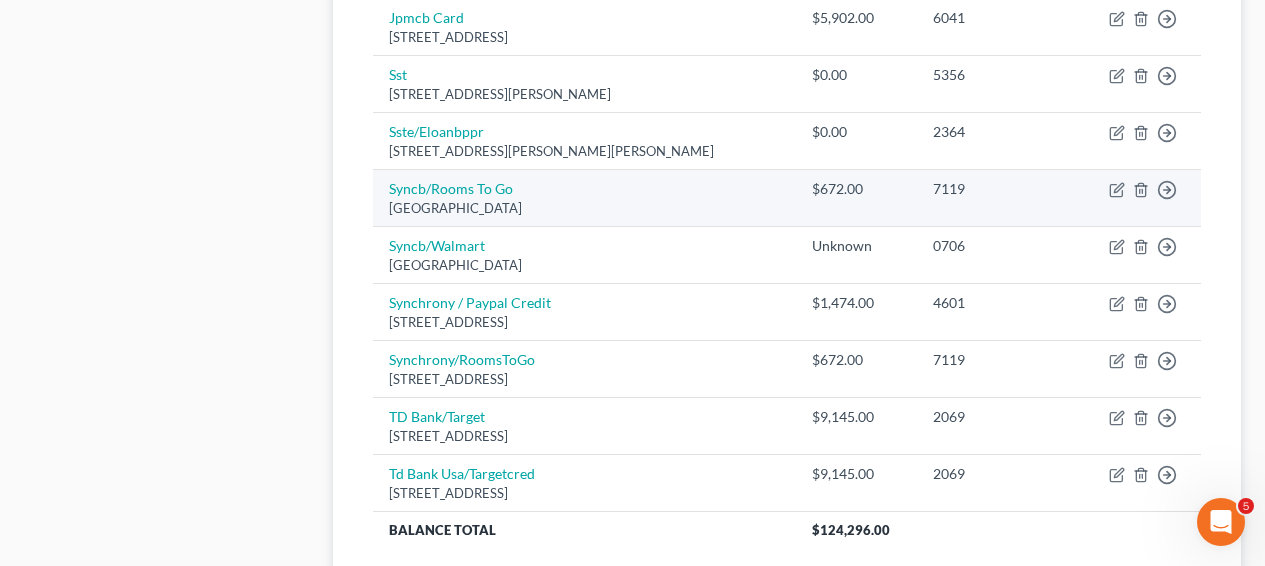 scroll, scrollTop: 1317, scrollLeft: 0, axis: vertical 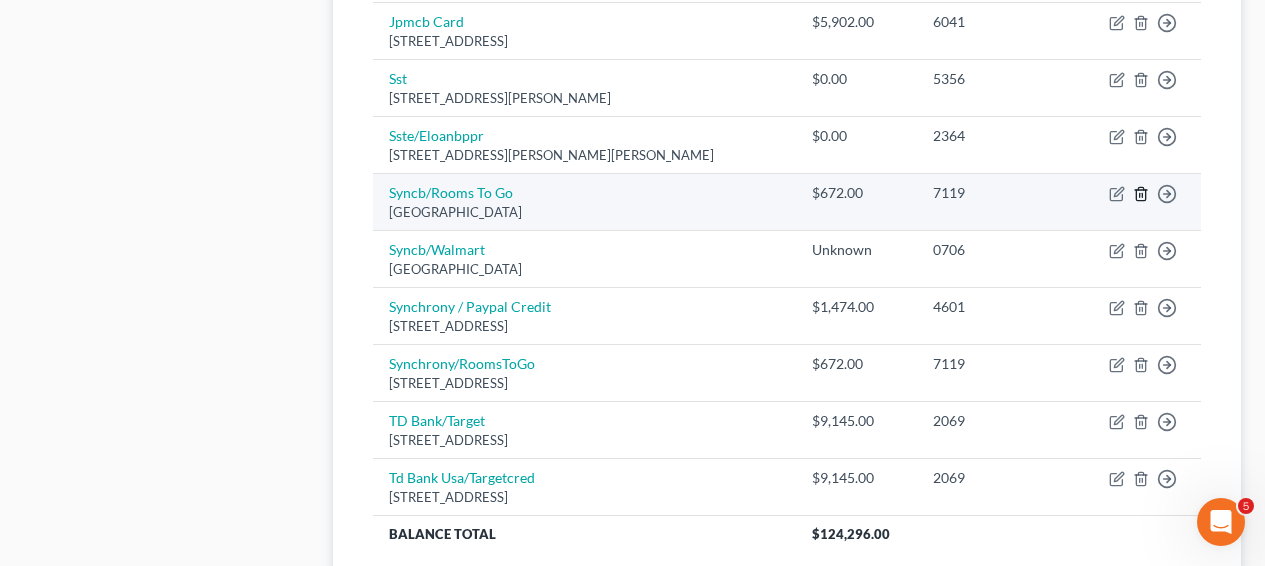 click 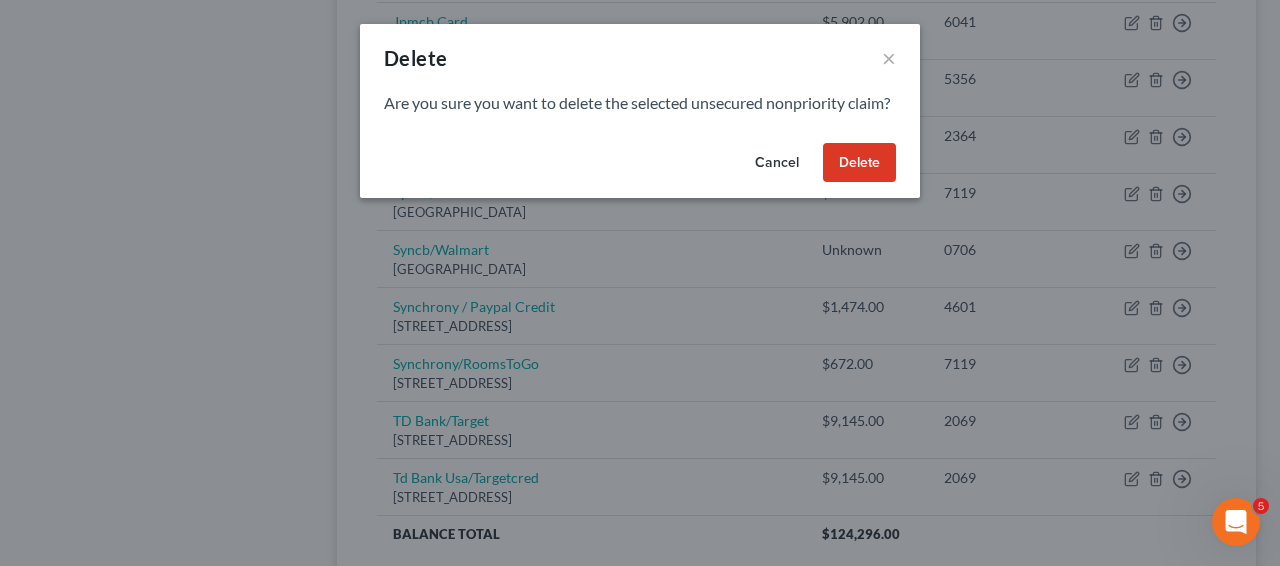 click on "Delete" at bounding box center [859, 163] 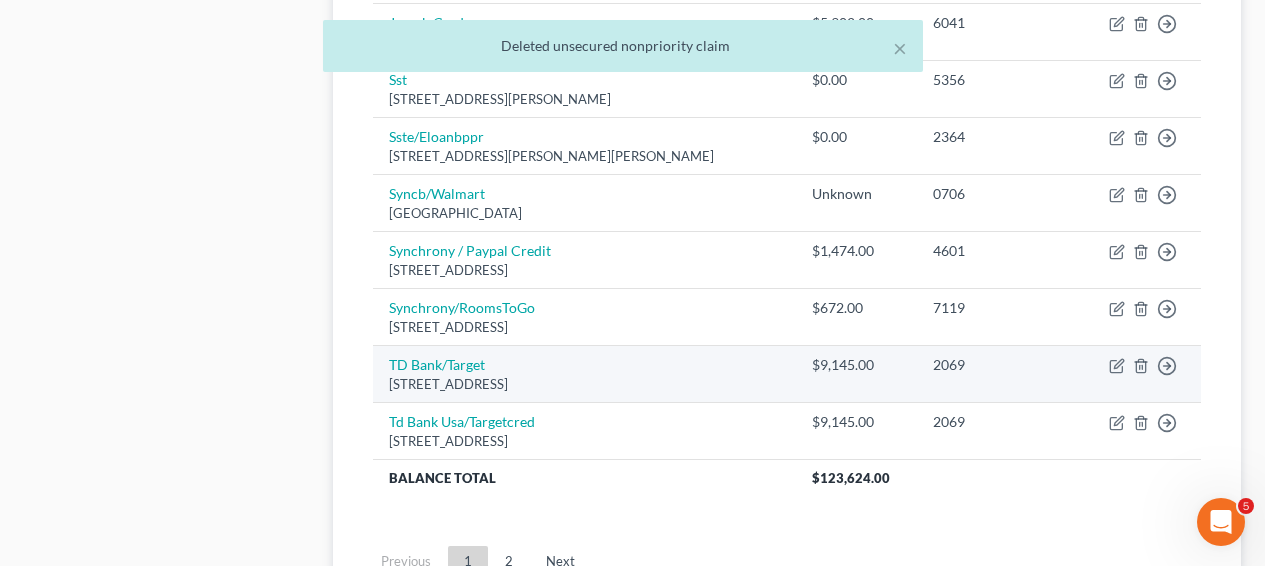 scroll, scrollTop: 1313, scrollLeft: 0, axis: vertical 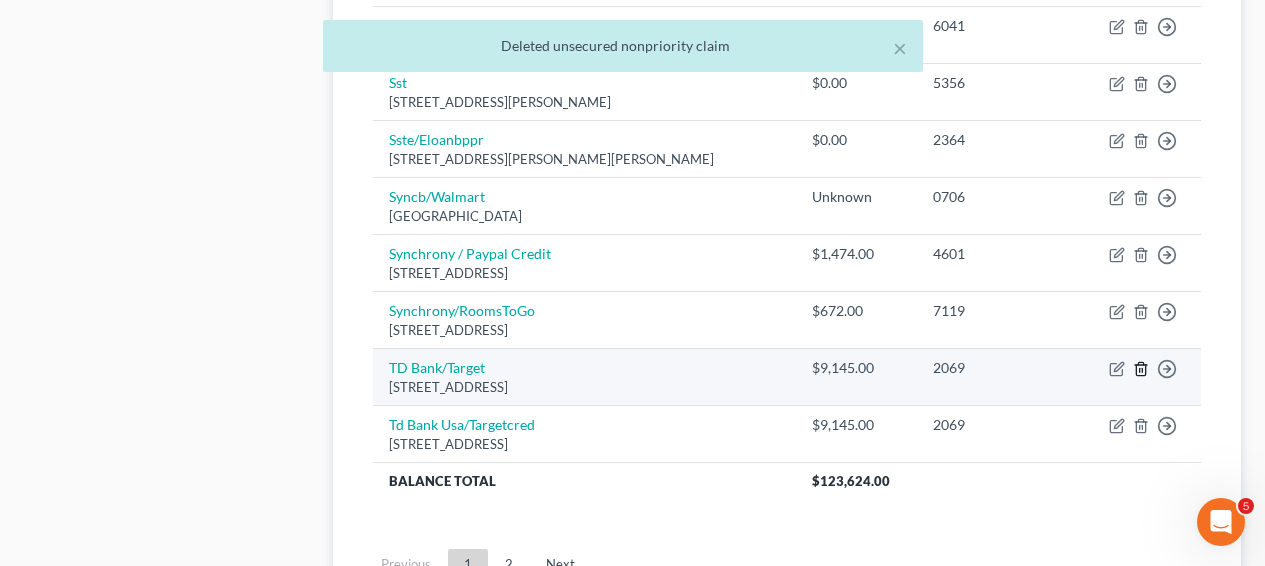 click 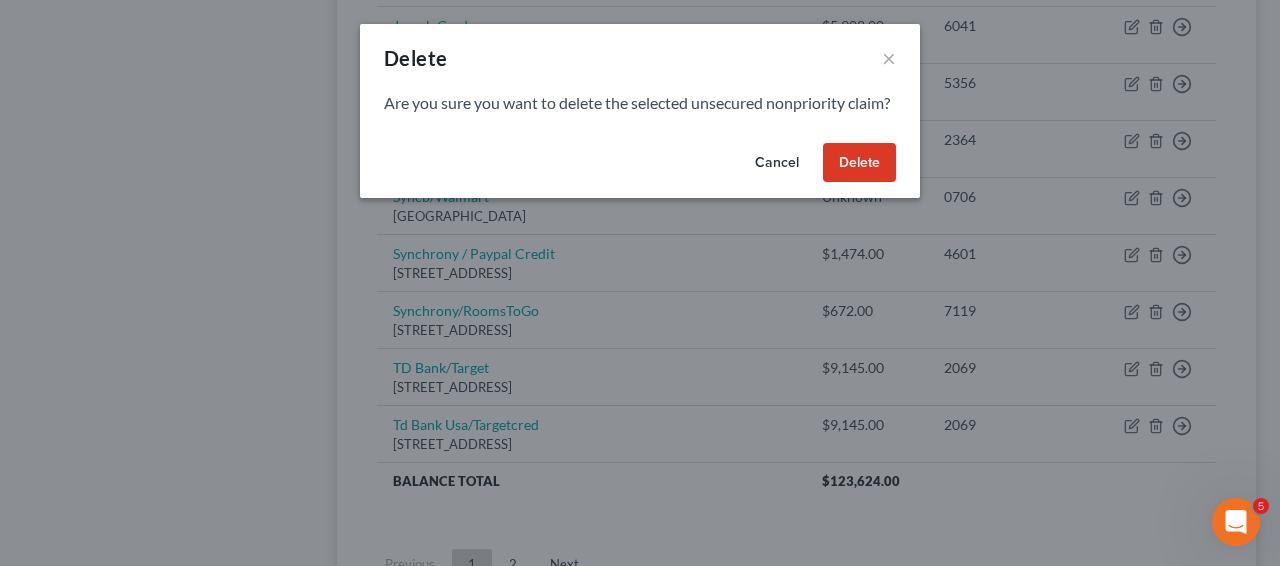 click on "Delete" at bounding box center [859, 163] 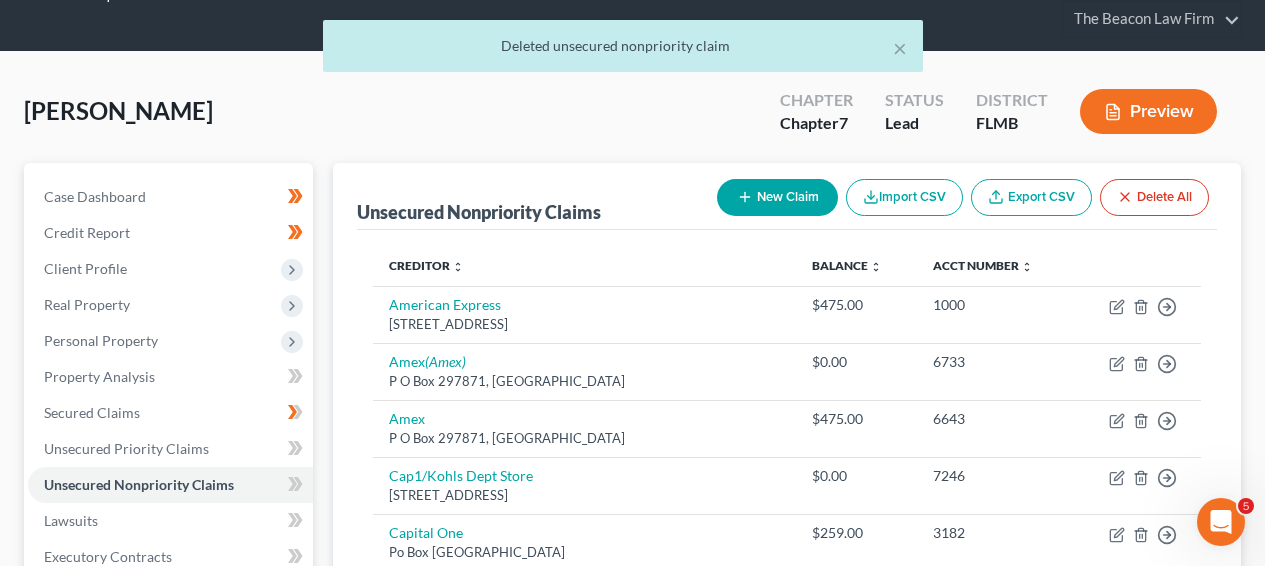 scroll, scrollTop: 55, scrollLeft: 0, axis: vertical 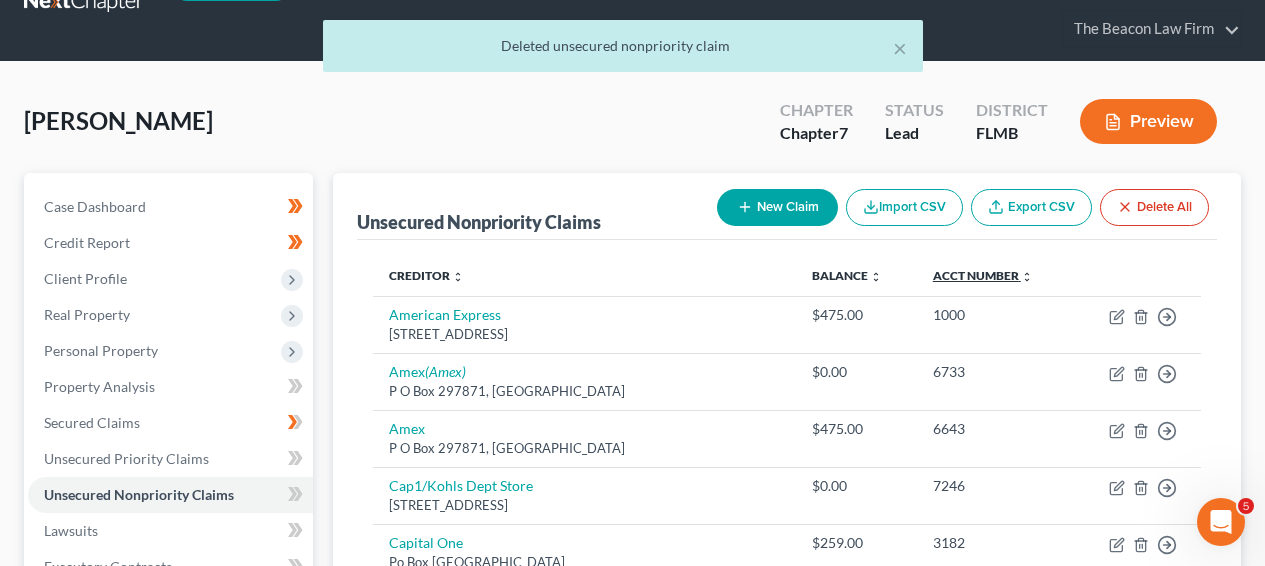 click on "Acct Number  expand_more   expand_less   unfold_more" at bounding box center (983, 275) 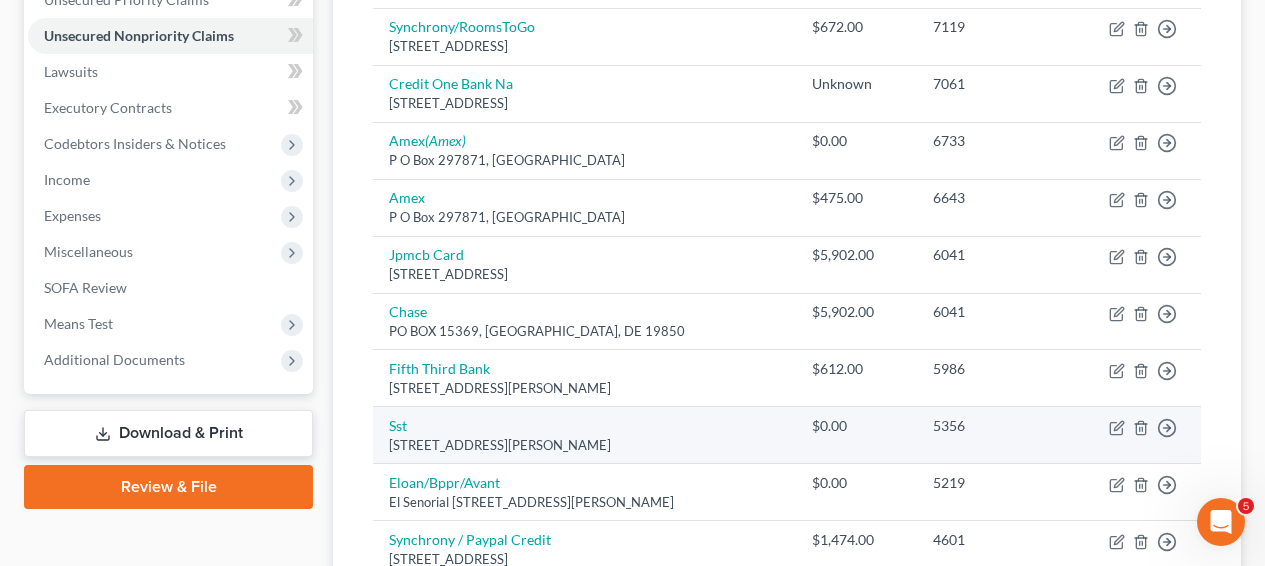 scroll, scrollTop: 665, scrollLeft: 0, axis: vertical 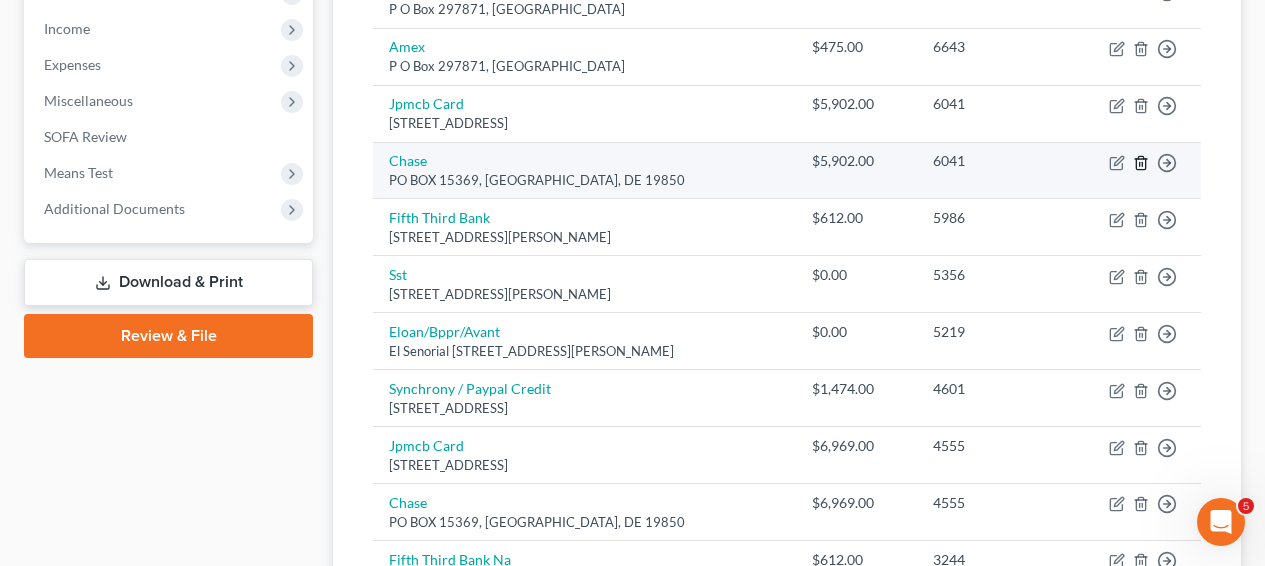 click 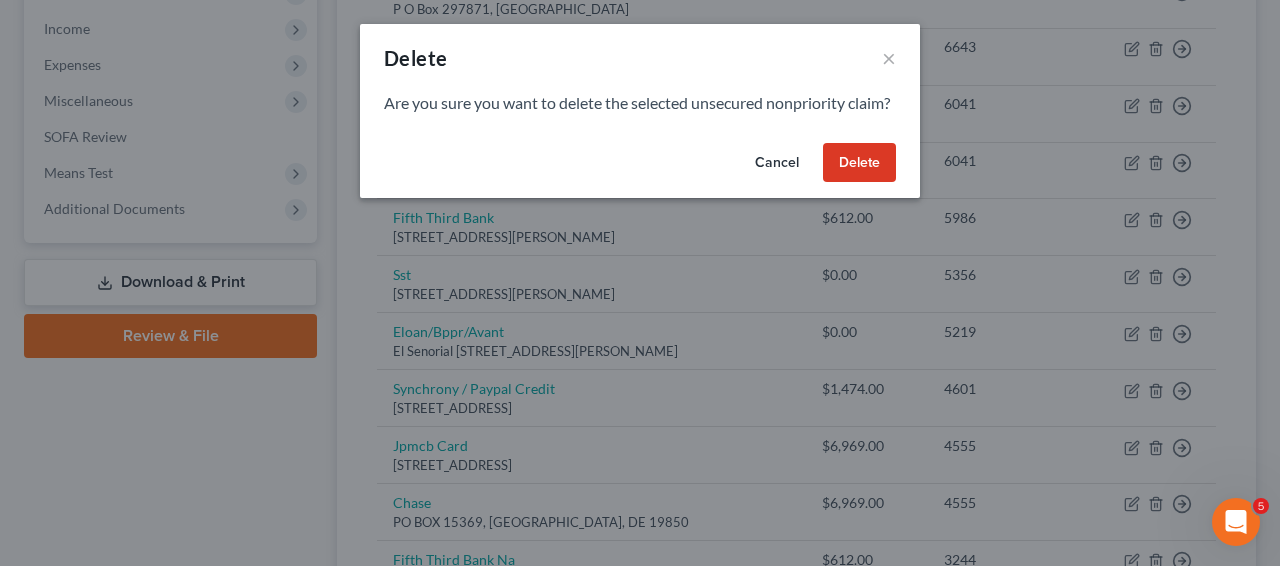 click on "Delete" at bounding box center [859, 163] 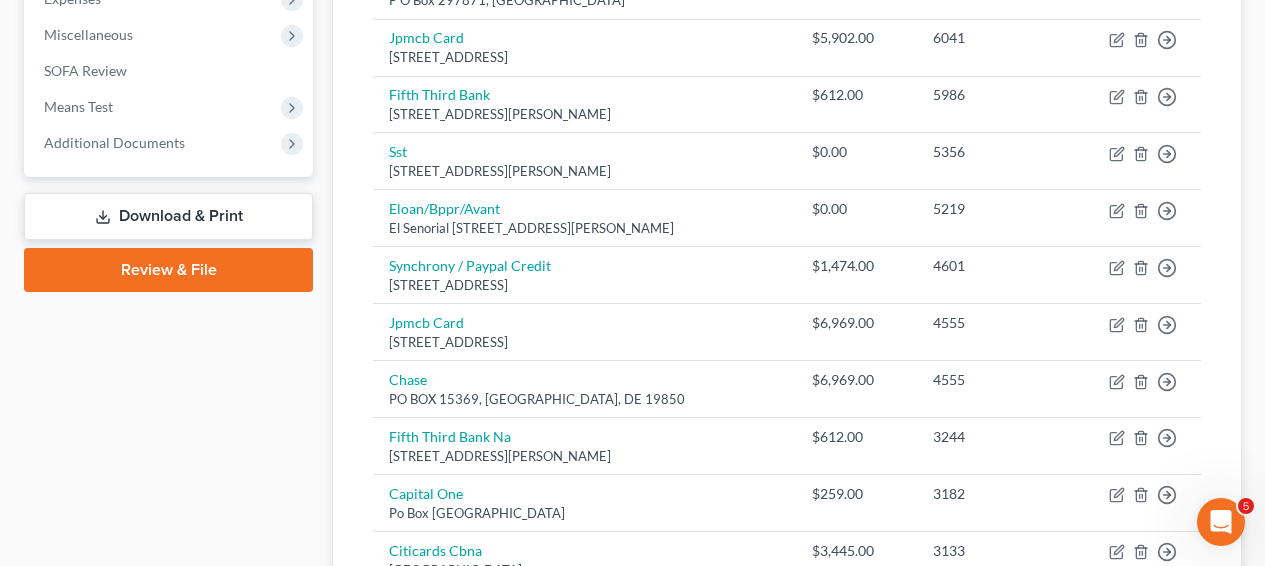 scroll, scrollTop: 734, scrollLeft: 0, axis: vertical 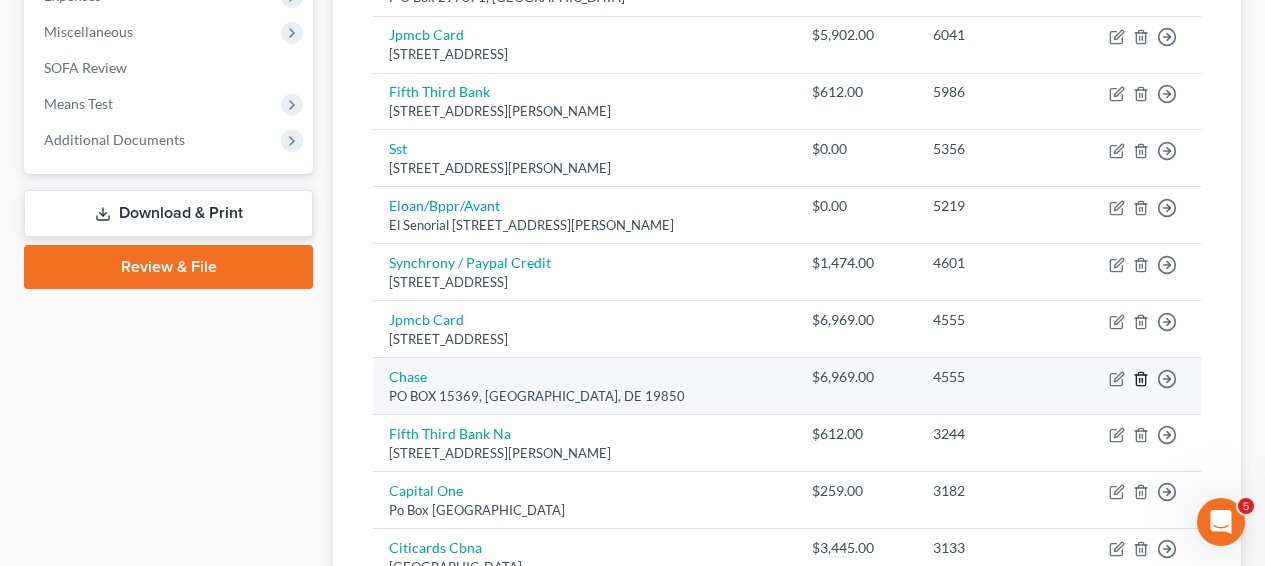 click 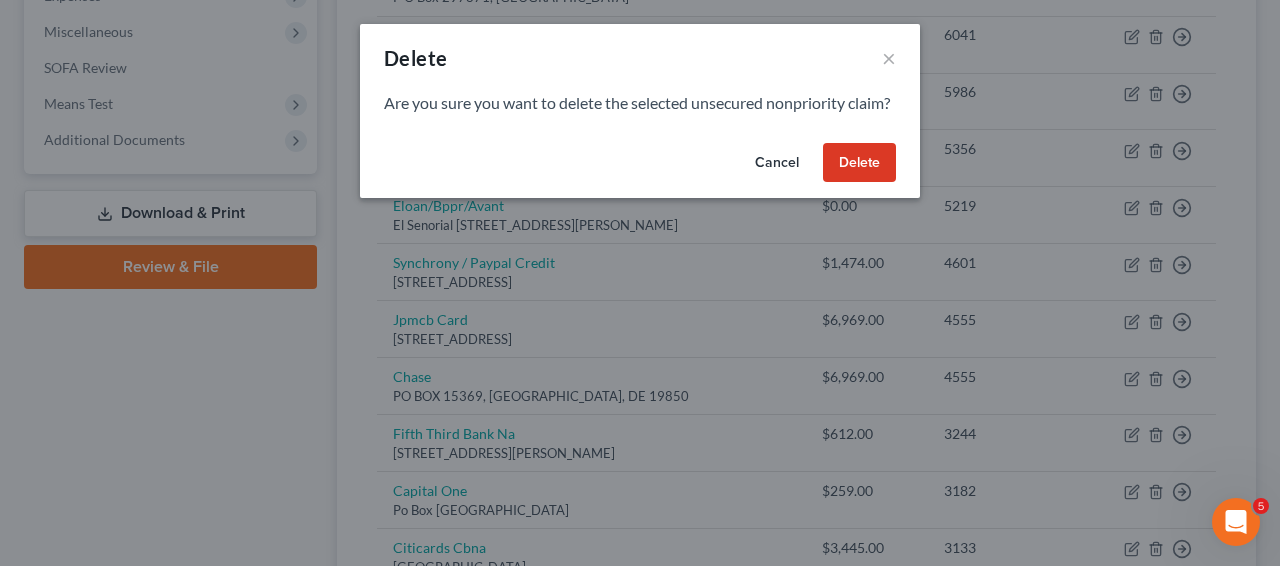 click on "Delete" at bounding box center (859, 163) 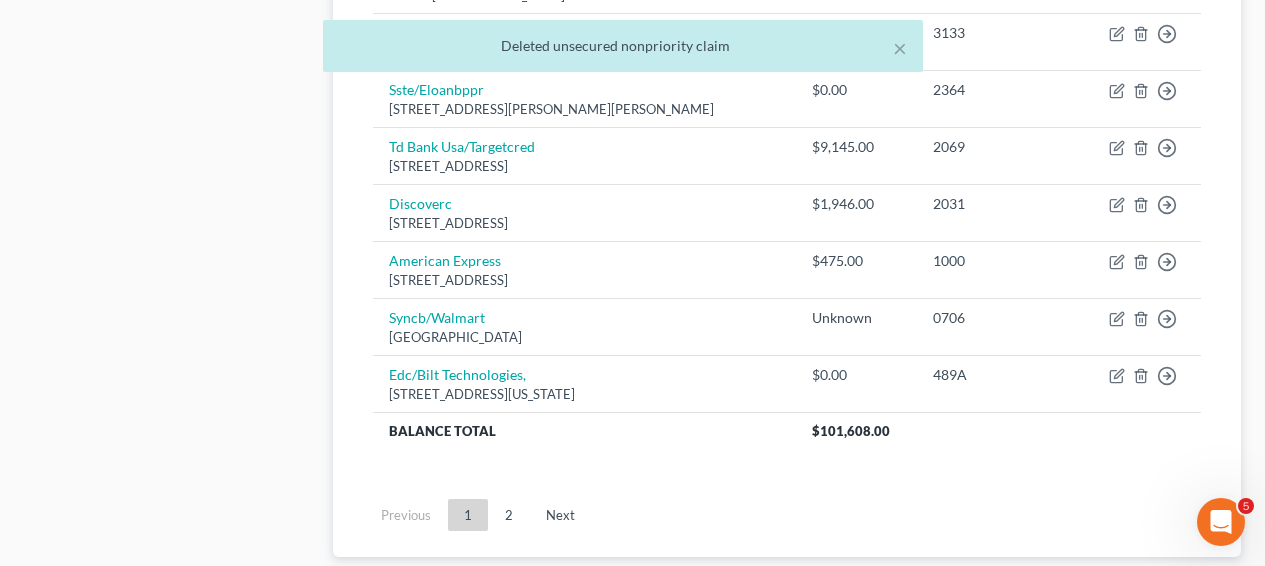 scroll, scrollTop: 1210, scrollLeft: 0, axis: vertical 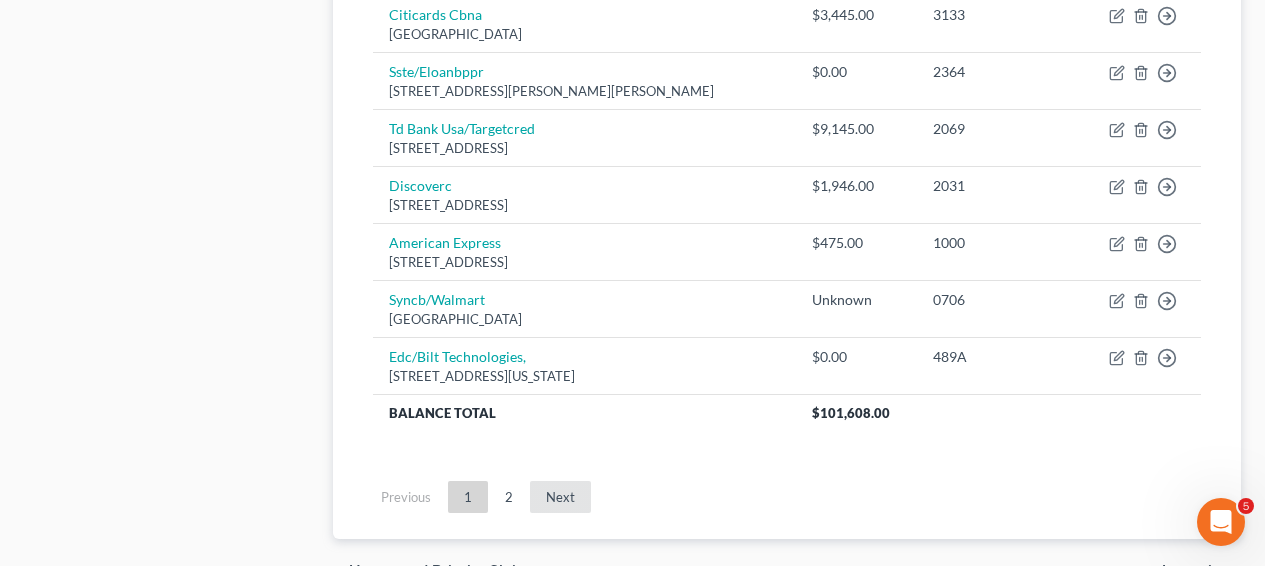 click on "Next" at bounding box center [560, 497] 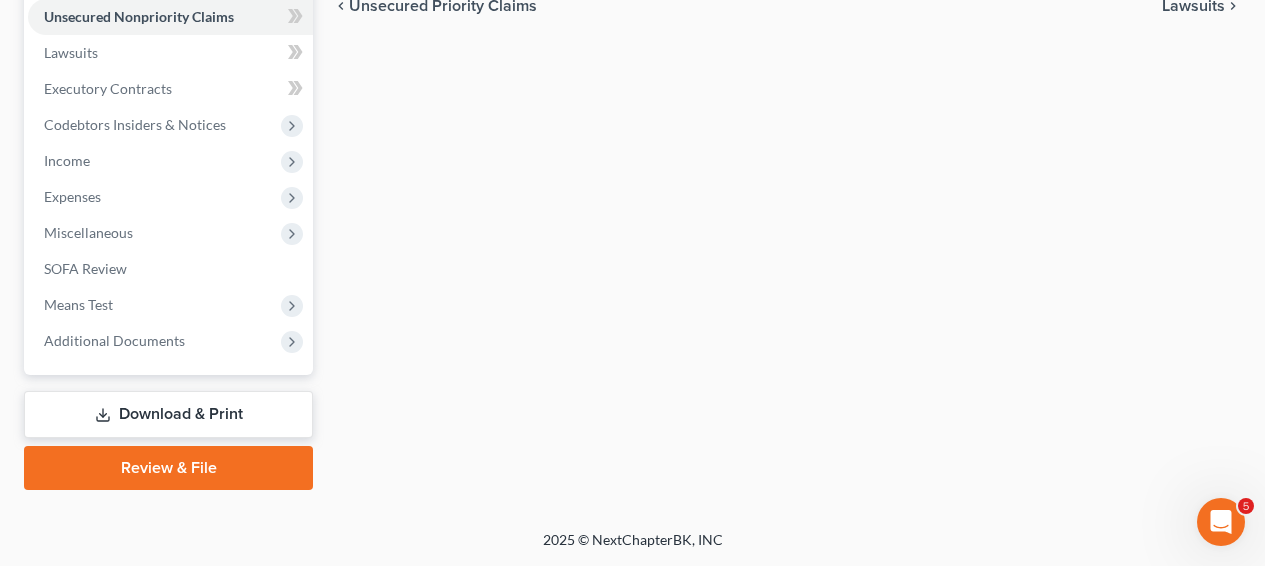scroll, scrollTop: 531, scrollLeft: 0, axis: vertical 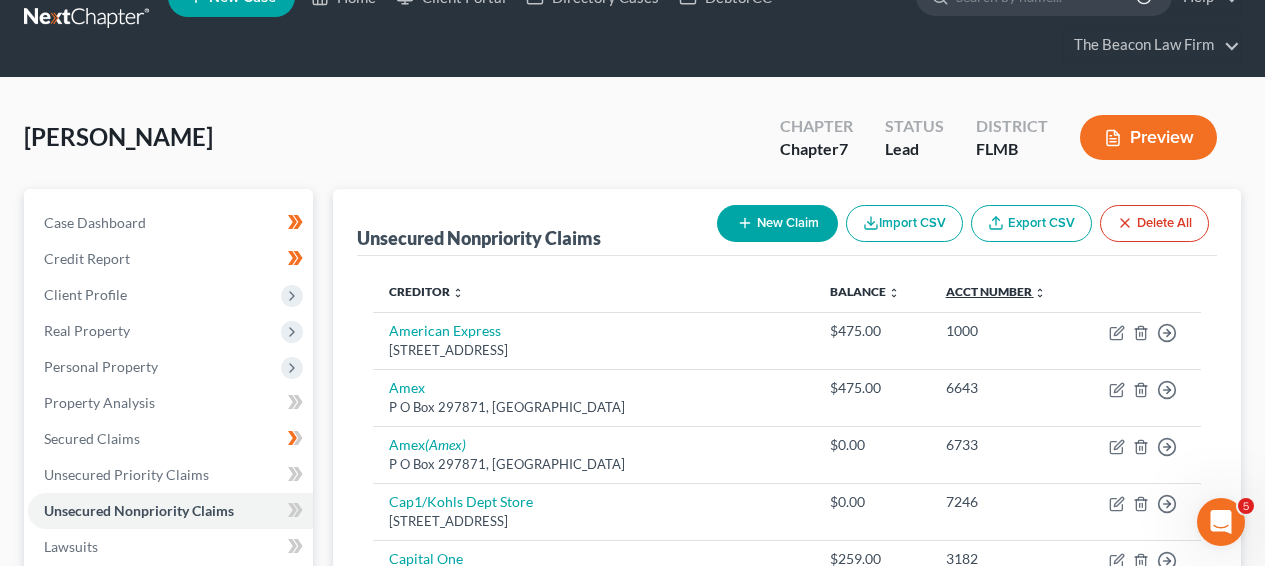 click on "Acct Number  expand_more   expand_less   unfold_more" at bounding box center (996, 291) 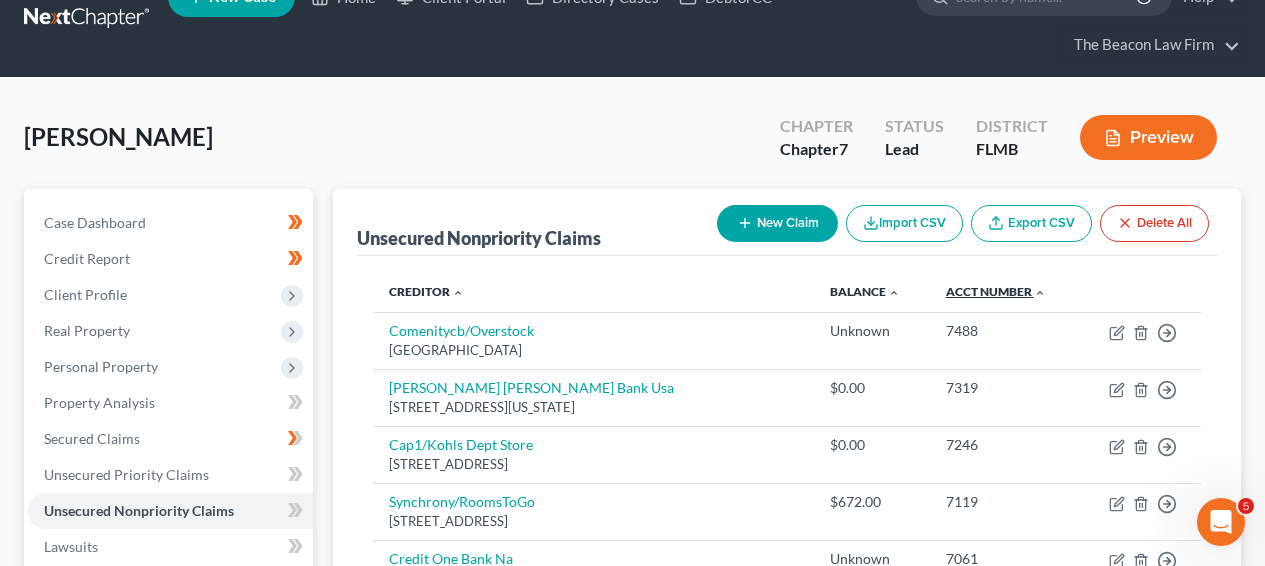 click on "Acct Number  expand_more   expand_less   unfold_more" at bounding box center (996, 291) 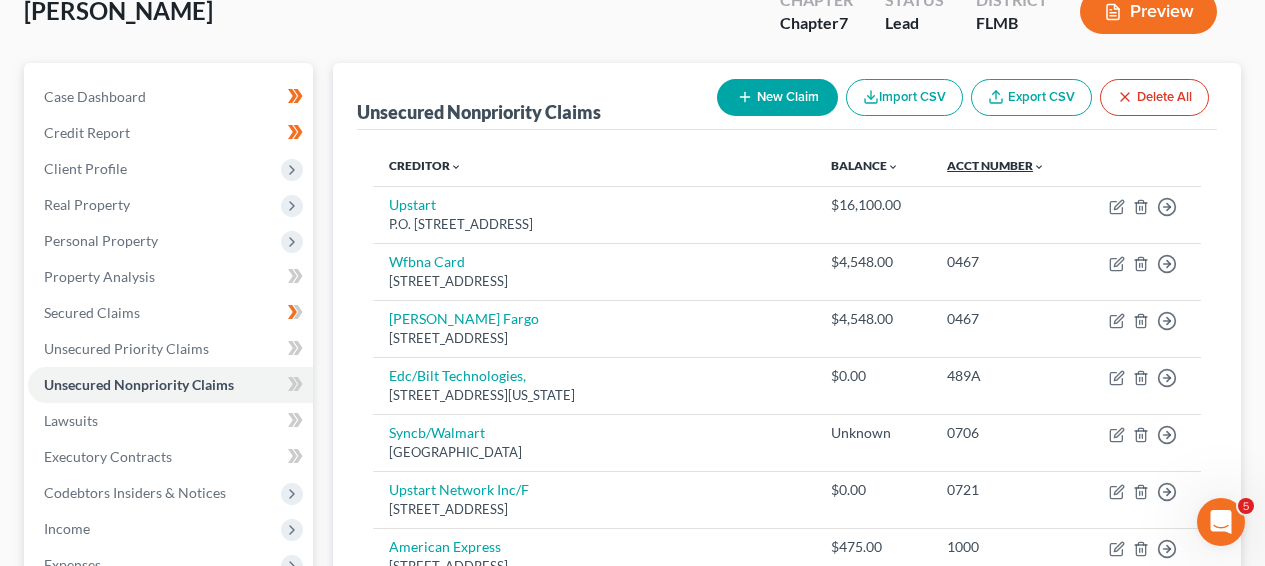 scroll, scrollTop: 181, scrollLeft: 0, axis: vertical 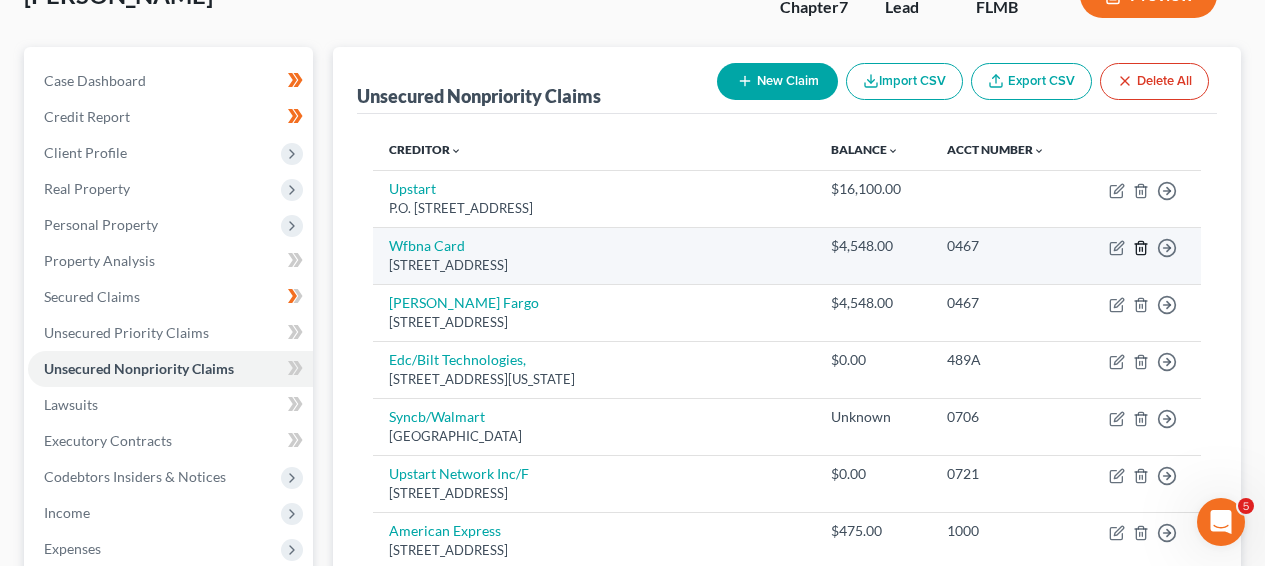 click 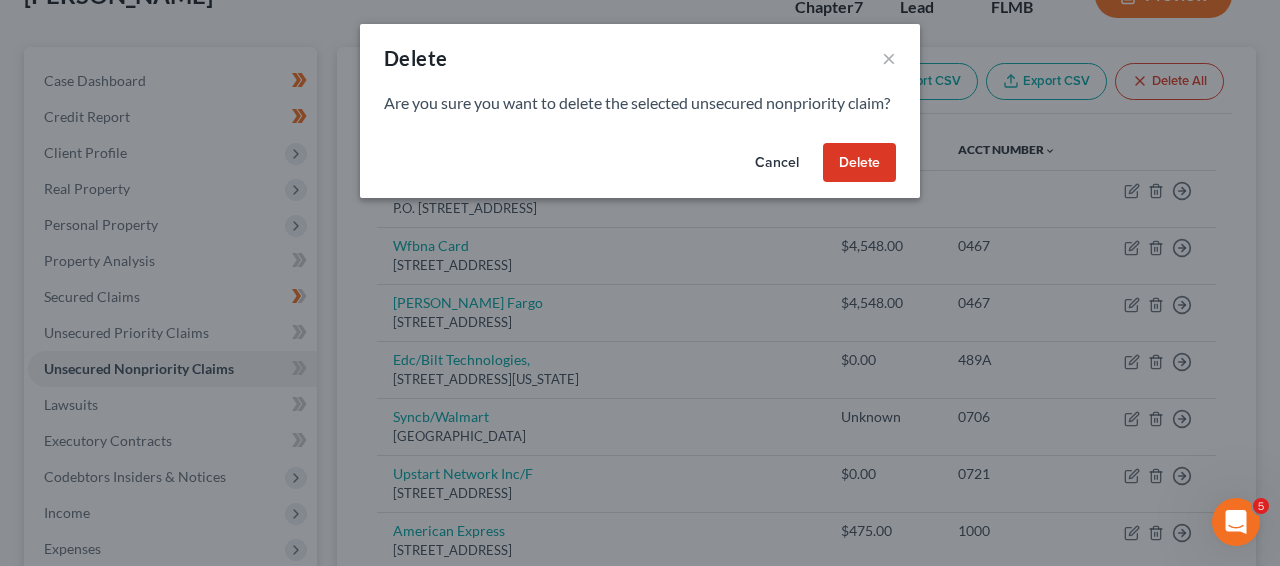 click on "Delete" at bounding box center [859, 163] 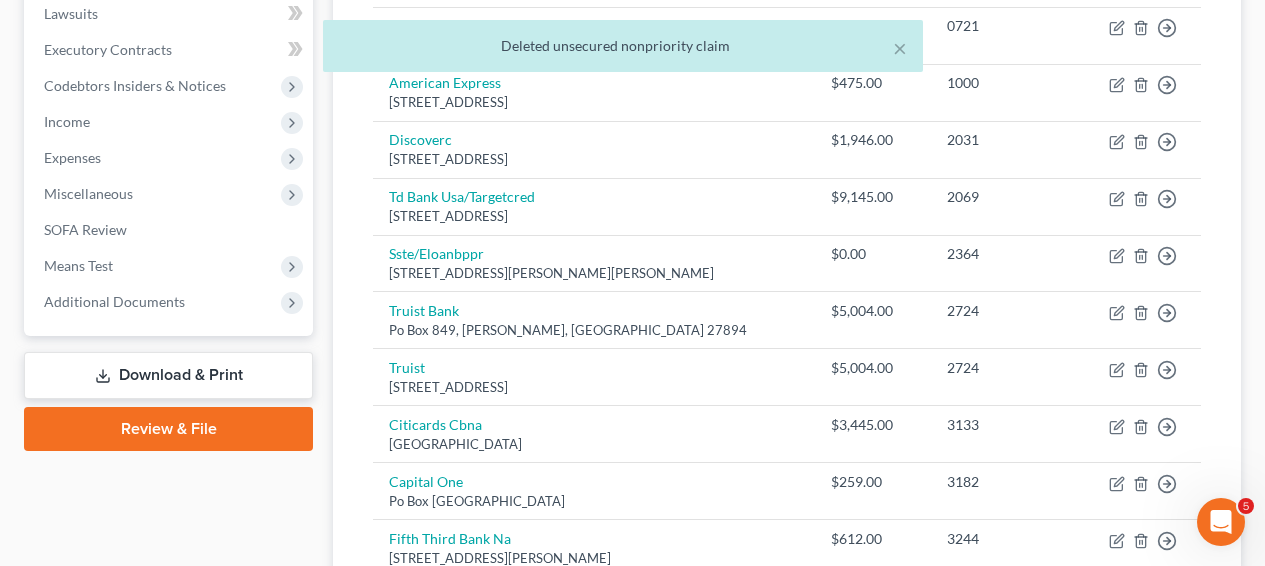 scroll, scrollTop: 578, scrollLeft: 0, axis: vertical 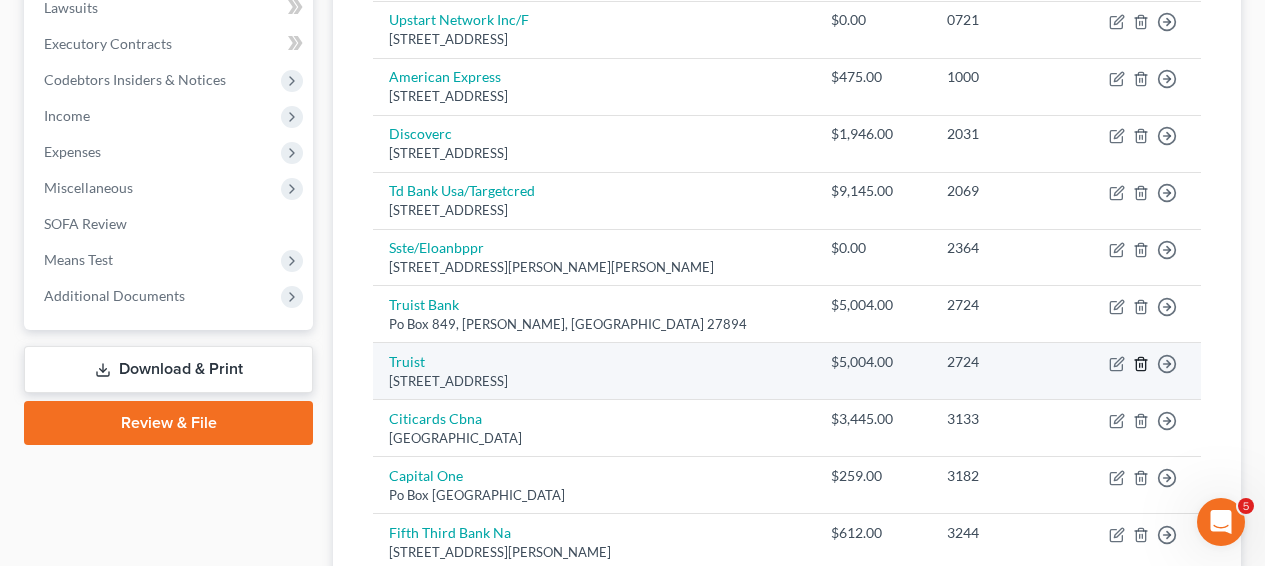 click 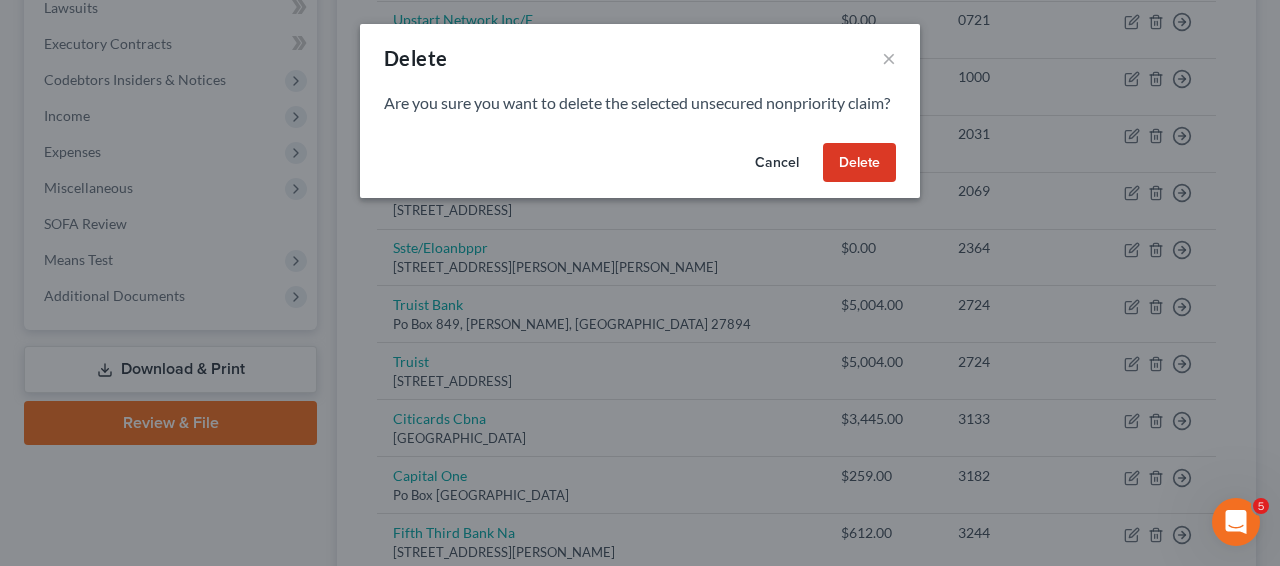 click on "Delete" at bounding box center [859, 163] 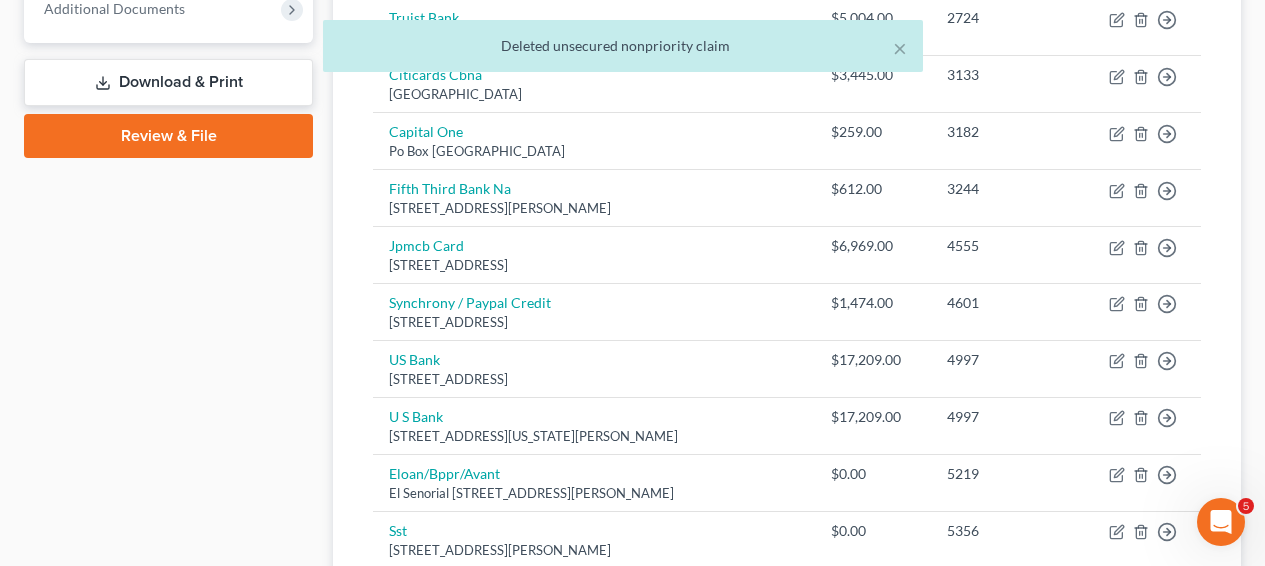 scroll, scrollTop: 869, scrollLeft: 0, axis: vertical 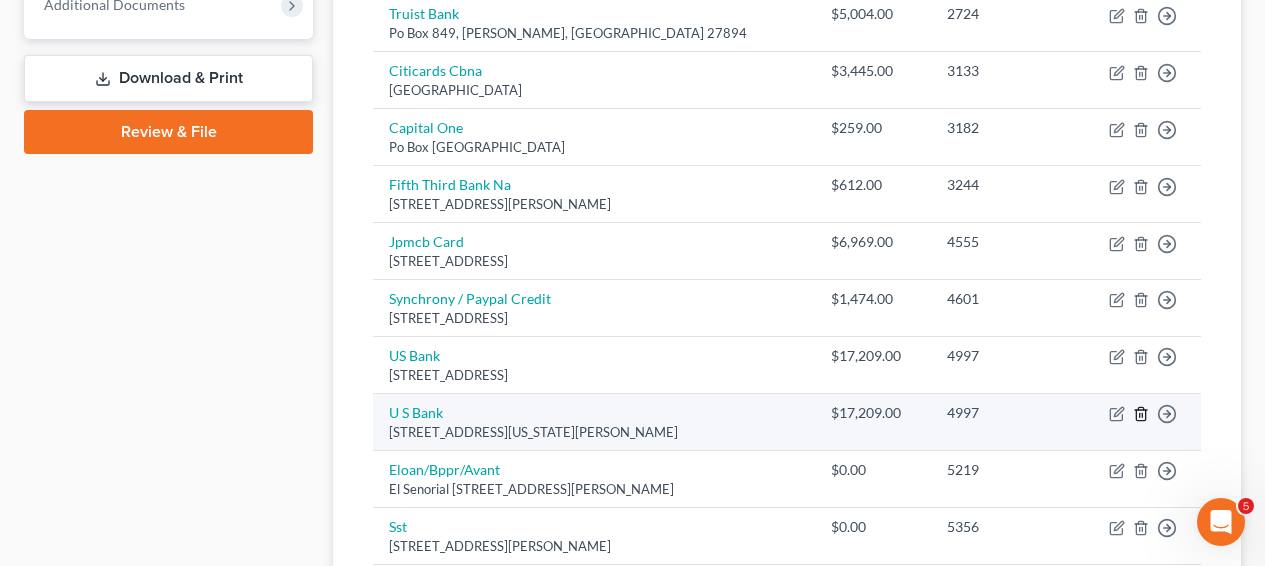 click 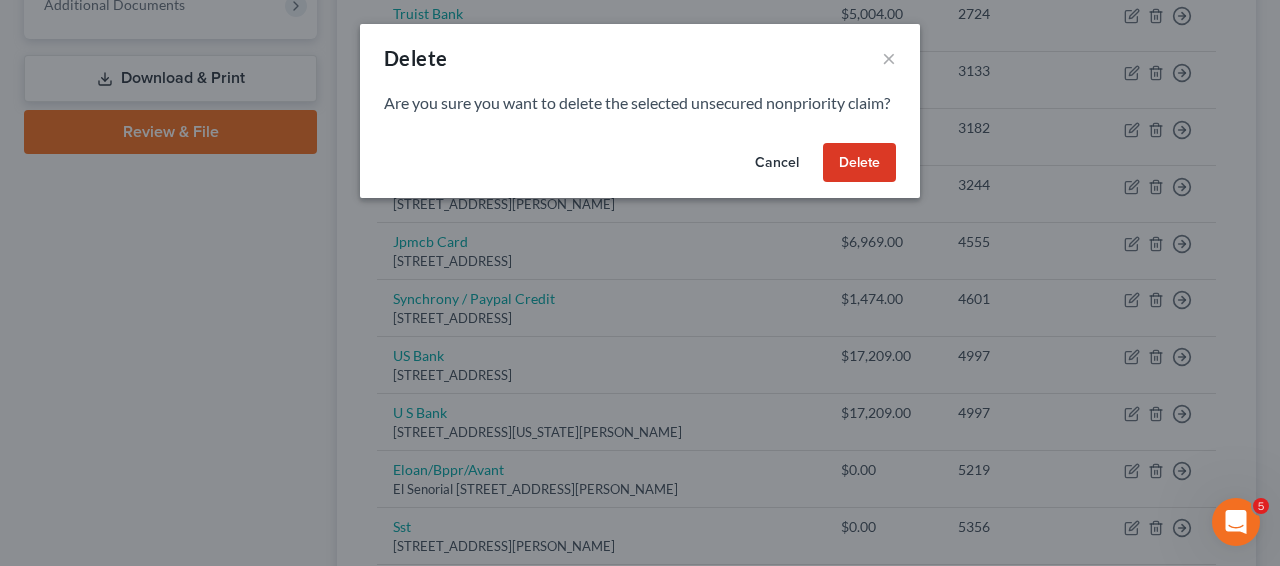 click on "Delete" at bounding box center (859, 163) 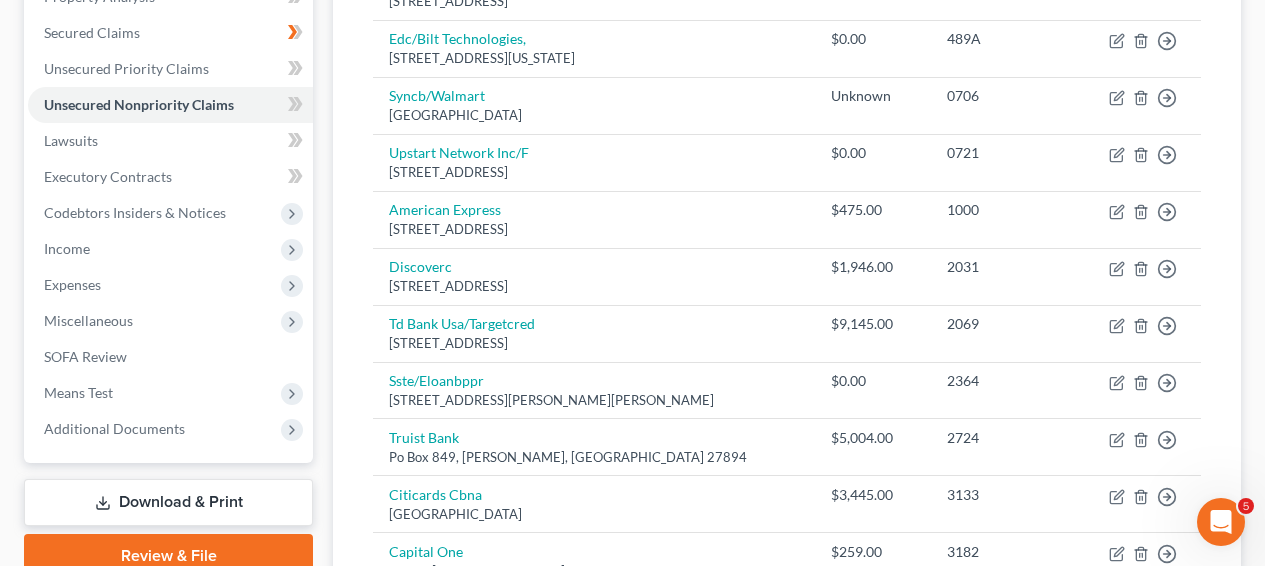 scroll, scrollTop: 431, scrollLeft: 0, axis: vertical 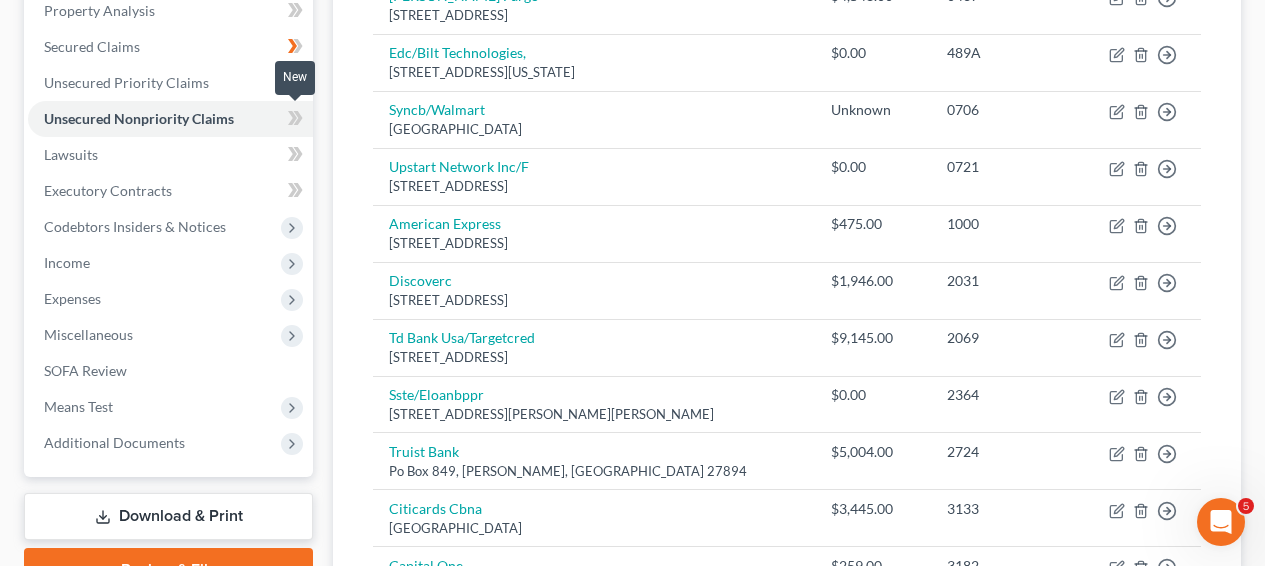 click 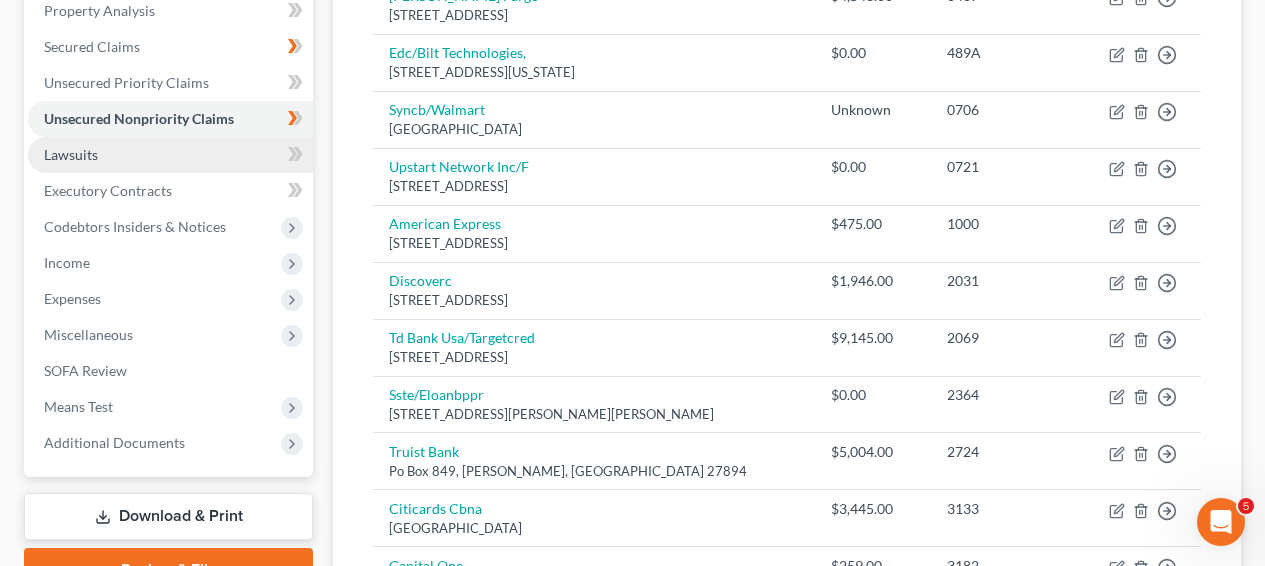 click on "Lawsuits" at bounding box center [170, 155] 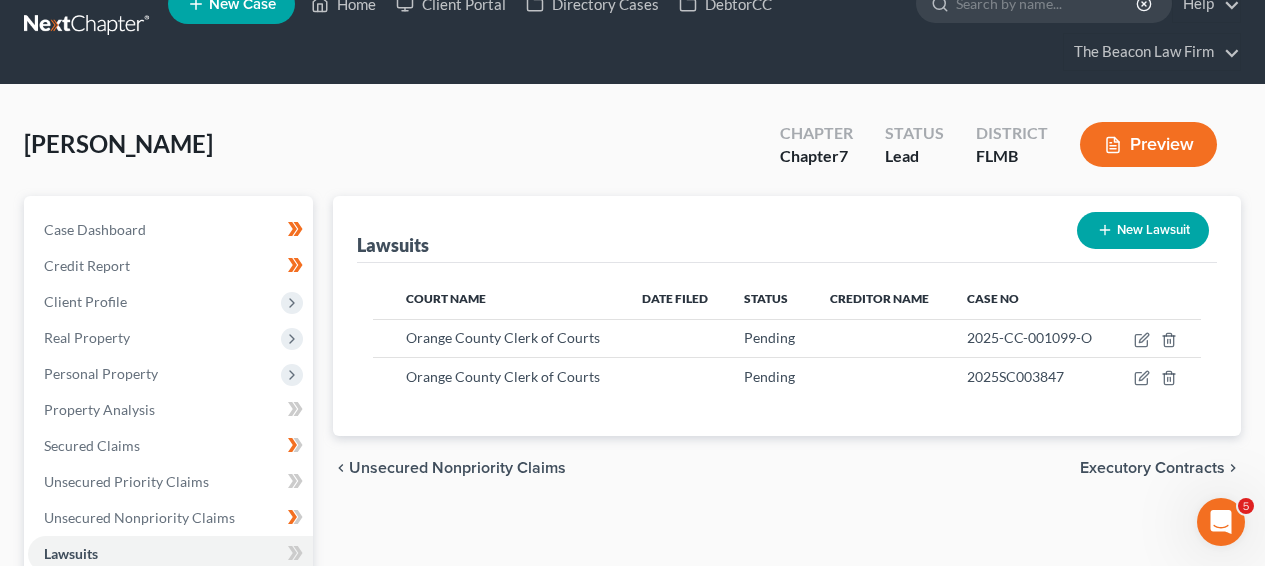 scroll, scrollTop: 0, scrollLeft: 0, axis: both 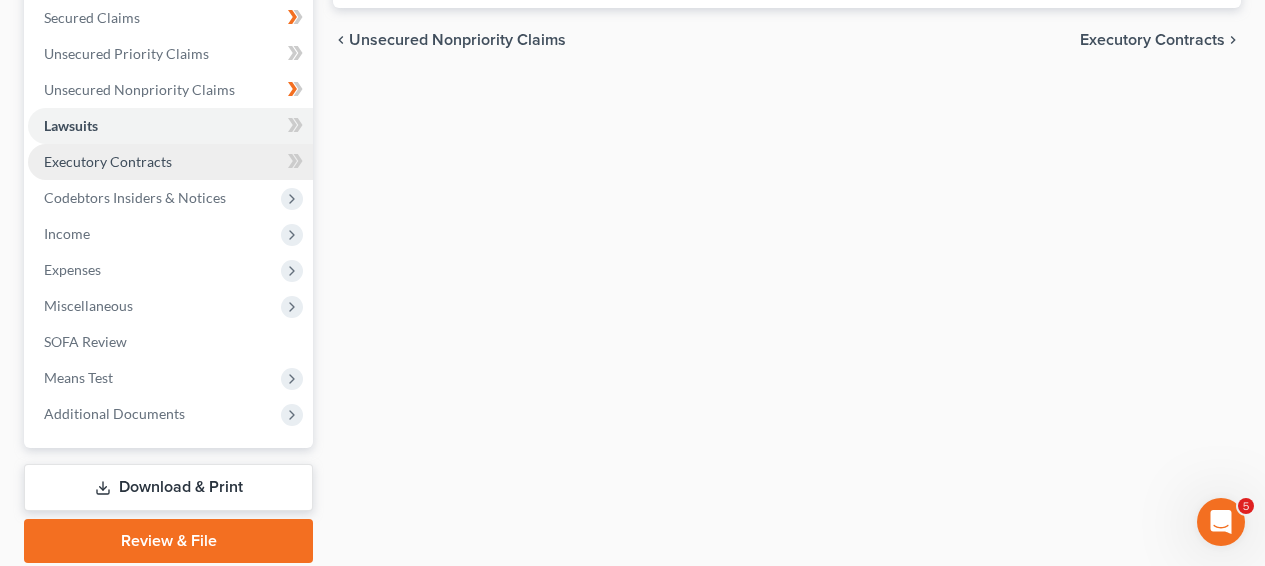 click on "Executory Contracts" at bounding box center (170, 162) 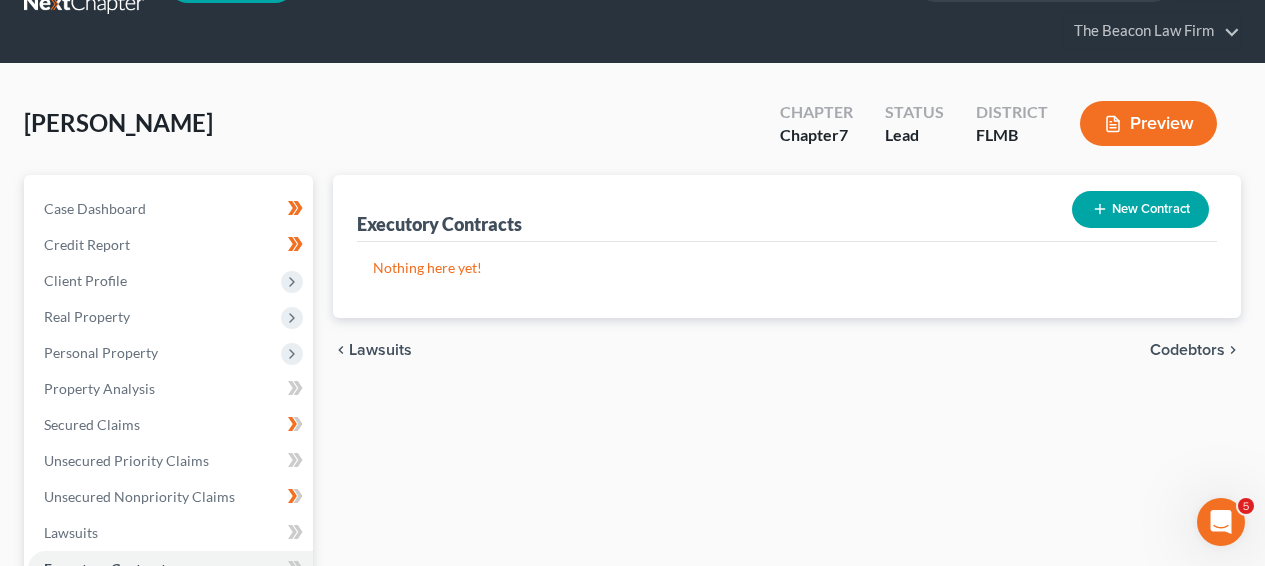 scroll, scrollTop: 0, scrollLeft: 0, axis: both 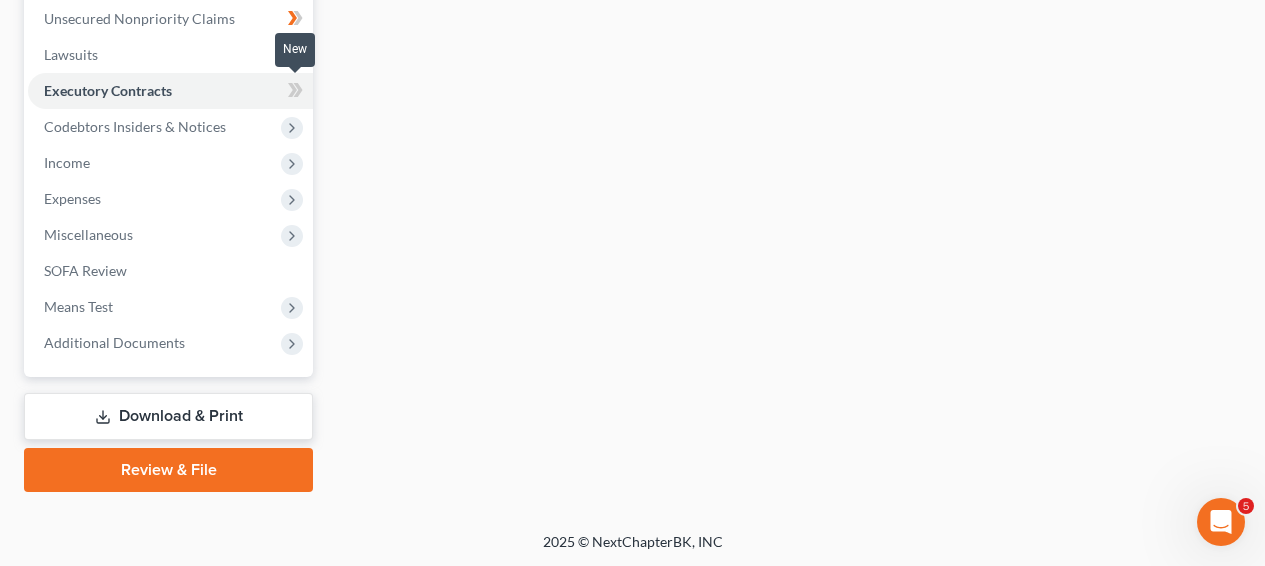 click 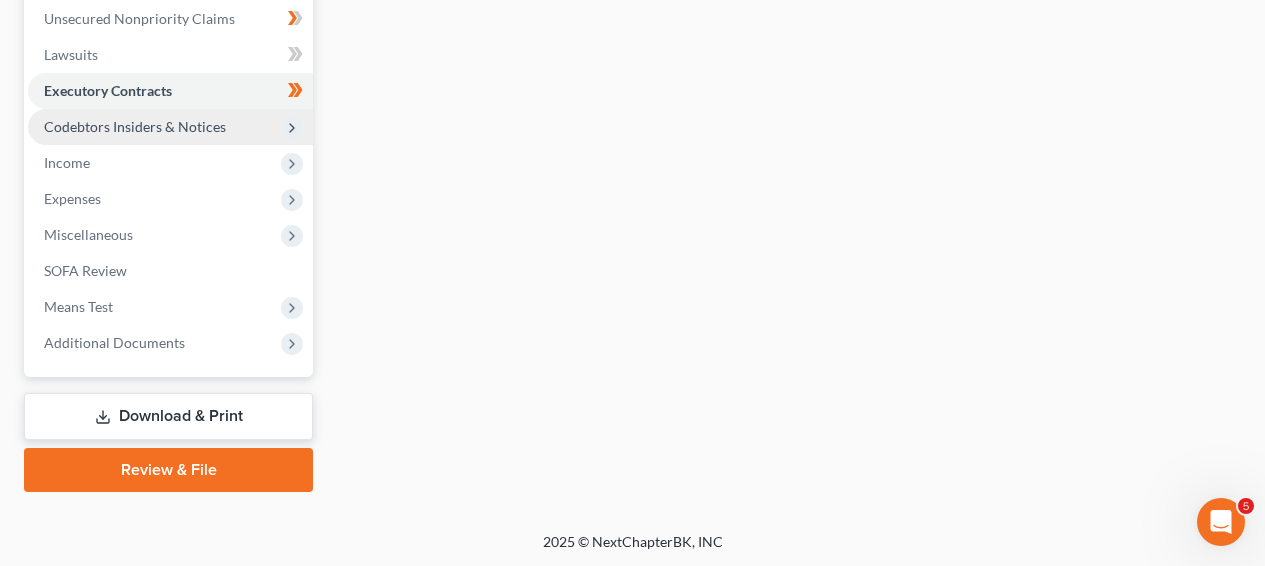 click on "Codebtors Insiders & Notices" at bounding box center (170, 127) 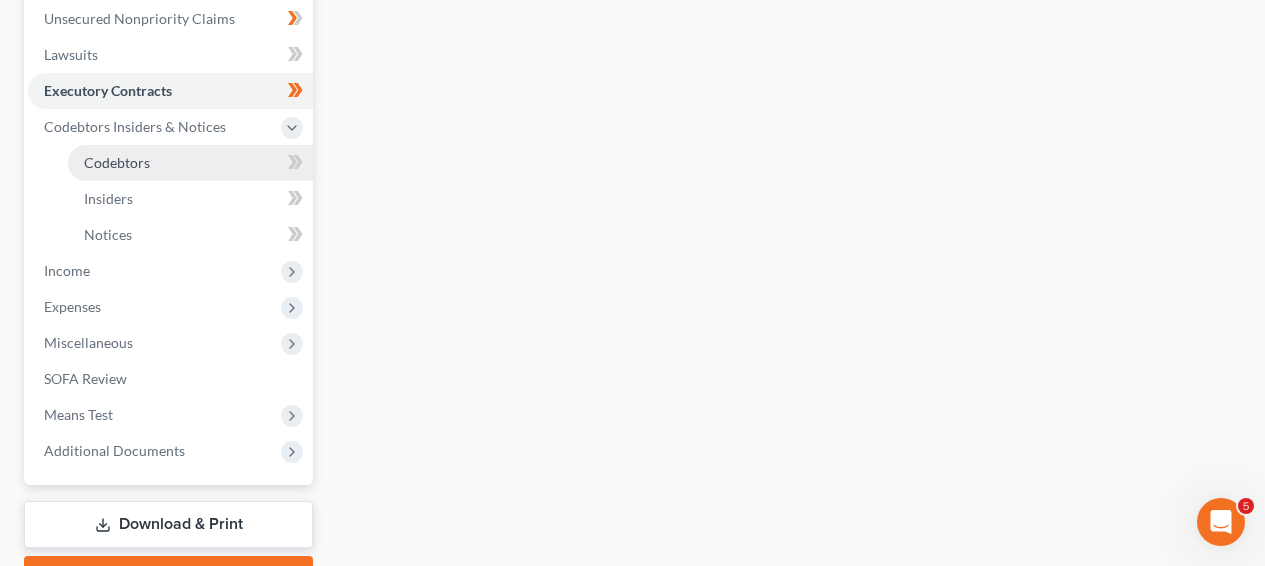 click on "Codebtors" at bounding box center (190, 163) 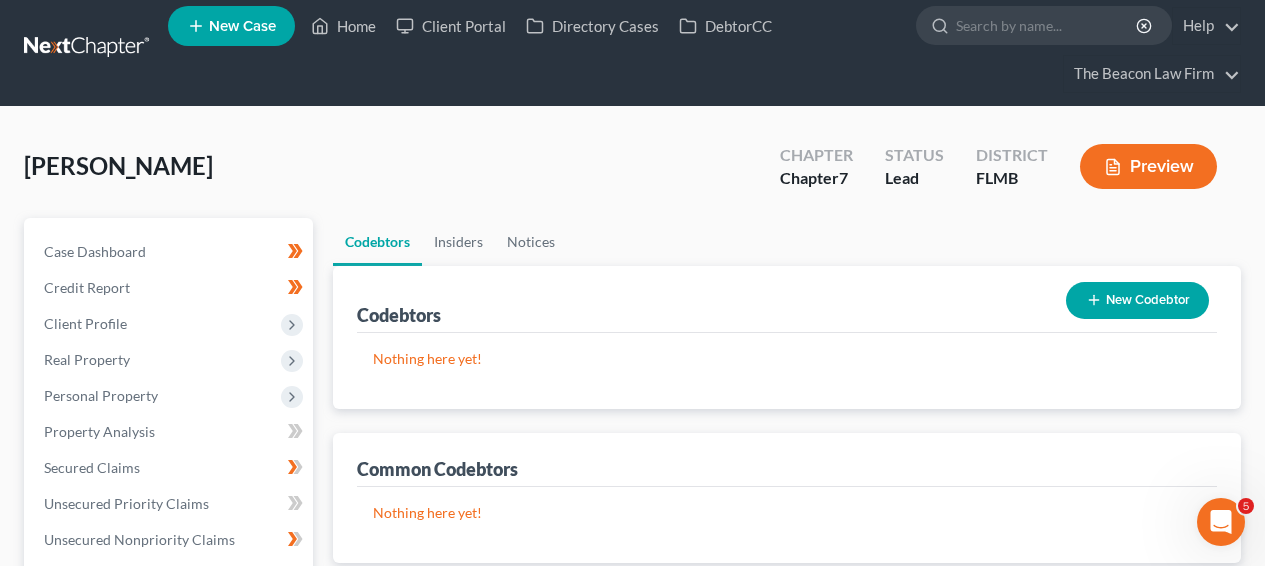 scroll, scrollTop: 0, scrollLeft: 0, axis: both 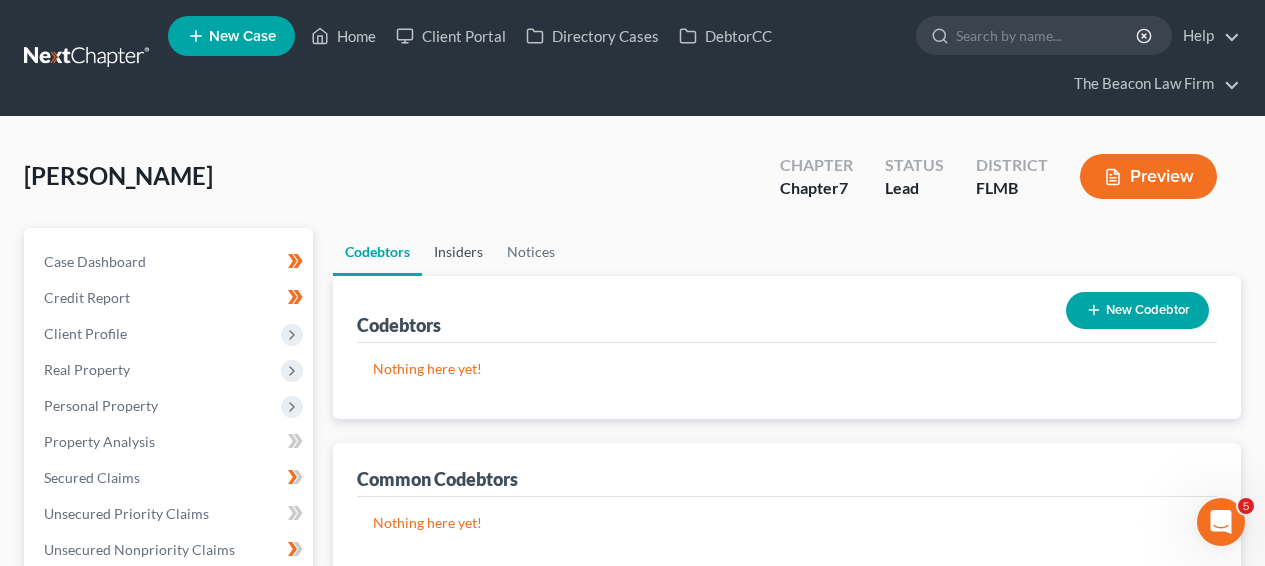 click on "Insiders" at bounding box center [458, 252] 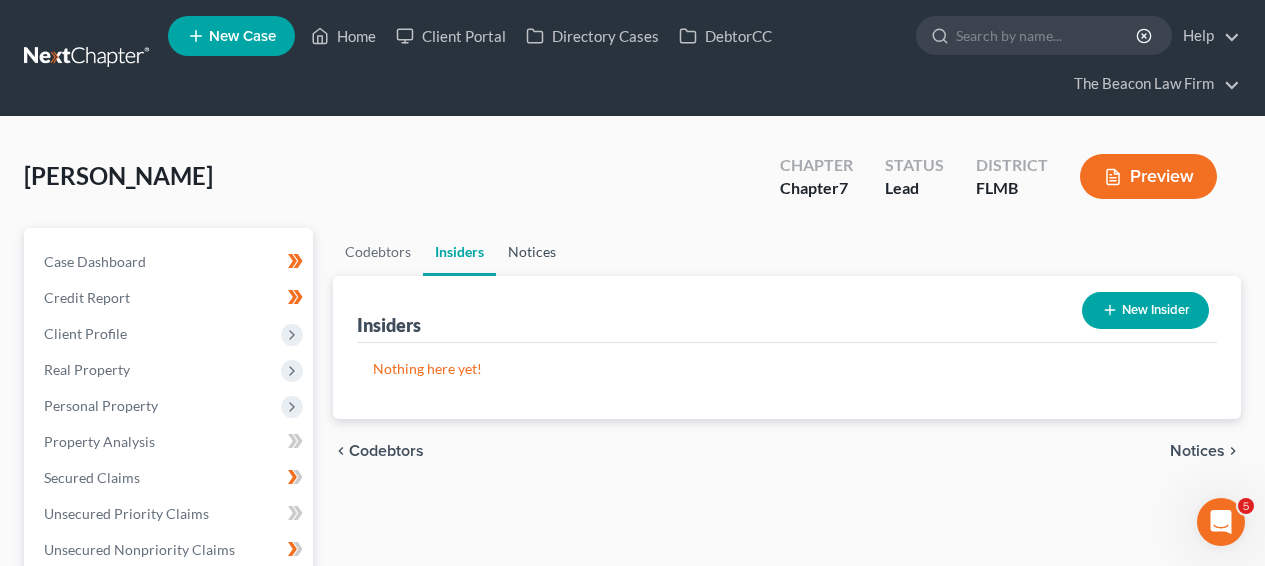 click on "Notices" at bounding box center (532, 252) 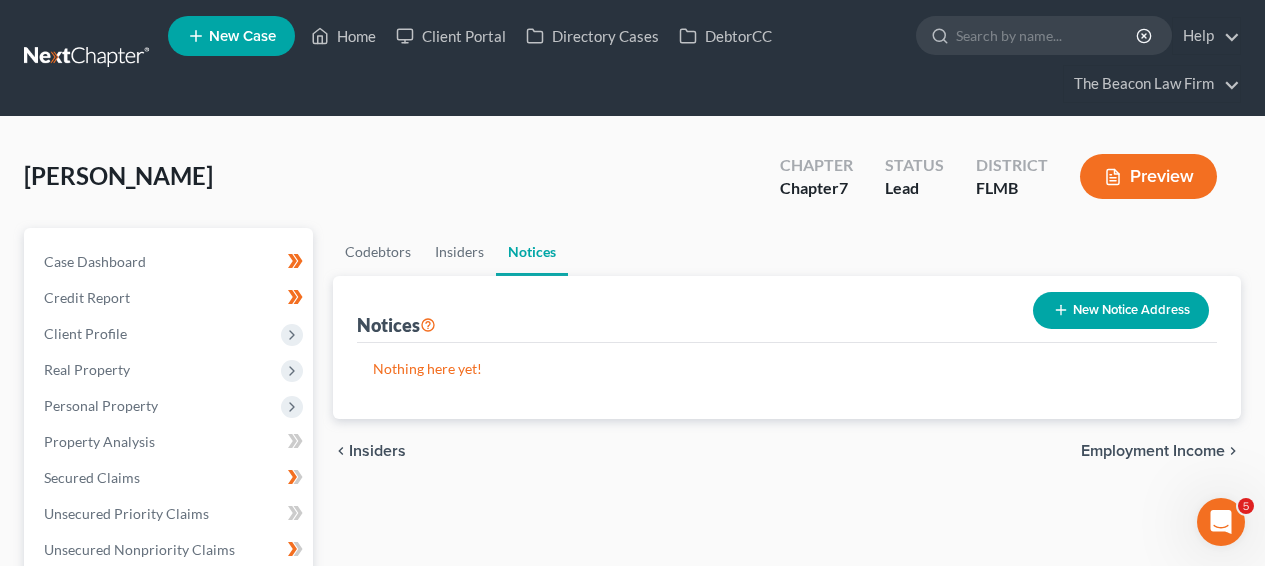 scroll, scrollTop: 546, scrollLeft: 0, axis: vertical 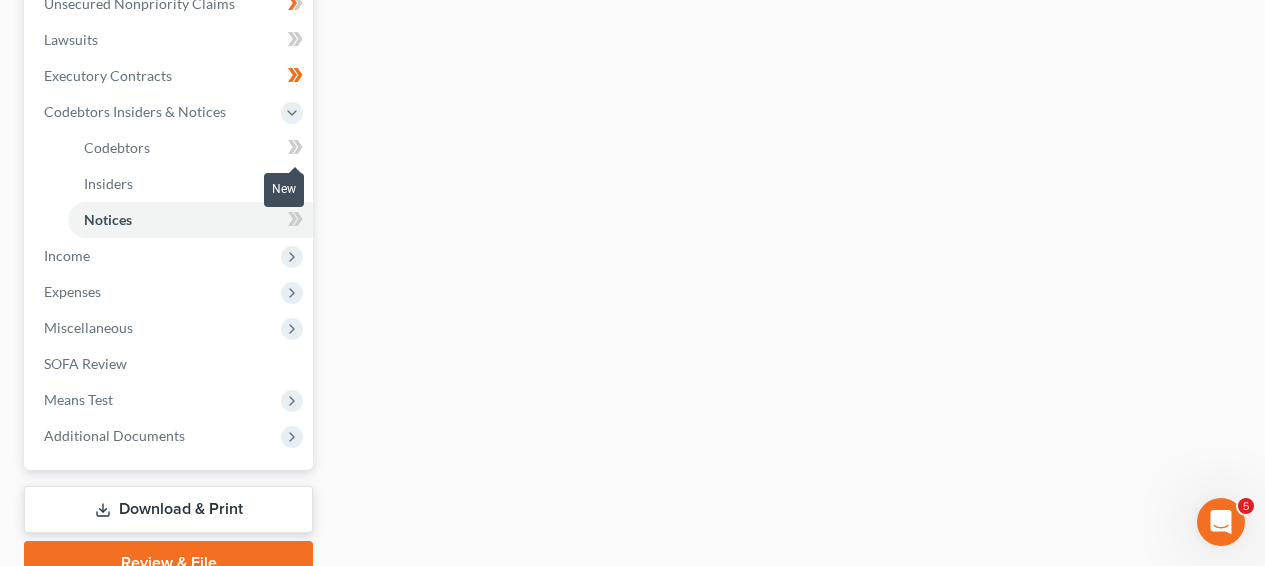 click 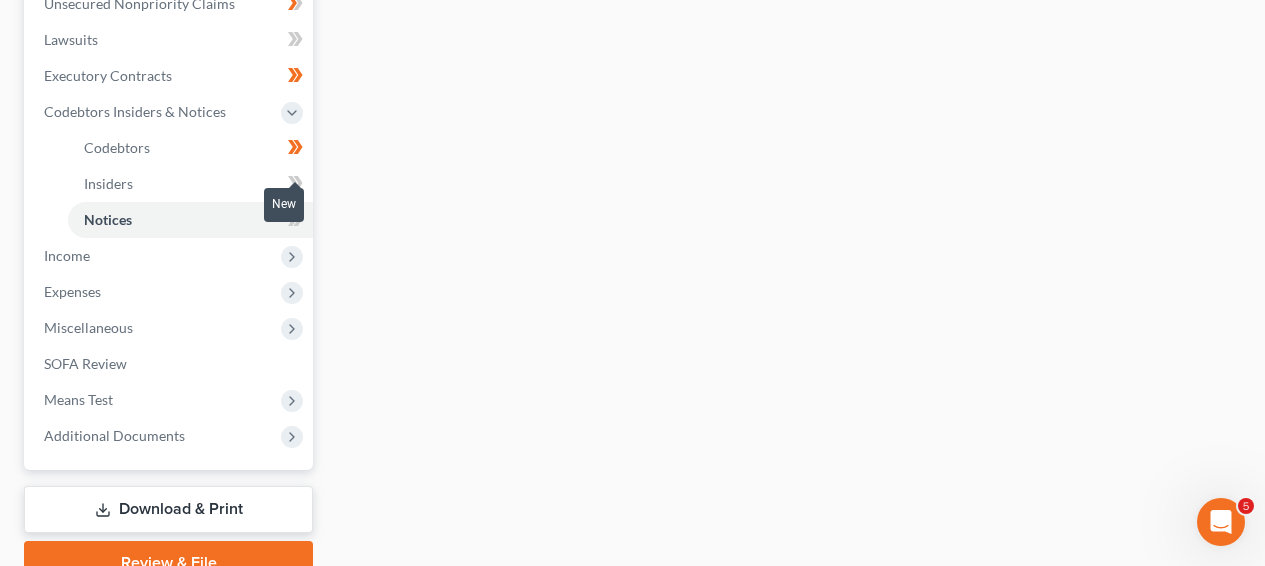 click at bounding box center [295, 186] 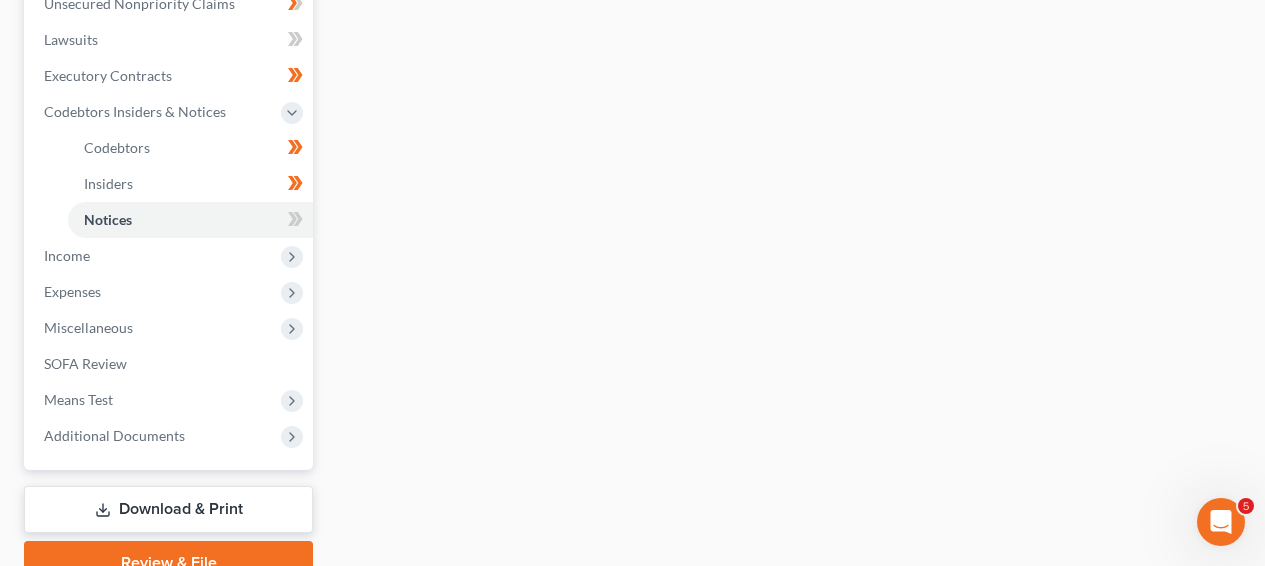 click 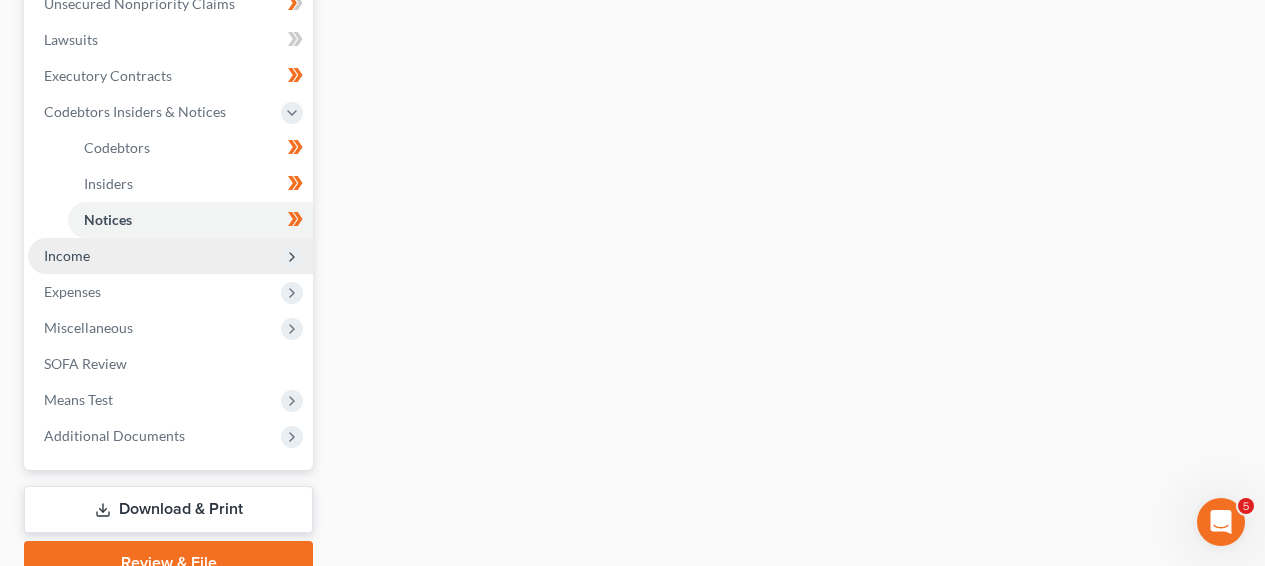 click on "Income" at bounding box center [170, 256] 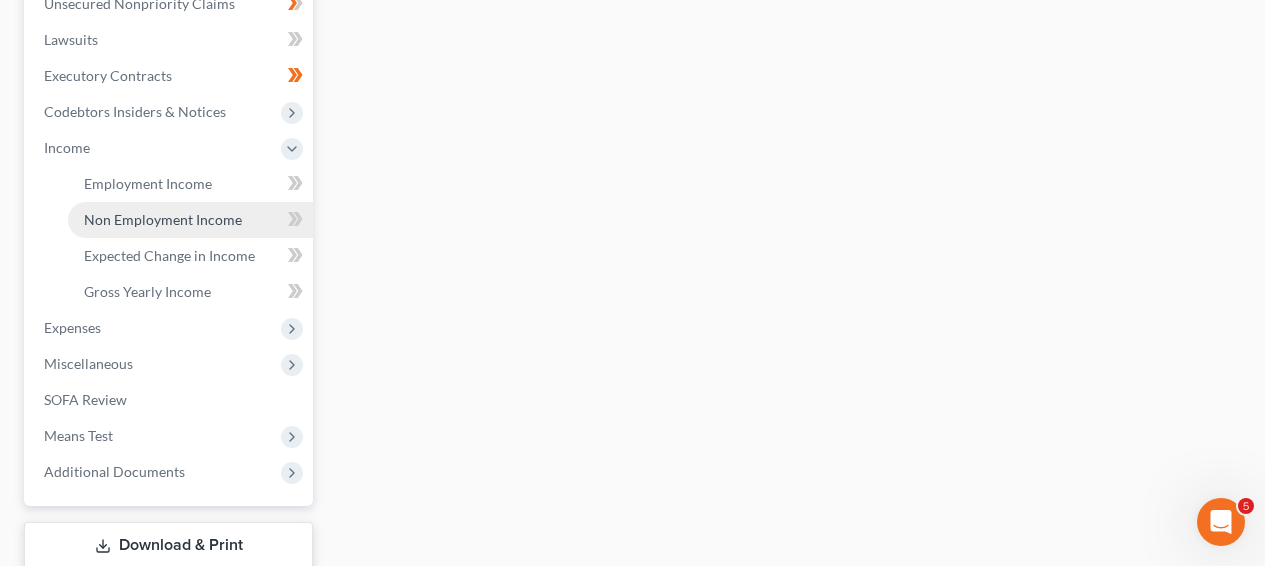 click on "Non Employment Income" at bounding box center [190, 220] 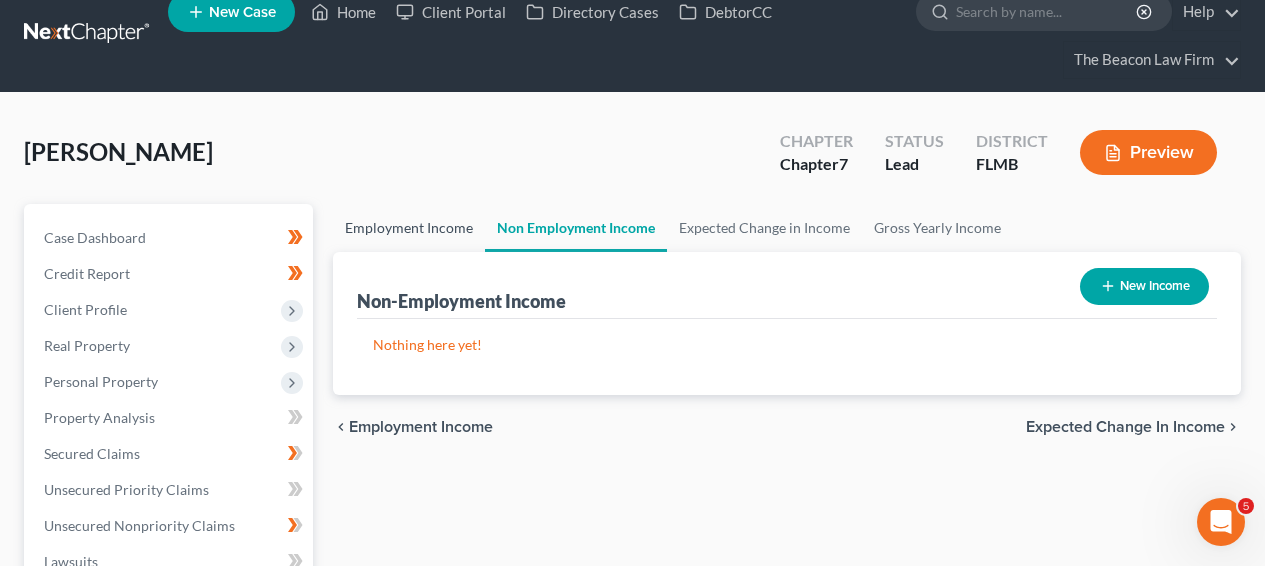 scroll, scrollTop: 0, scrollLeft: 0, axis: both 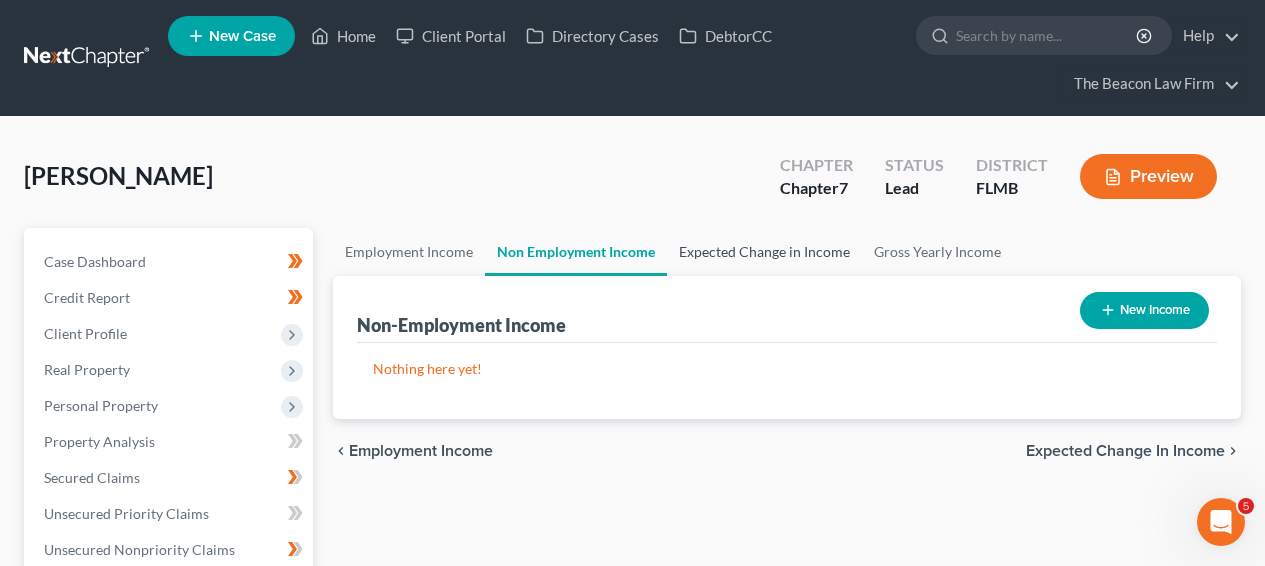 click on "Expected Change in Income" at bounding box center (764, 252) 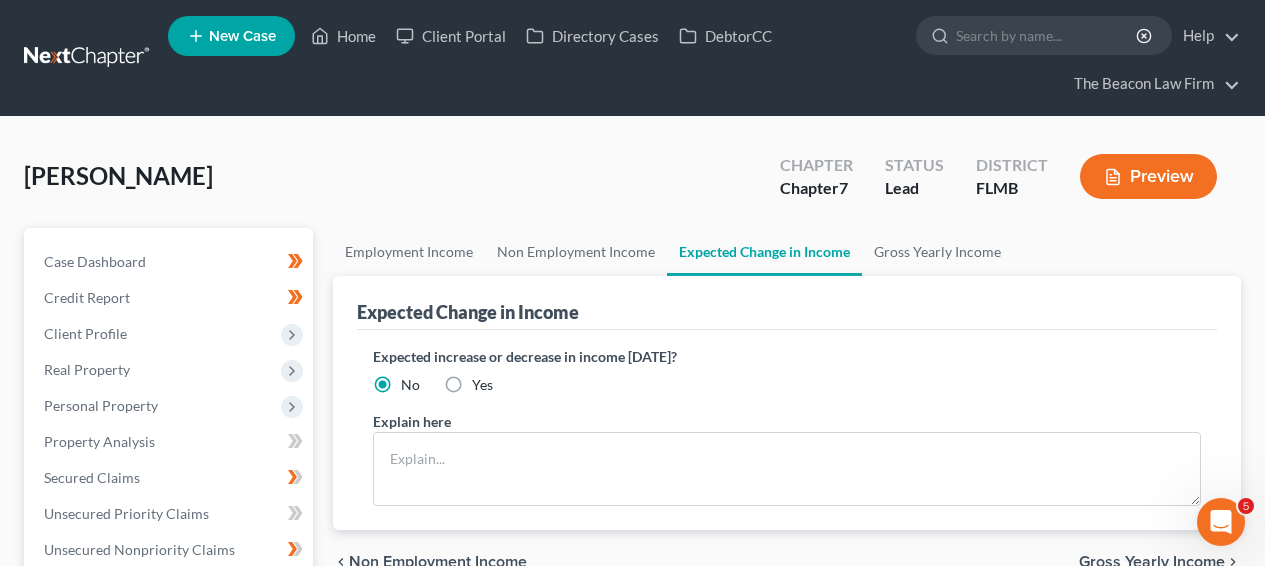 scroll, scrollTop: 546, scrollLeft: 0, axis: vertical 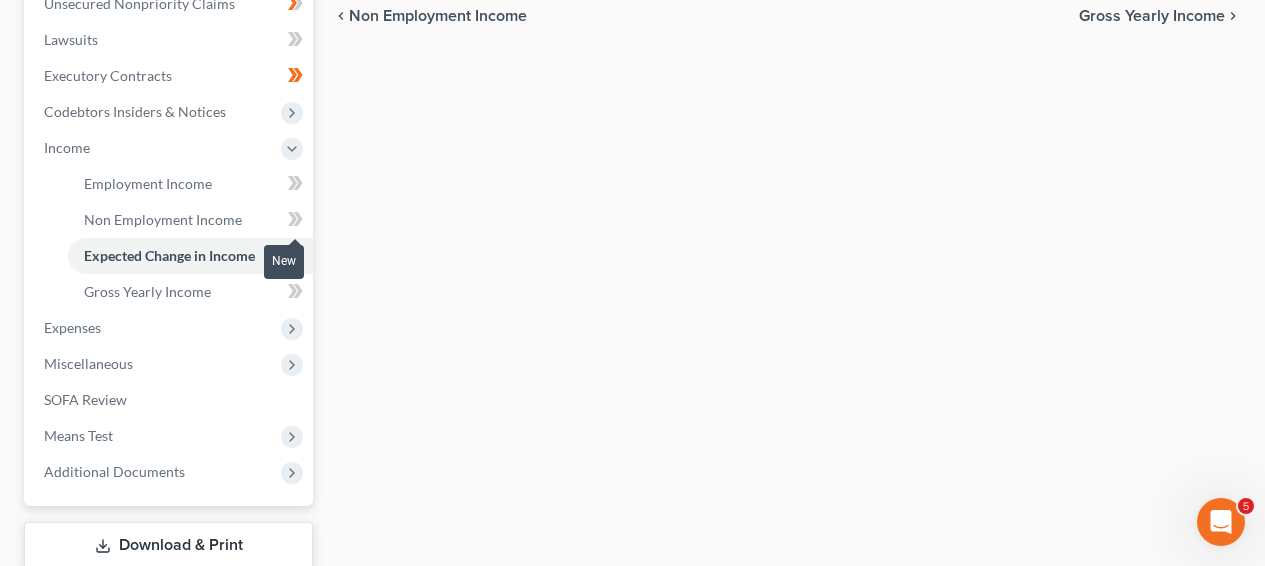 click at bounding box center (295, 222) 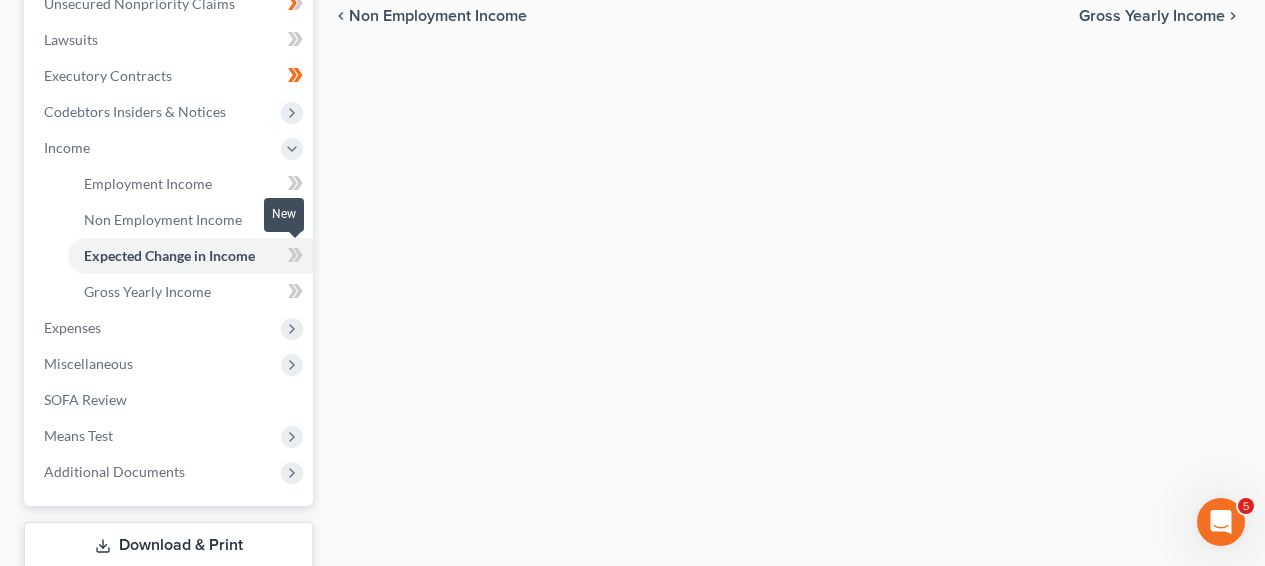 click 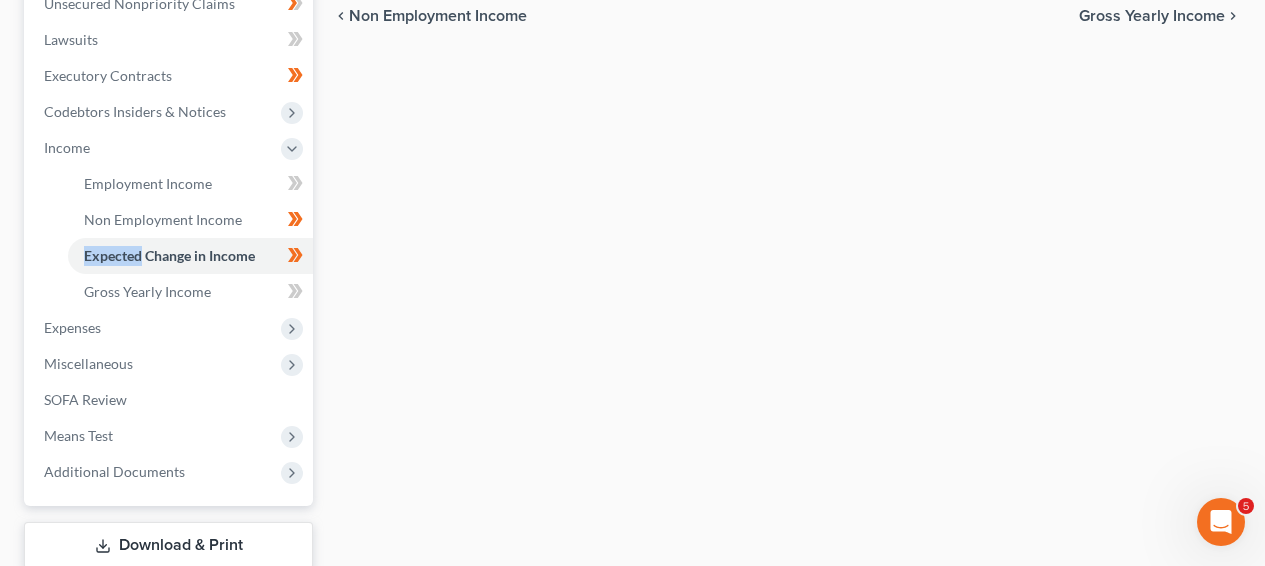 scroll, scrollTop: 0, scrollLeft: 0, axis: both 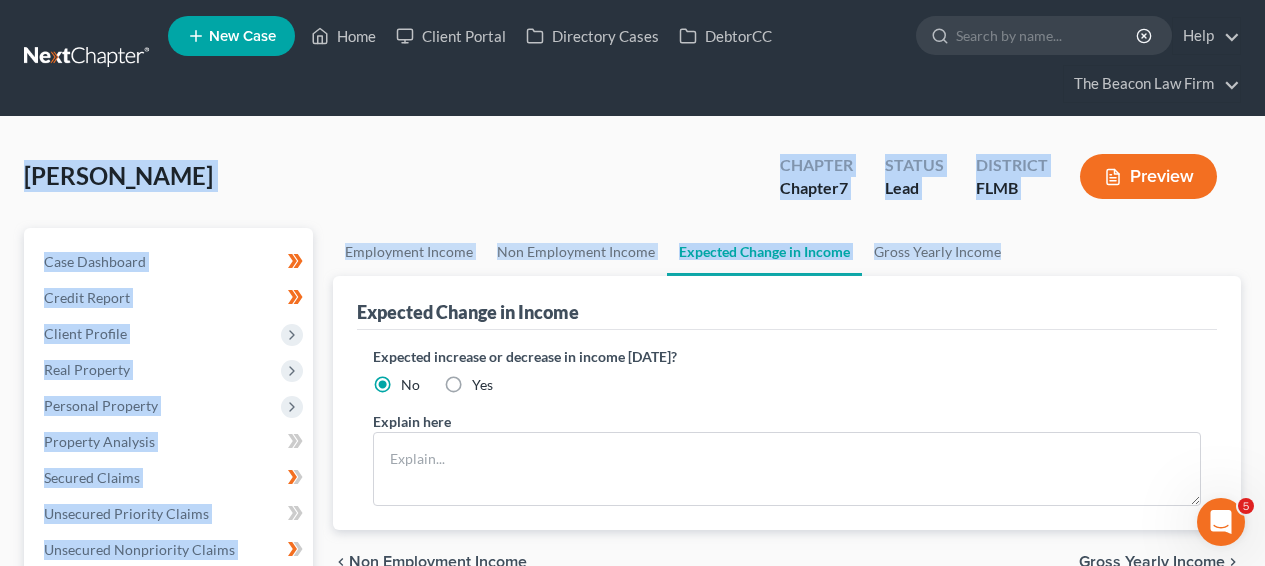 drag, startPoint x: 1261, startPoint y: 128, endPoint x: 1260, endPoint y: 245, distance: 117.00427 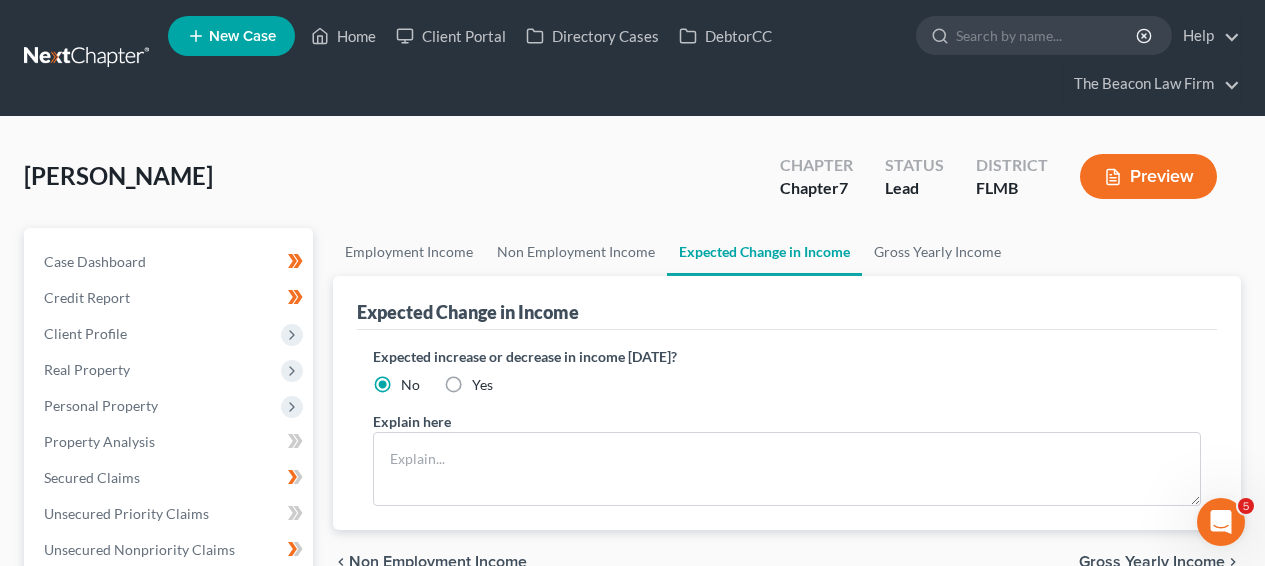 click on "[PERSON_NAME] Upgraded Chapter Chapter  7 Status Lead District FLMB Preview Petition Navigation
Case Dashboard
Payments
Invoices
Payments
Payments
Credit Report
Home" at bounding box center [632, 662] 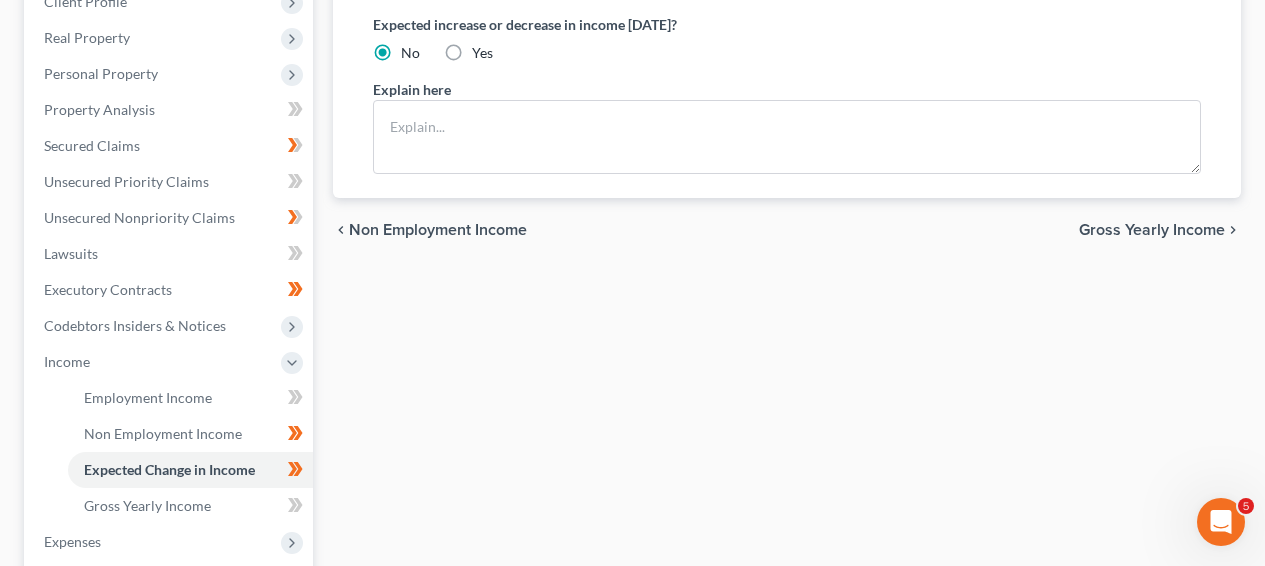 scroll, scrollTop: 333, scrollLeft: 0, axis: vertical 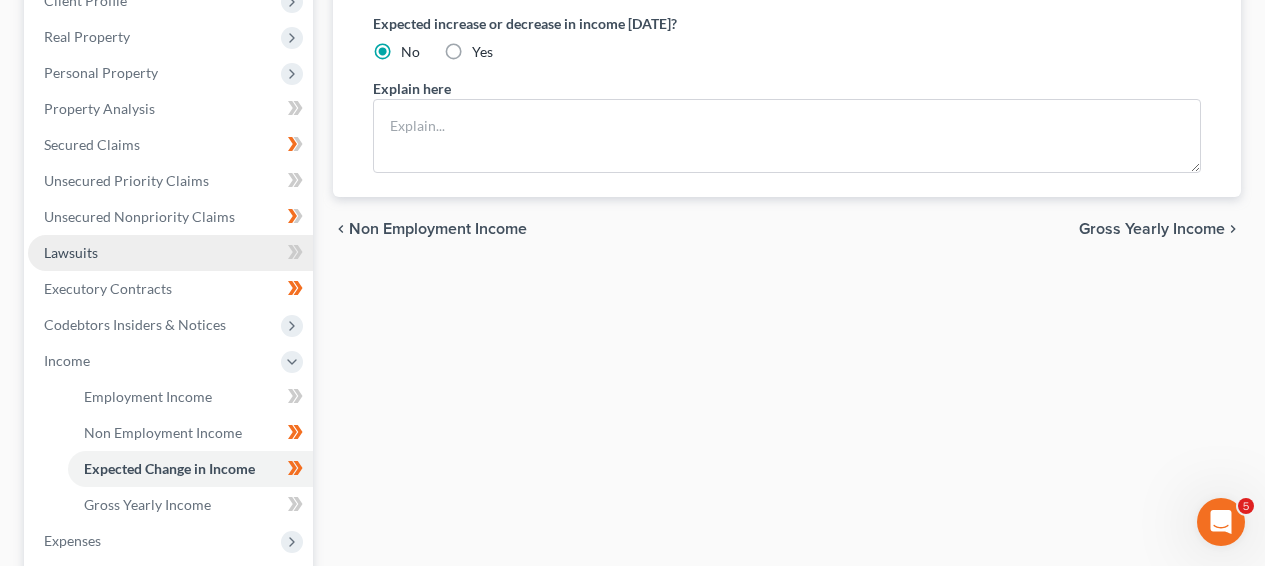 click on "Lawsuits" at bounding box center (170, 253) 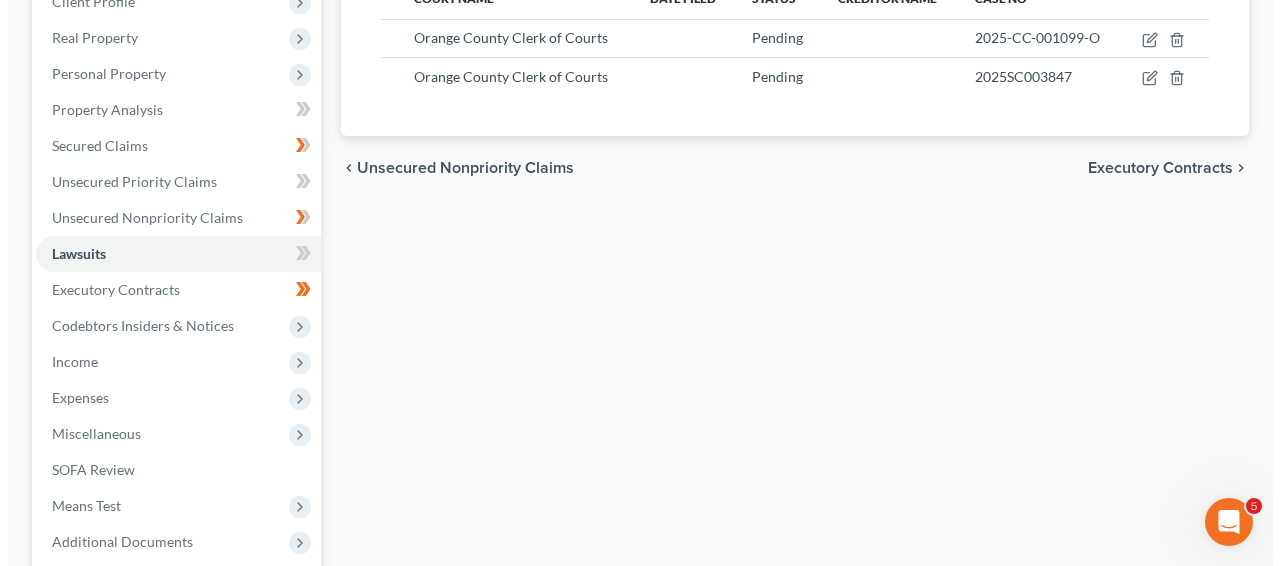 scroll, scrollTop: 0, scrollLeft: 0, axis: both 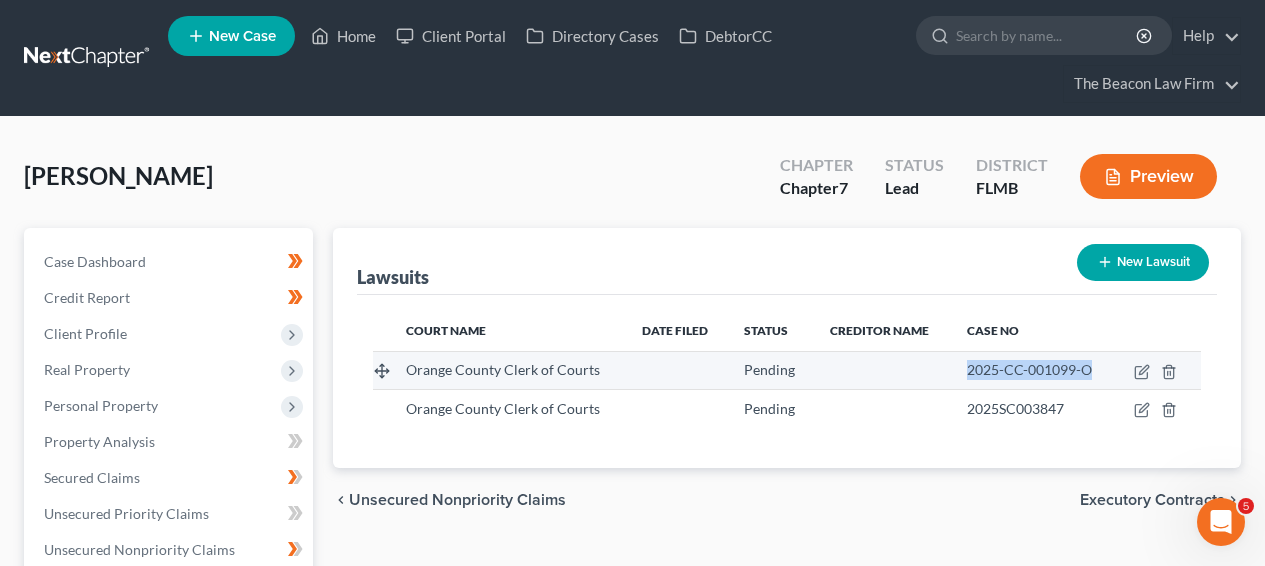 drag, startPoint x: 951, startPoint y: 371, endPoint x: 1102, endPoint y: 375, distance: 151.05296 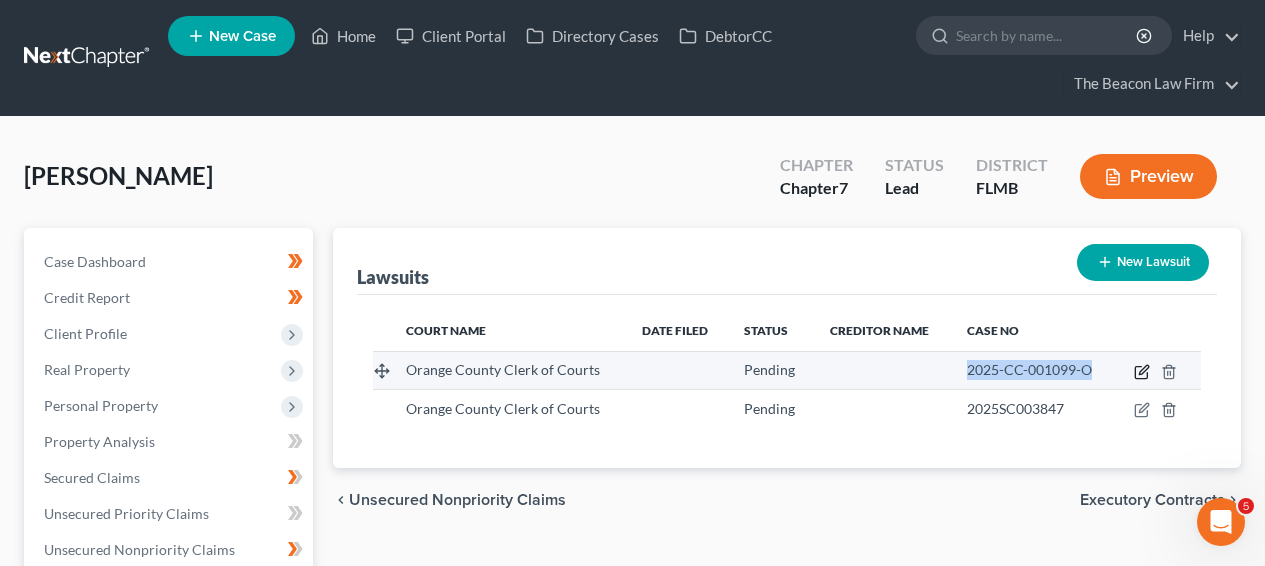 click 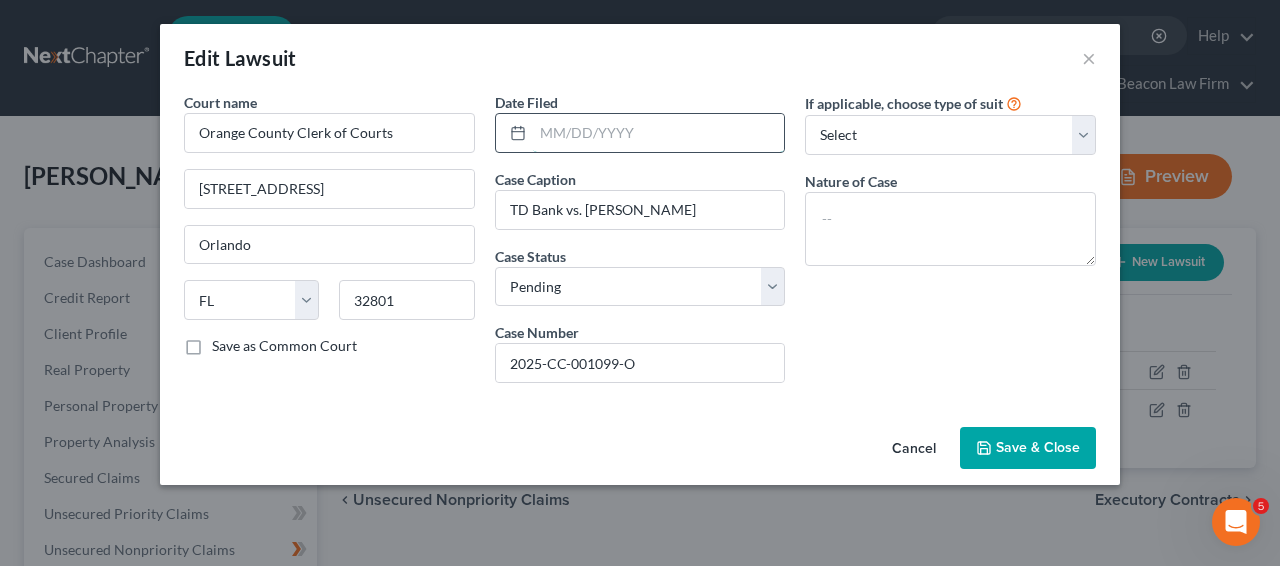 click at bounding box center (659, 133) 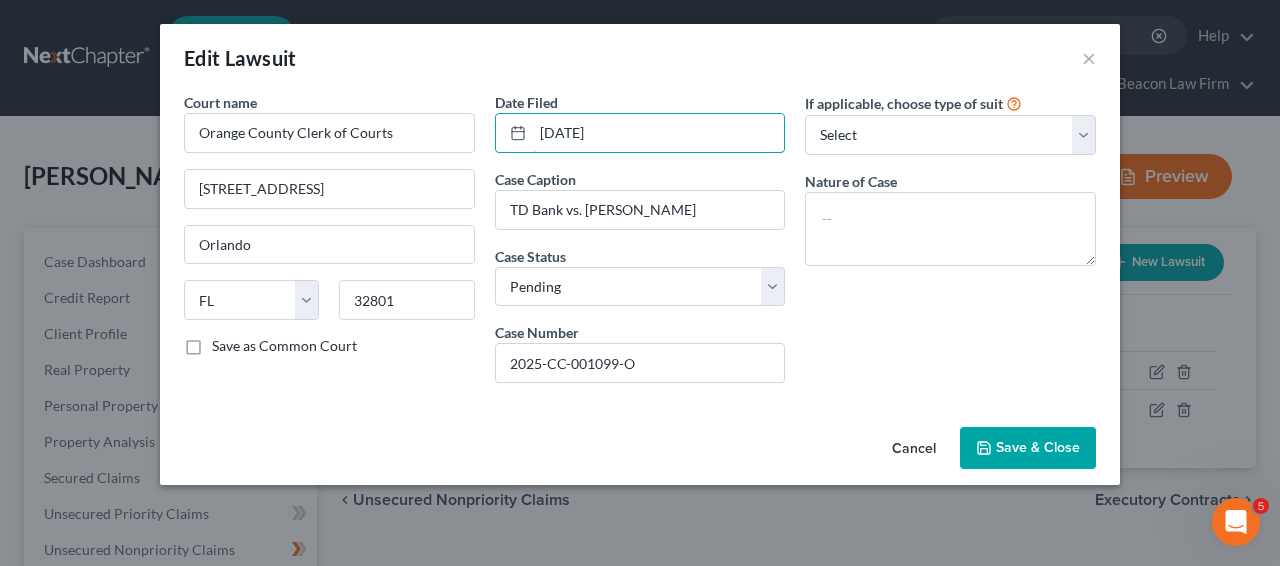 type on "[DATE]" 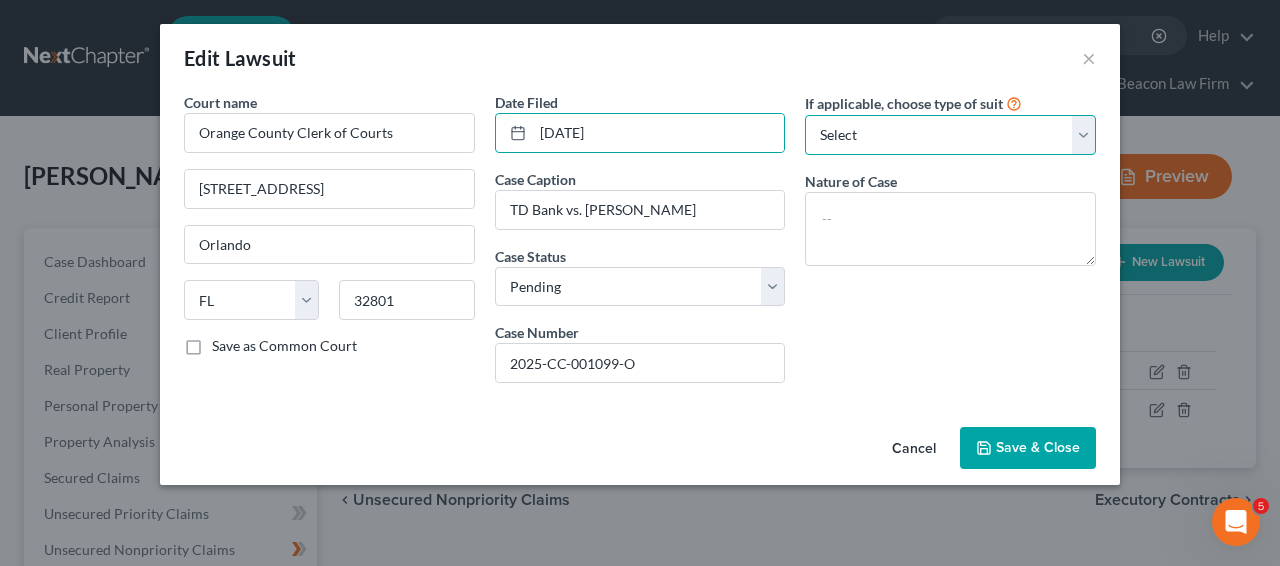 click on "Select Repossession Garnishment Foreclosure Attached, Seized, Or Levied Other" at bounding box center [950, 135] 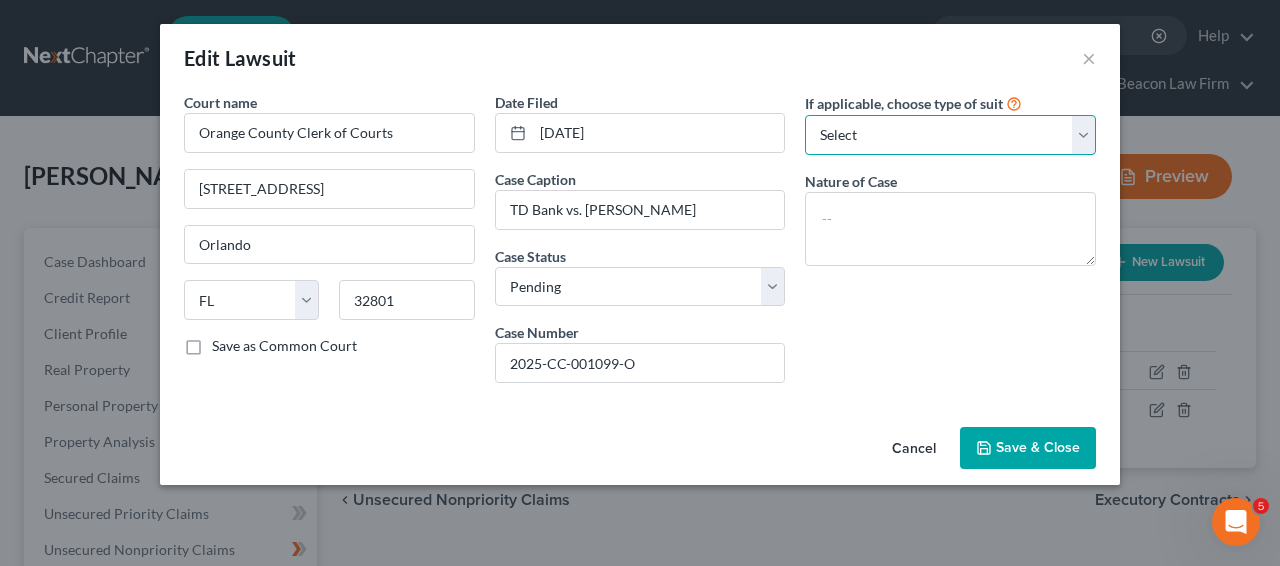 select on "4" 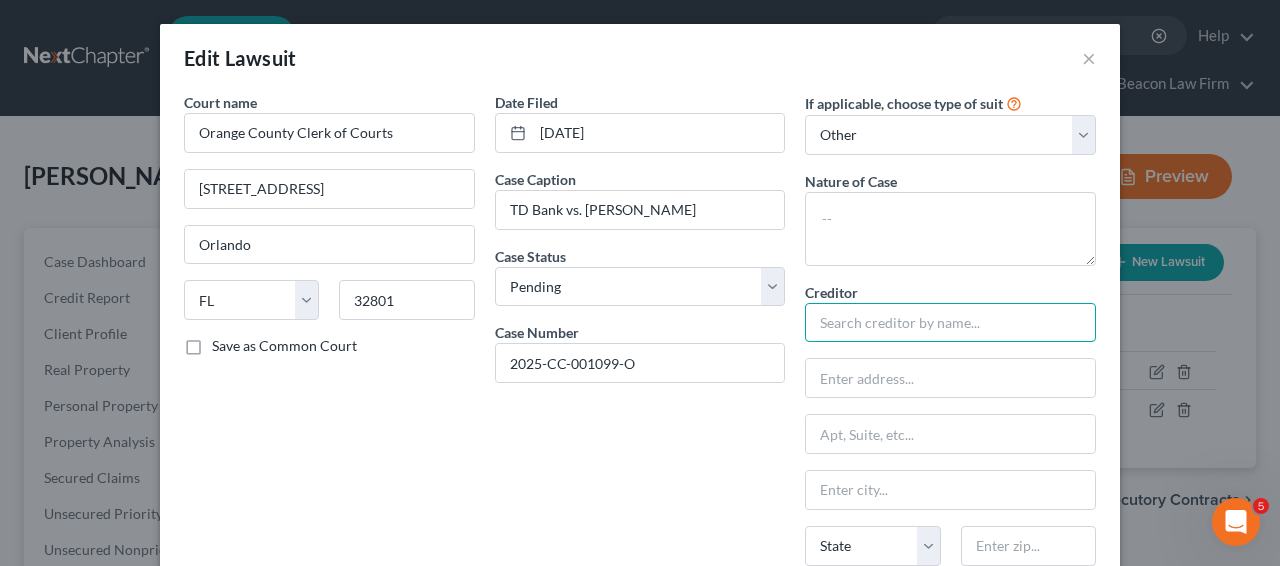 click at bounding box center (950, 323) 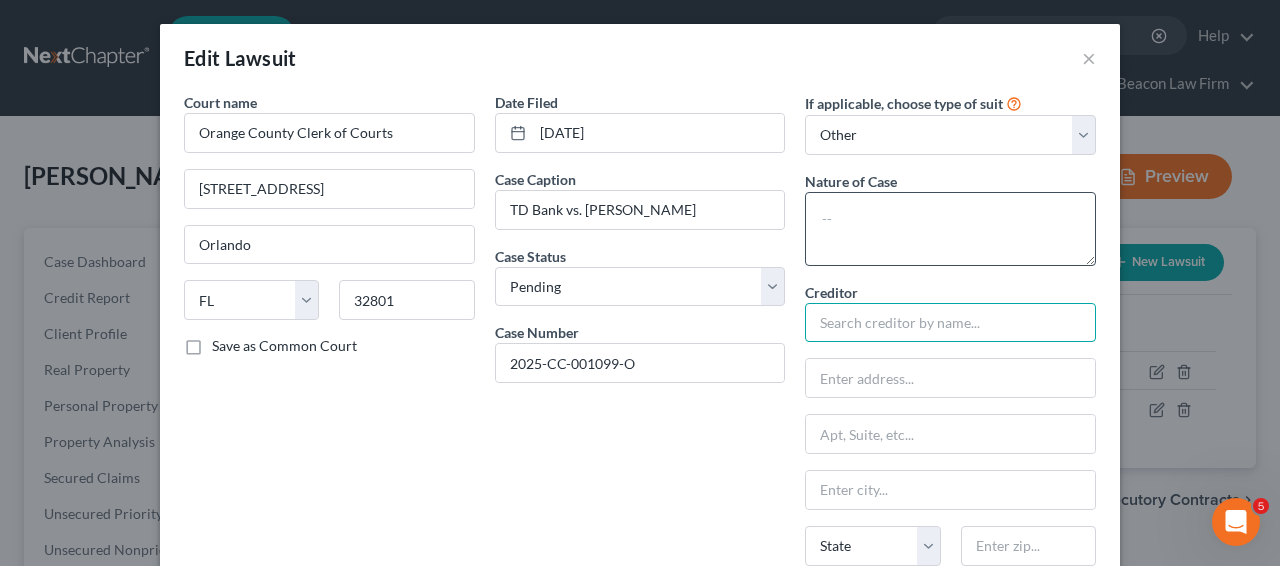 scroll, scrollTop: 4, scrollLeft: 0, axis: vertical 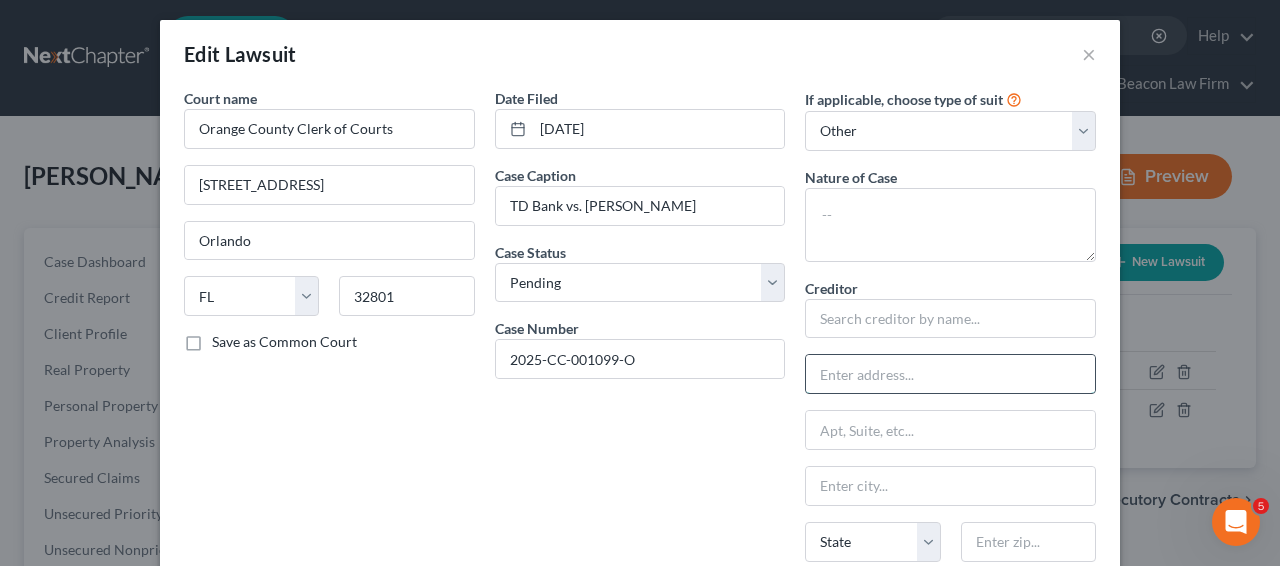 click at bounding box center [950, 374] 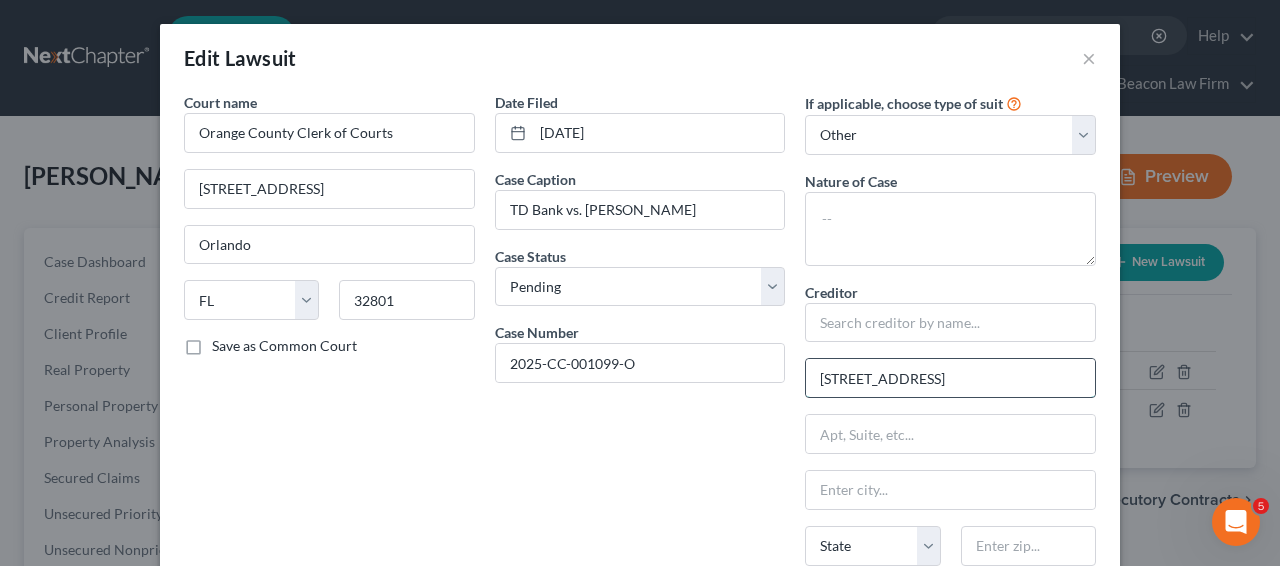 scroll, scrollTop: 0, scrollLeft: 0, axis: both 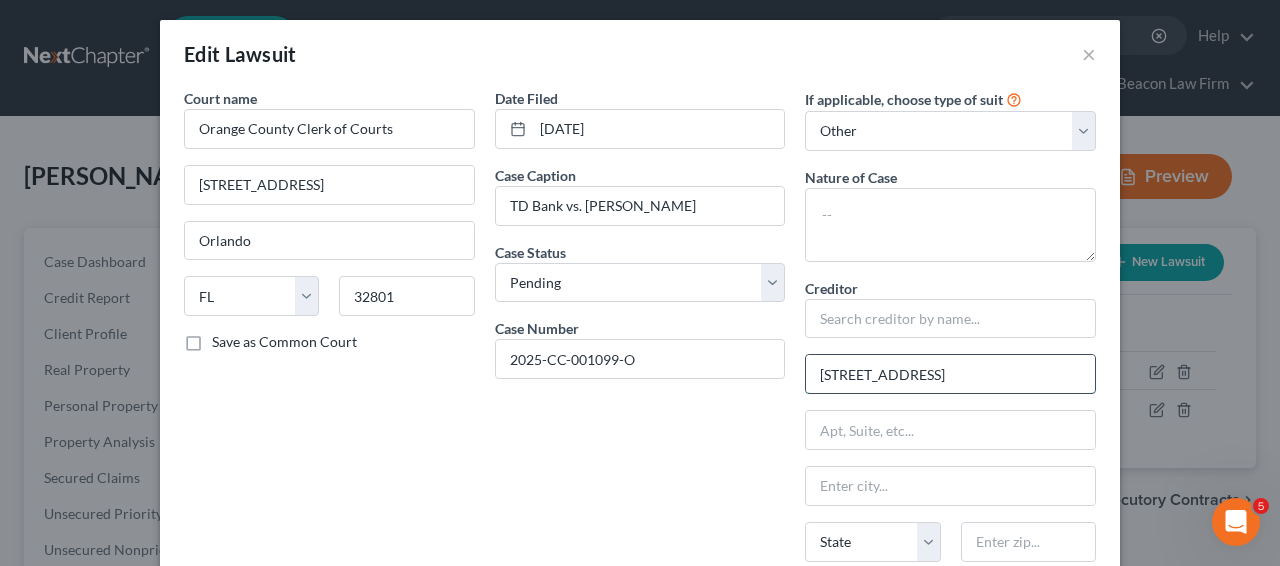 drag, startPoint x: 967, startPoint y: 374, endPoint x: 1010, endPoint y: 378, distance: 43.185646 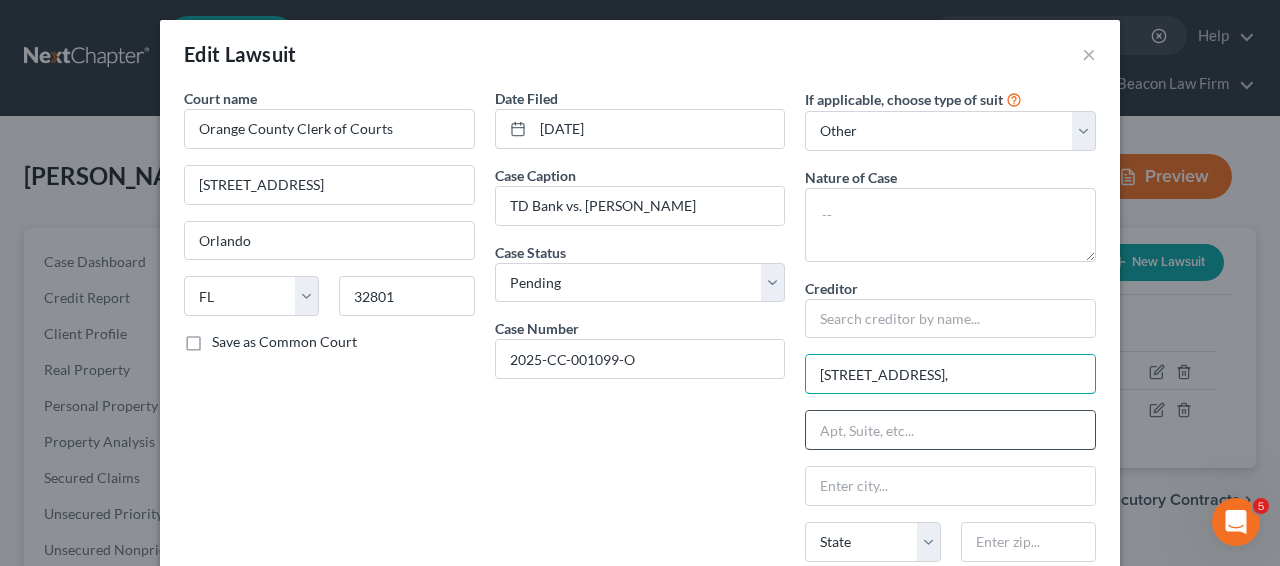 type on "[STREET_ADDRESS]," 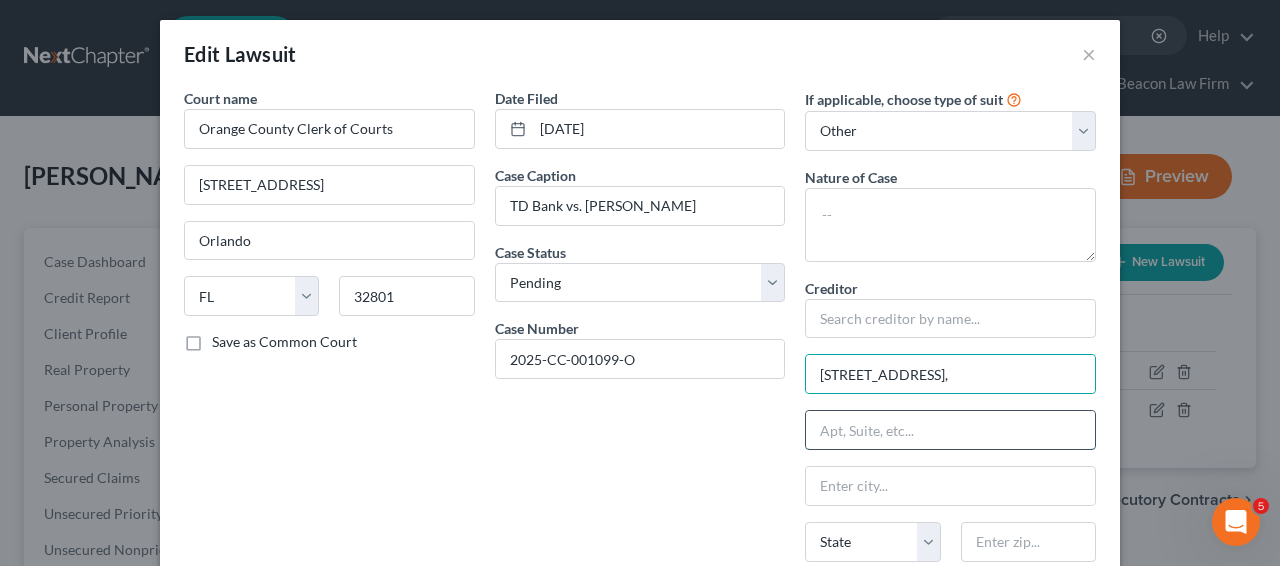 click at bounding box center [950, 430] 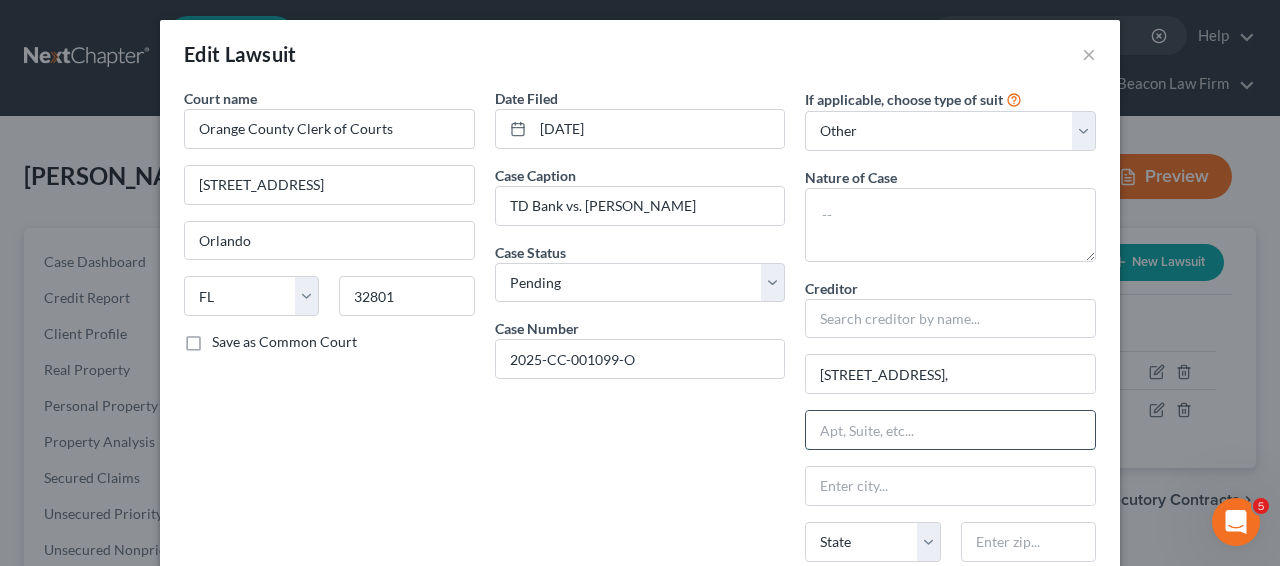 paste on "2nd Floor" 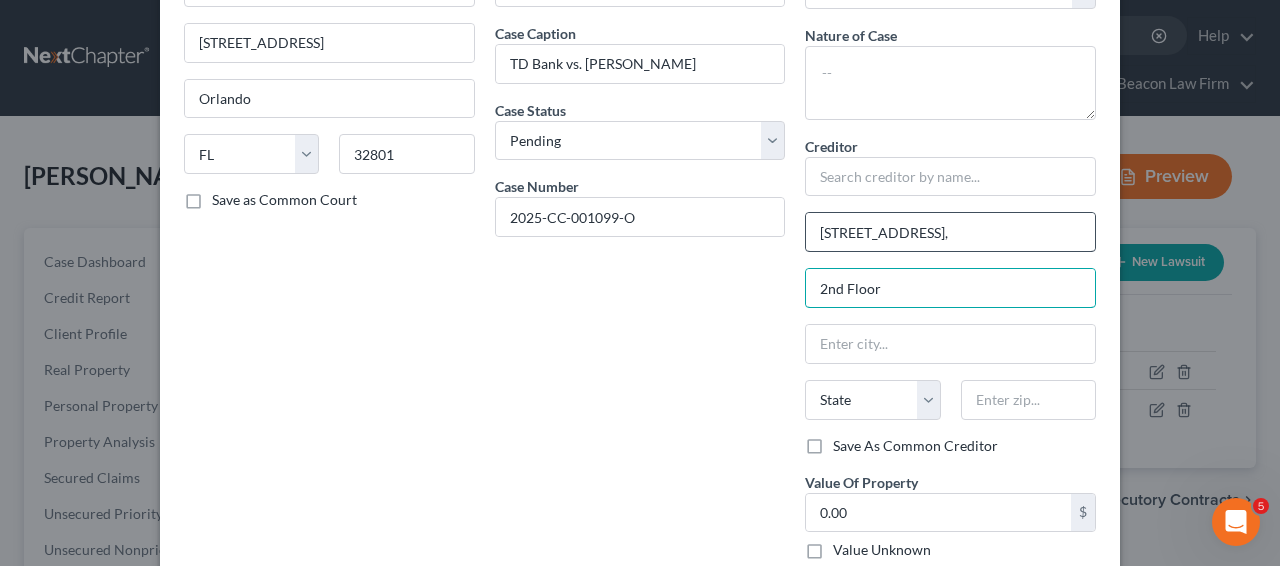 type on "2nd Floor" 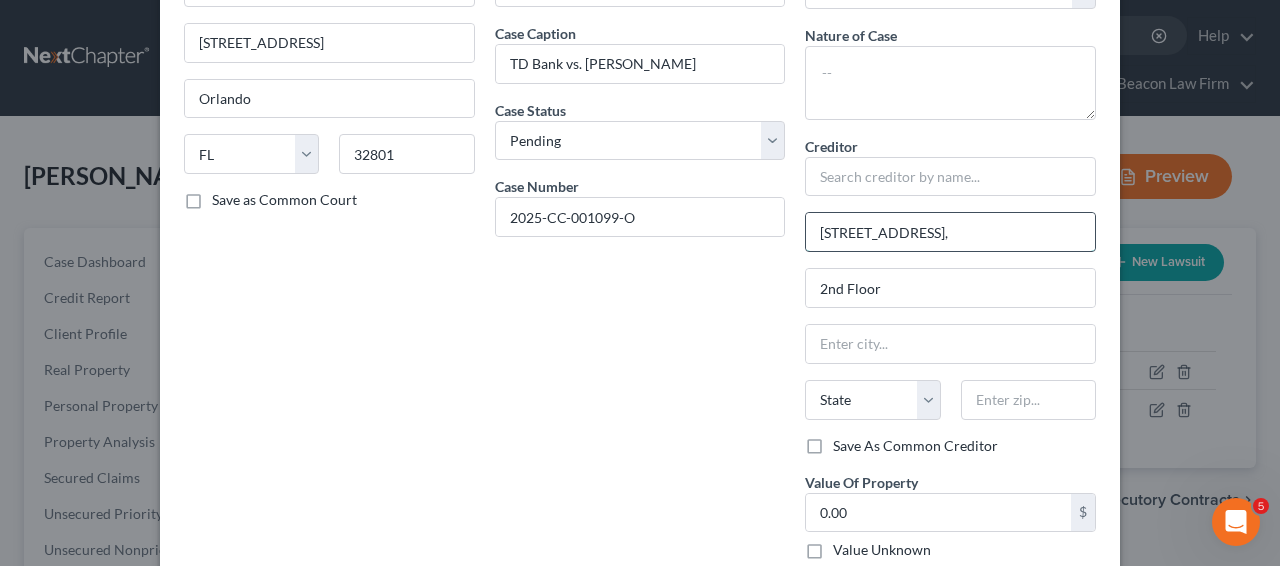click on "[STREET_ADDRESS]," at bounding box center [950, 232] 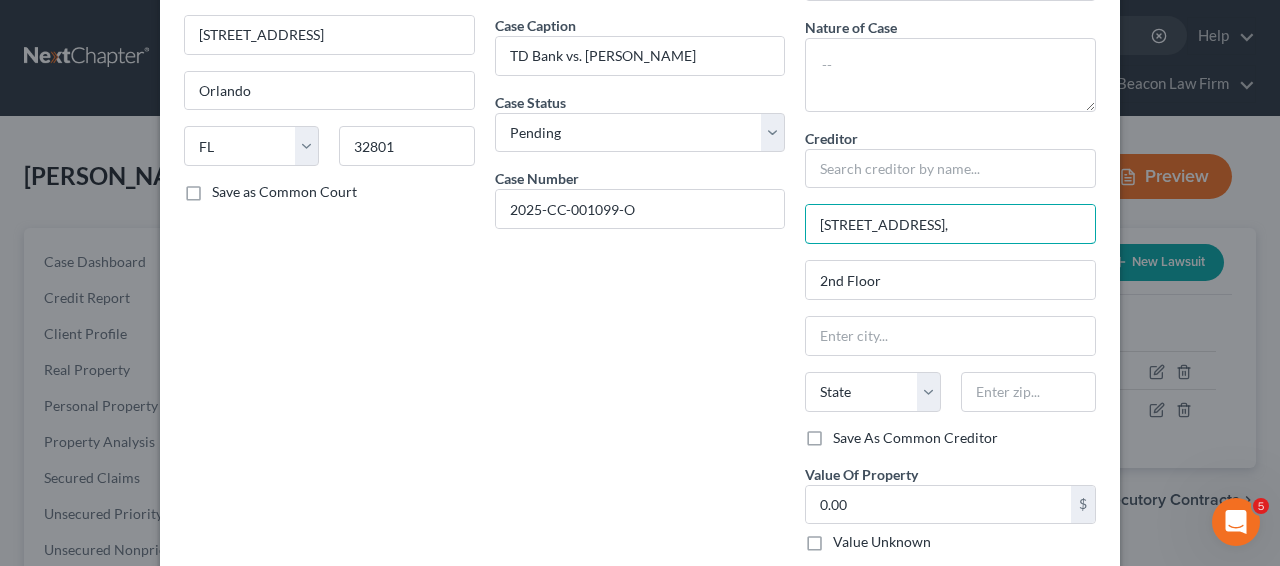 scroll, scrollTop: 156, scrollLeft: 0, axis: vertical 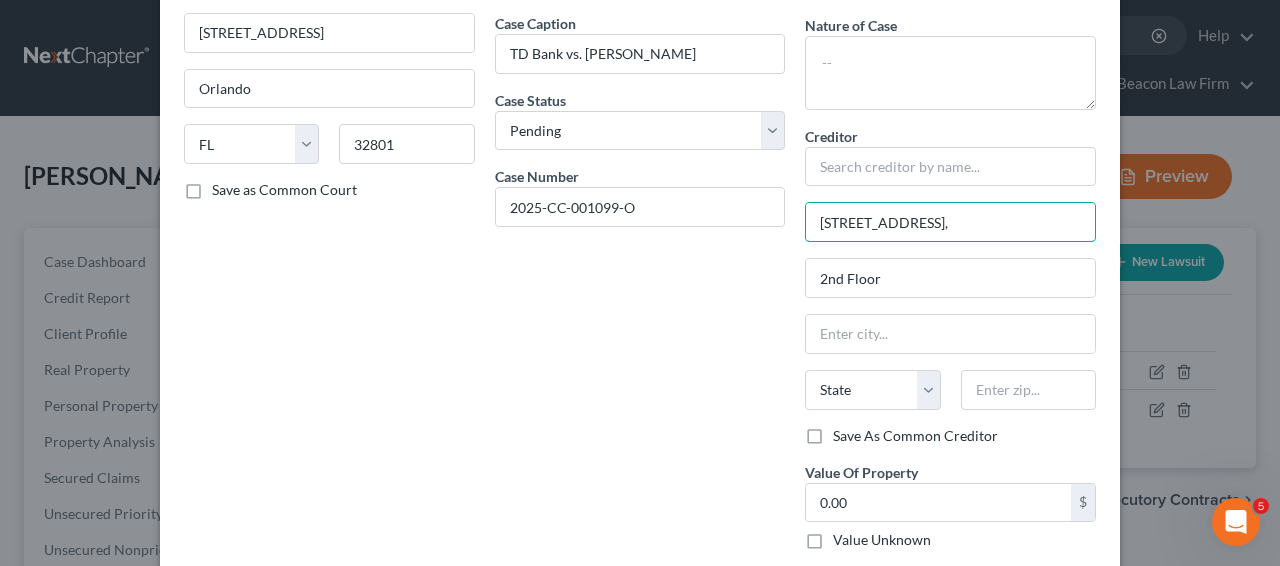 type on "[STREET_ADDRESS]," 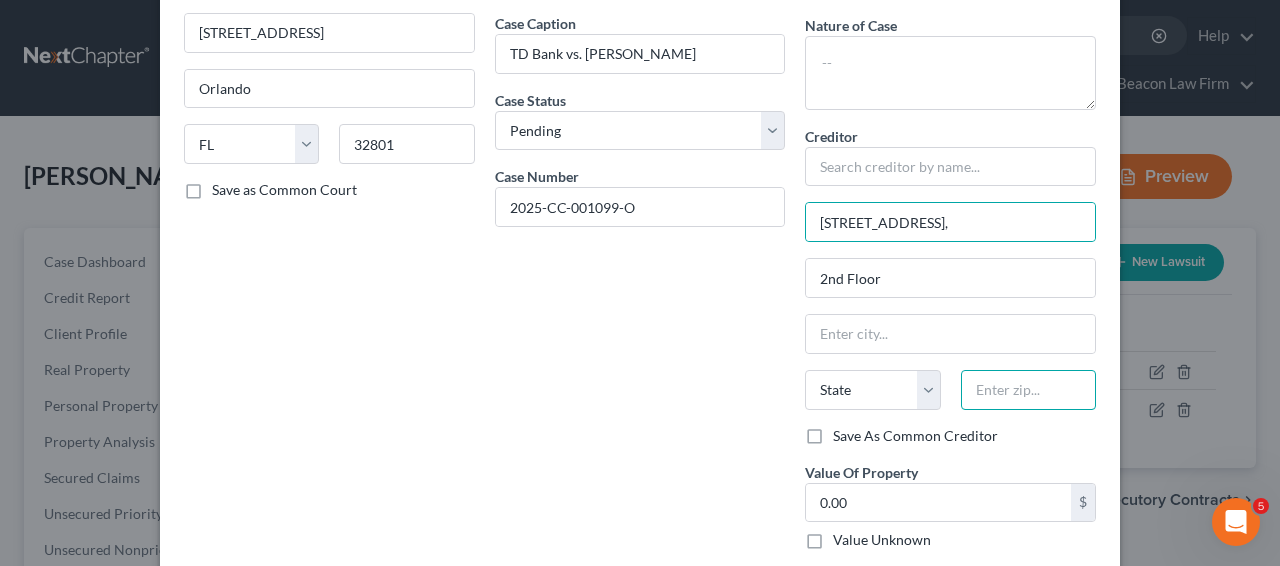 click at bounding box center (1028, 390) 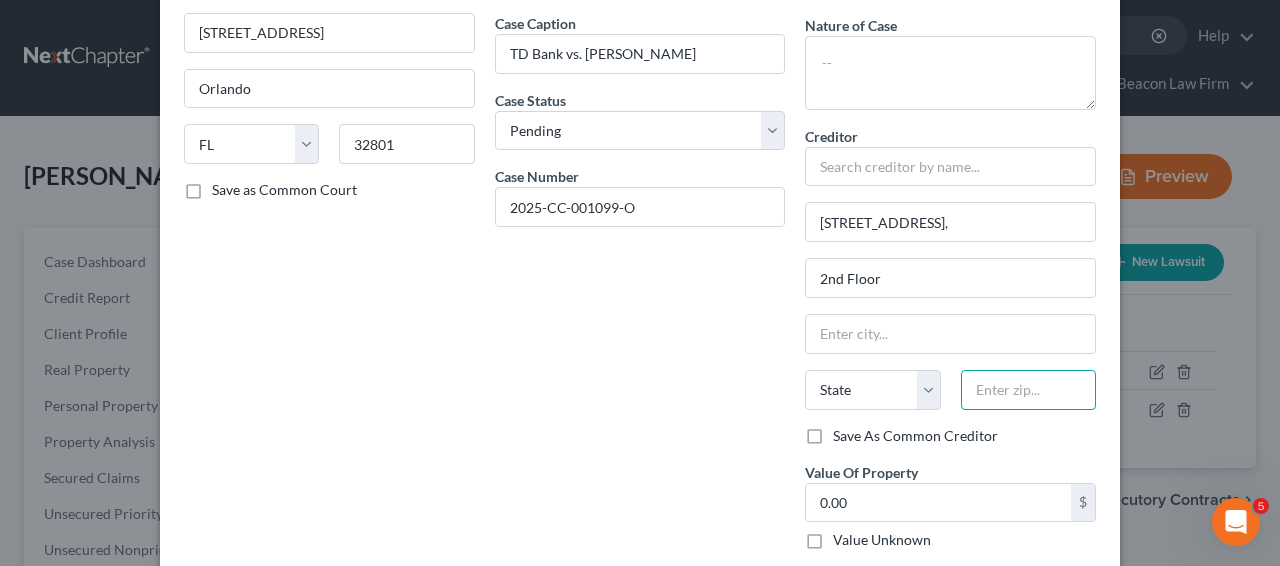 paste on "33324" 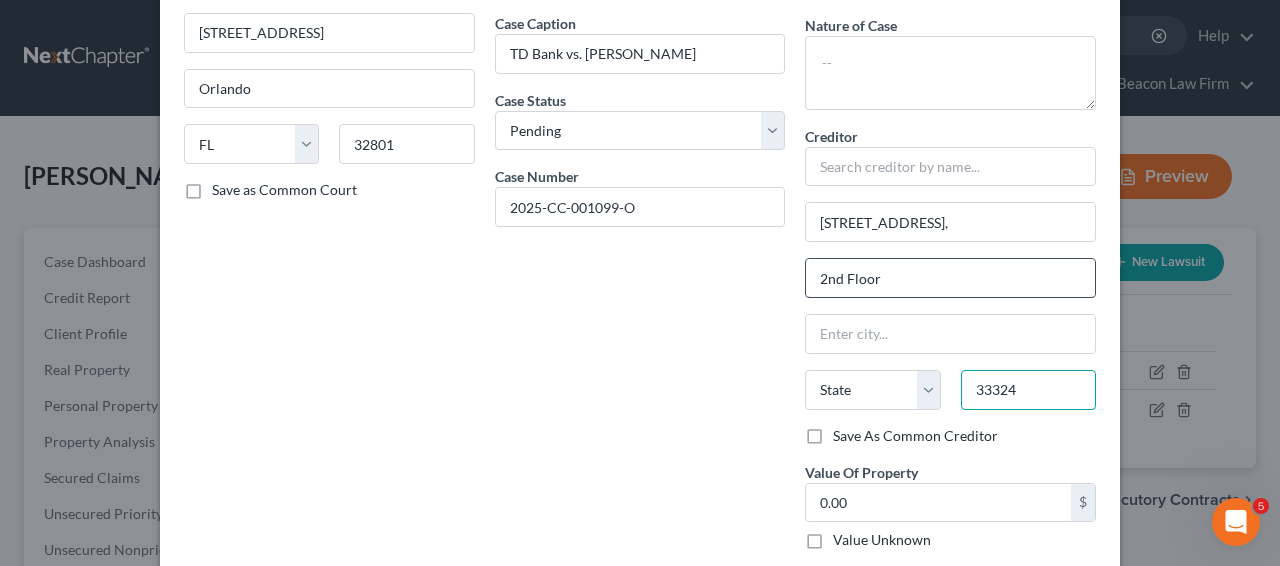 type on "33324" 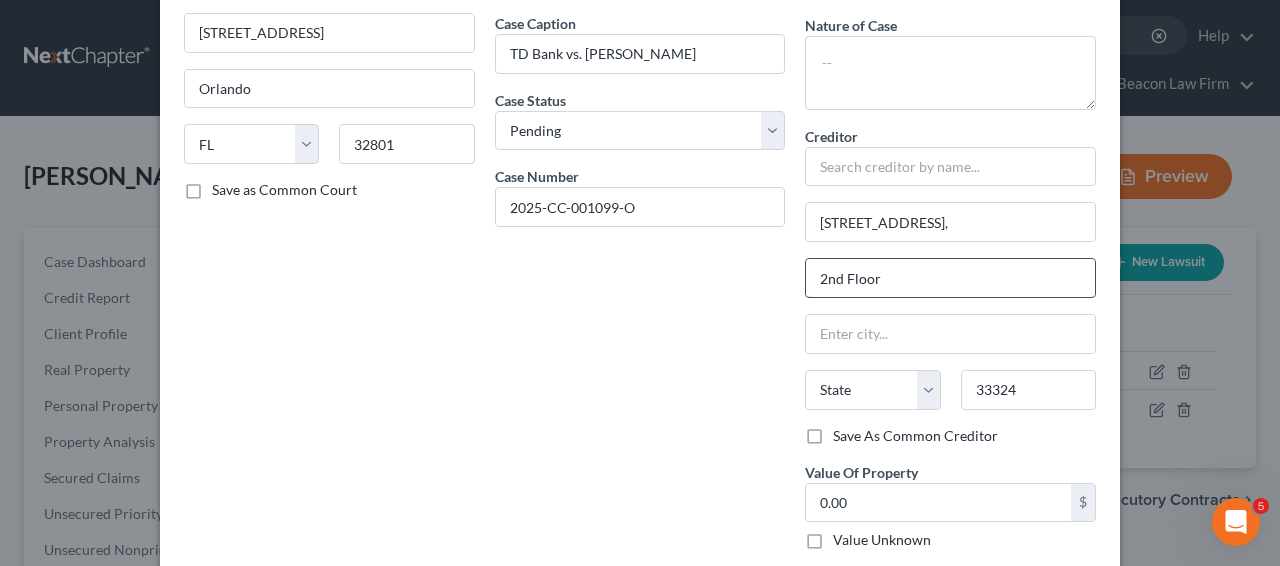 click on "2nd Floor" at bounding box center [950, 278] 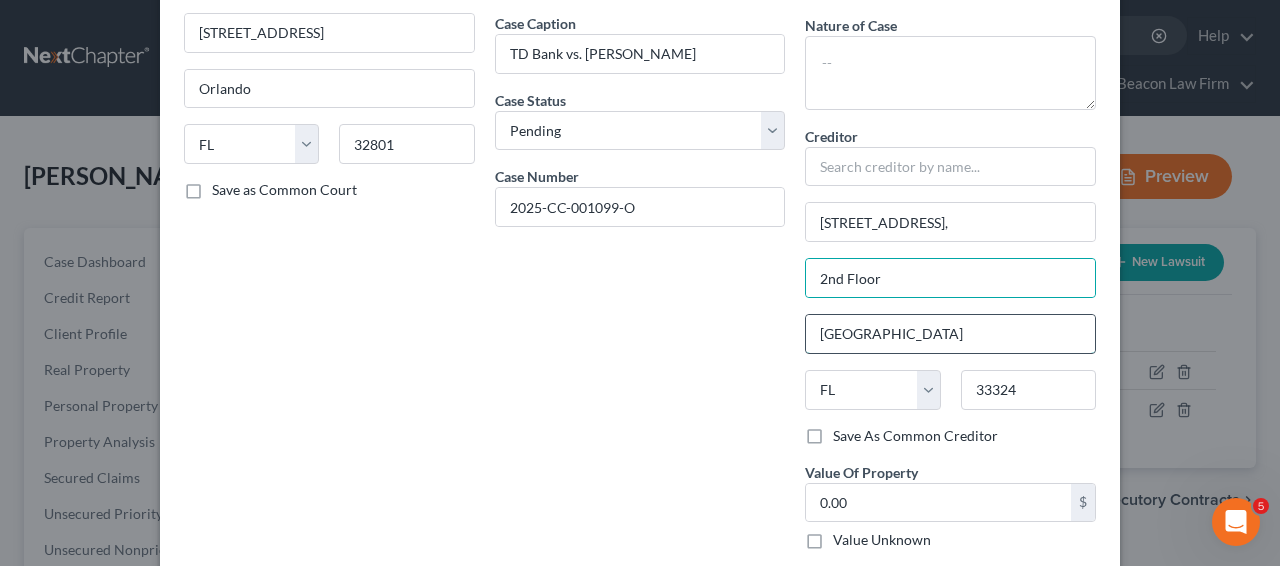 click on "[GEOGRAPHIC_DATA]" at bounding box center (950, 334) 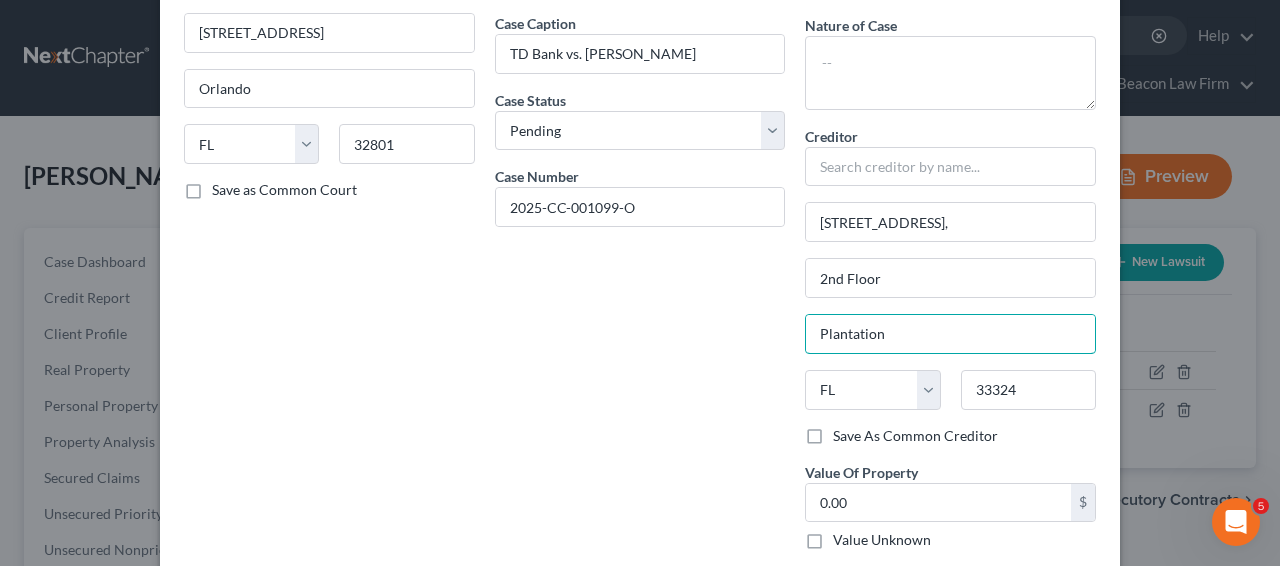 type on "Plantation" 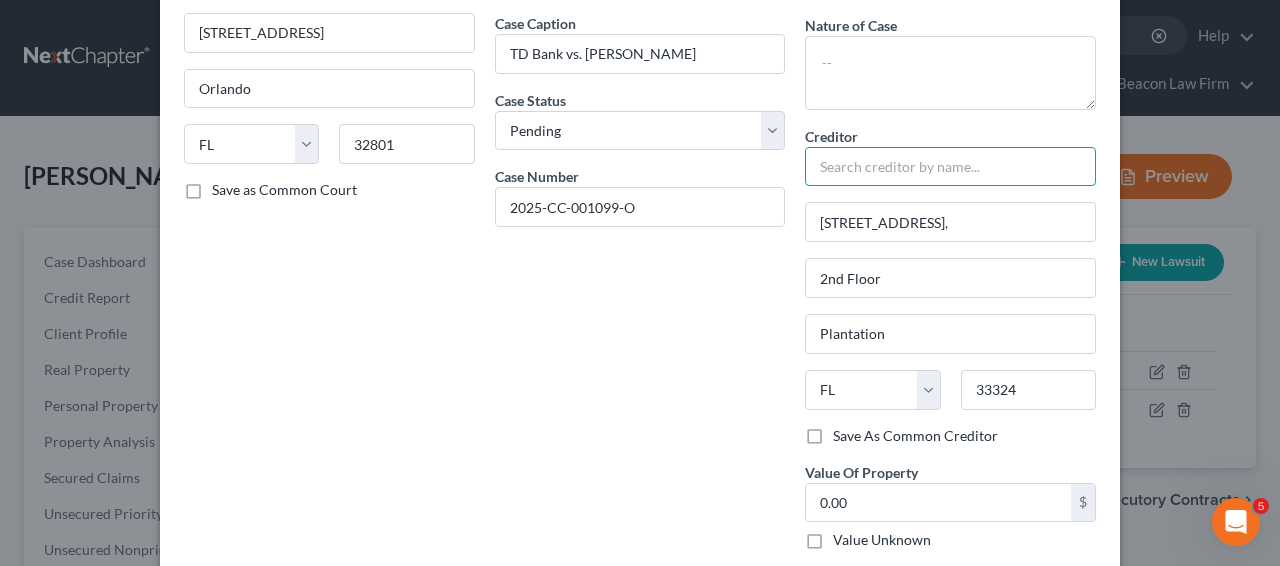 click at bounding box center [950, 167] 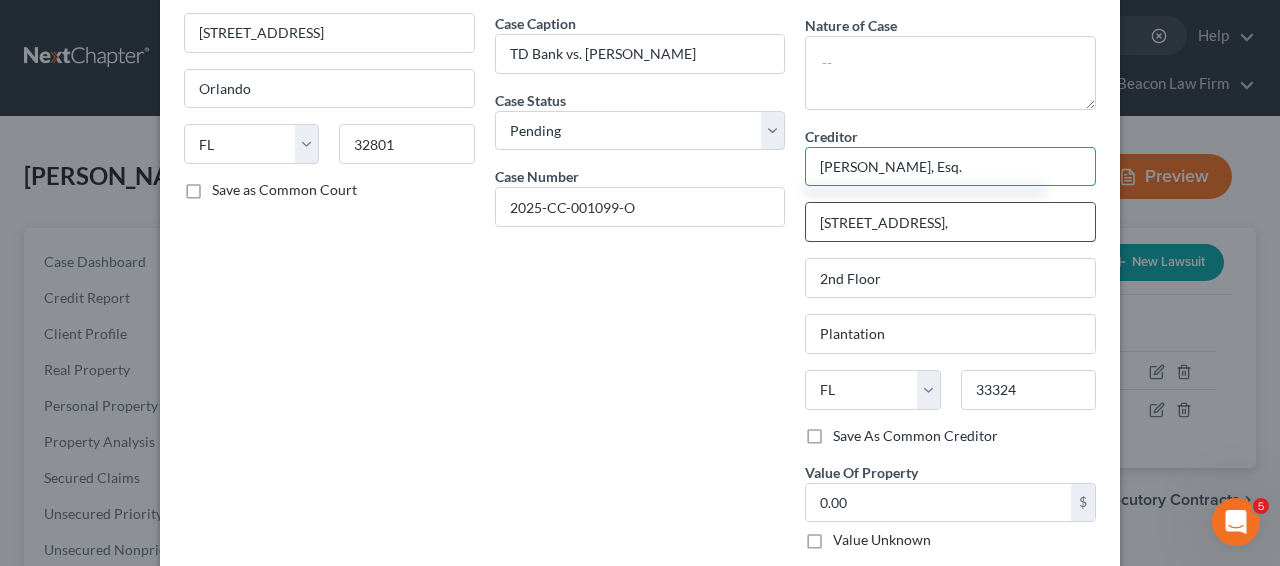 type on "[PERSON_NAME], Esq." 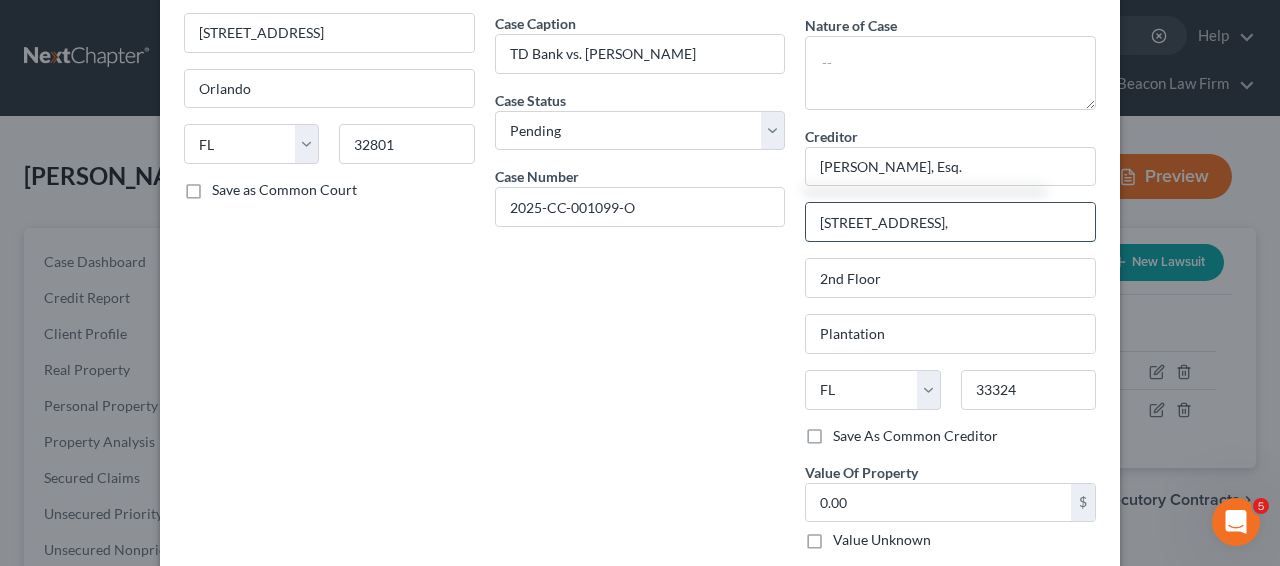 click on "[STREET_ADDRESS]," at bounding box center (950, 222) 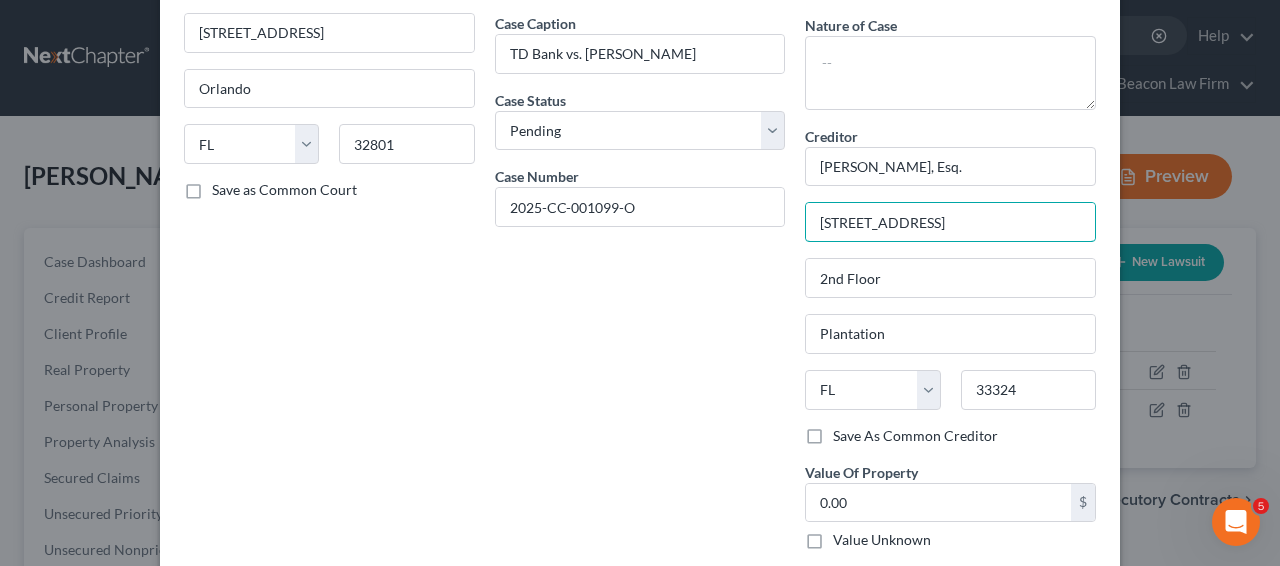 type on "[STREET_ADDRESS]" 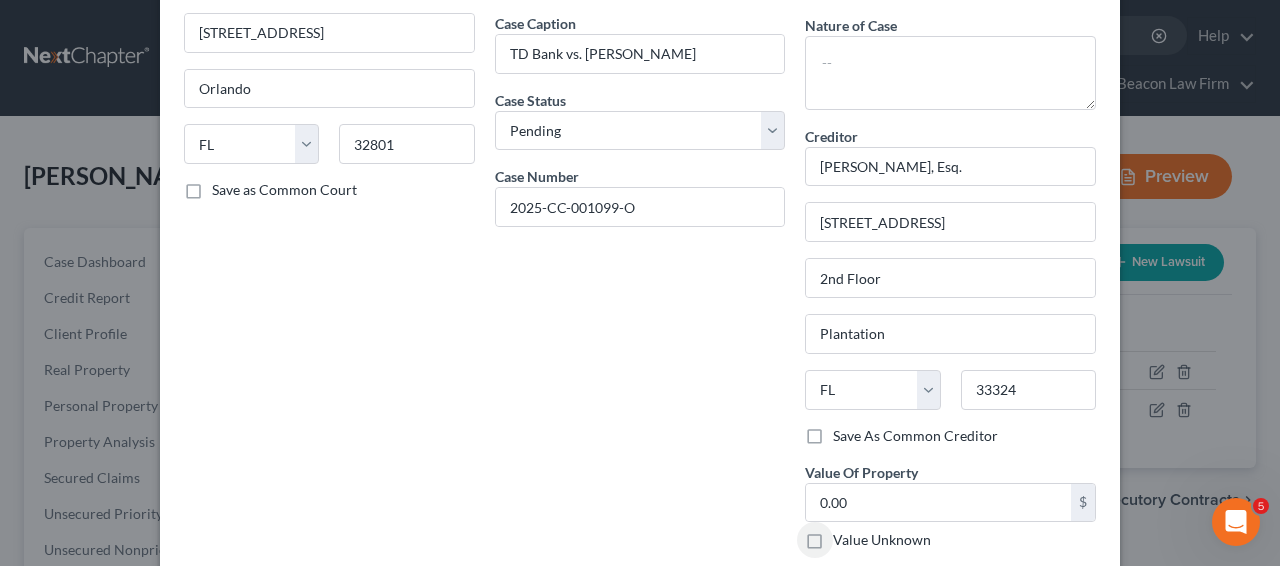 scroll, scrollTop: 266, scrollLeft: 0, axis: vertical 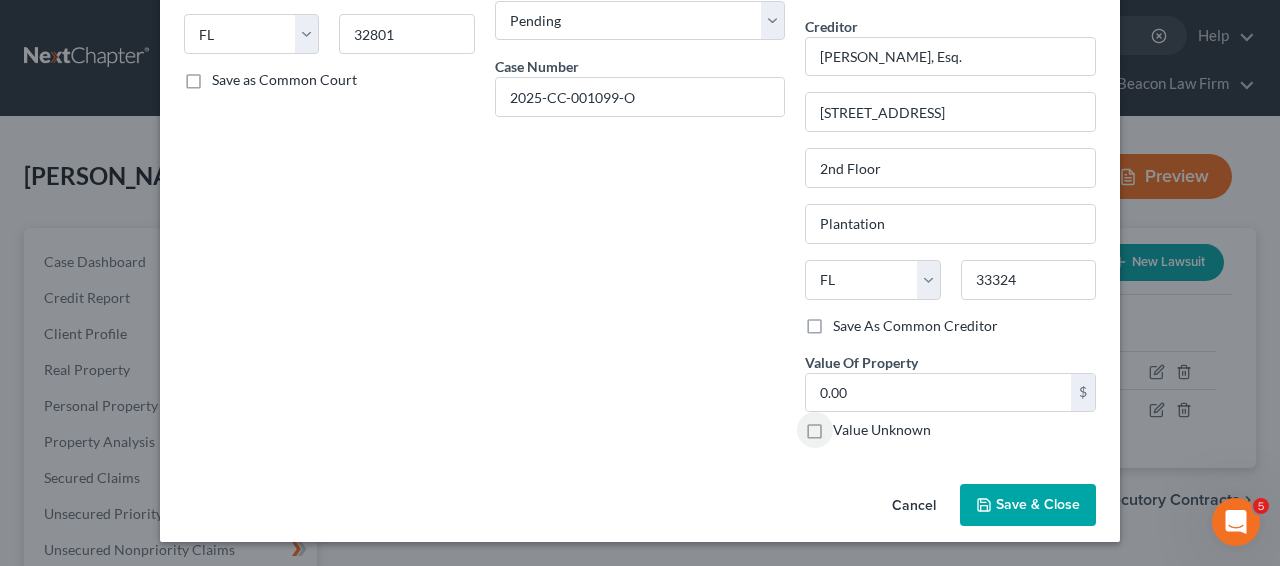 type 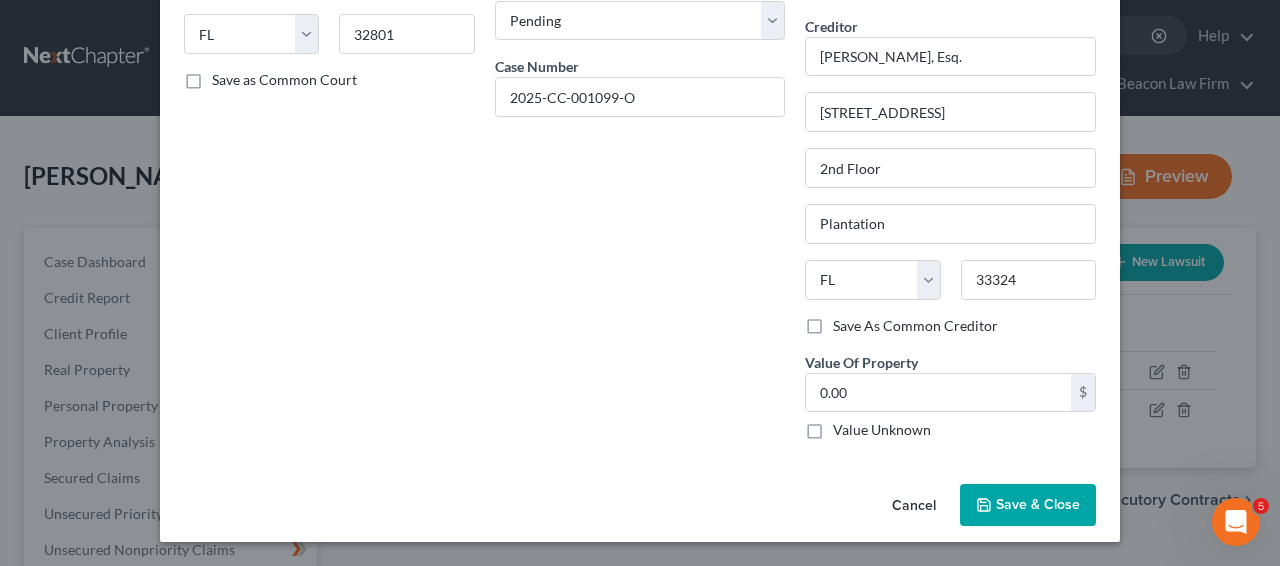 click on "Save & Close" at bounding box center (1028, 505) 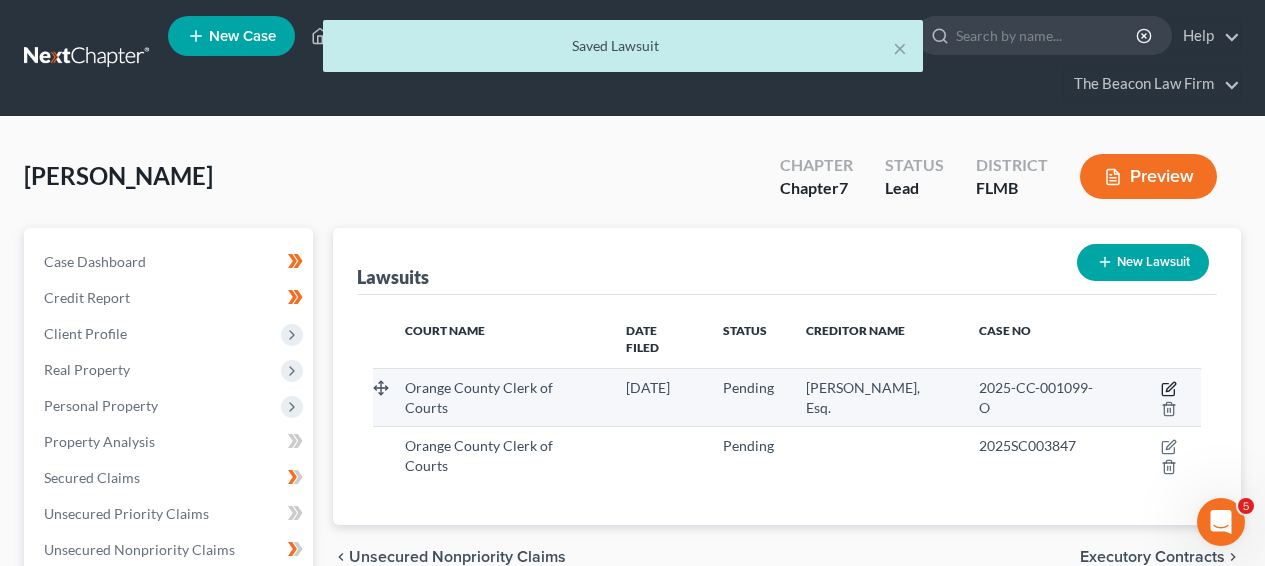 click 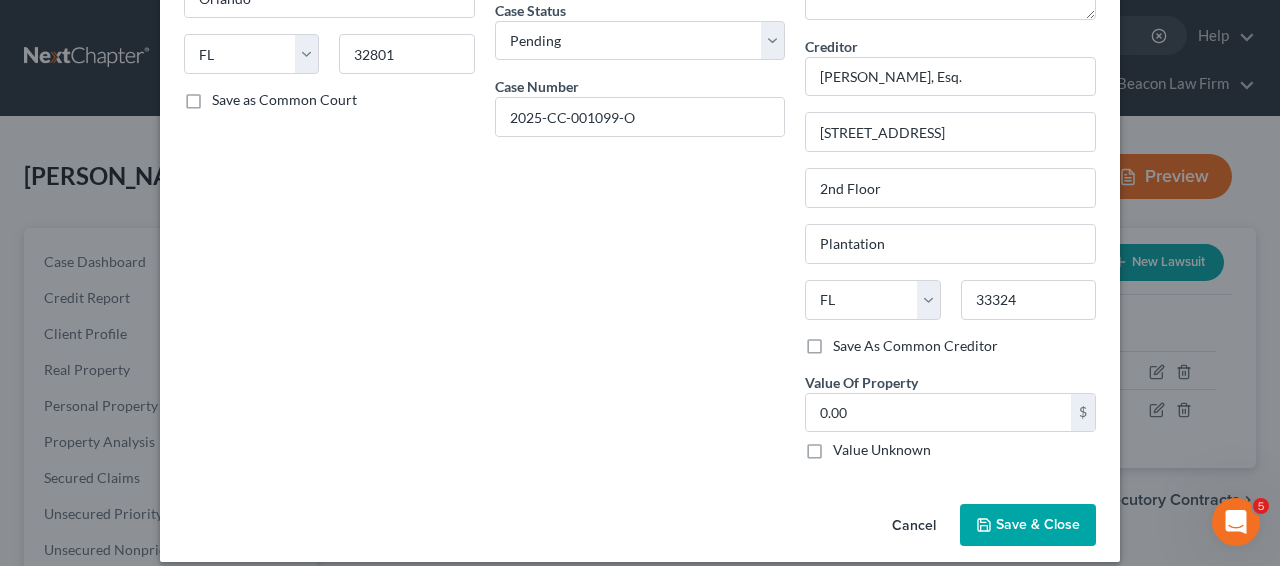 scroll, scrollTop: 247, scrollLeft: 0, axis: vertical 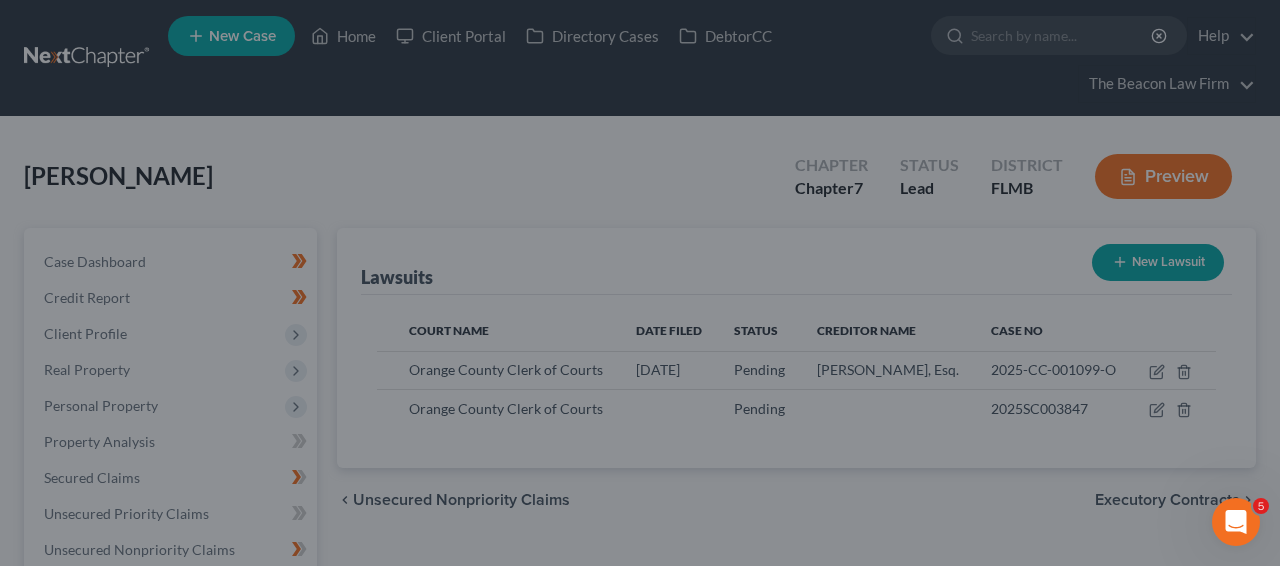 click on "New   Lawsuit ×
Court name
*
Orange County Clerk of Courts                      [STREET_ADDRESS] Orlando State [US_STATE] AK AR AZ CA CO CT DE DC [GEOGRAPHIC_DATA] [GEOGRAPHIC_DATA] GU HI ID IL IN IA [GEOGRAPHIC_DATA] [GEOGRAPHIC_DATA] LA ME MD [GEOGRAPHIC_DATA] [GEOGRAPHIC_DATA] [GEOGRAPHIC_DATA] [GEOGRAPHIC_DATA] [GEOGRAPHIC_DATA] MT [GEOGRAPHIC_DATA] [GEOGRAPHIC_DATA] [GEOGRAPHIC_DATA] [GEOGRAPHIC_DATA] [GEOGRAPHIC_DATA] [GEOGRAPHIC_DATA] [GEOGRAPHIC_DATA] [GEOGRAPHIC_DATA] [GEOGRAPHIC_DATA] [GEOGRAPHIC_DATA] OR [GEOGRAPHIC_DATA] PR RI SC SD [GEOGRAPHIC_DATA] [GEOGRAPHIC_DATA] [GEOGRAPHIC_DATA] VI [GEOGRAPHIC_DATA] [GEOGRAPHIC_DATA] [GEOGRAPHIC_DATA] WV [GEOGRAPHIC_DATA] WY 32801 Save as Common Court Date Filed         [DATE] Case Caption TD Bank vs. [PERSON_NAME]
Case Status
*
Select Pending On Appeal Concluded Case Number 2025-CC-001099-O If applicable, choose type of suit     Select Repossession Garnishment Foreclosure Attached, Seized, Or Levied Other Nature of Case Creditor *    [PERSON_NAME], Esq.                      [GEOGRAPHIC_DATA][US_STATE] CA CO [GEOGRAPHIC_DATA] DE DC [GEOGRAPHIC_DATA] [GEOGRAPHIC_DATA] GU HI ID [GEOGRAPHIC_DATA] IN [GEOGRAPHIC_DATA] [GEOGRAPHIC_DATA] [GEOGRAPHIC_DATA] LA ME MD [GEOGRAPHIC_DATA] [GEOGRAPHIC_DATA] [GEOGRAPHIC_DATA] [GEOGRAPHIC_DATA] [GEOGRAPHIC_DATA] MT [GEOGRAPHIC_DATA] [GEOGRAPHIC_DATA] [GEOGRAPHIC_DATA] [GEOGRAPHIC_DATA] [GEOGRAPHIC_DATA] [GEOGRAPHIC_DATA] [GEOGRAPHIC_DATA] [GEOGRAPHIC_DATA] [GEOGRAPHIC_DATA] [GEOGRAPHIC_DATA] [GEOGRAPHIC_DATA] [GEOGRAPHIC_DATA] PR [GEOGRAPHIC_DATA] [GEOGRAPHIC_DATA] SD [GEOGRAPHIC_DATA] [GEOGRAPHIC_DATA] UT VI VA [GEOGRAPHIC_DATA] [GEOGRAPHIC_DATA] WV [GEOGRAPHIC_DATA] WY 33324 Save As Common Creditor Value Of Property
0.00 $
Value Unknown" at bounding box center (640, 283) 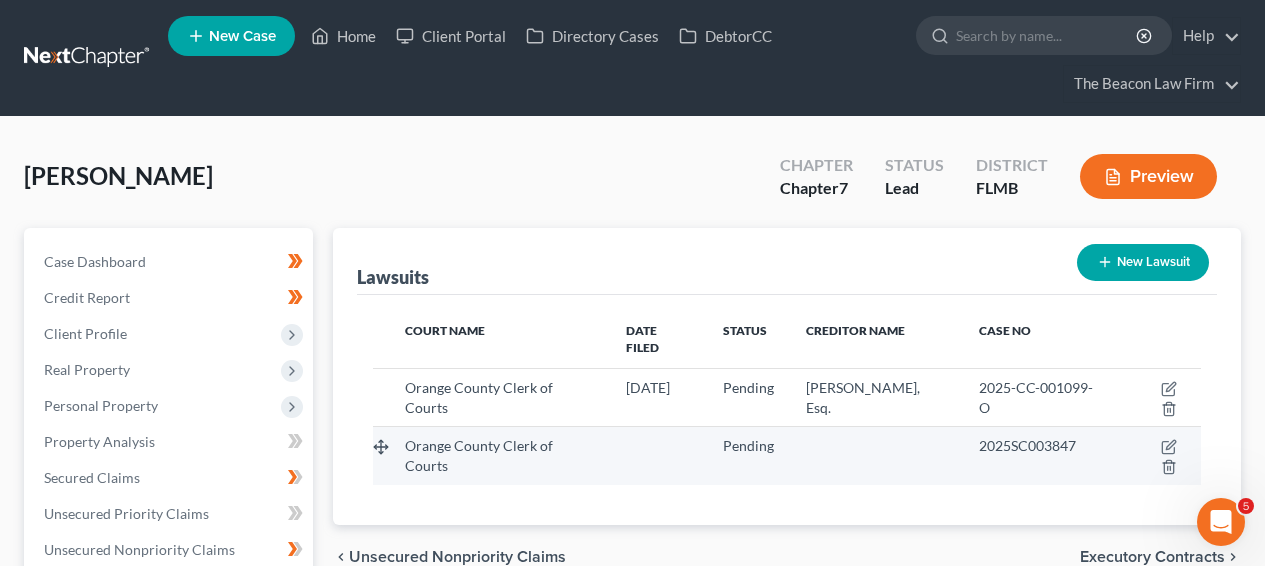 click on "2025SC003847" at bounding box center (1027, 445) 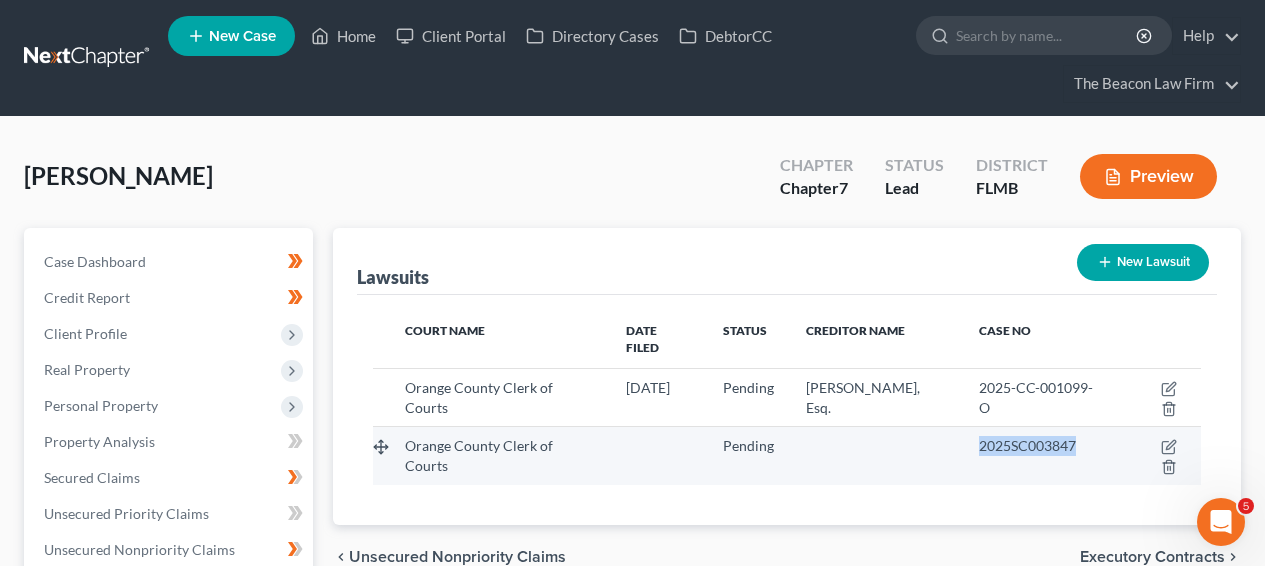 click on "2025SC003847" at bounding box center (1027, 445) 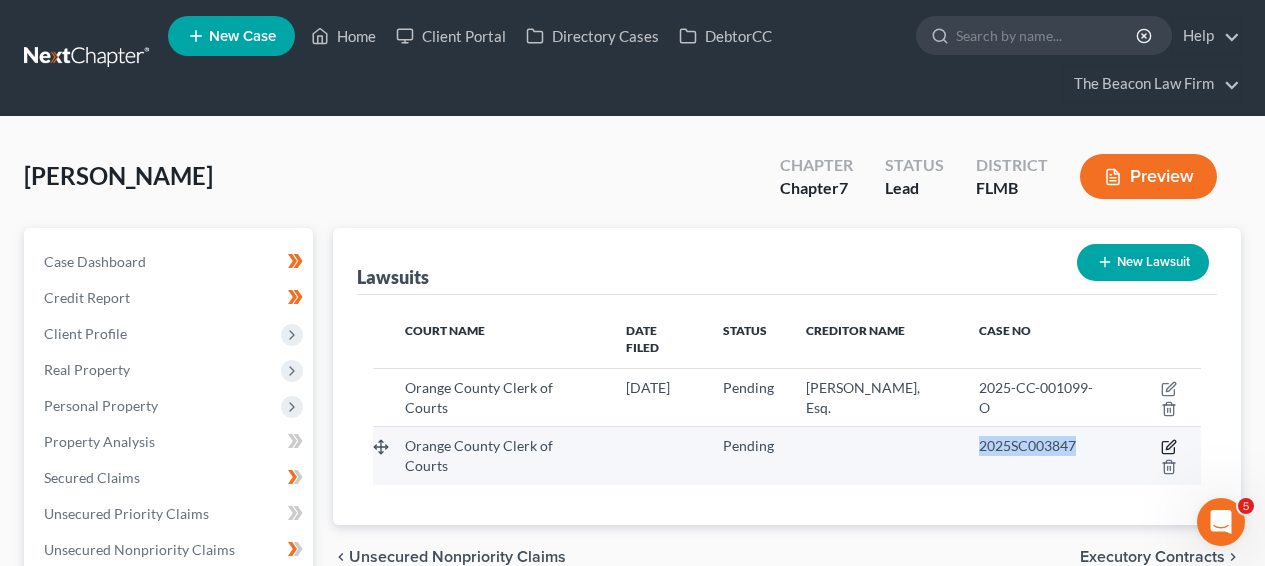 click 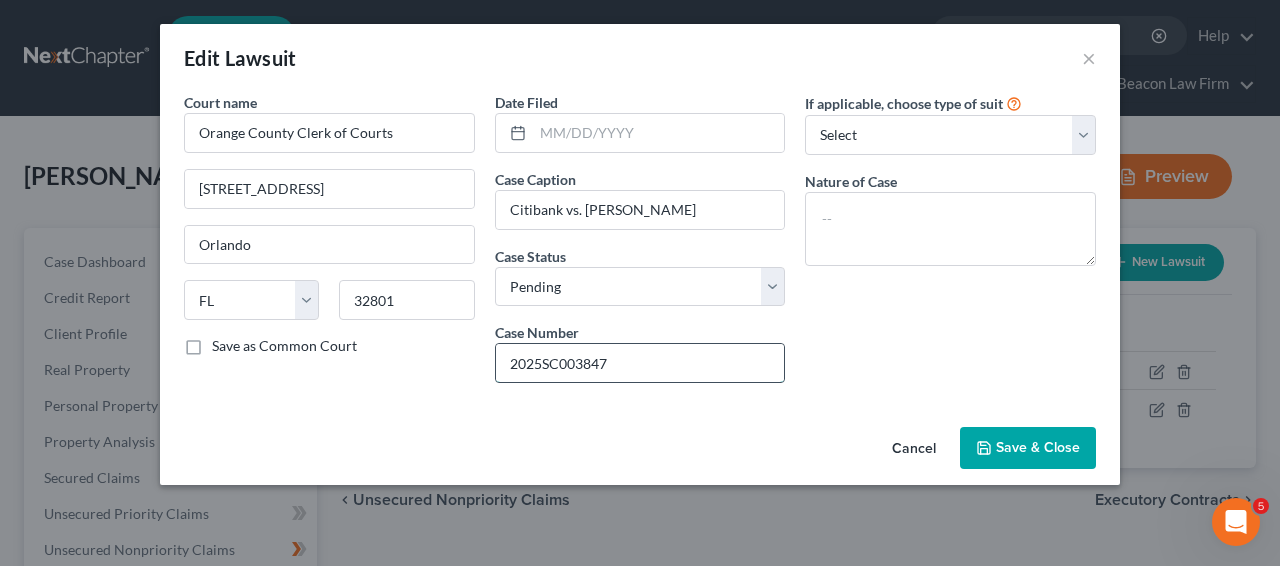 click on "2025SC003847" at bounding box center (640, 363) 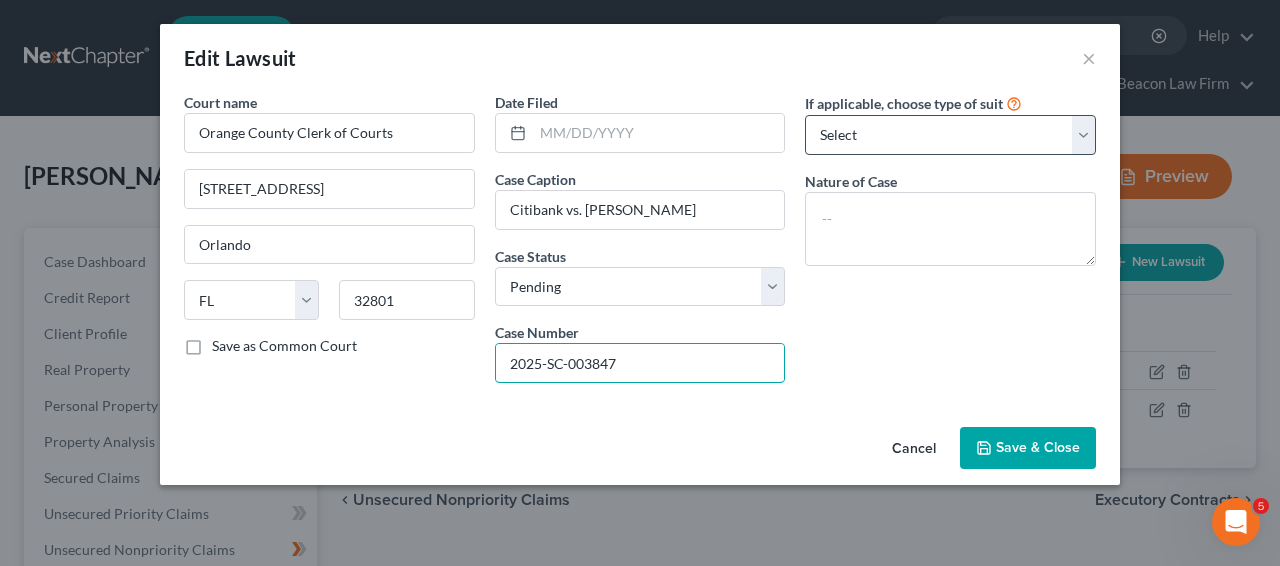 type on "2025-SC-003847" 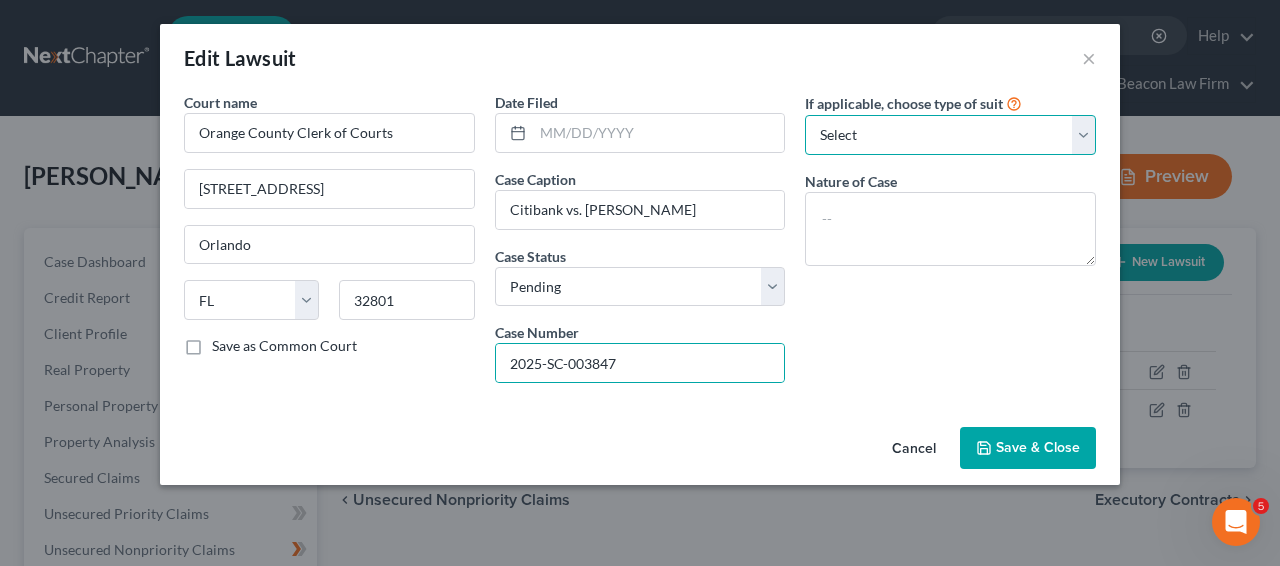 click on "Select Repossession Garnishment Foreclosure Attached, Seized, Or Levied Other" at bounding box center [950, 135] 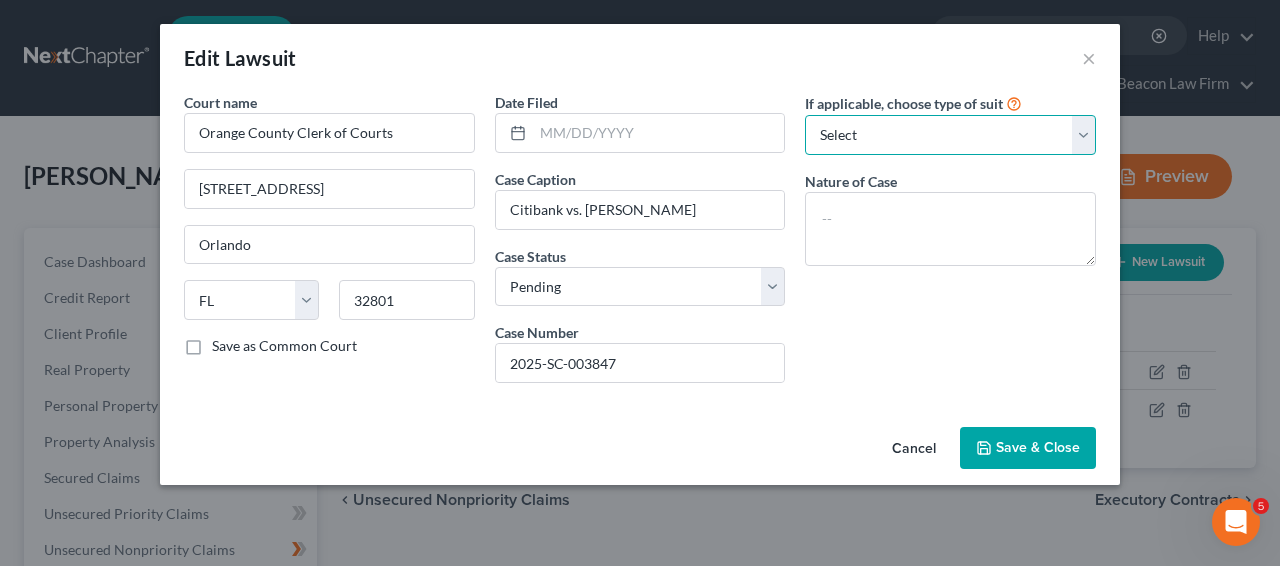 select on "4" 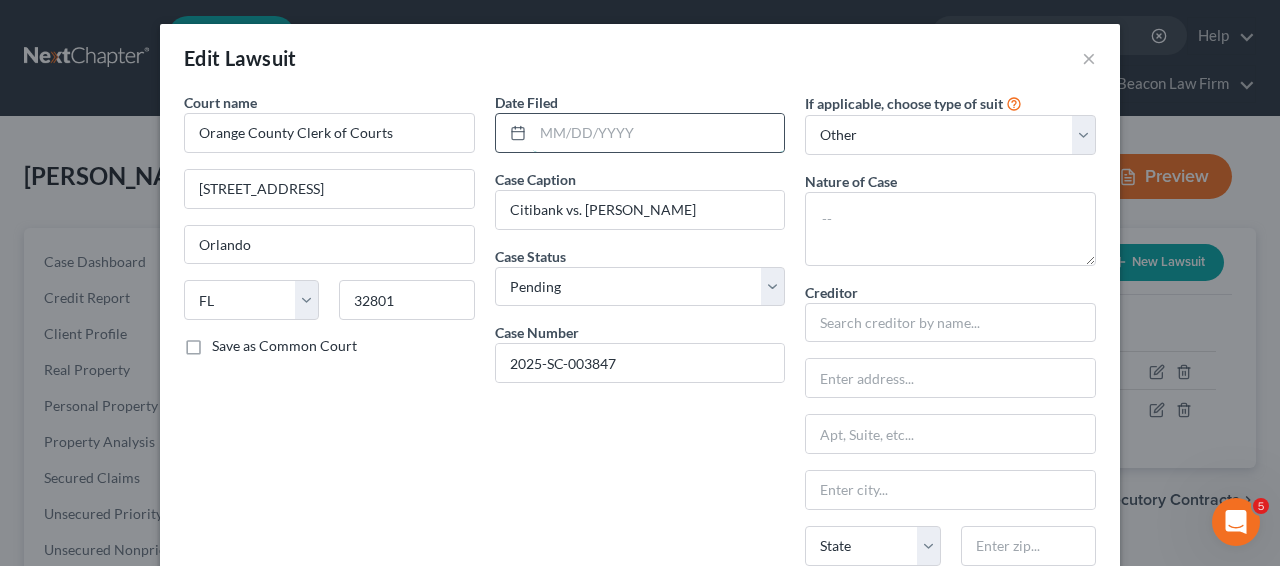 click at bounding box center [659, 133] 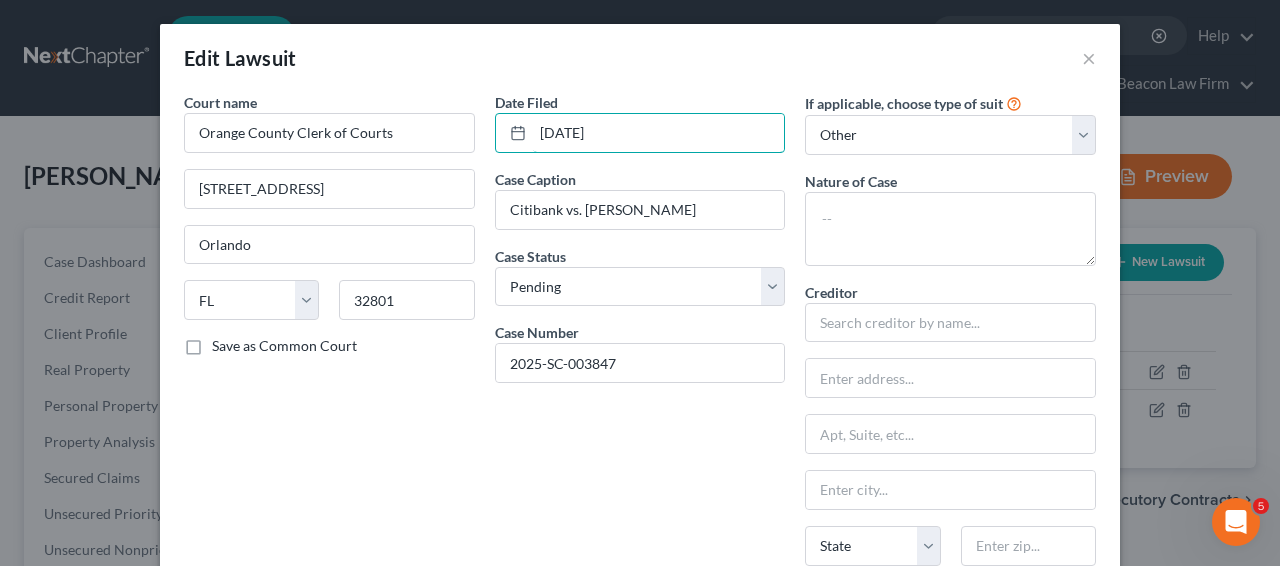 type on "[DATE]" 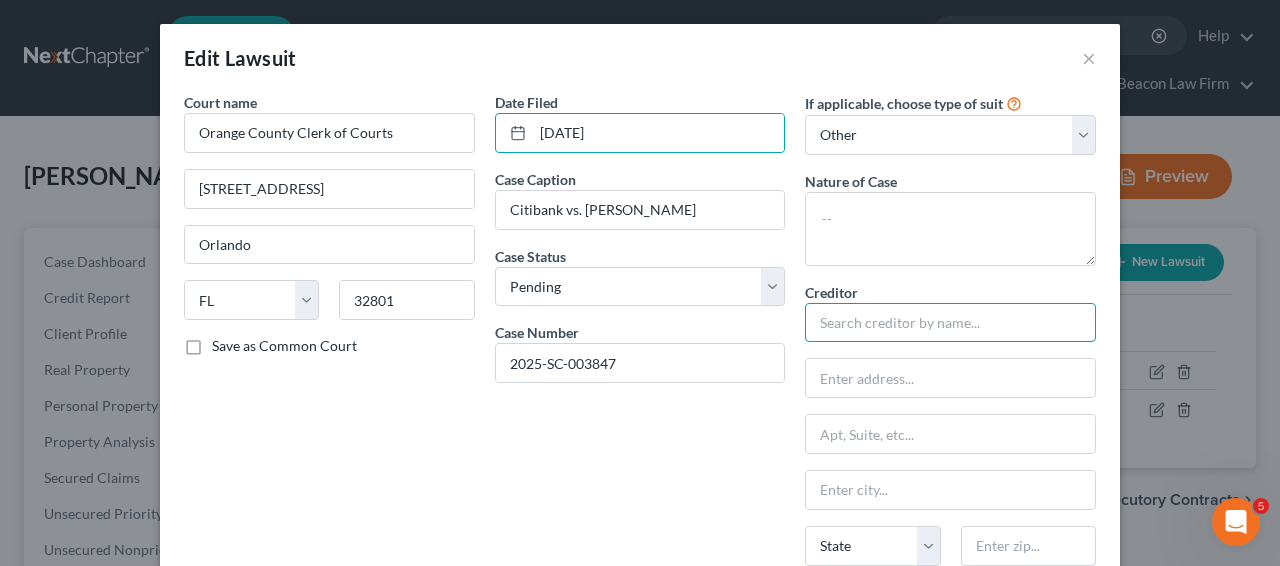 click at bounding box center [950, 323] 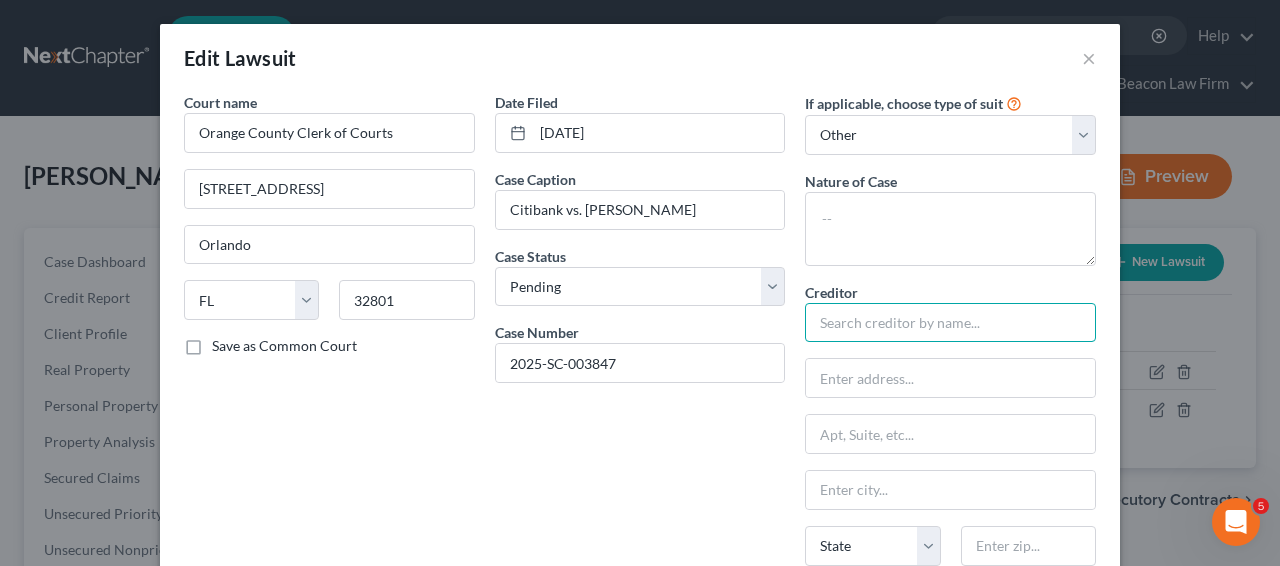 paste on "[PERSON_NAME], Esq" 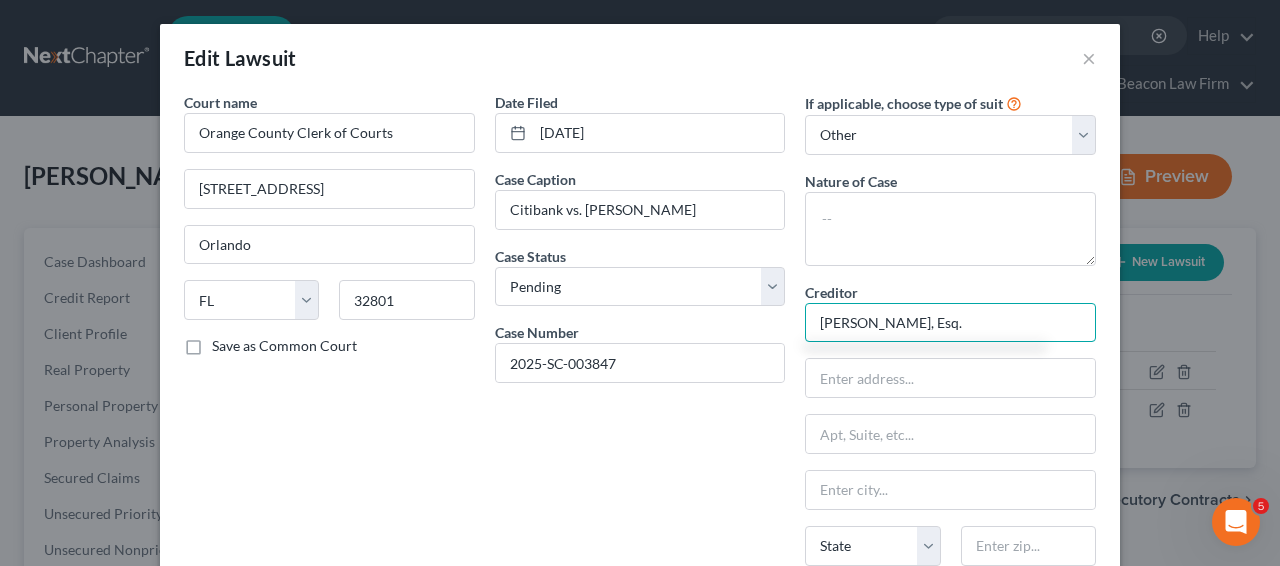 type on "[PERSON_NAME], Esq." 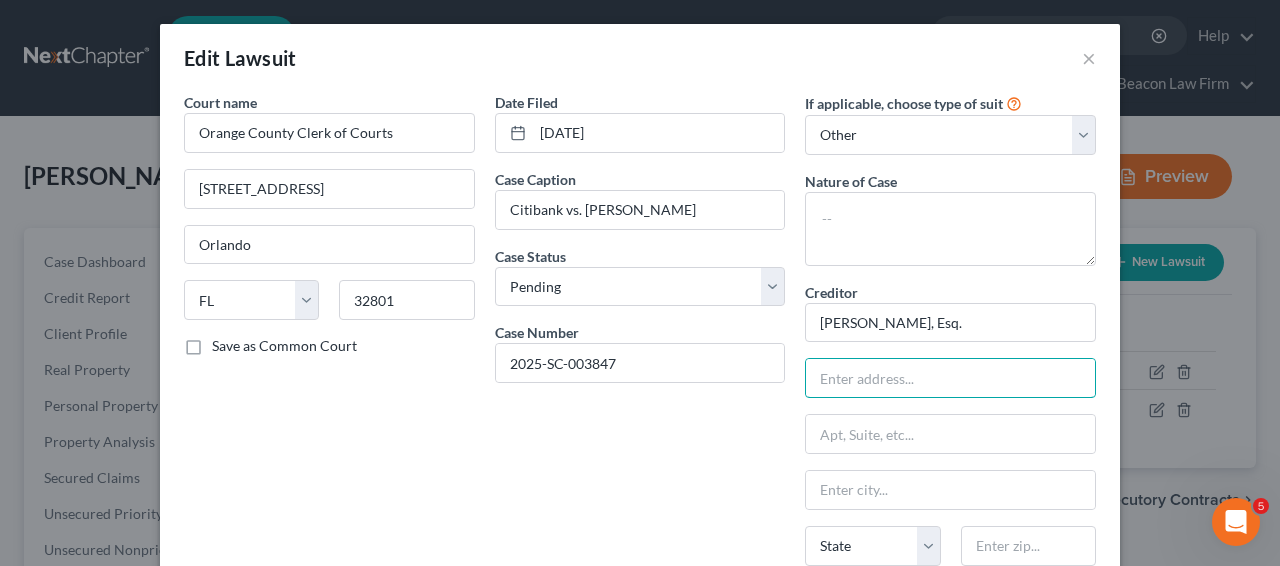 paste on "[STREET_ADDRESS]" 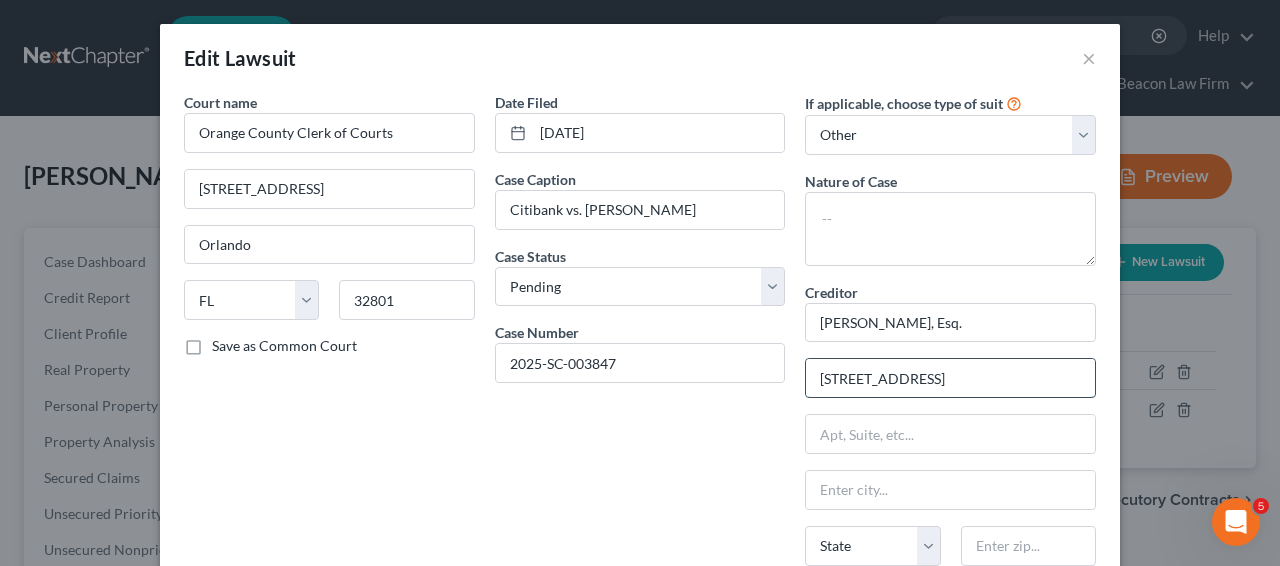 drag, startPoint x: 971, startPoint y: 381, endPoint x: 1051, endPoint y: 387, distance: 80.224686 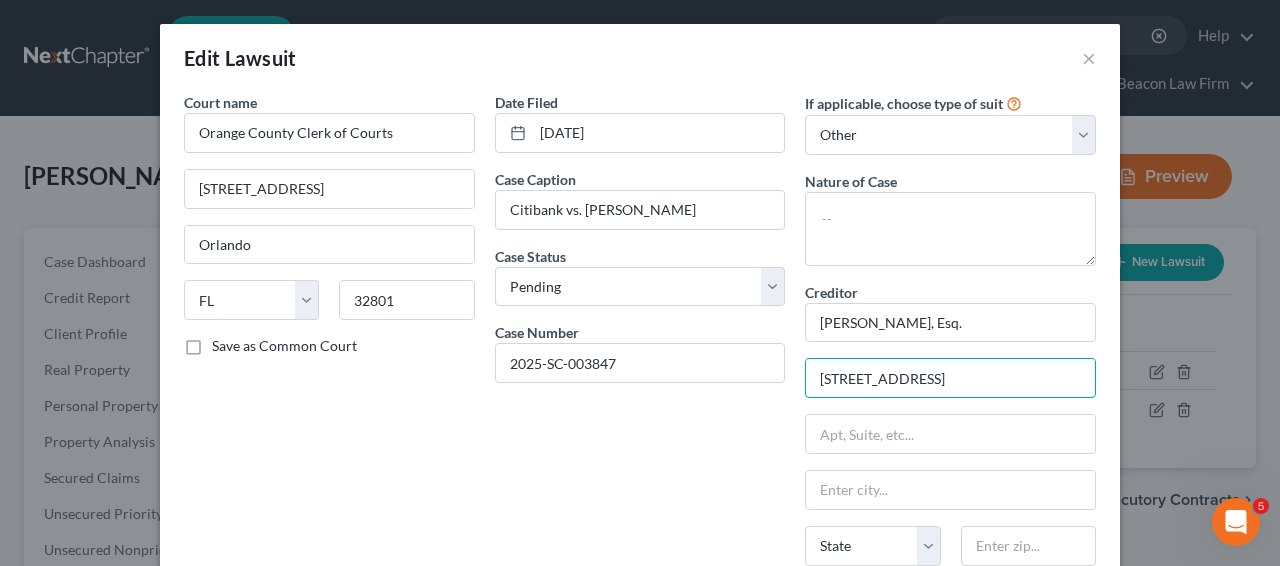 type on "[STREET_ADDRESS]" 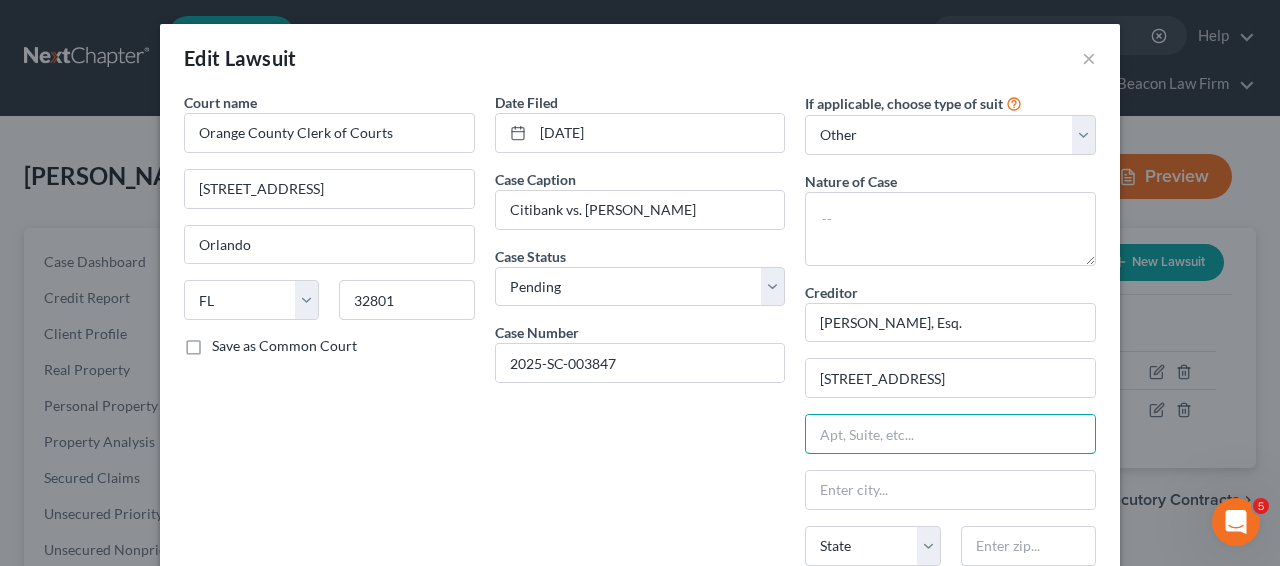 paste on "2nd Floor" 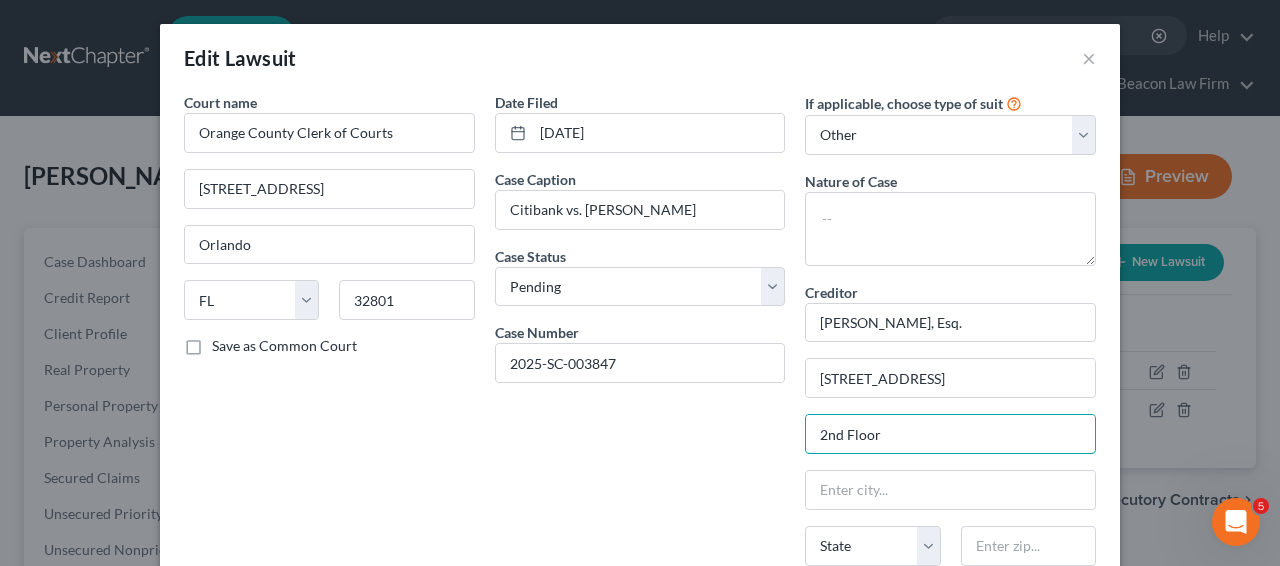 type on "2nd Floor" 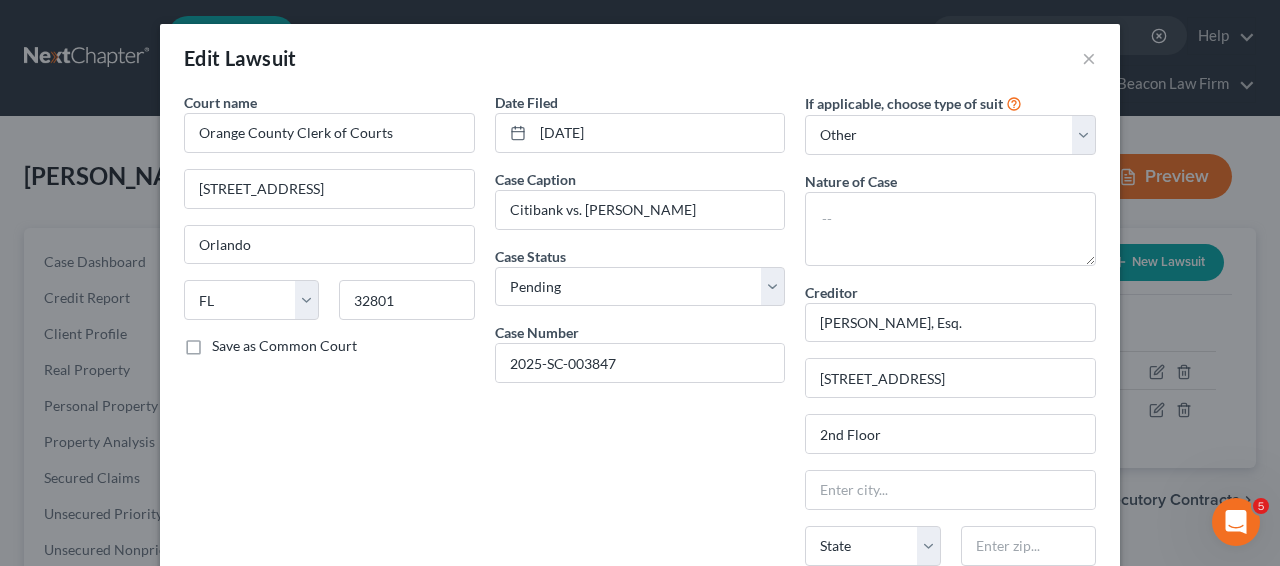 scroll, scrollTop: 266, scrollLeft: 0, axis: vertical 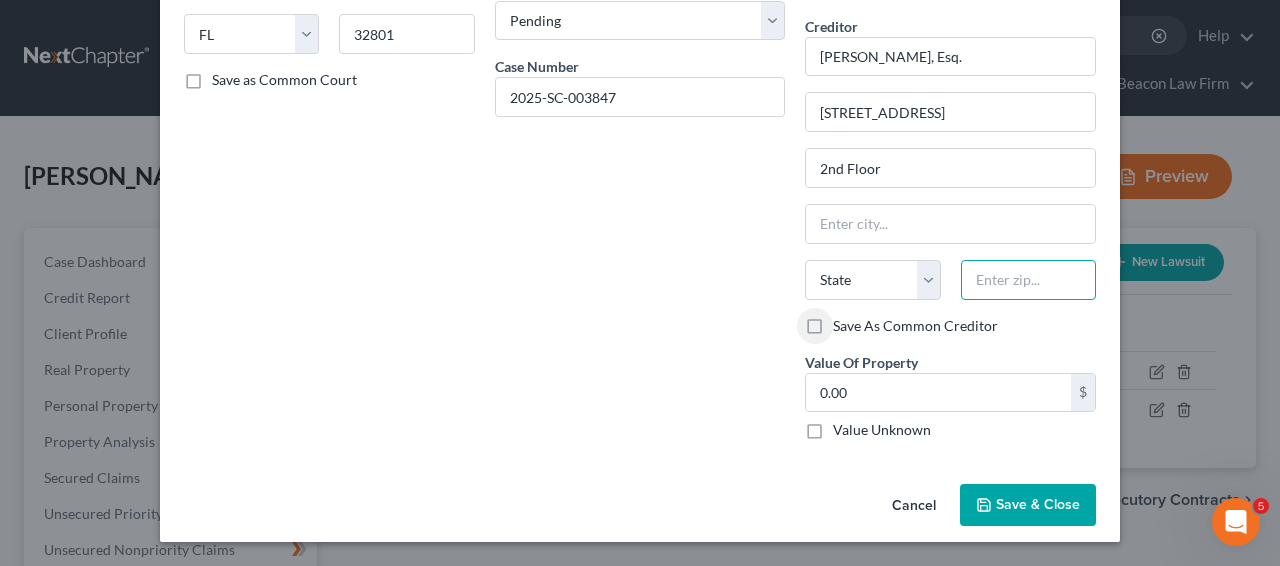 click at bounding box center (1028, 280) 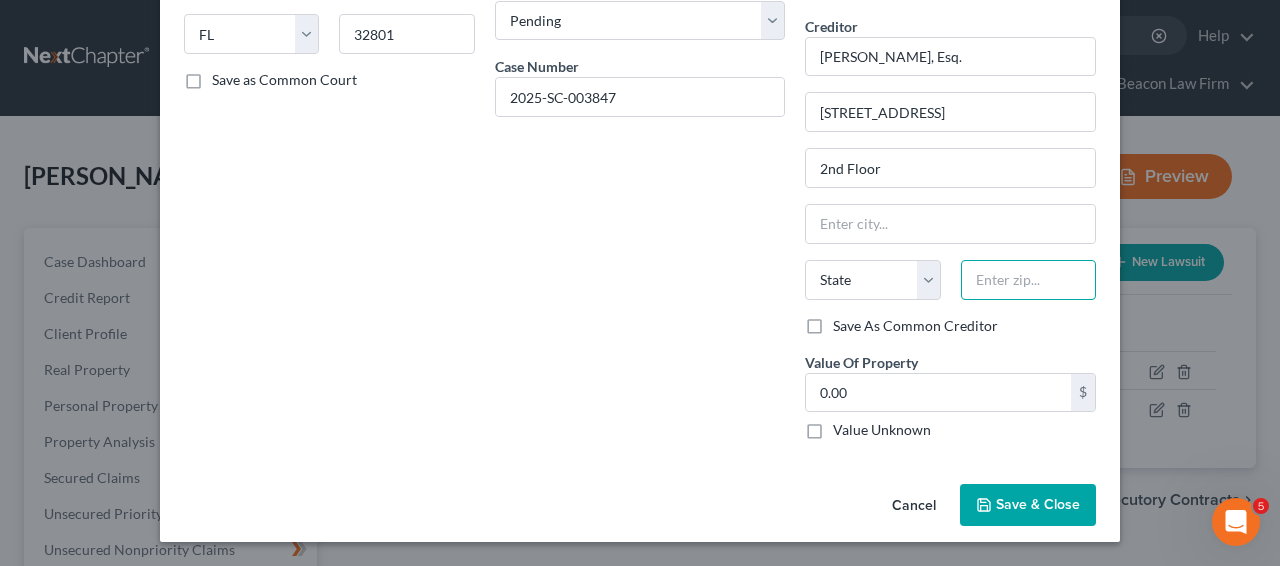 paste on "33324" 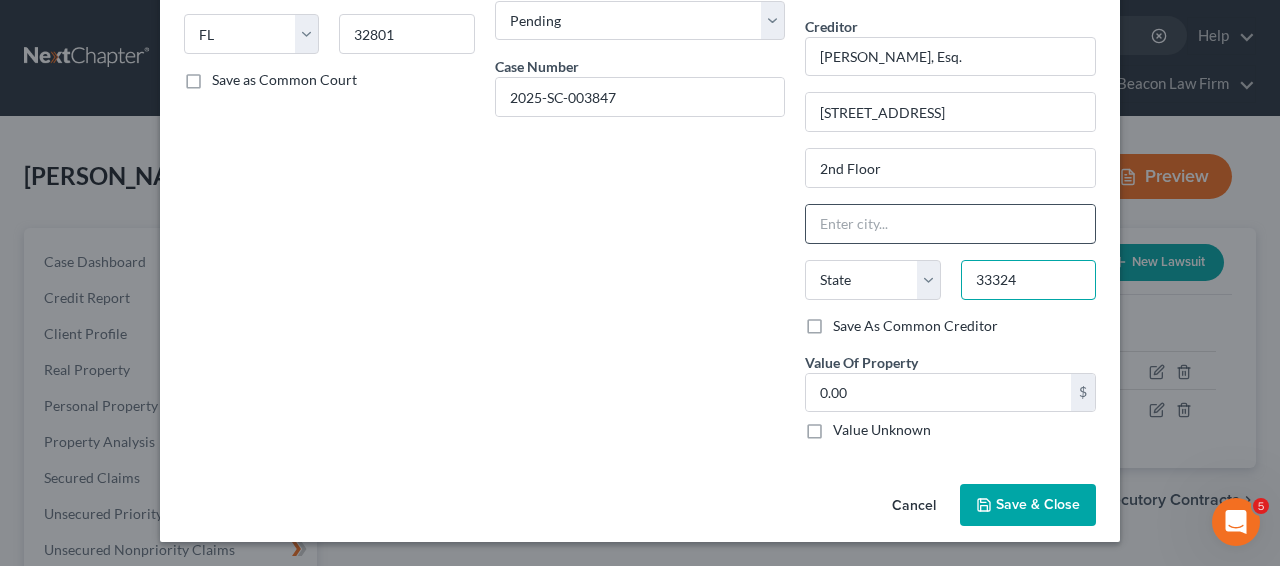 type on "33324" 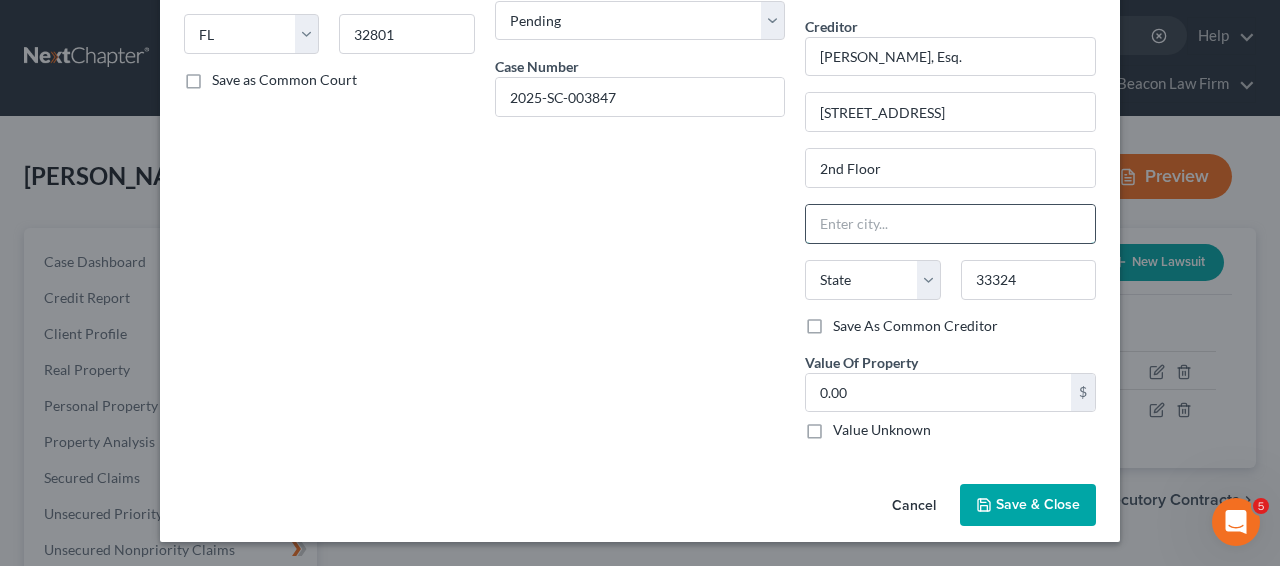 click at bounding box center [950, 224] 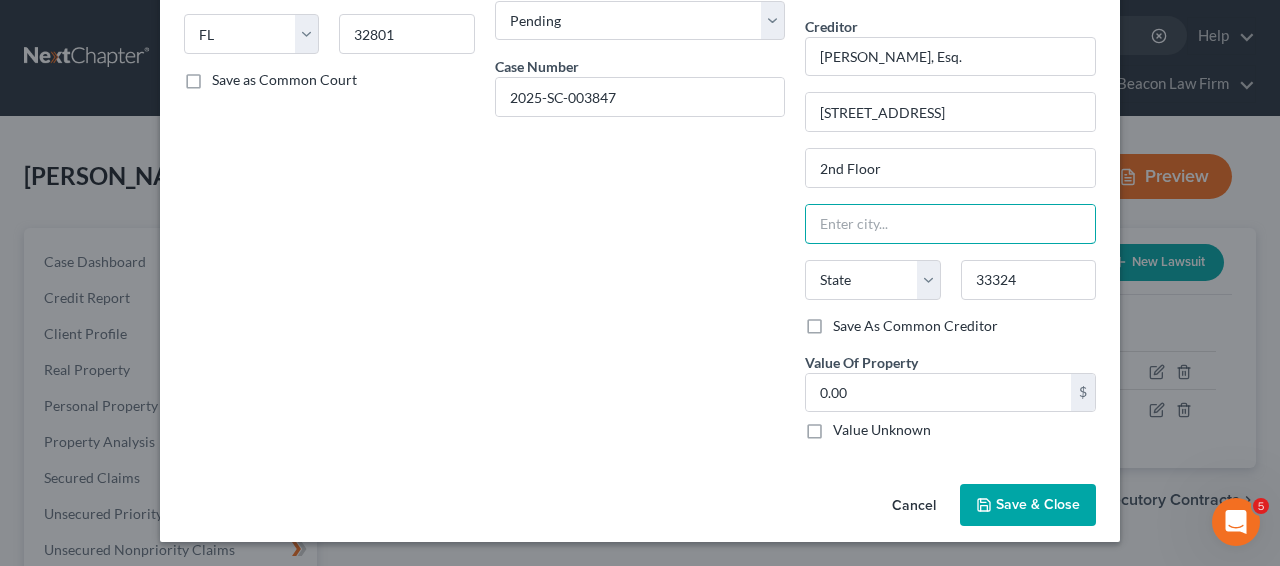 type on "[GEOGRAPHIC_DATA]" 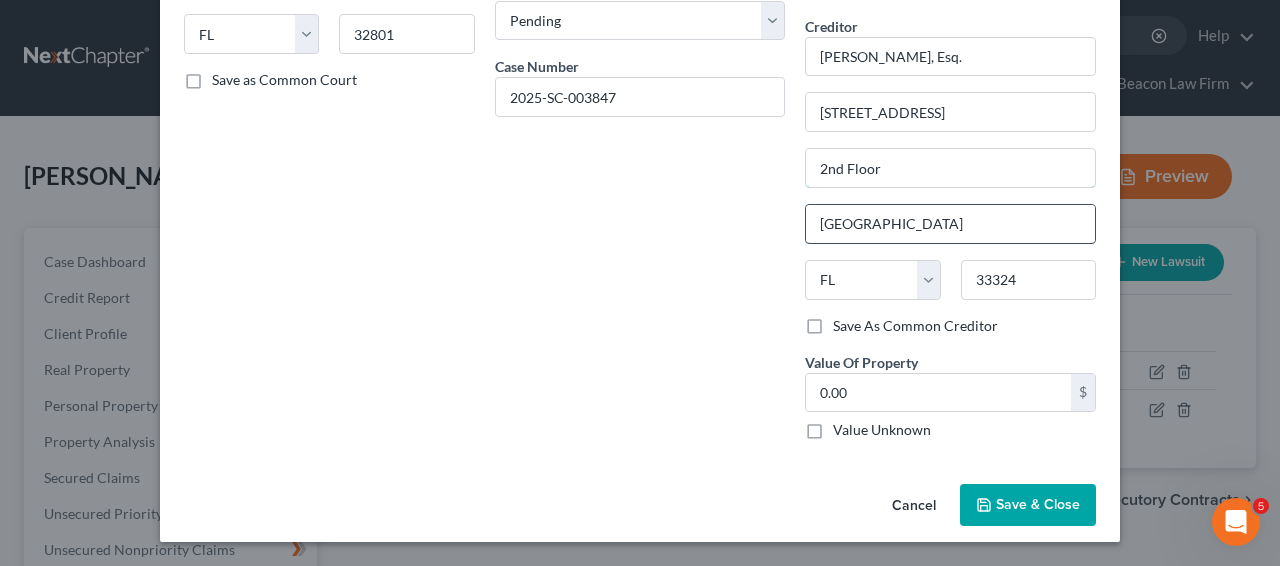 click on "2nd Floor" at bounding box center (950, 168) 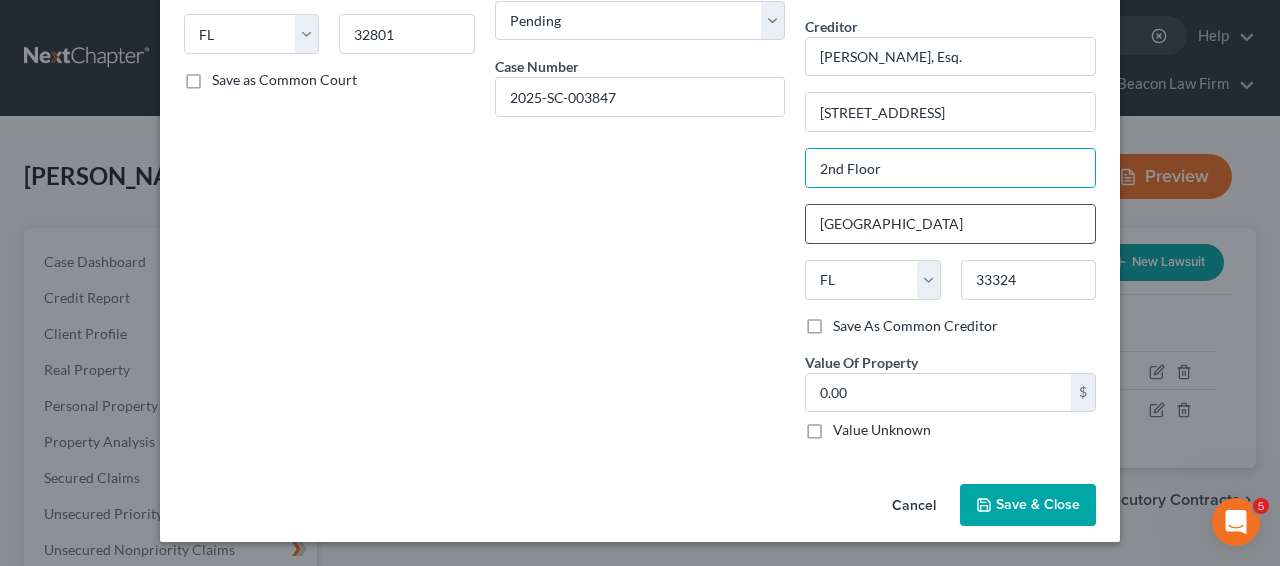 click on "[GEOGRAPHIC_DATA]" at bounding box center (950, 224) 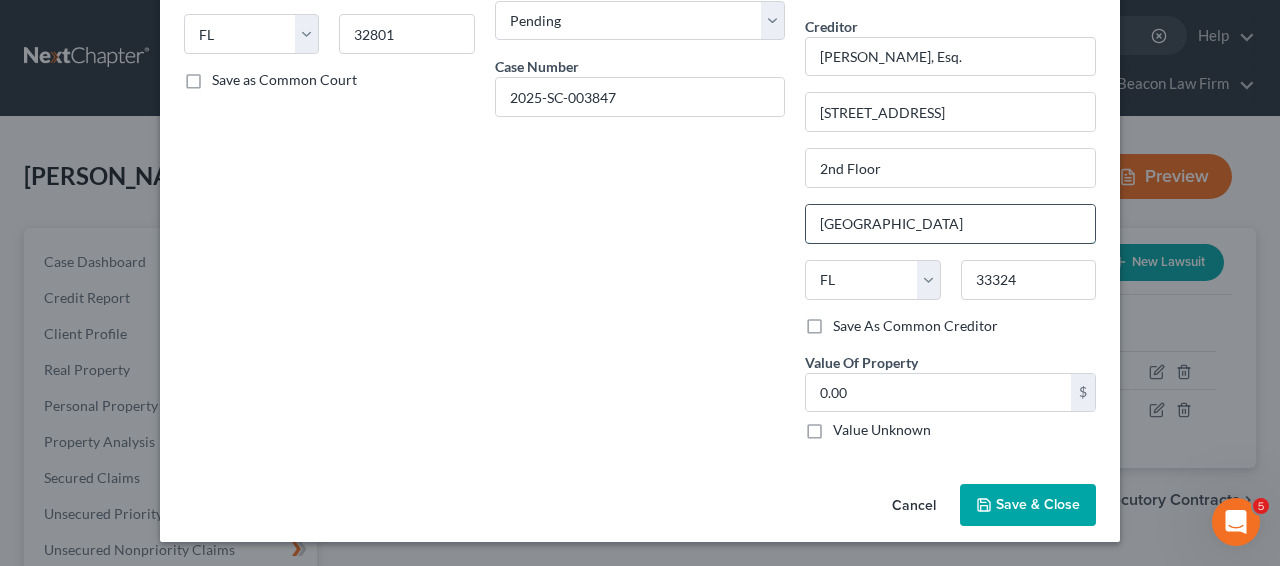 click on "[GEOGRAPHIC_DATA]" at bounding box center (950, 224) 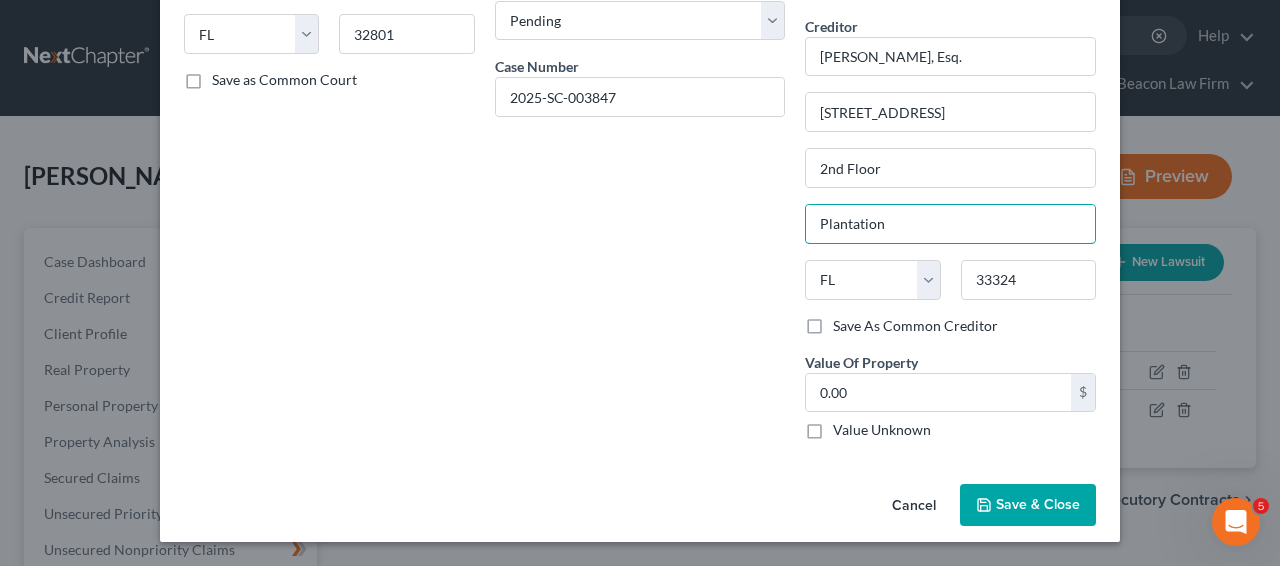 type on "Plantation" 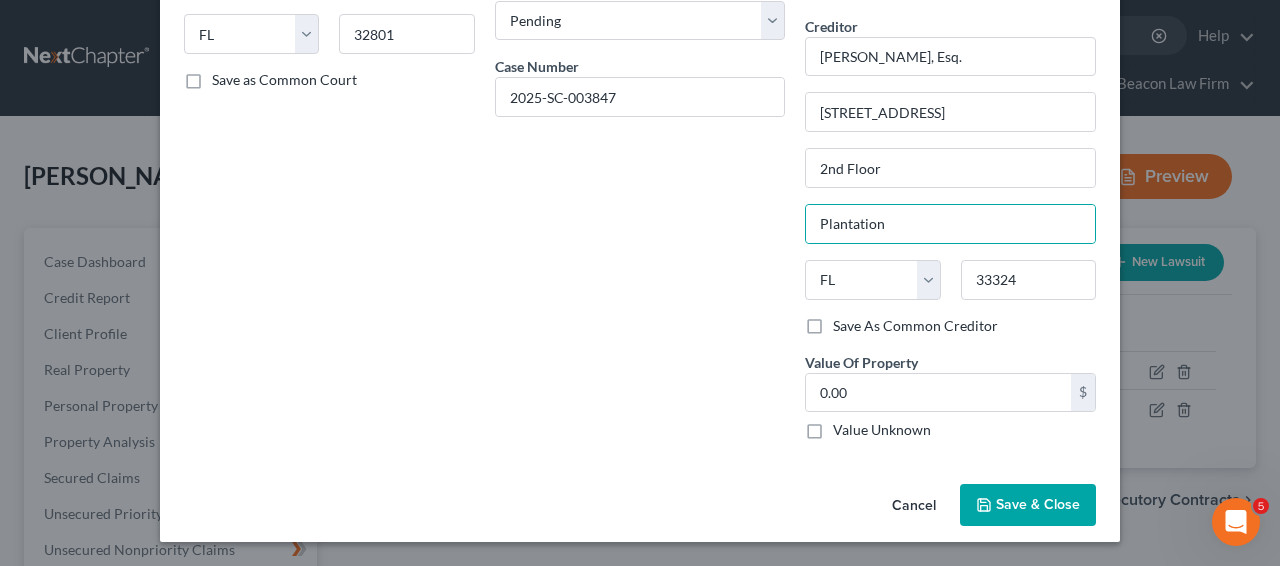 click on "Save & Close" at bounding box center [1038, 504] 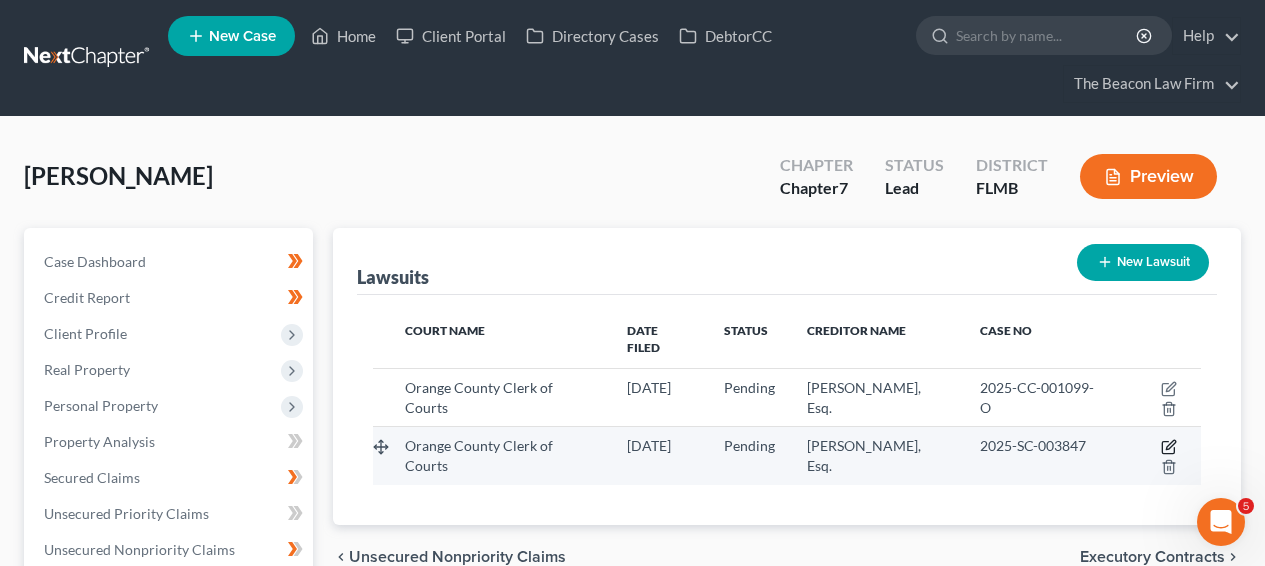 click 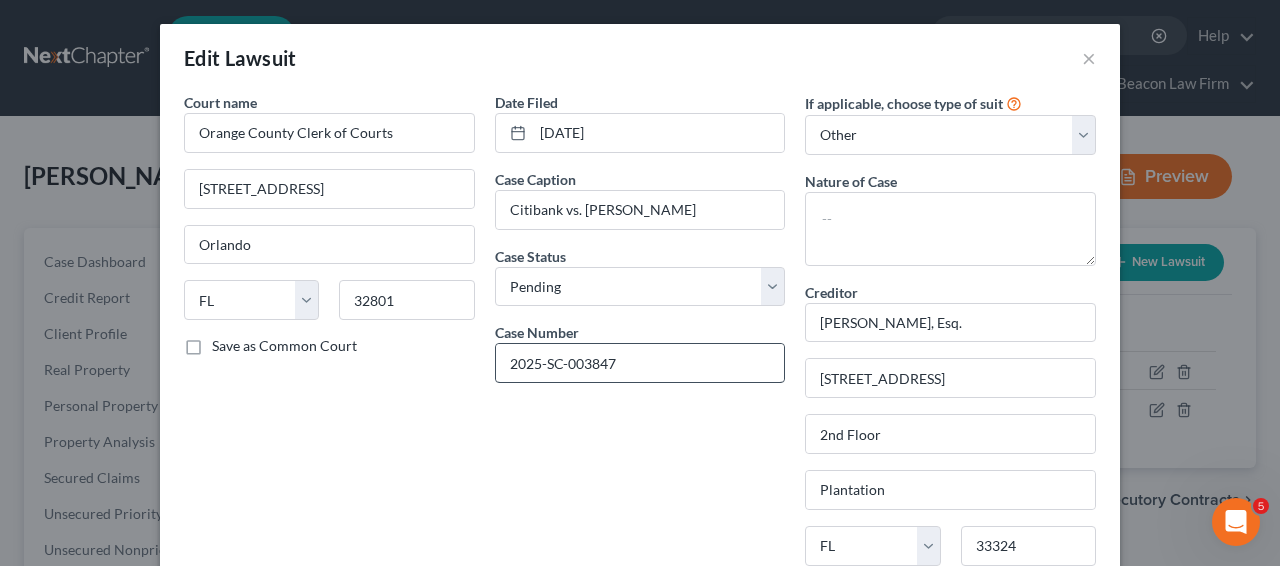 click on "Case Number 2025-SC-003847" at bounding box center (640, 352) 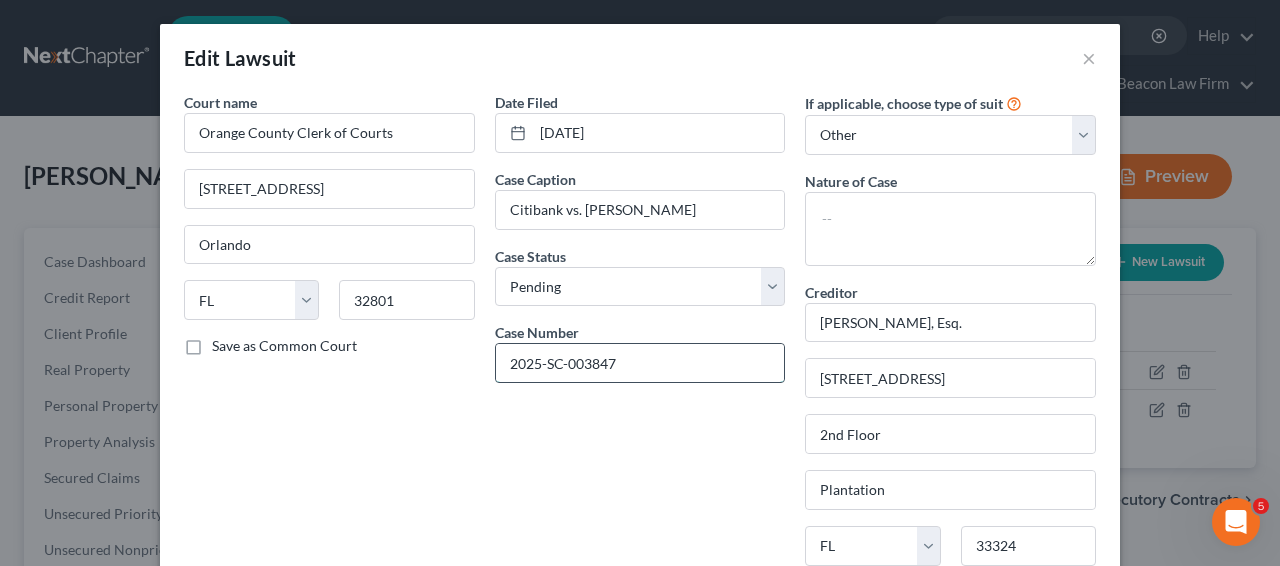 click on "2025-SC-003847" at bounding box center (640, 363) 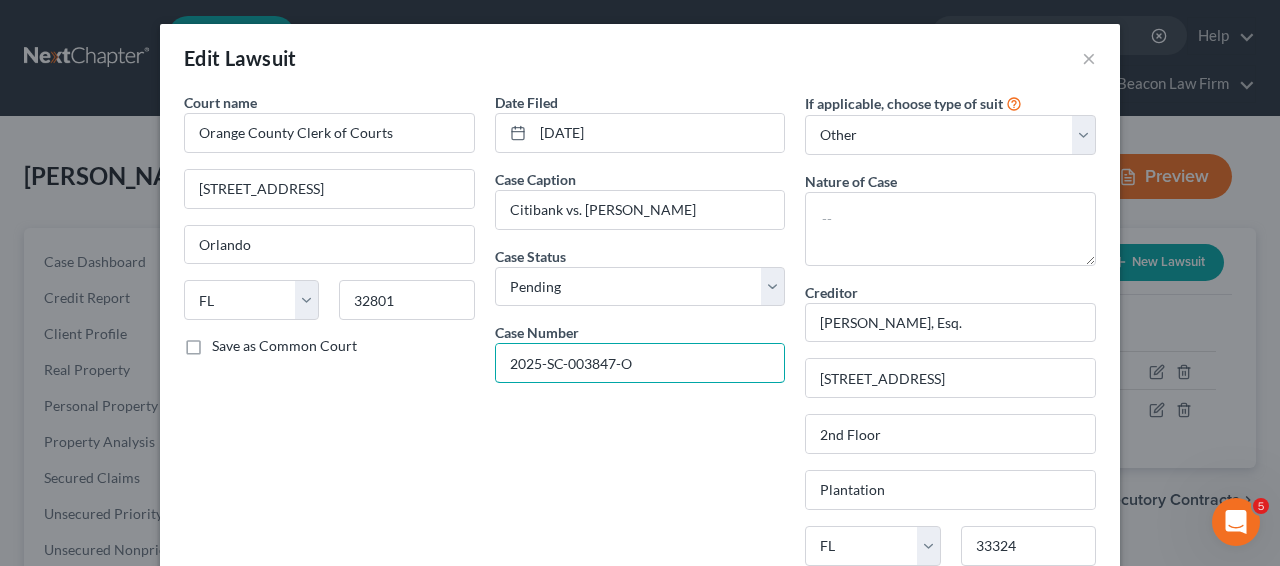 type on "2025-SC-003847-O" 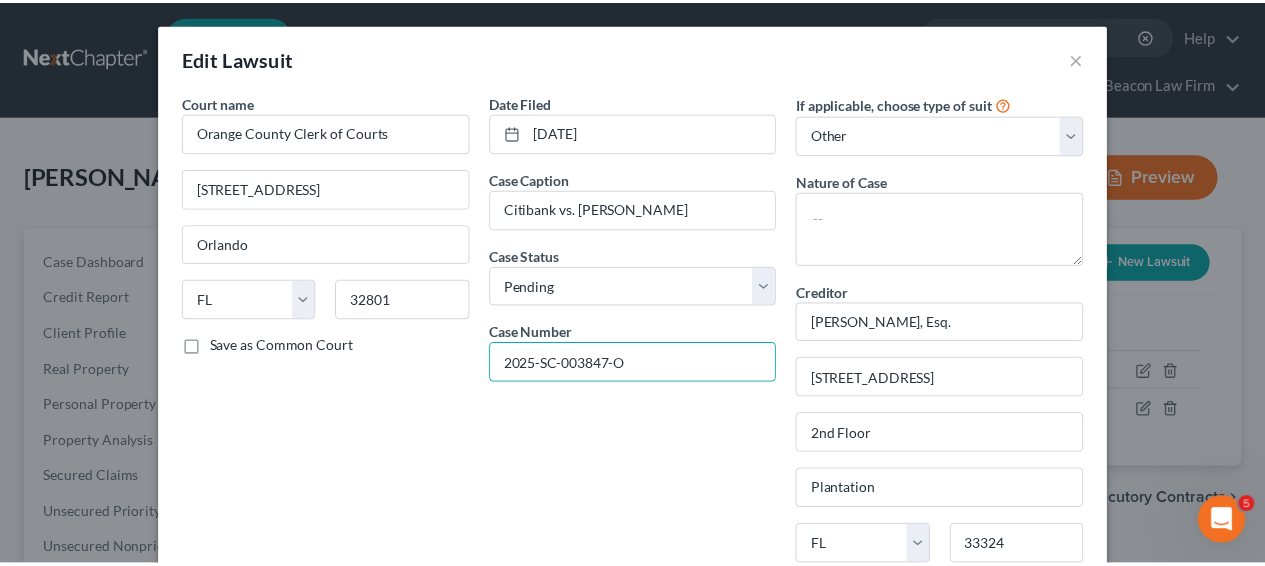 scroll, scrollTop: 266, scrollLeft: 0, axis: vertical 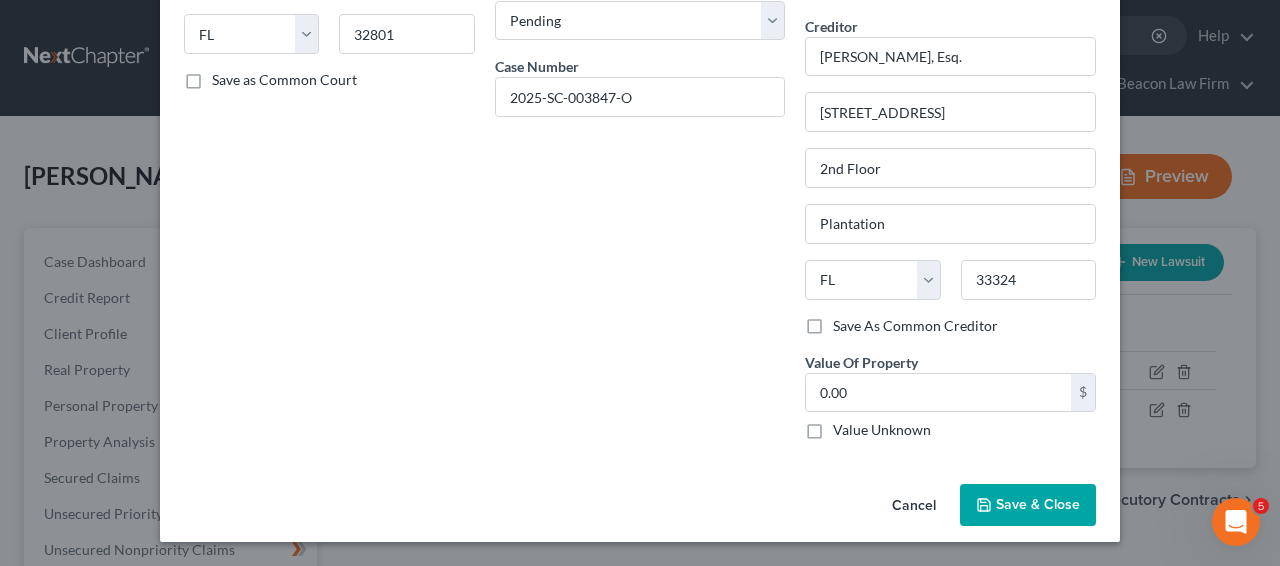click on "Cancel Save & Close" at bounding box center (640, 509) 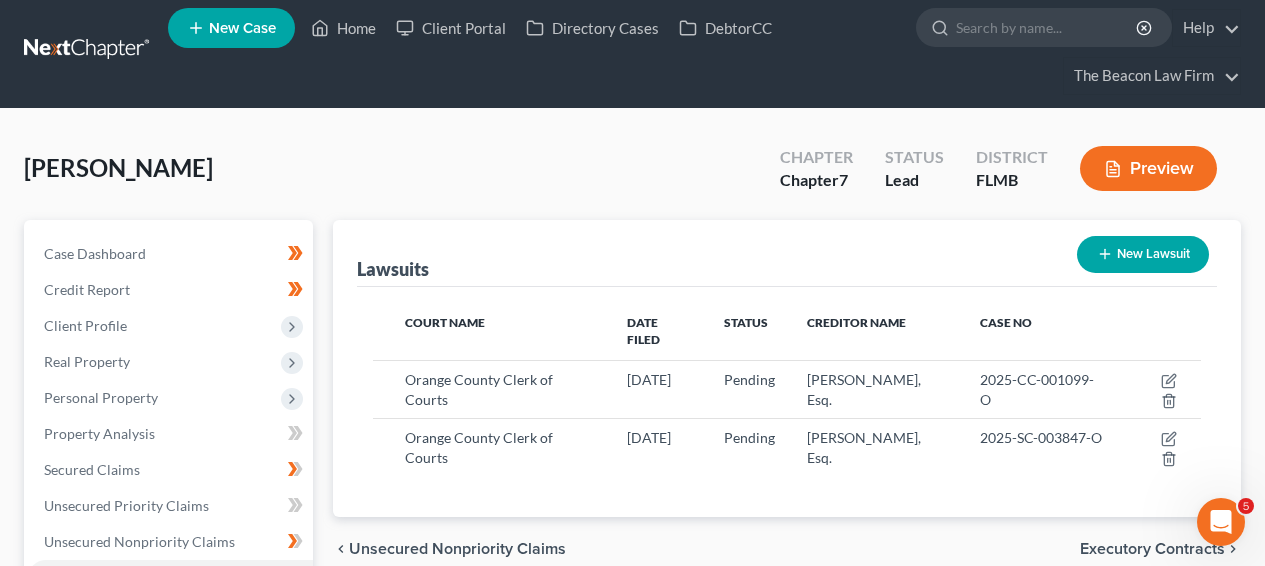scroll, scrollTop: 279, scrollLeft: 0, axis: vertical 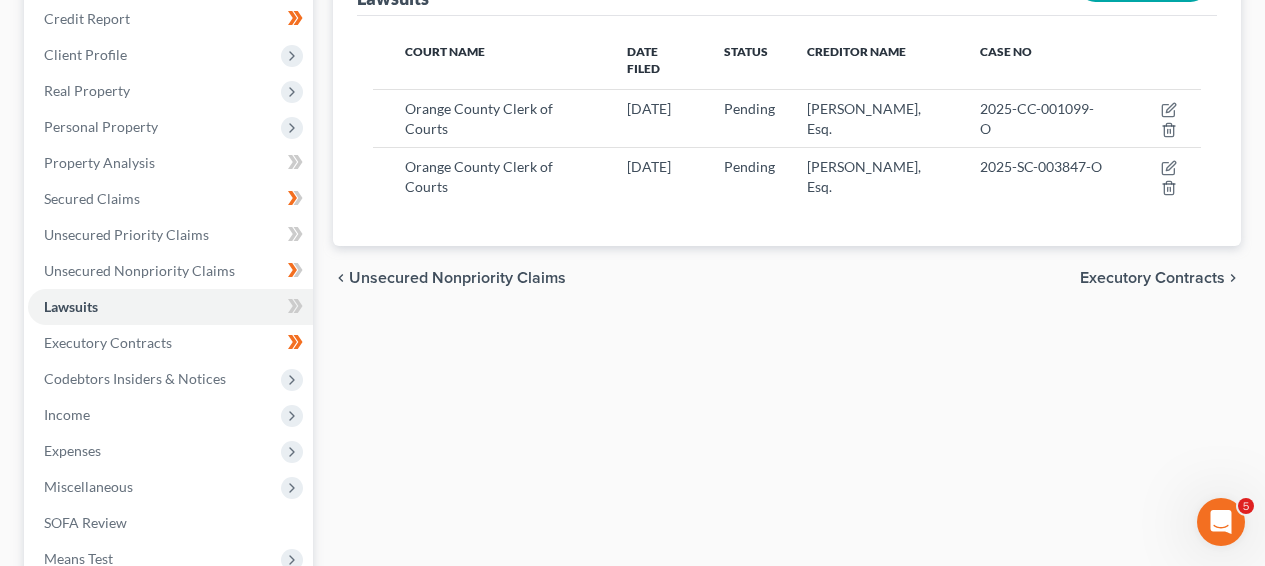 click 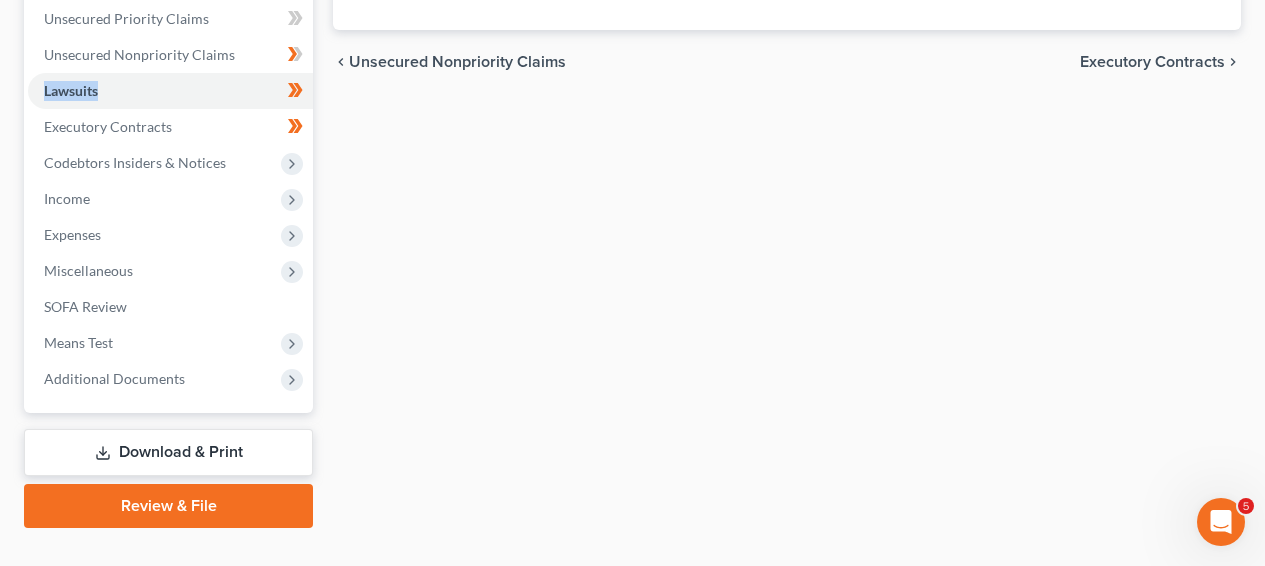 scroll, scrollTop: 531, scrollLeft: 0, axis: vertical 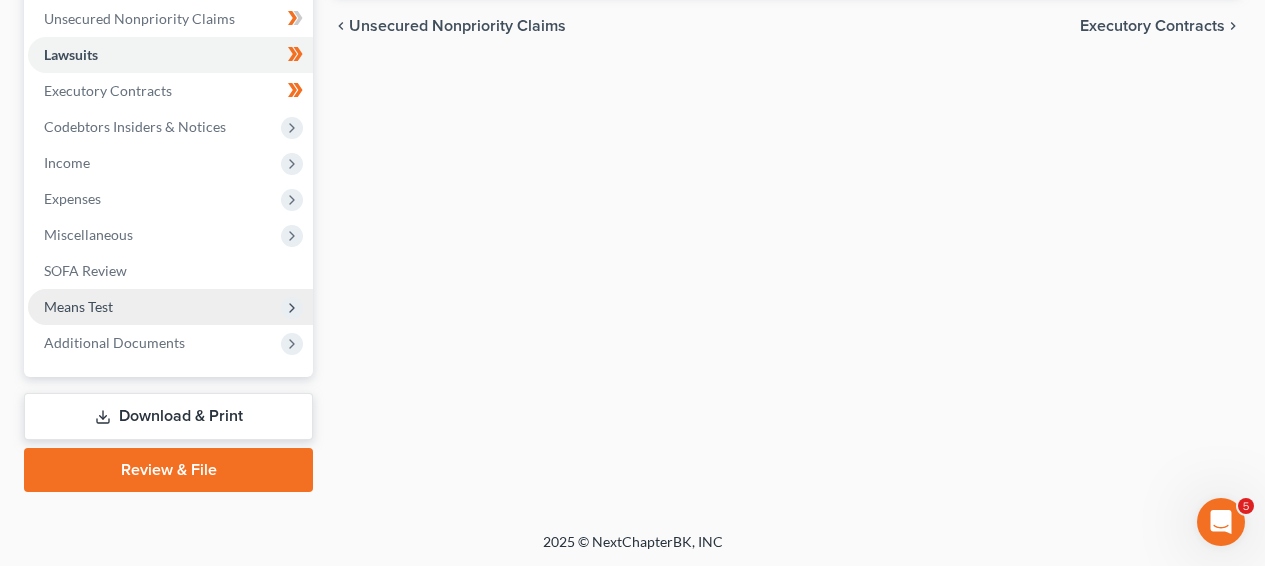 click on "Means Test" at bounding box center (170, 307) 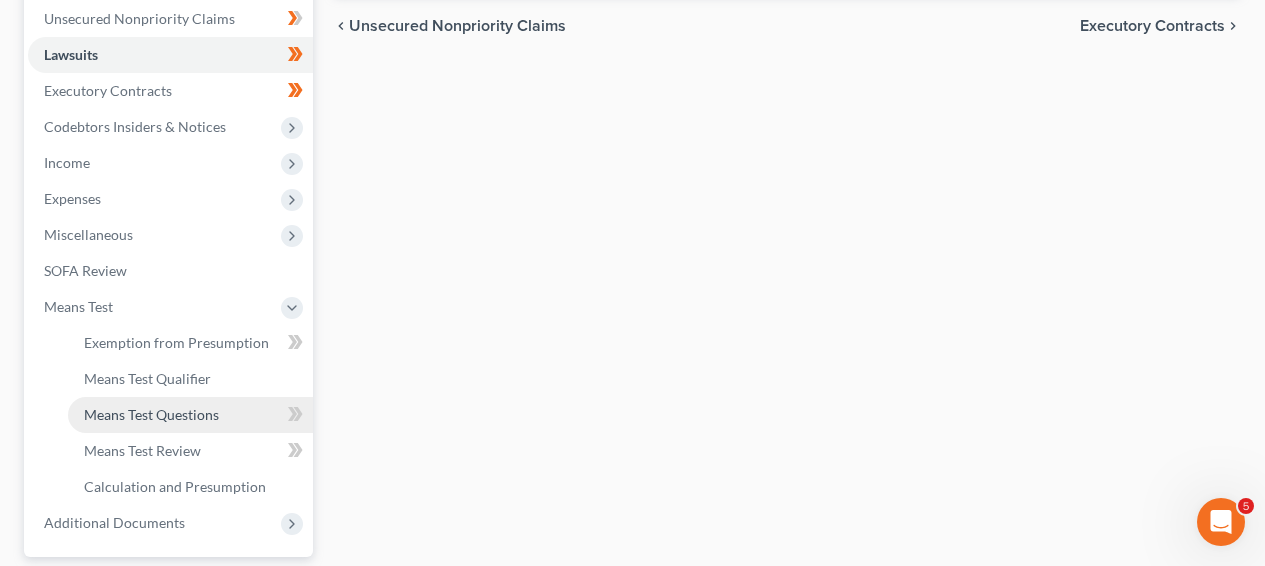 click on "Means Test Questions" at bounding box center [151, 414] 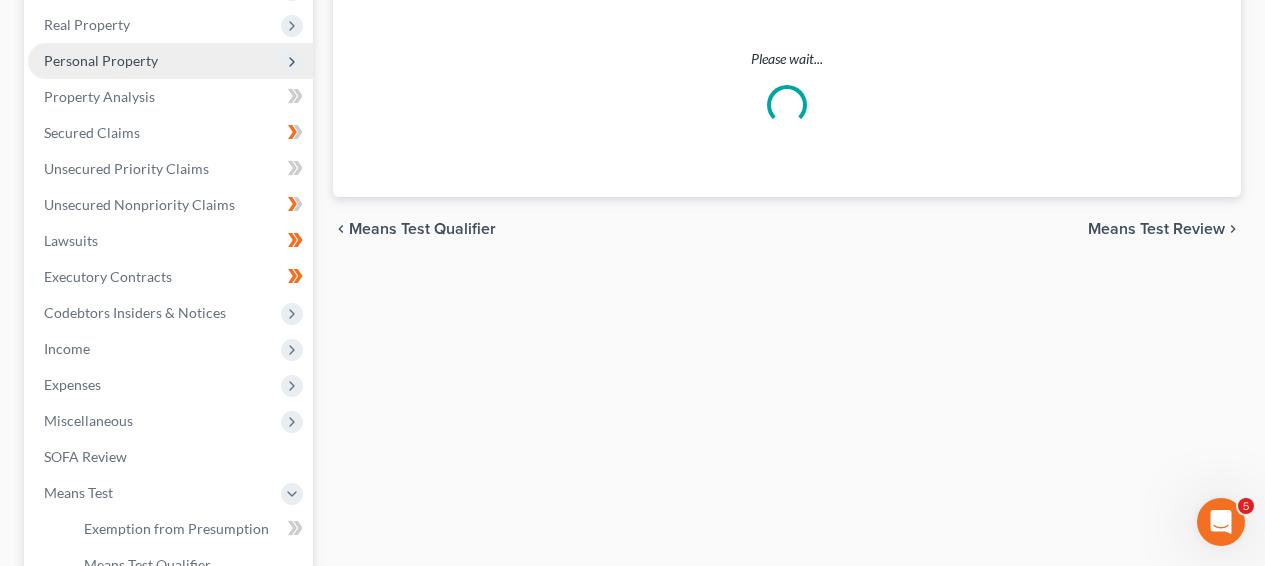 scroll, scrollTop: 0, scrollLeft: 0, axis: both 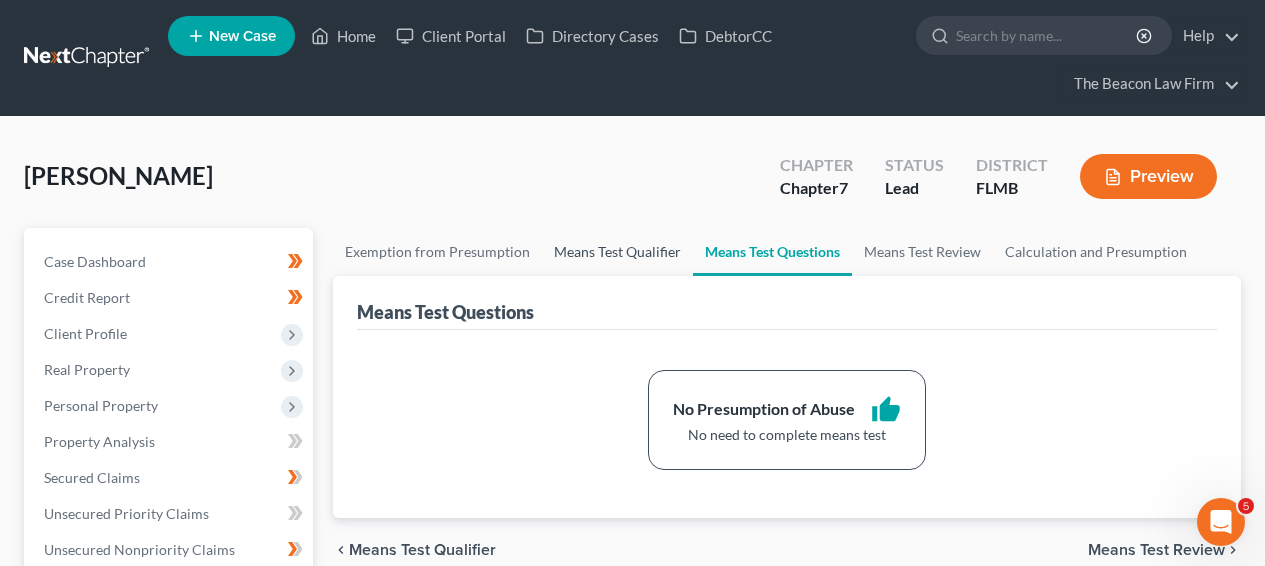 click on "Means Test Qualifier" at bounding box center (617, 252) 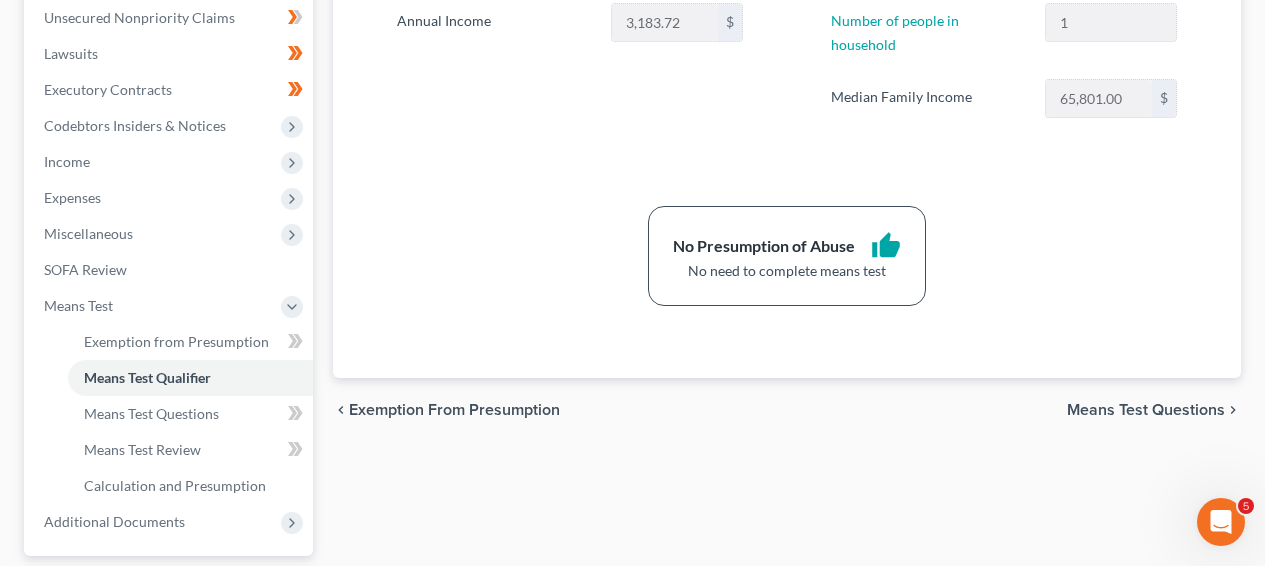 scroll, scrollTop: 570, scrollLeft: 0, axis: vertical 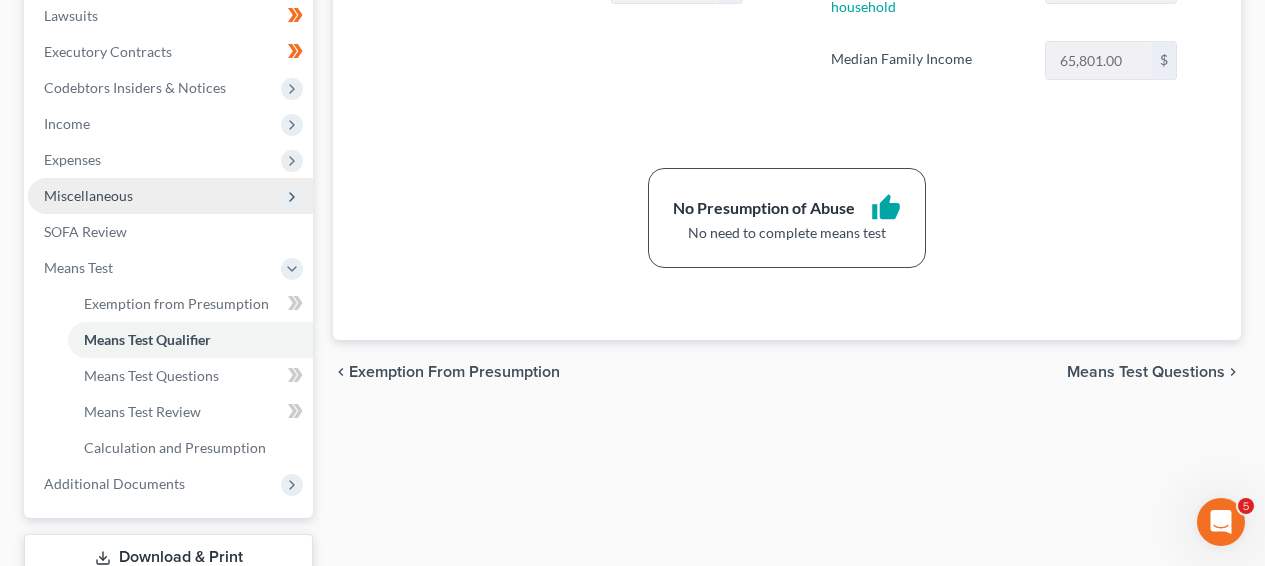 click on "Miscellaneous" at bounding box center [170, 196] 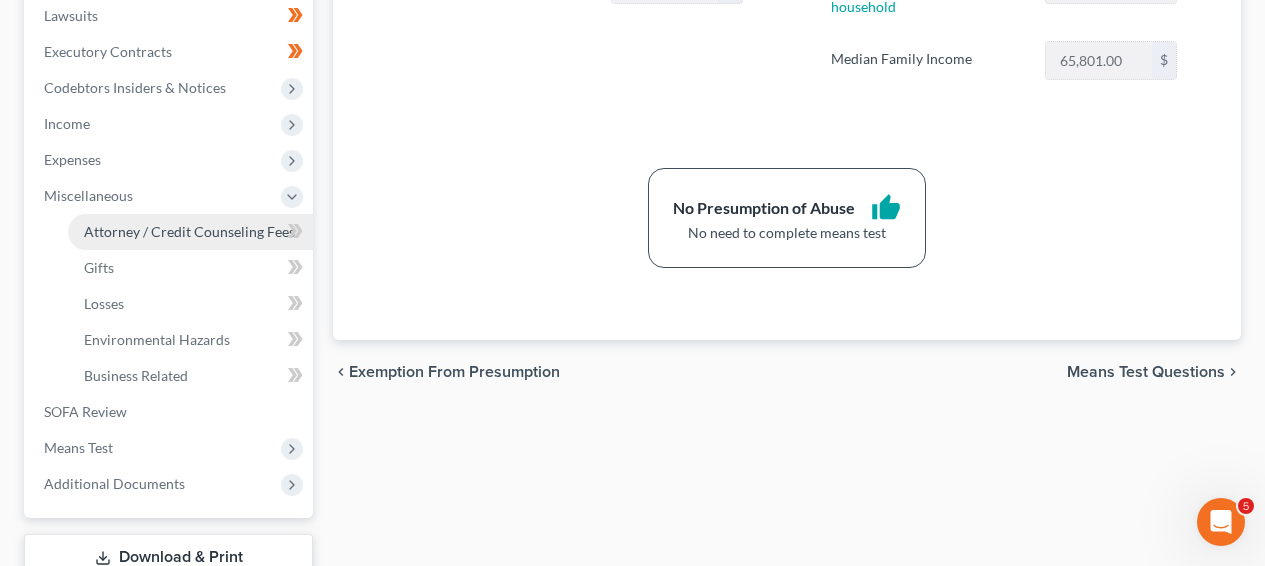 click on "Attorney / Credit Counseling Fees" at bounding box center (189, 231) 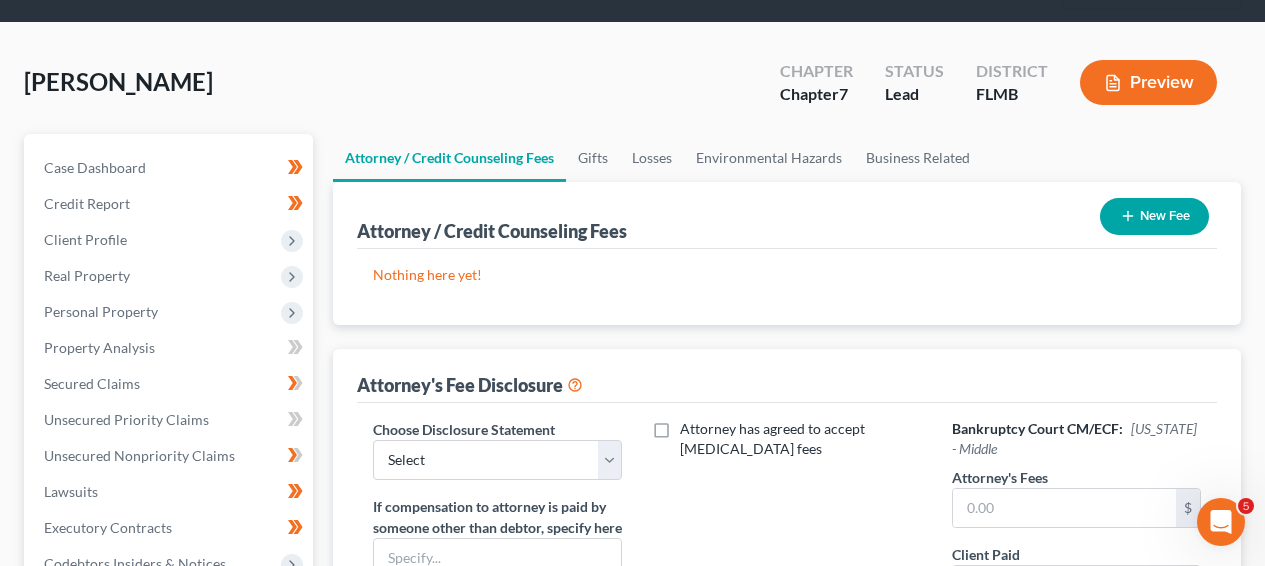 scroll, scrollTop: 0, scrollLeft: 0, axis: both 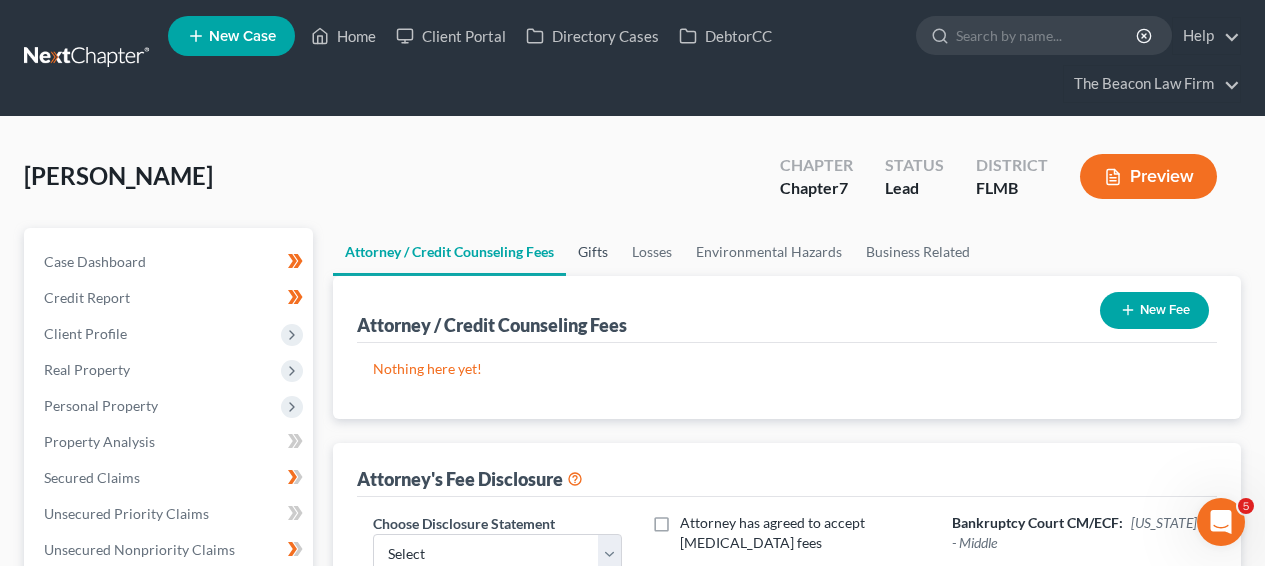 click on "Gifts" at bounding box center [593, 252] 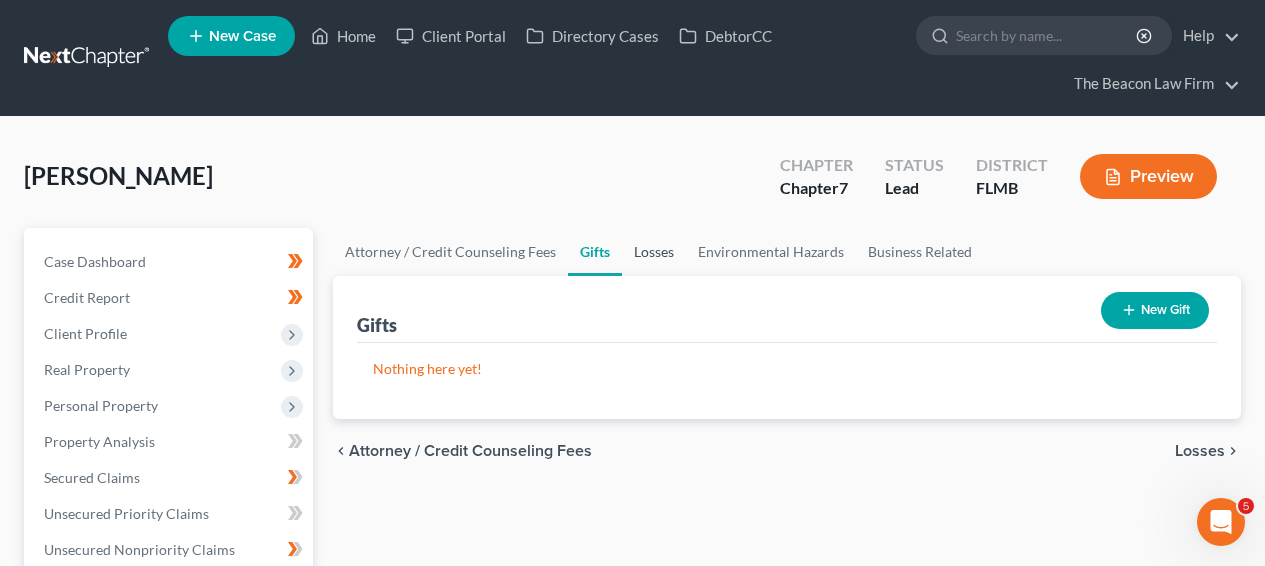click on "Losses" at bounding box center [654, 252] 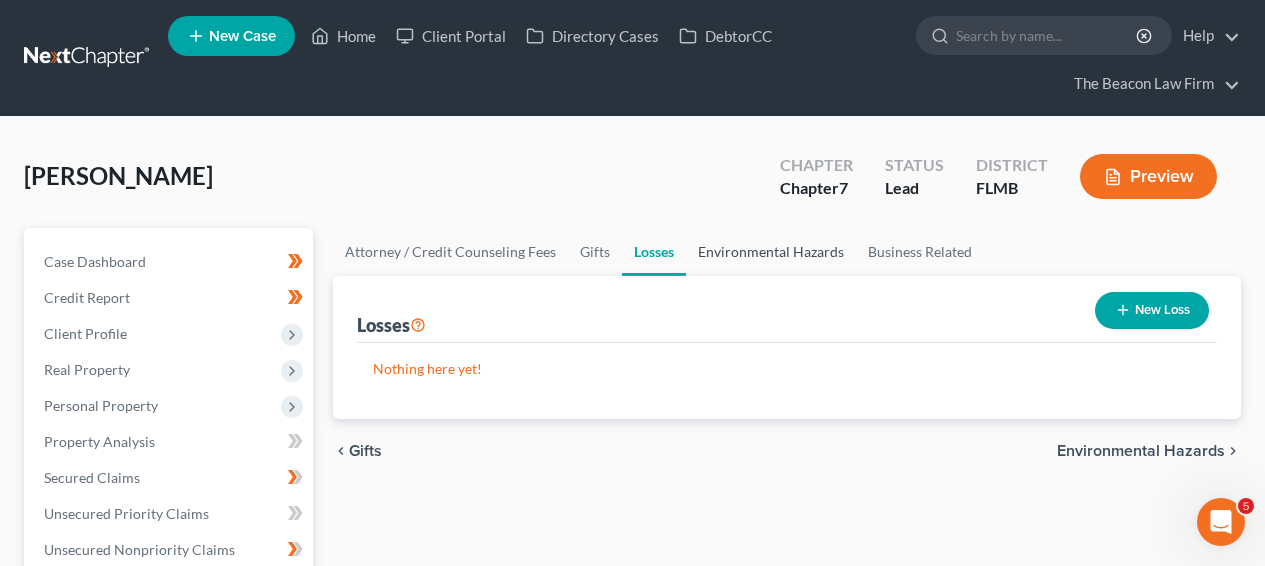 click on "Environmental Hazards" at bounding box center (771, 252) 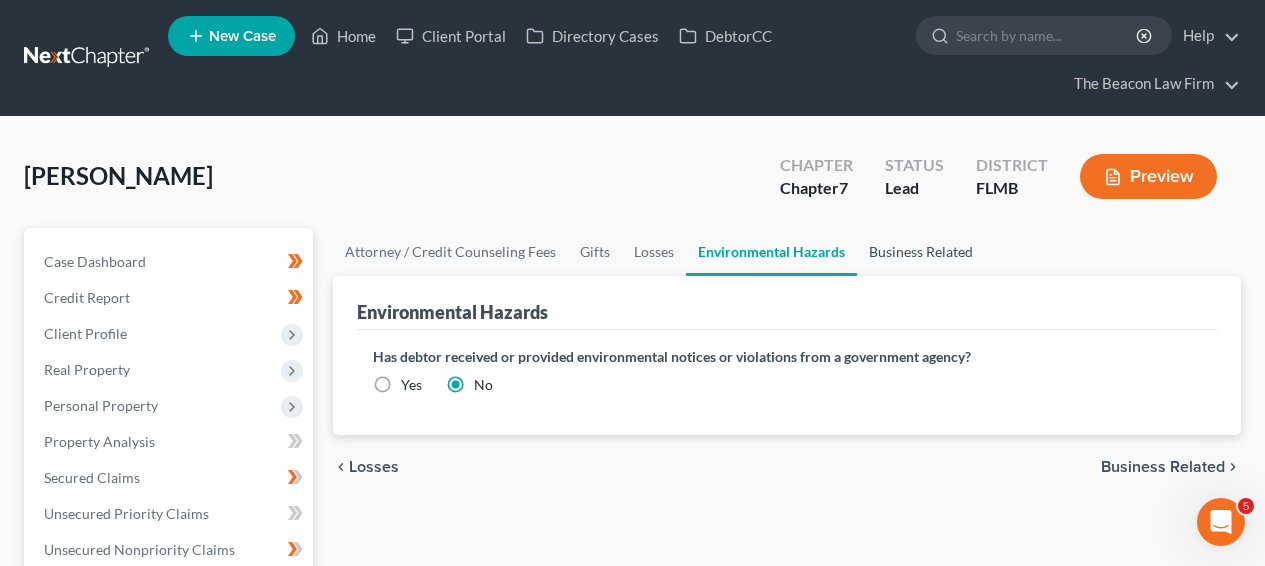 click on "Business Related" at bounding box center (921, 252) 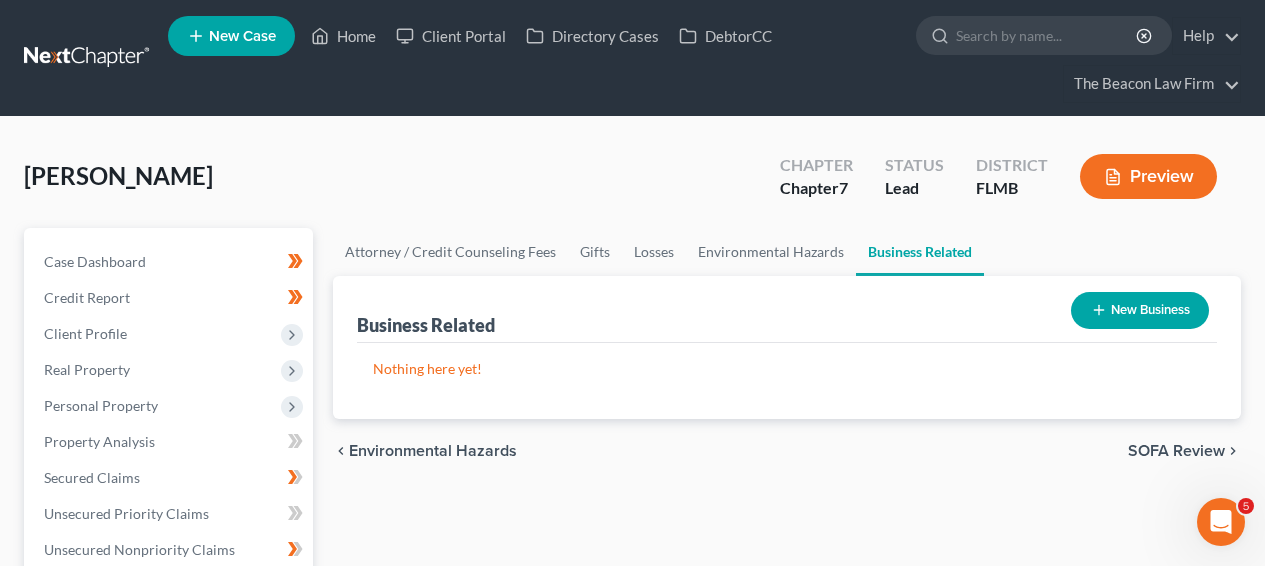 scroll, scrollTop: 546, scrollLeft: 0, axis: vertical 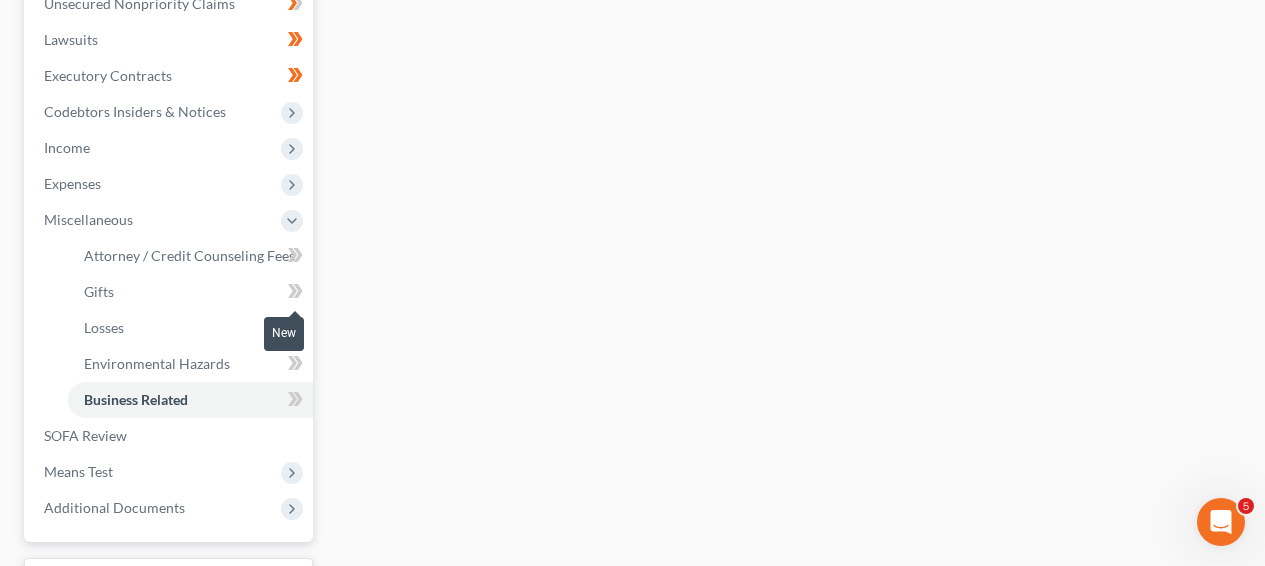 drag, startPoint x: 303, startPoint y: 295, endPoint x: 299, endPoint y: 333, distance: 38.209946 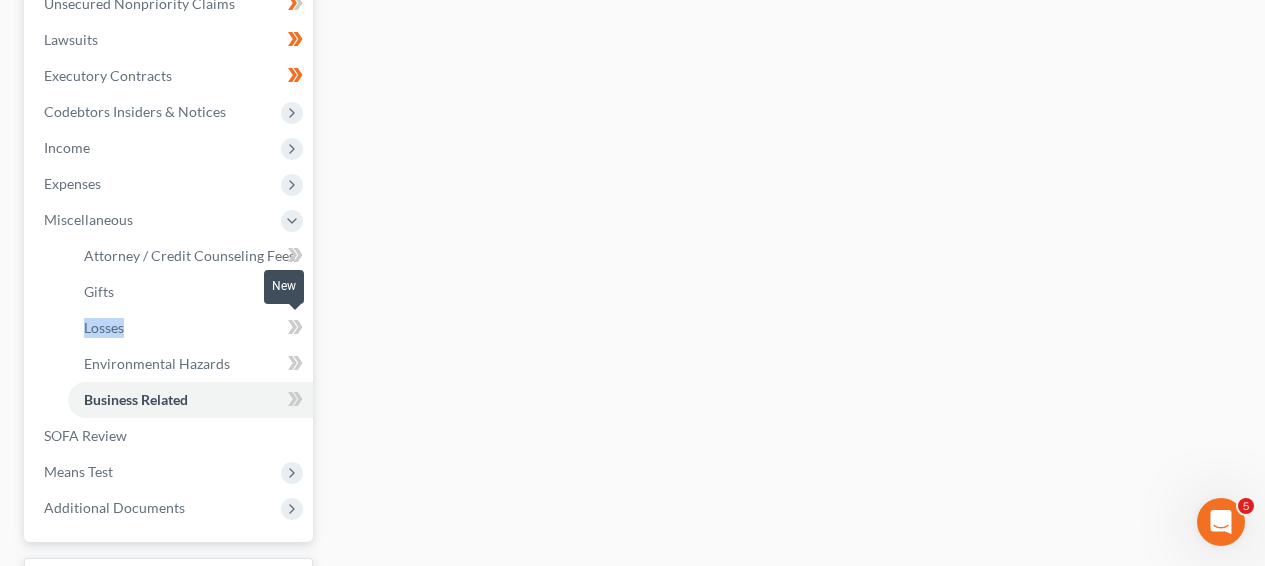 click 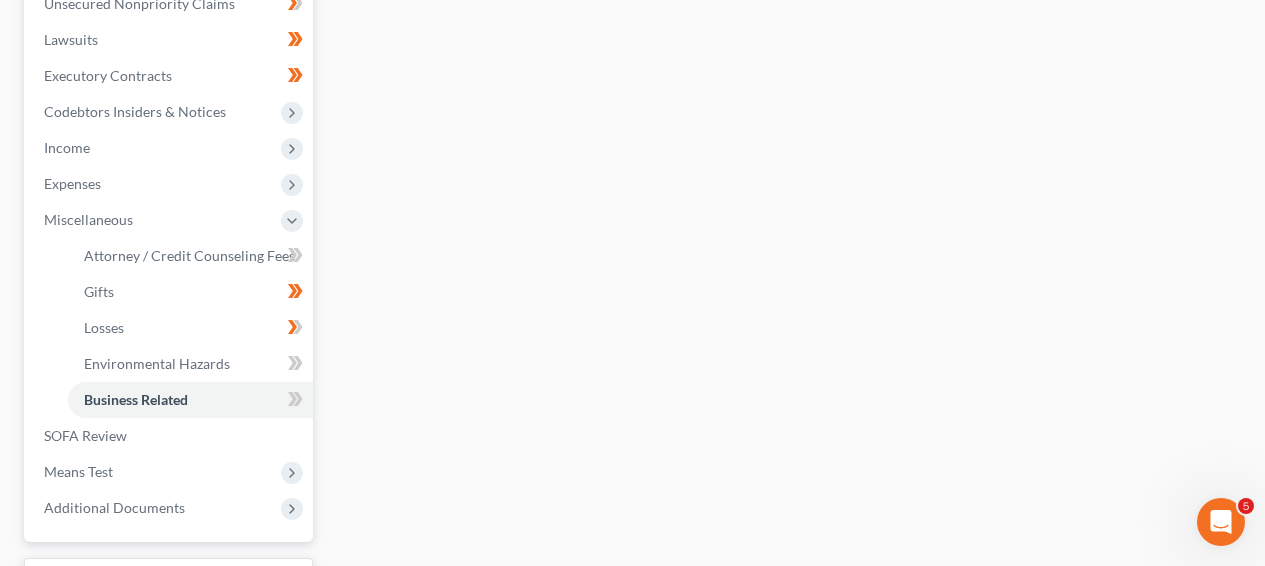 click 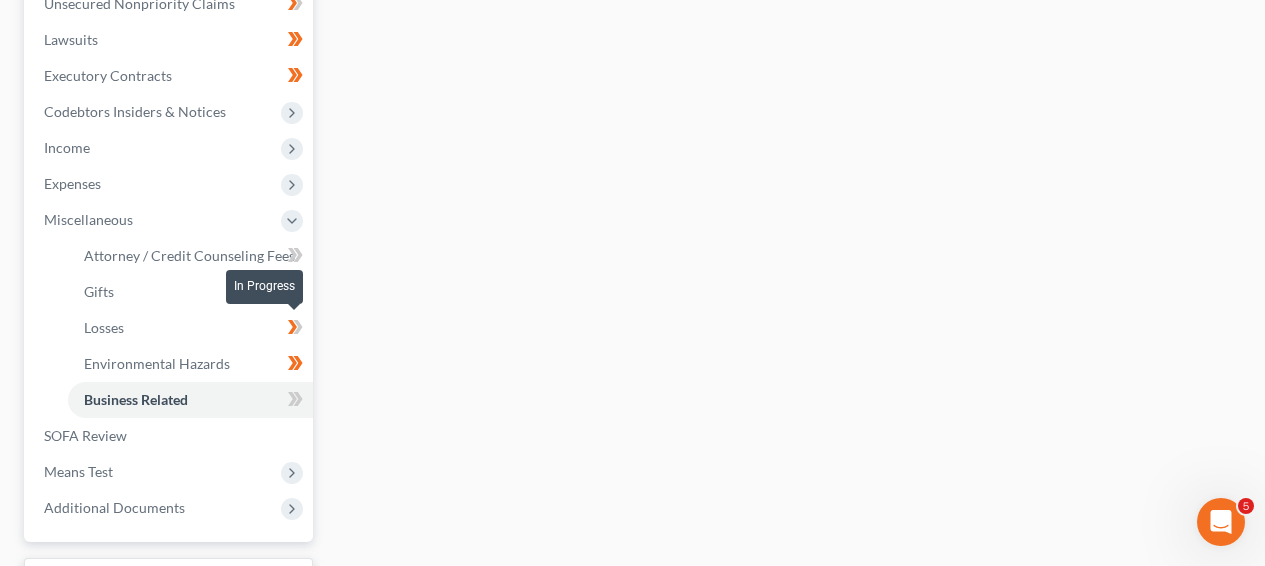 click 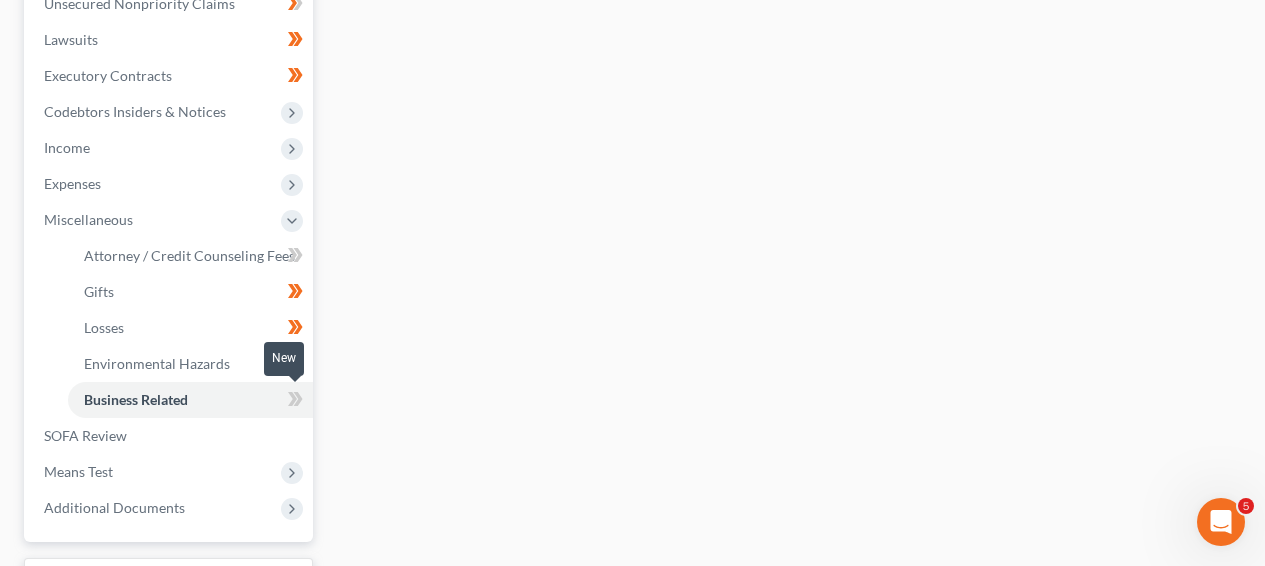 click 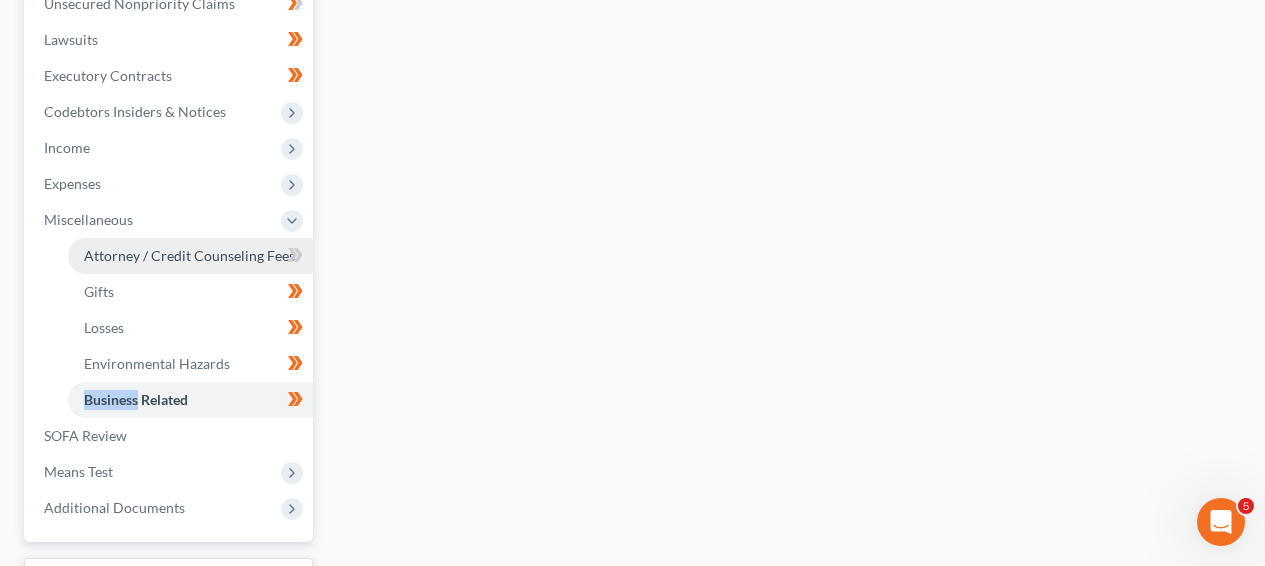 click on "Attorney / Credit Counseling Fees" at bounding box center [190, 256] 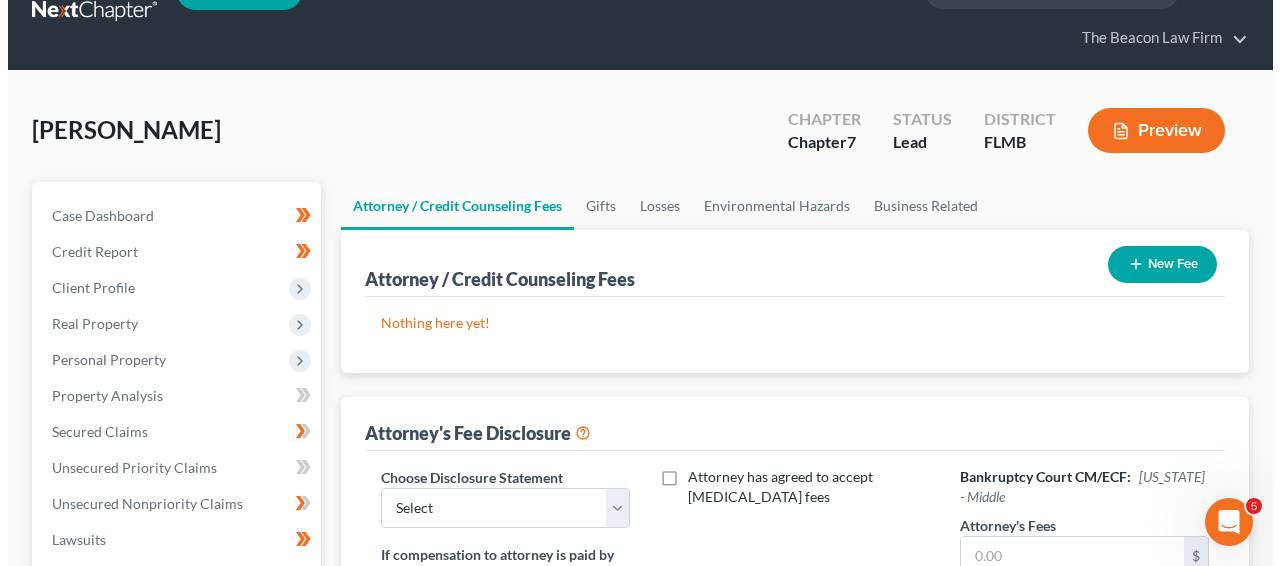 scroll, scrollTop: 0, scrollLeft: 0, axis: both 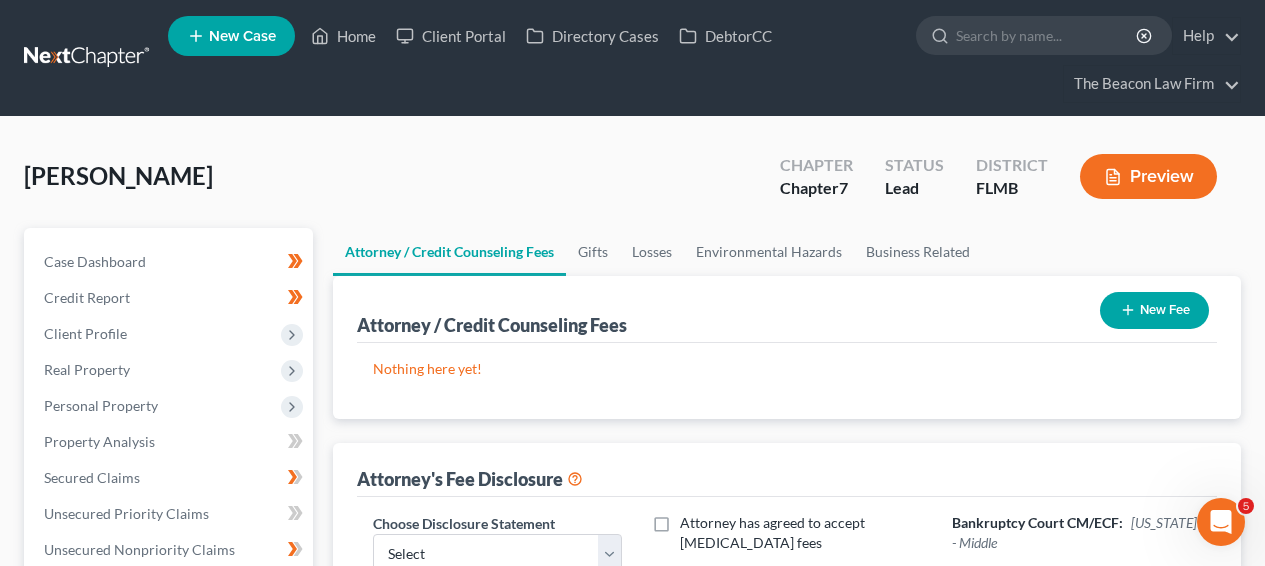 click on "New Fee" at bounding box center [1154, 310] 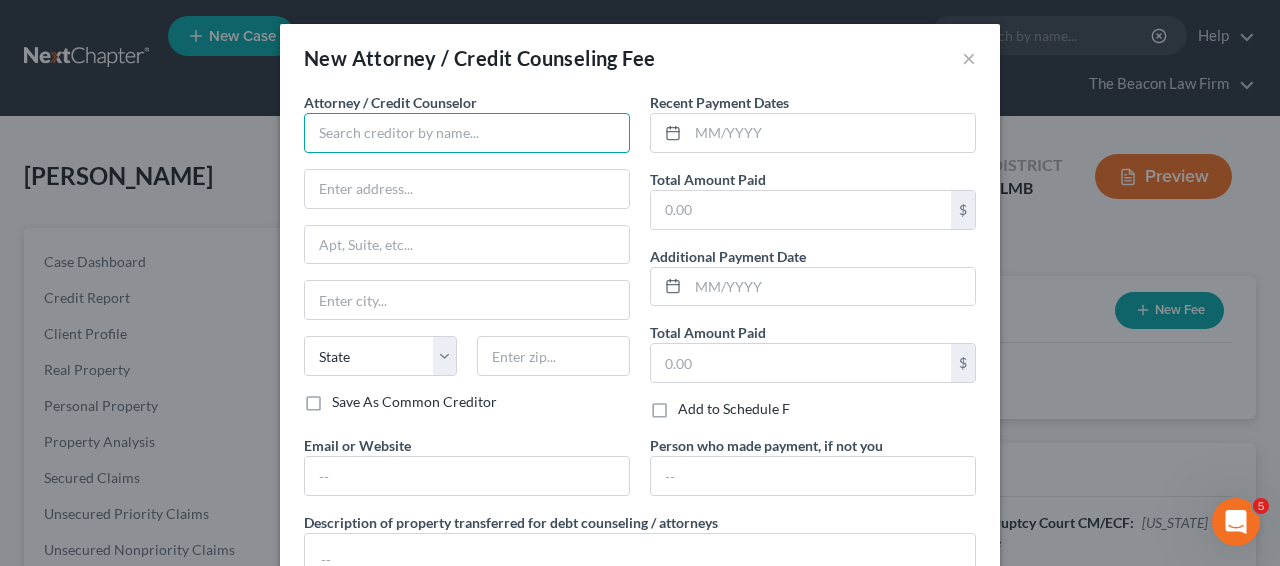 click at bounding box center (467, 133) 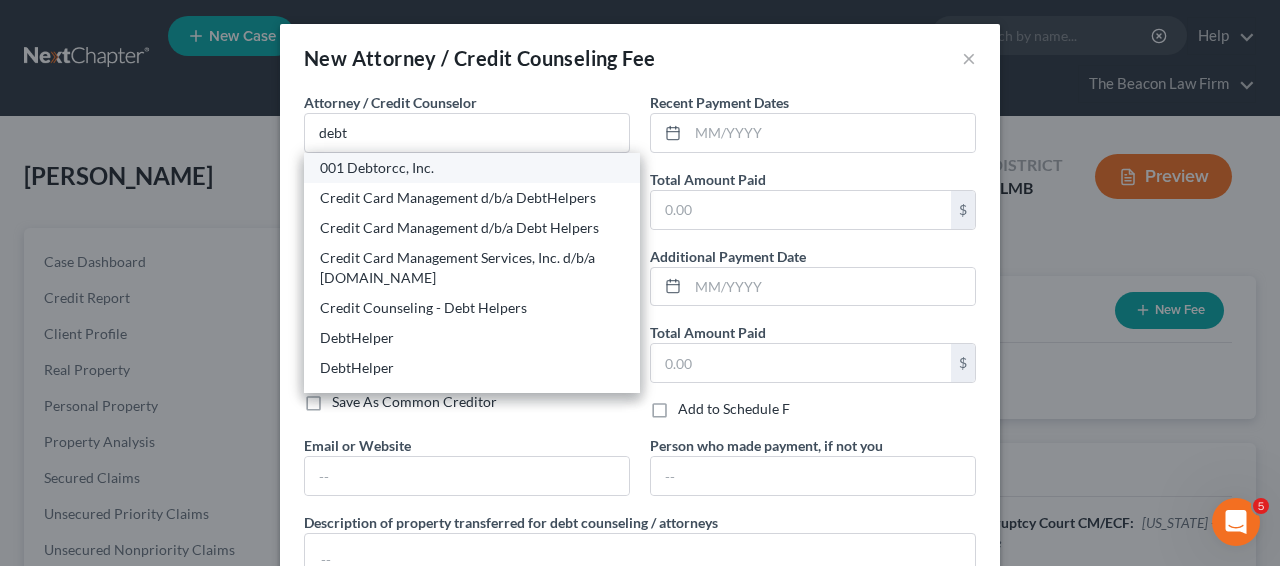click on "001 Debtorcc, Inc." at bounding box center [472, 168] 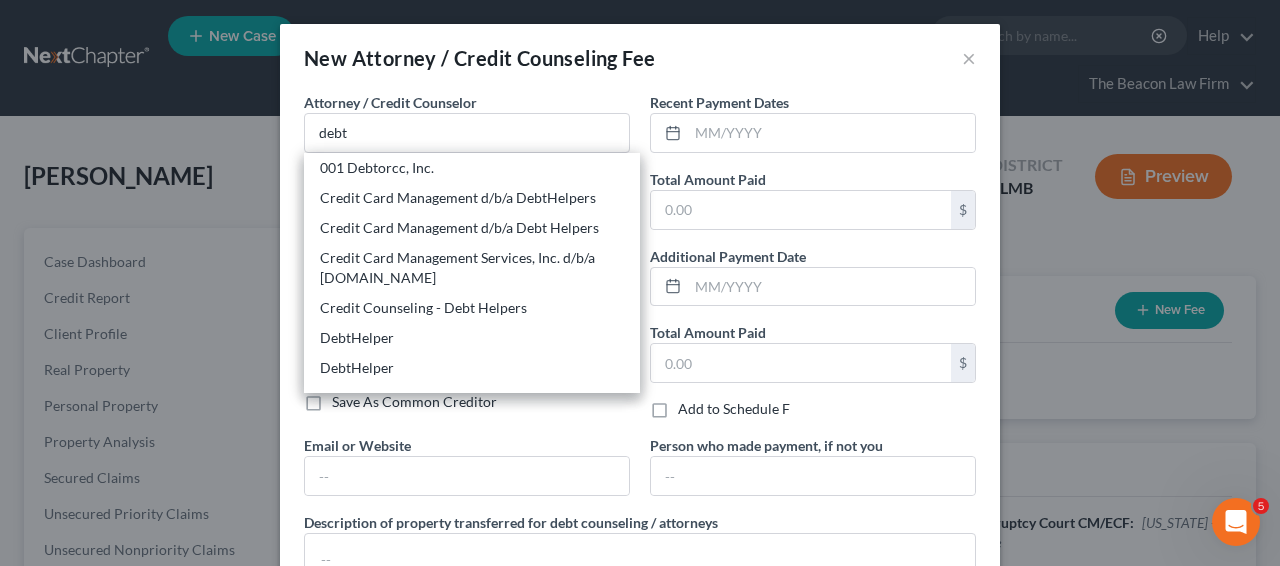 type on "001 Debtorcc, Inc." 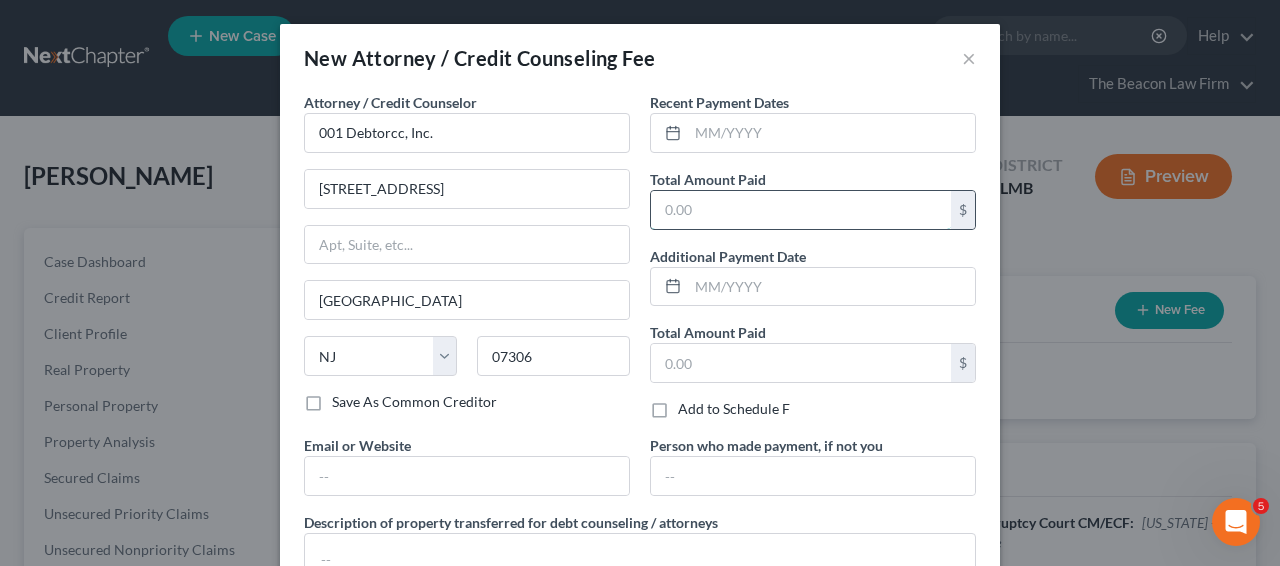 click at bounding box center [801, 210] 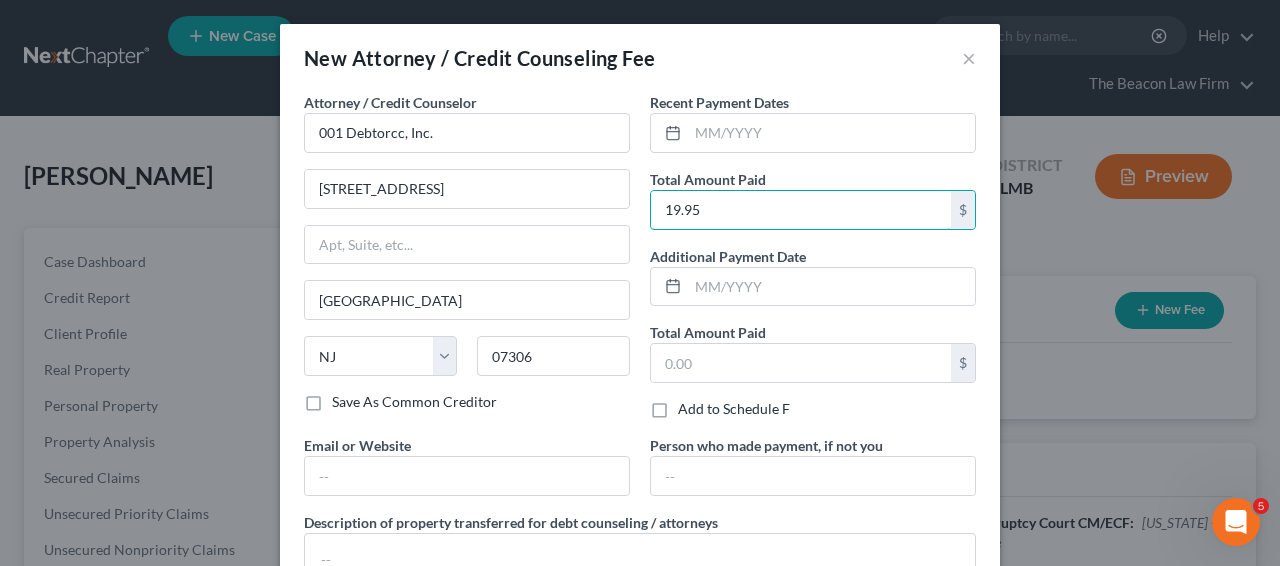 type on "19.95" 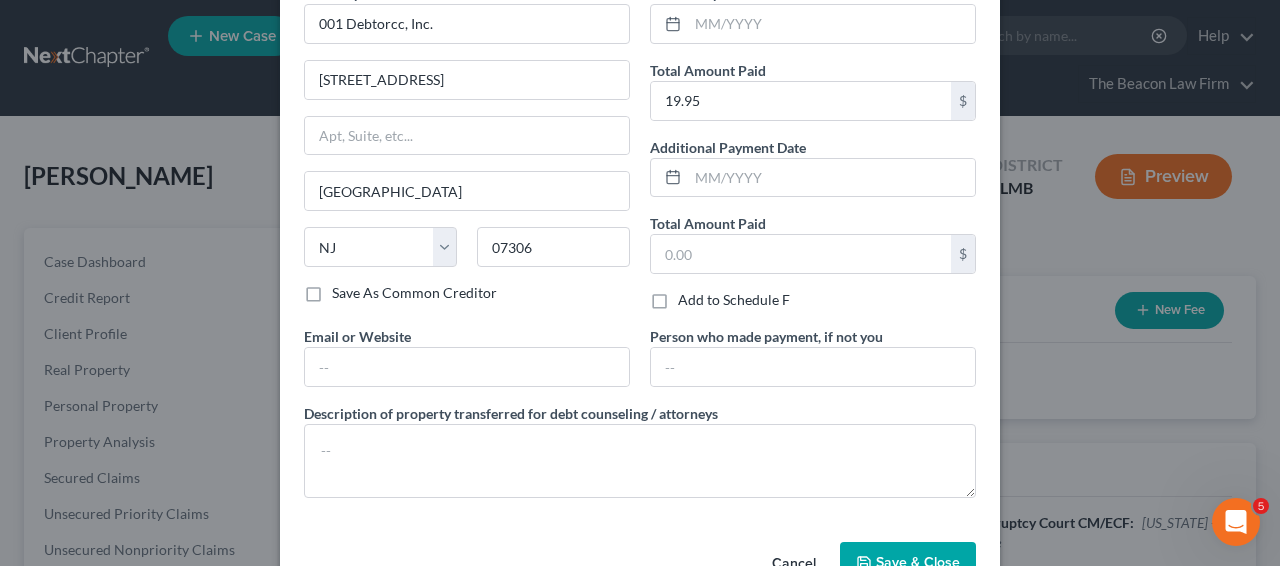 scroll, scrollTop: 166, scrollLeft: 0, axis: vertical 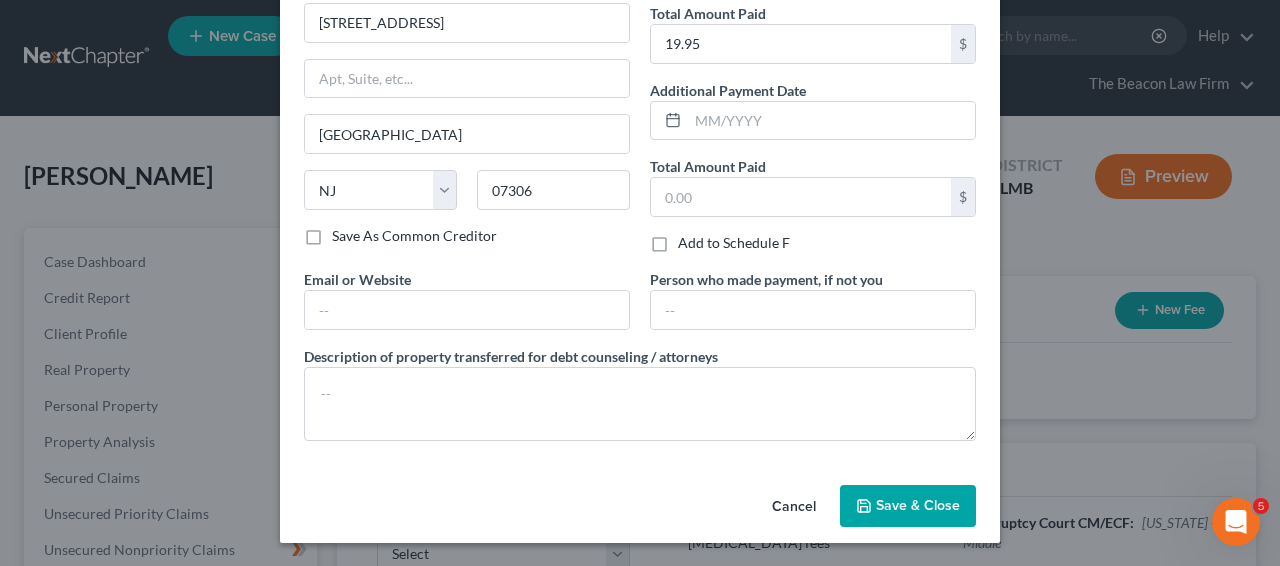 click on "Save & Close" at bounding box center [908, 506] 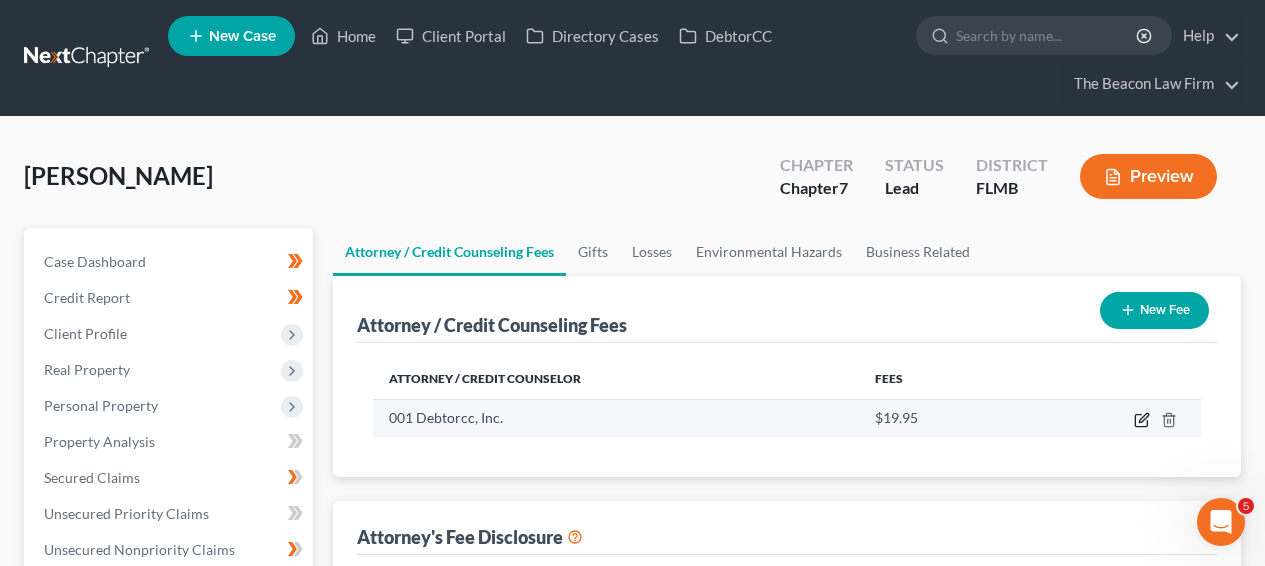 click 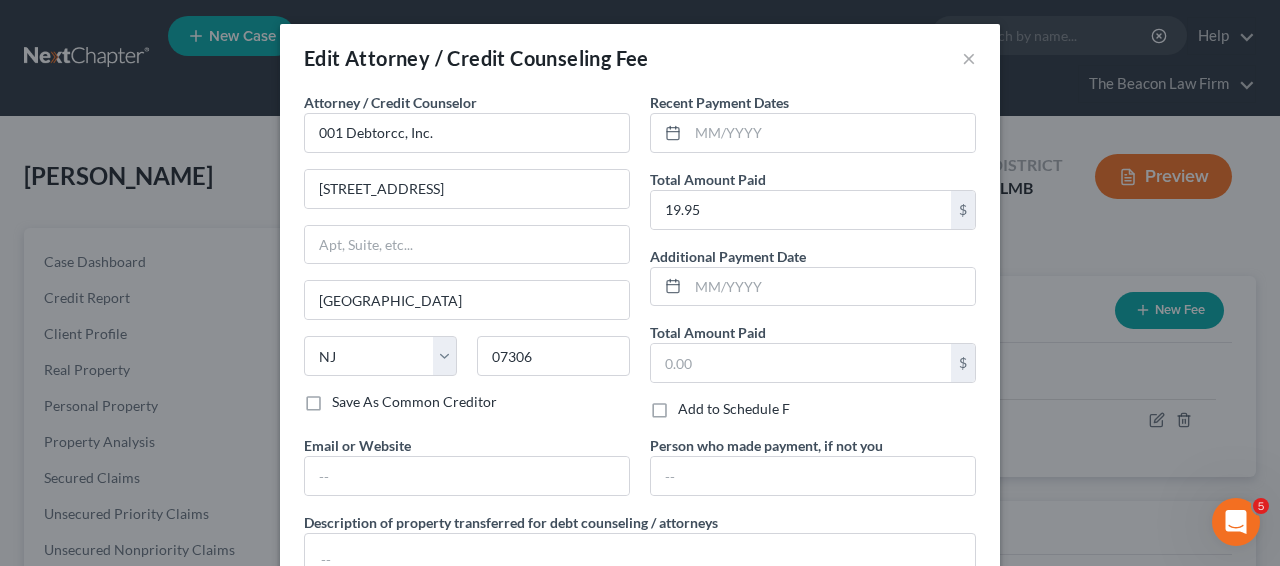 click on "Edit     Attorney / Credit Counseling Fee × Attorney / Credit Counselor *    001 Debtorcc, Inc.                      [STREET_ADDRESS][US_STATE] AK AR [GEOGRAPHIC_DATA] [GEOGRAPHIC_DATA] CO [GEOGRAPHIC_DATA] DE [GEOGRAPHIC_DATA] [GEOGRAPHIC_DATA] [GEOGRAPHIC_DATA] [GEOGRAPHIC_DATA] [GEOGRAPHIC_DATA] IN [GEOGRAPHIC_DATA] [GEOGRAPHIC_DATA] [GEOGRAPHIC_DATA] [GEOGRAPHIC_DATA] MD [GEOGRAPHIC_DATA] [GEOGRAPHIC_DATA] [GEOGRAPHIC_DATA] [GEOGRAPHIC_DATA] [GEOGRAPHIC_DATA] MT [GEOGRAPHIC_DATA] [GEOGRAPHIC_DATA] [GEOGRAPHIC_DATA] [GEOGRAPHIC_DATA] [GEOGRAPHIC_DATA] [GEOGRAPHIC_DATA] [GEOGRAPHIC_DATA] [GEOGRAPHIC_DATA] [GEOGRAPHIC_DATA] [GEOGRAPHIC_DATA] OR [GEOGRAPHIC_DATA] PR [GEOGRAPHIC_DATA] SC [GEOGRAPHIC_DATA] [GEOGRAPHIC_DATA] [GEOGRAPHIC_DATA] [GEOGRAPHIC_DATA] VI [GEOGRAPHIC_DATA] [GEOGRAPHIC_DATA] [GEOGRAPHIC_DATA] WV [GEOGRAPHIC_DATA] WY 07306 Save As Common Creditor Recent Payment Dates         Total Amount Paid 19.95 $ Additional Payment Date         Total Amount Paid $ Add to Schedule F Email or Website Person who made payment, if not you Description of property transferred for debt counseling / attorneys Cancel Save & Close" at bounding box center [640, 283] 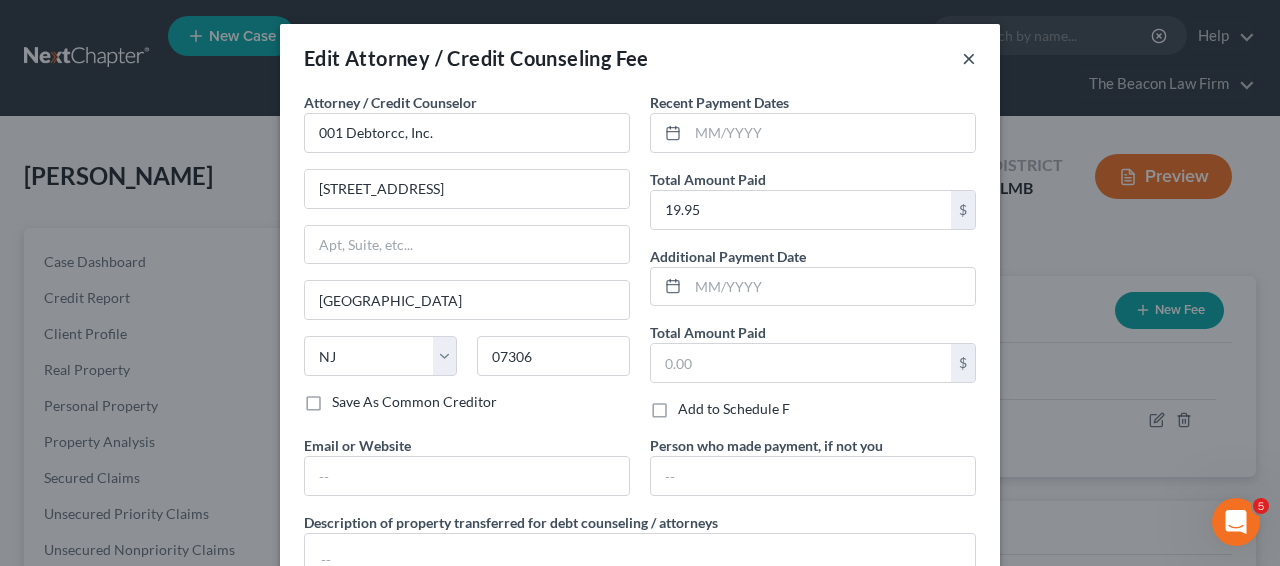 click on "×" at bounding box center (969, 58) 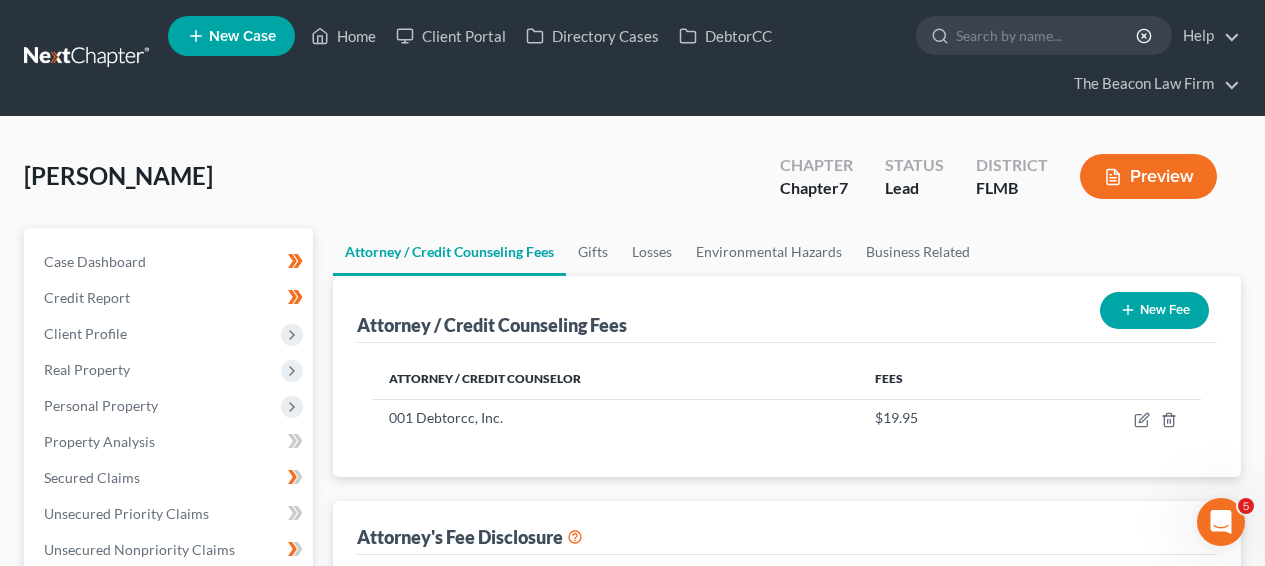 click on "New Fee" at bounding box center [1154, 310] 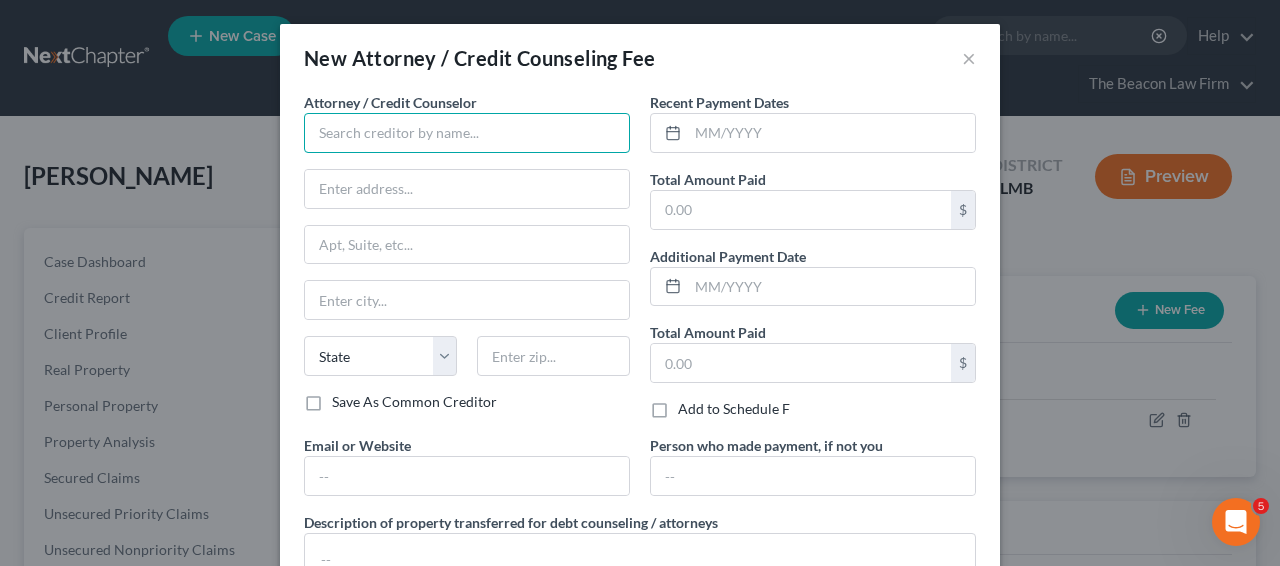click at bounding box center [467, 133] 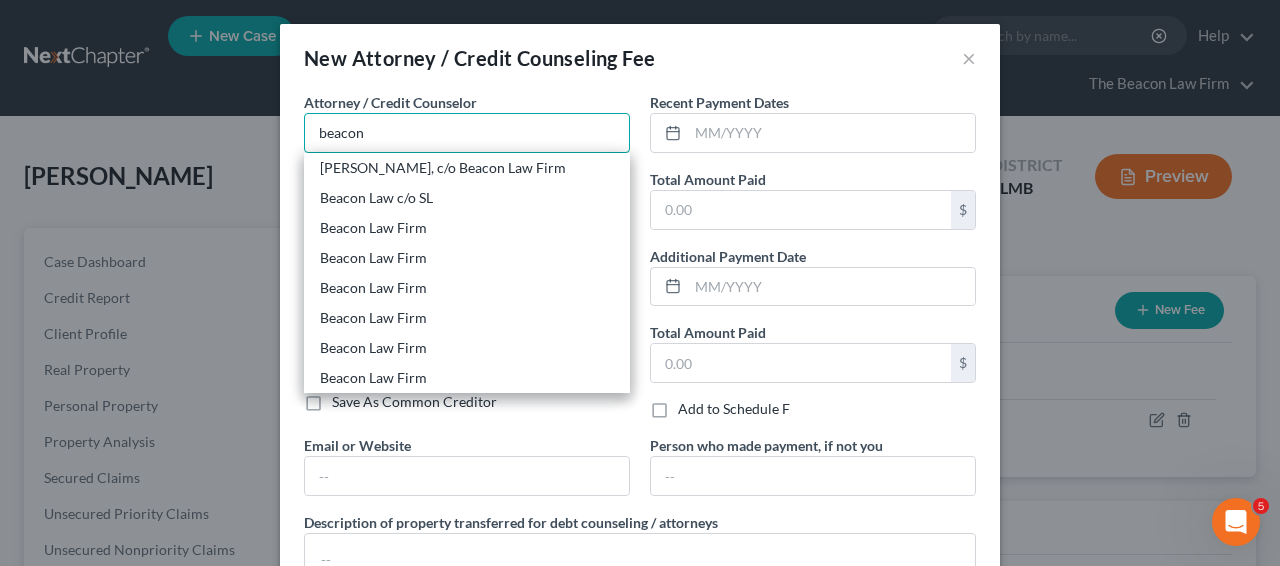 click on "beacon" at bounding box center (467, 133) 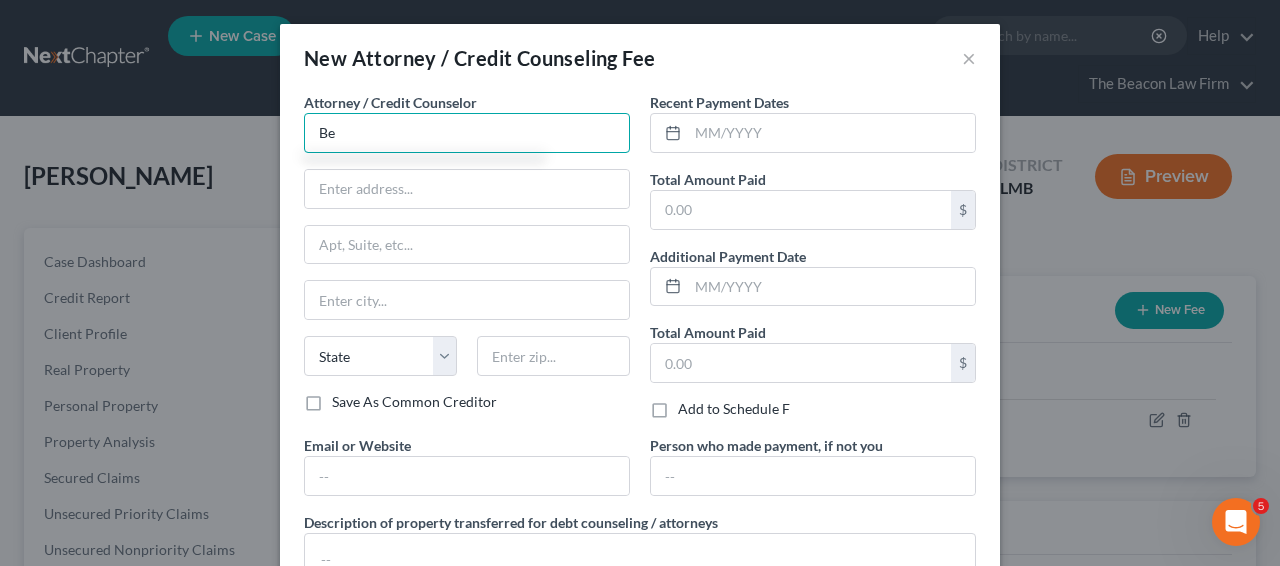 type on "B" 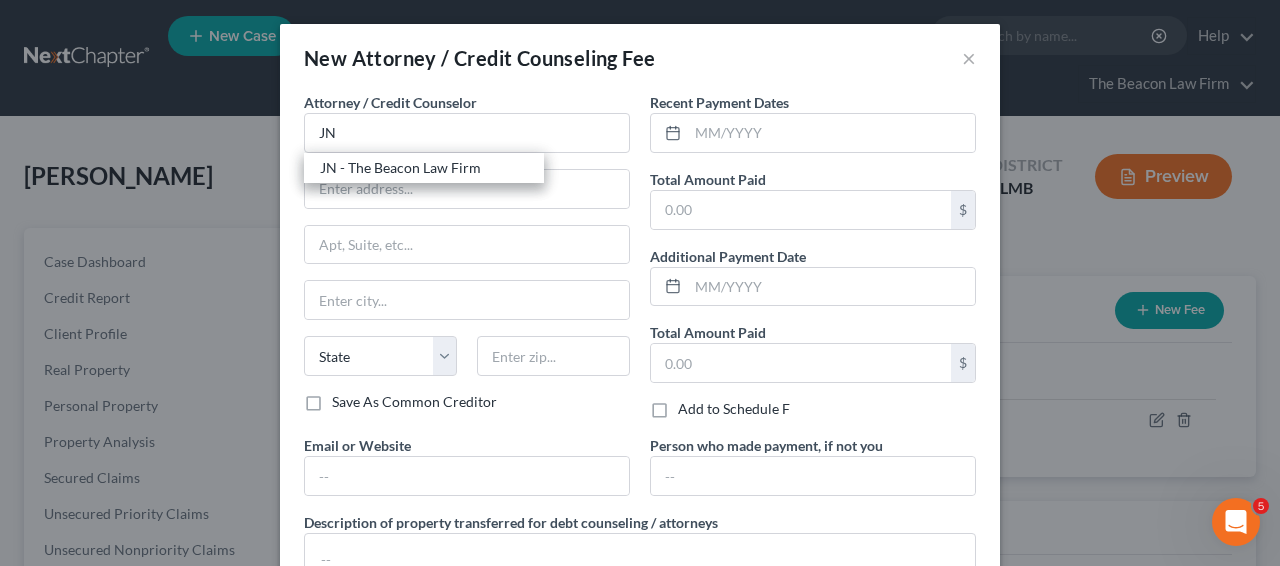 click on "JN - The Beacon Law Firm" at bounding box center [424, 168] 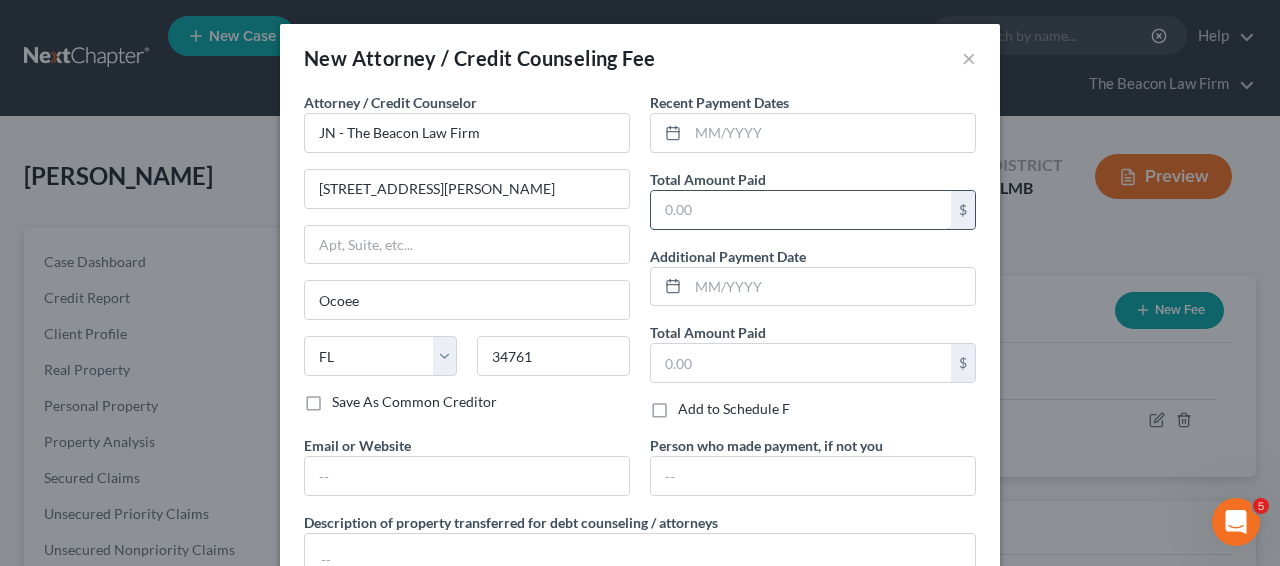 click at bounding box center [801, 210] 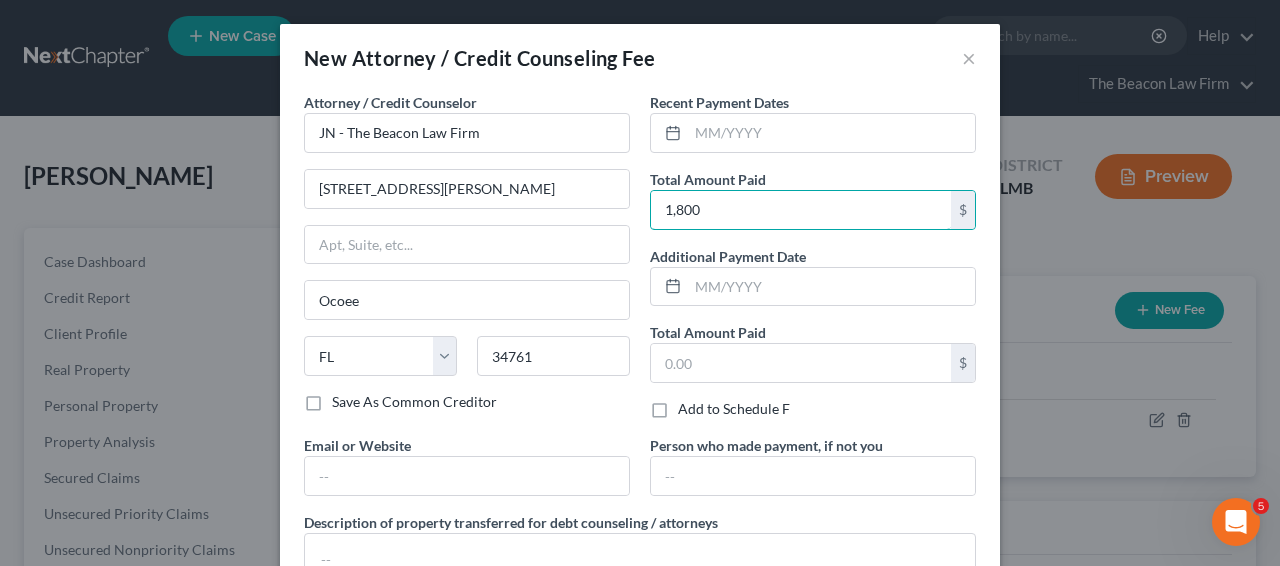 type on "1,800" 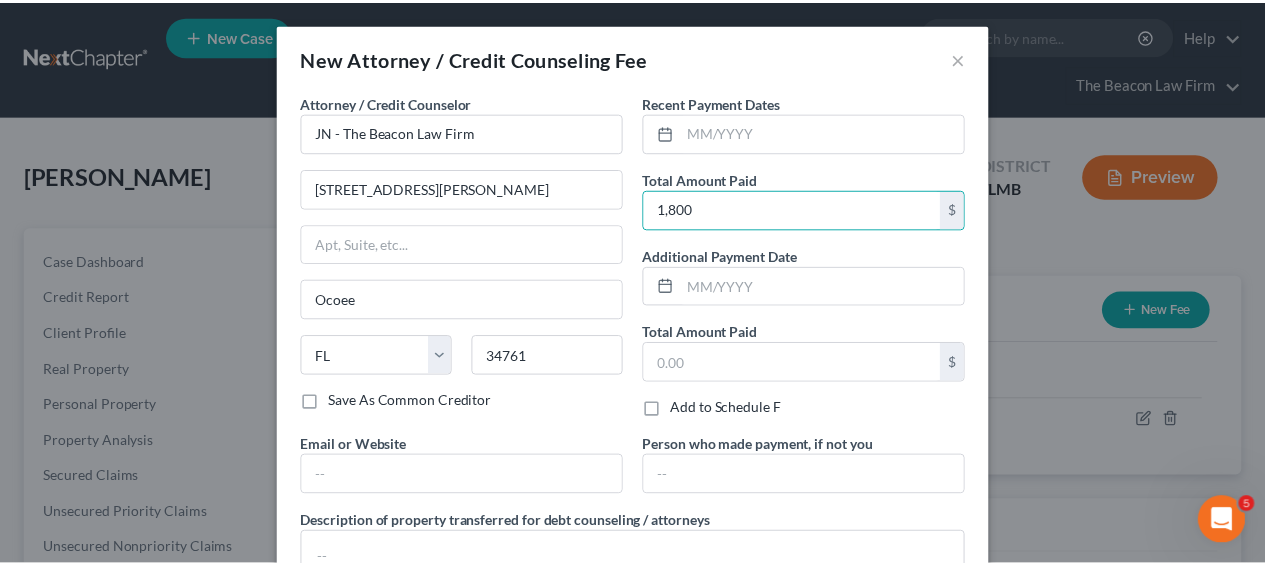 scroll, scrollTop: 166, scrollLeft: 0, axis: vertical 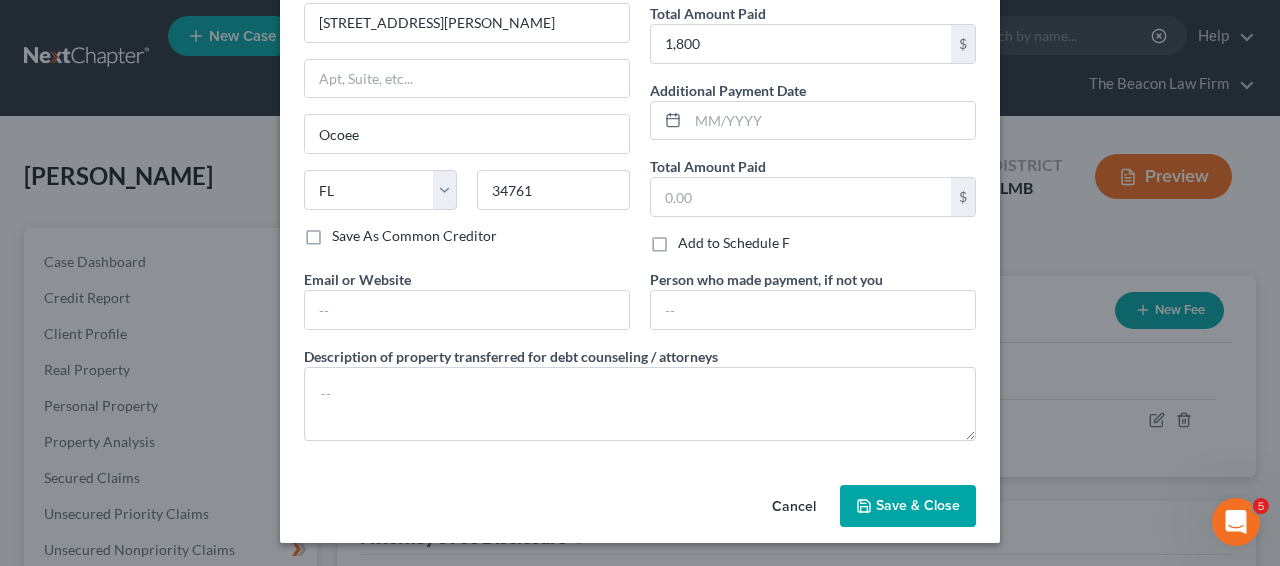 click on "Save & Close" at bounding box center (908, 506) 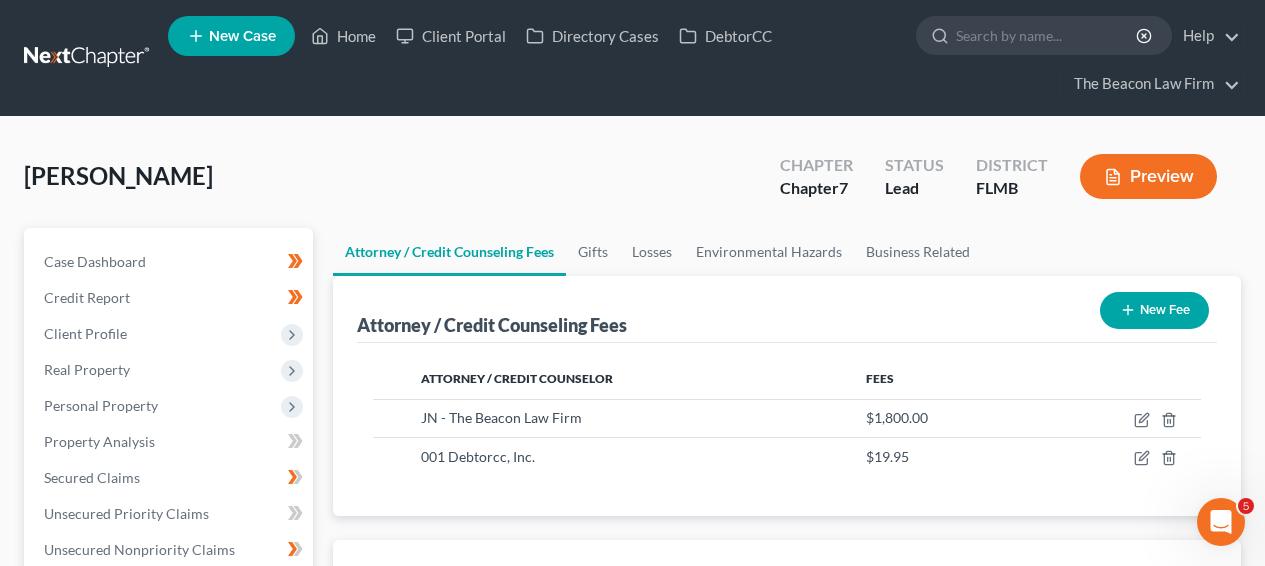 scroll, scrollTop: 546, scrollLeft: 0, axis: vertical 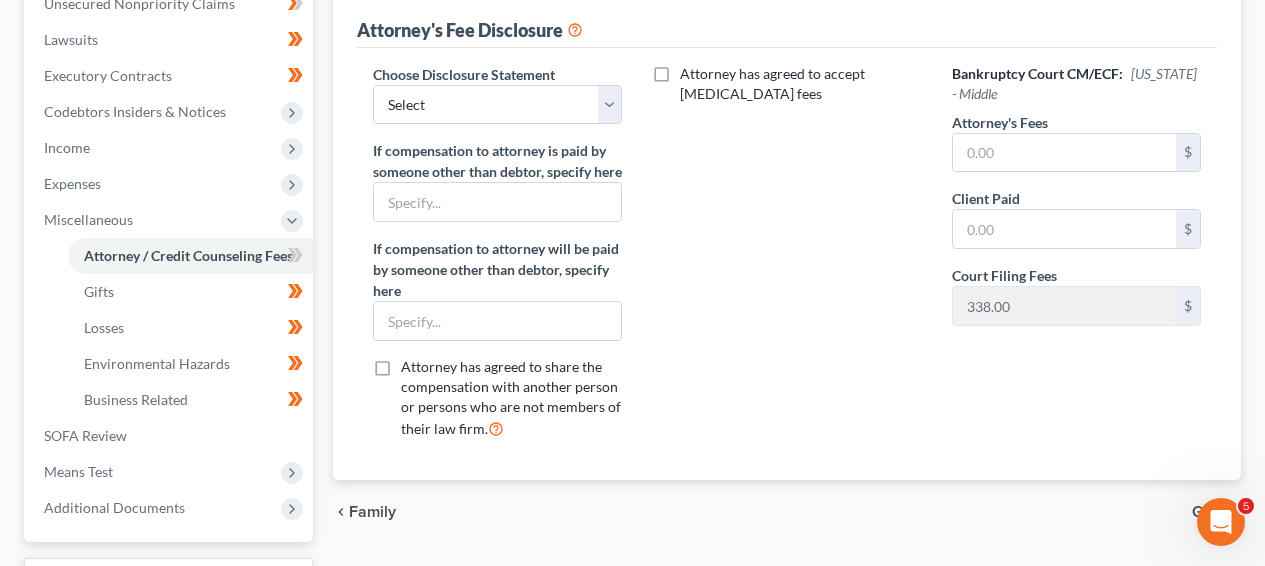click on "Choose Disclosure Statement Select WDPa - [PERSON_NAME] [GEOGRAPHIC_DATA] Eastern [DATE] - [PERSON_NAME] (Chapter 13 [GEOGRAPHIC_DATA] Only) AZ-[PERSON_NAME] [GEOGRAPHIC_DATA]/[PERSON_NAME] [GEOGRAPHIC_DATA] Middle/Gavzy OH [GEOGRAPHIC_DATA][PERSON_NAME] [GEOGRAPHIC_DATA]-[GEOGRAPHIC_DATA] [GEOGRAPHIC_DATA] Attorney Fee Disclosure-[GEOGRAPHIC_DATA][PERSON_NAME] [GEOGRAPHIC_DATA] -[PERSON_NAME] WAEB - [PERSON_NAME] [GEOGRAPHIC_DATA] - [PERSON_NAME] NY [GEOGRAPHIC_DATA] -- [PERSON_NAME] NY Eastern District -- [PERSON_NAME] NY Southern District -- [PERSON_NAME] NY Southern District - [PERSON_NAME] III NY Eastern District - [PERSON_NAME] III NY Northern District - [PERSON_NAME] III NY Western District -- [PERSON_NAME] MD - [PERSON_NAME] Jun GA - [GEOGRAPHIC_DATA] - Chapter 13 - [PERSON_NAME] [US_STATE] - [GEOGRAPHIC_DATA] of [US_STATE] - [PERSON_NAME] - Chapter 13 Chapter 13 Disclosure CA - [GEOGRAPHIC_DATA] - Ch 13 Fee Disclosure CA - Ch 7- [PERSON_NAME] CT - [PERSON_NAME] NY Western District - [PERSON_NAME] PA Western District - [PERSON_NAME] NJ/EDPa - [PERSON_NAME], Esq. 1 - [PERSON_NAME] GA - Southern District - [PERSON_NAME][GEOGRAPHIC_DATA]" at bounding box center (497, 260) 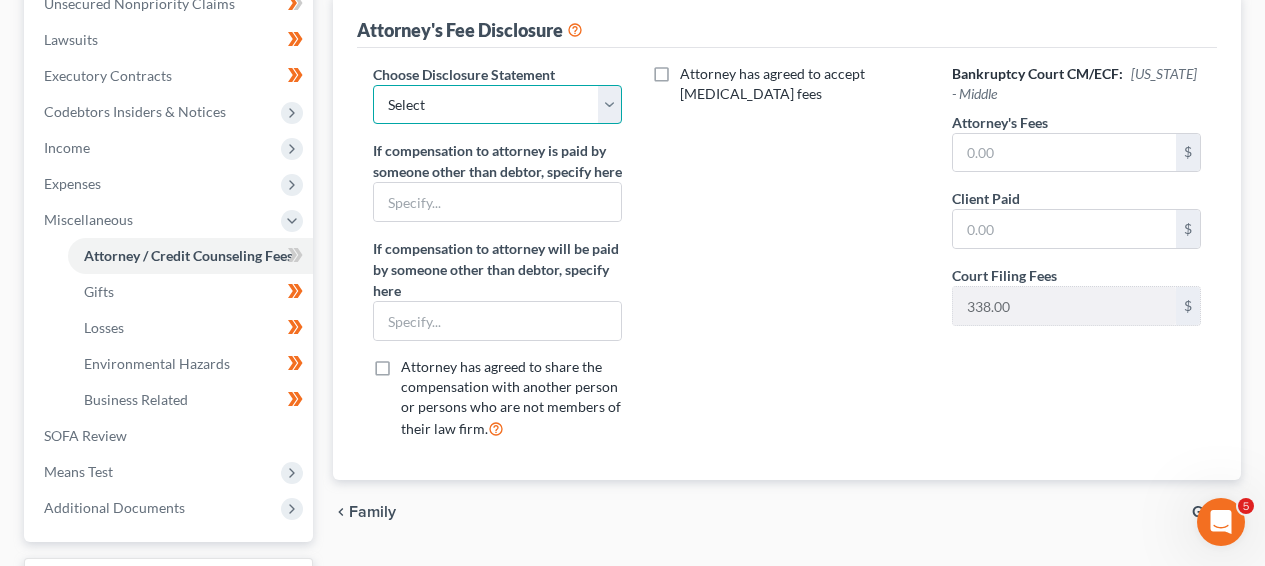 click on "Select WDPa - [PERSON_NAME] [GEOGRAPHIC_DATA] Eastern [DATE] - [PERSON_NAME] (Chapter 13 [GEOGRAPHIC_DATA] Only) AZ-[PERSON_NAME] [GEOGRAPHIC_DATA]/[PERSON_NAME] [GEOGRAPHIC_DATA] Middle/Gavzy OH [GEOGRAPHIC_DATA][PERSON_NAME] [GEOGRAPHIC_DATA]-[GEOGRAPHIC_DATA] [GEOGRAPHIC_DATA] Attorney Fee Disclosure-[GEOGRAPHIC_DATA][PERSON_NAME] [GEOGRAPHIC_DATA] -[PERSON_NAME] WAEB - [PERSON_NAME] [GEOGRAPHIC_DATA] - [PERSON_NAME] NY Northern District -- [PERSON_NAME] NY Eastern District -- [PERSON_NAME] NY Southern District -- [PERSON_NAME] NY Southern District - [PERSON_NAME] III NY Eastern District - [PERSON_NAME] III NY Northern District - [PERSON_NAME] III NY Western District -- [PERSON_NAME] MD - [PERSON_NAME] Jun GA - [GEOGRAPHIC_DATA] - Chapter 13 - [PERSON_NAME] [US_STATE] - [GEOGRAPHIC_DATA] of [US_STATE] - [PERSON_NAME] - Chapter 13 Chapter 13 Disclosure CA - [GEOGRAPHIC_DATA] - Ch 13 Fee Disclosure CA - Ch 7- [PERSON_NAME] CT - [PERSON_NAME] NY Western District - [PERSON_NAME] PA Western District - [PERSON_NAME] NJ/EDPa - [PERSON_NAME], Esq. 1 - [PERSON_NAME] GA - [GEOGRAPHIC_DATA] - [PERSON_NAME] GA - [GEOGRAPHIC_DATA] - [PERSON_NAME][GEOGRAPHIC_DATA]" at bounding box center (497, 105) 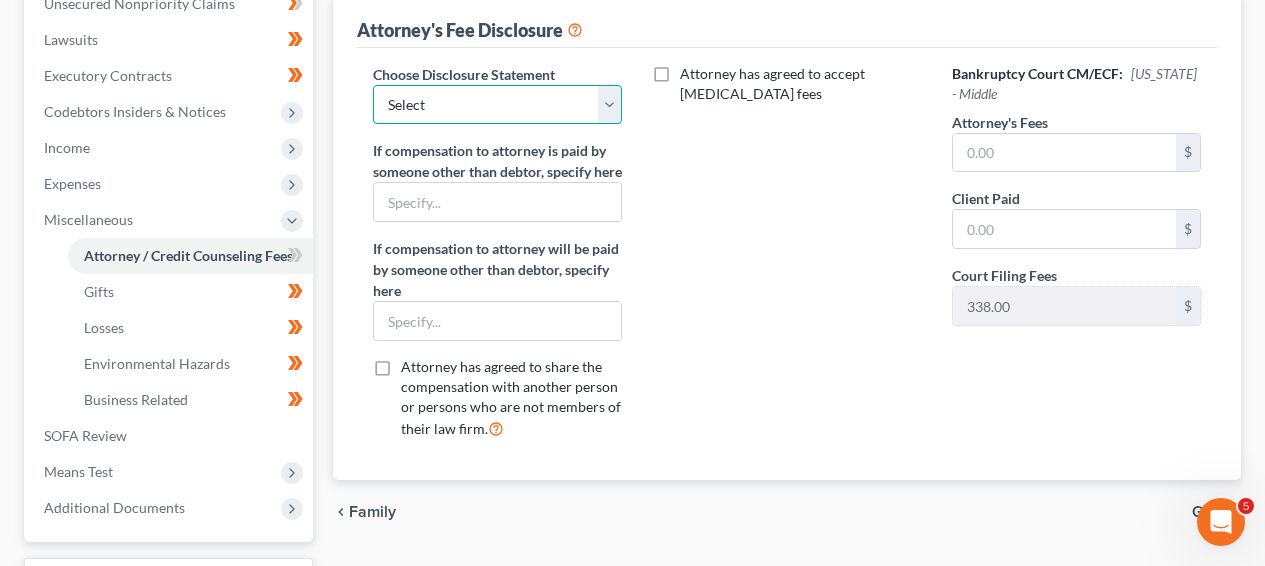 select on "28" 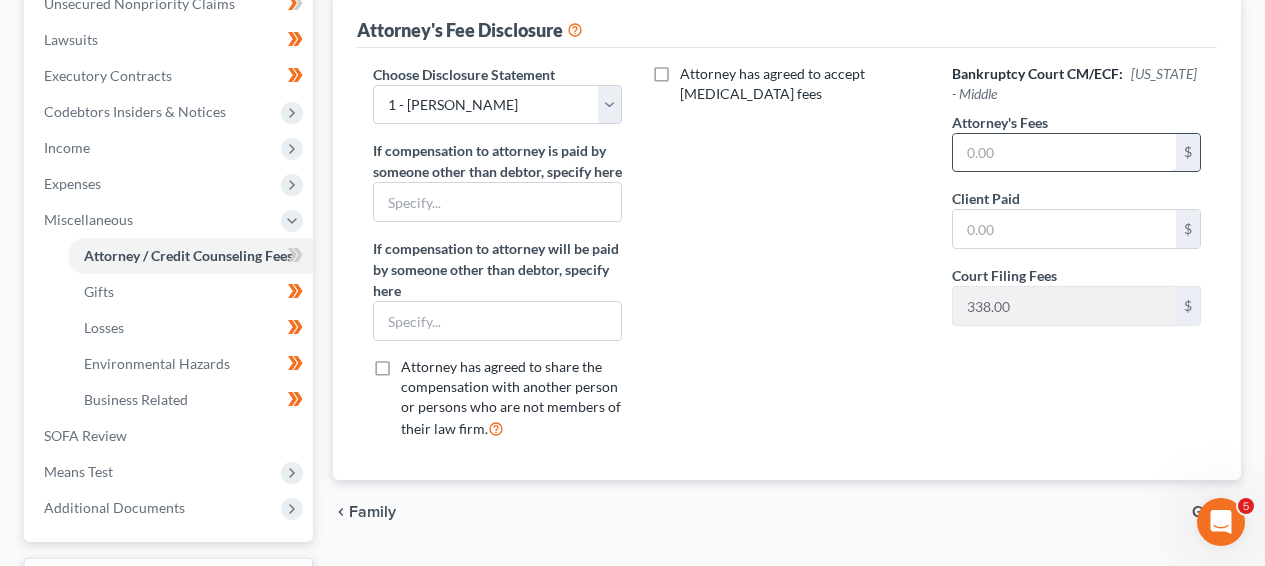 click at bounding box center [1064, 153] 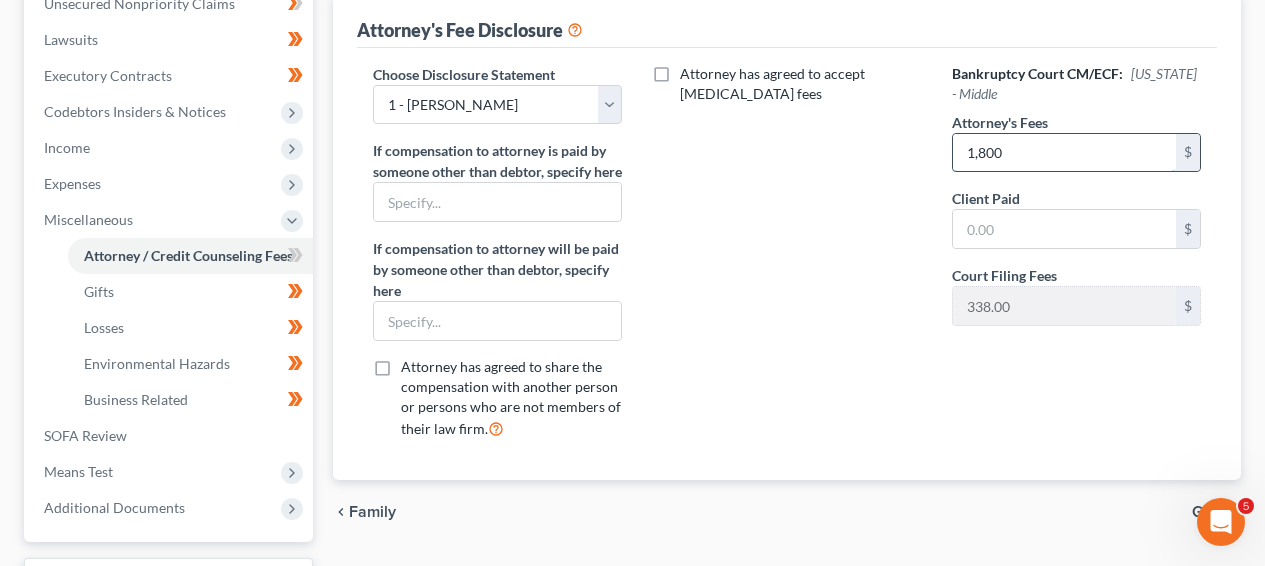 type on "1,800" 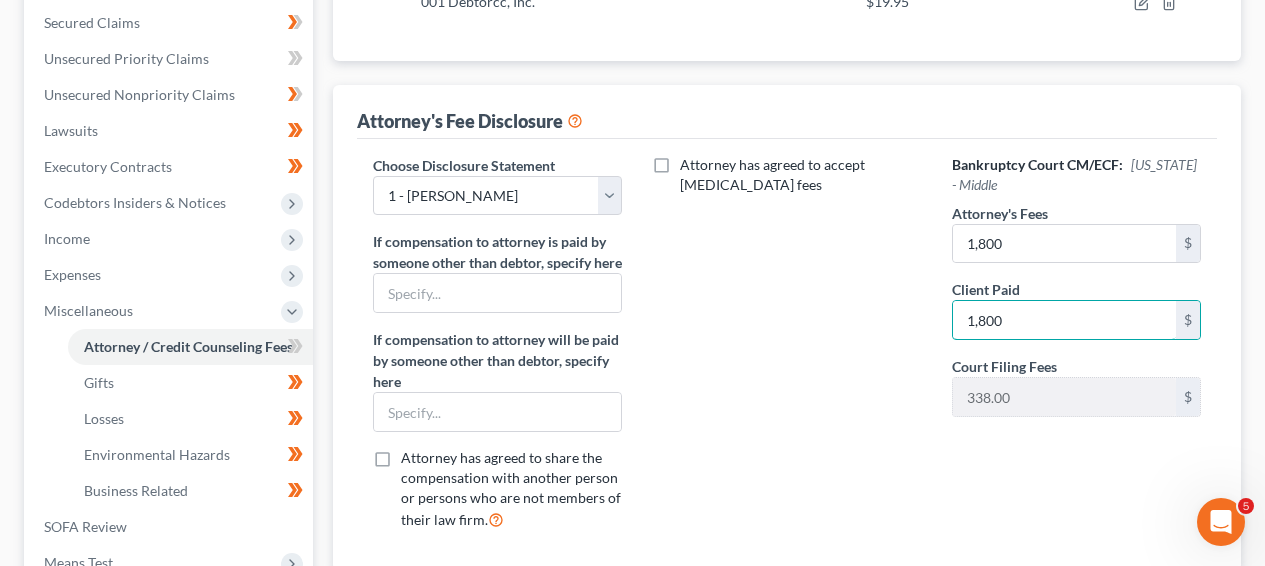 scroll, scrollTop: 537, scrollLeft: 0, axis: vertical 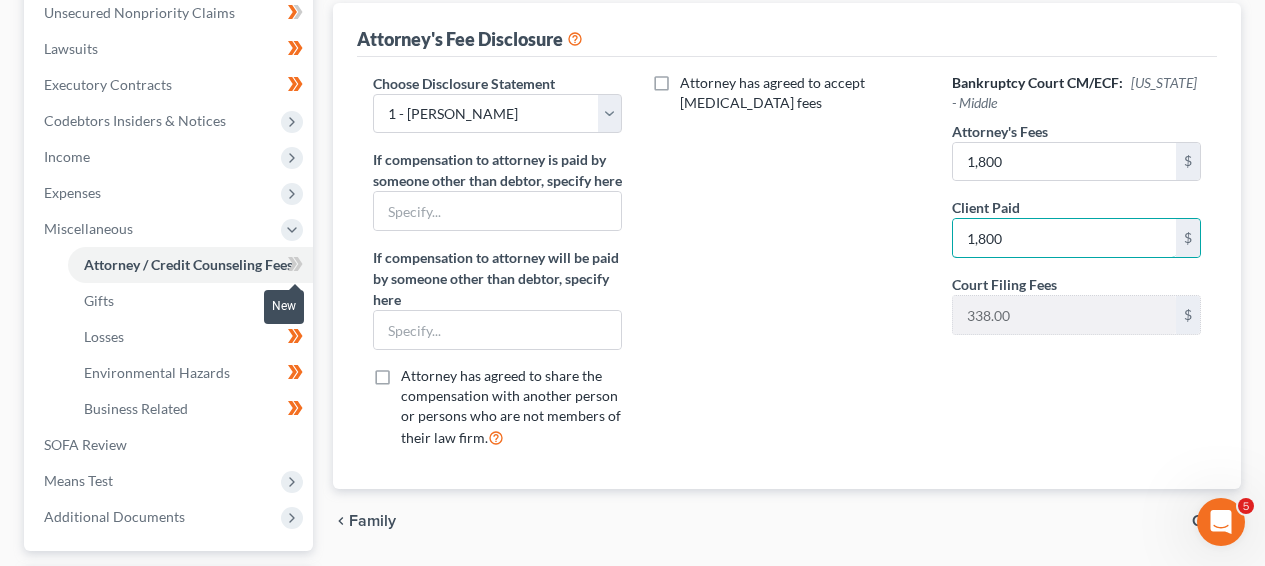 type on "1,800" 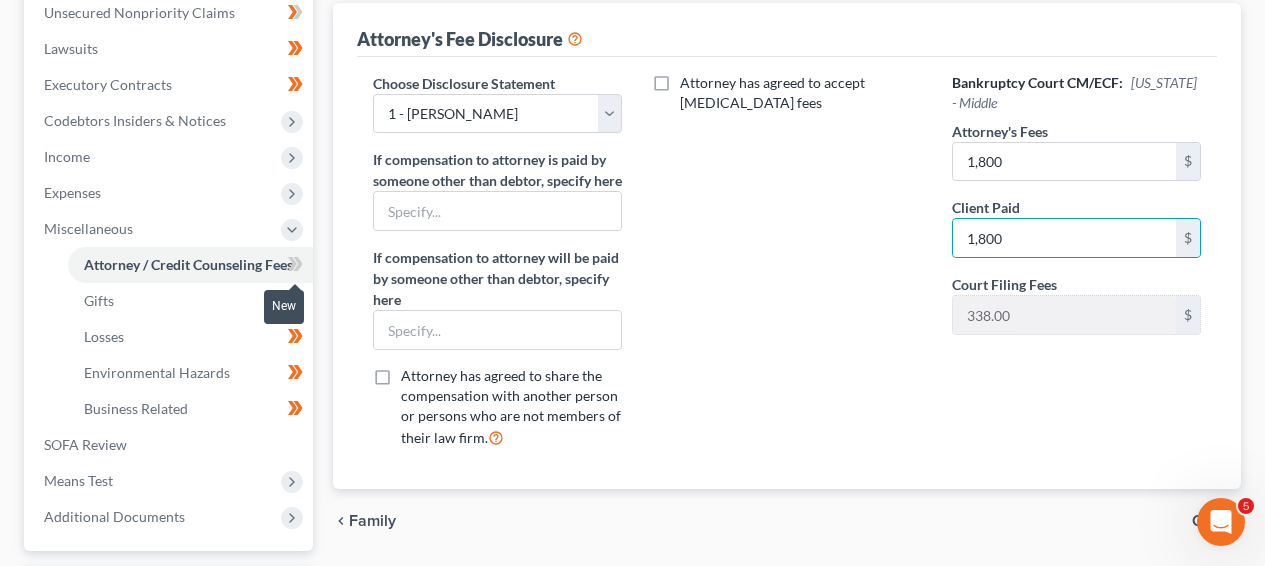 click 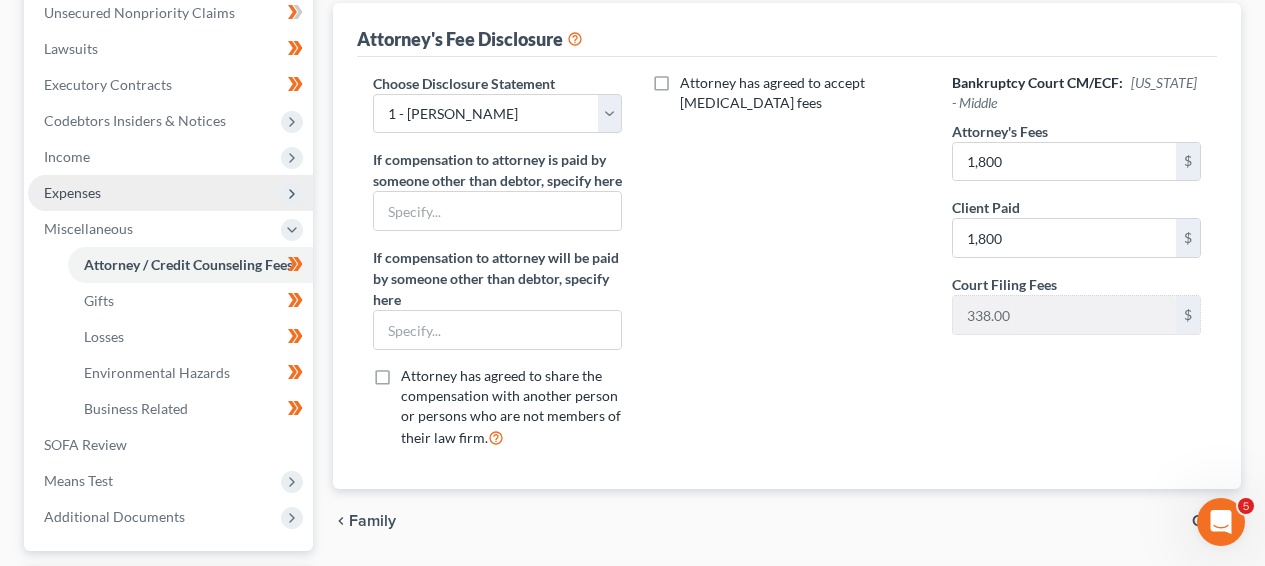 click on "Expenses" at bounding box center (170, 193) 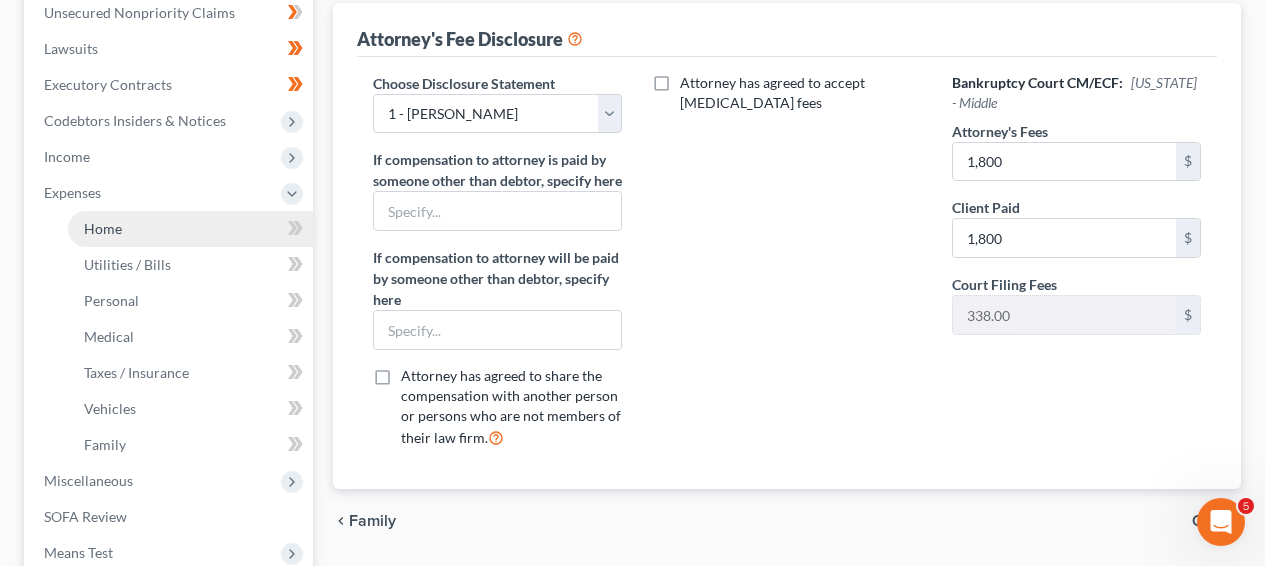click on "Home" at bounding box center [190, 229] 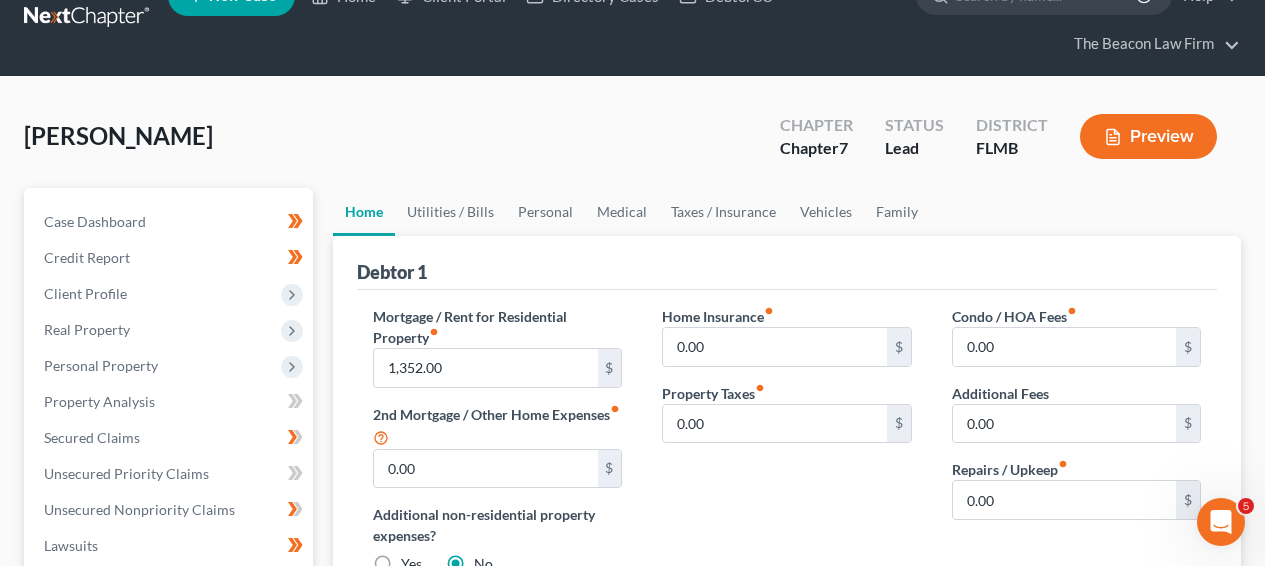 scroll, scrollTop: 0, scrollLeft: 0, axis: both 